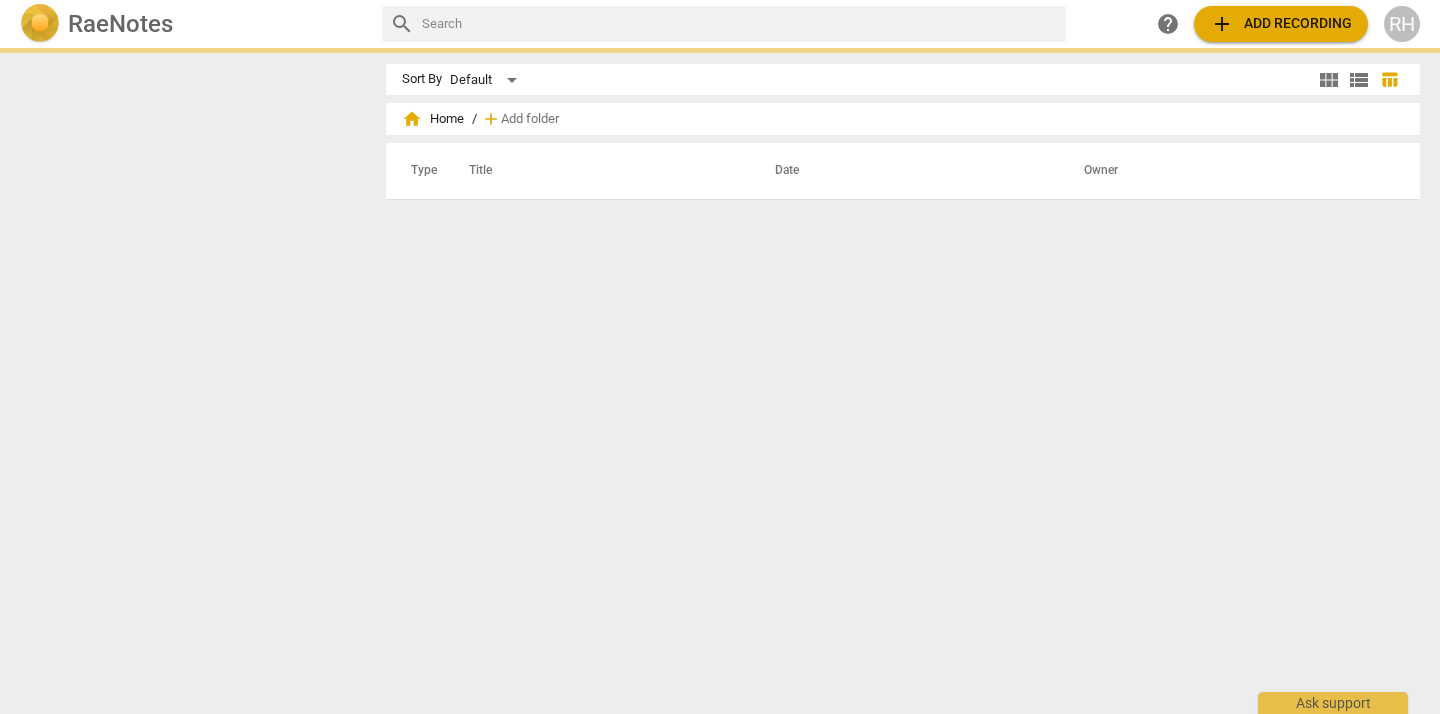 scroll, scrollTop: 0, scrollLeft: 0, axis: both 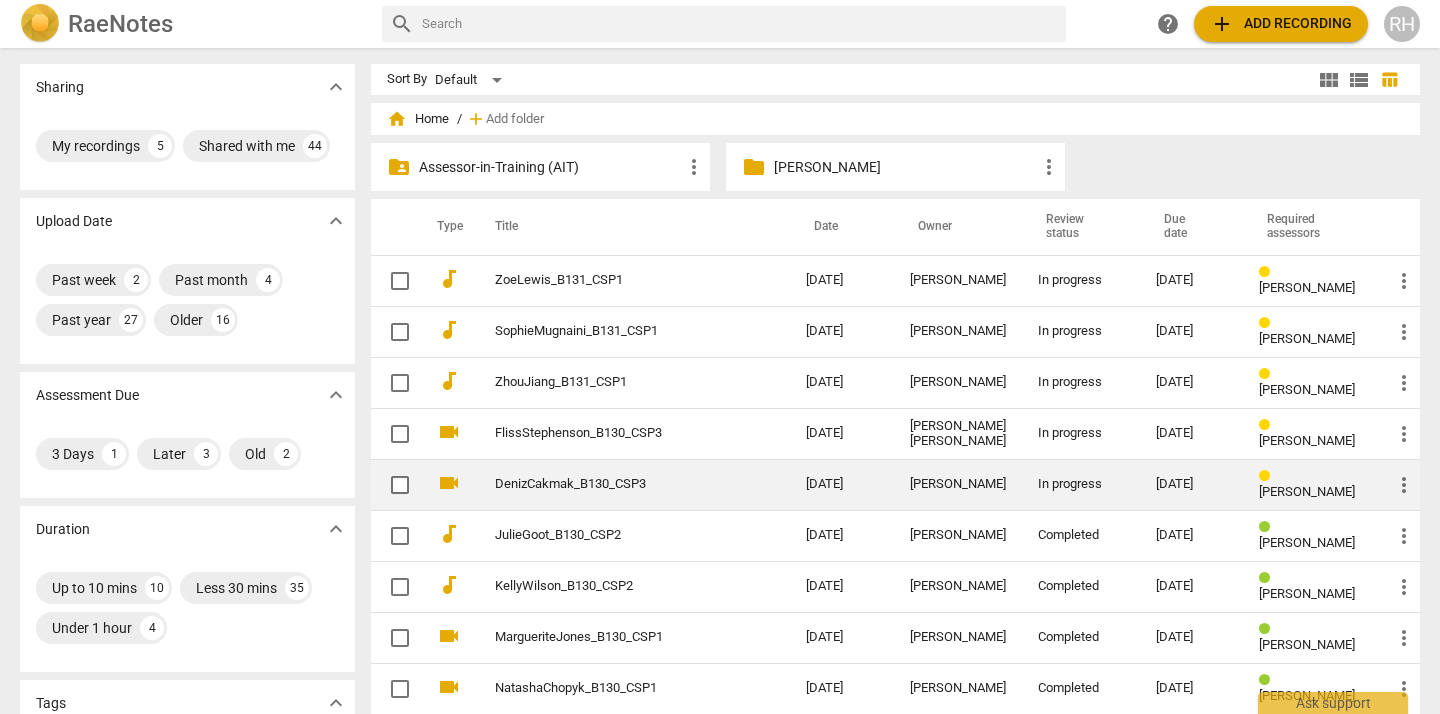 click on "DenizCakmak_B130_CSP3" at bounding box center (614, 484) 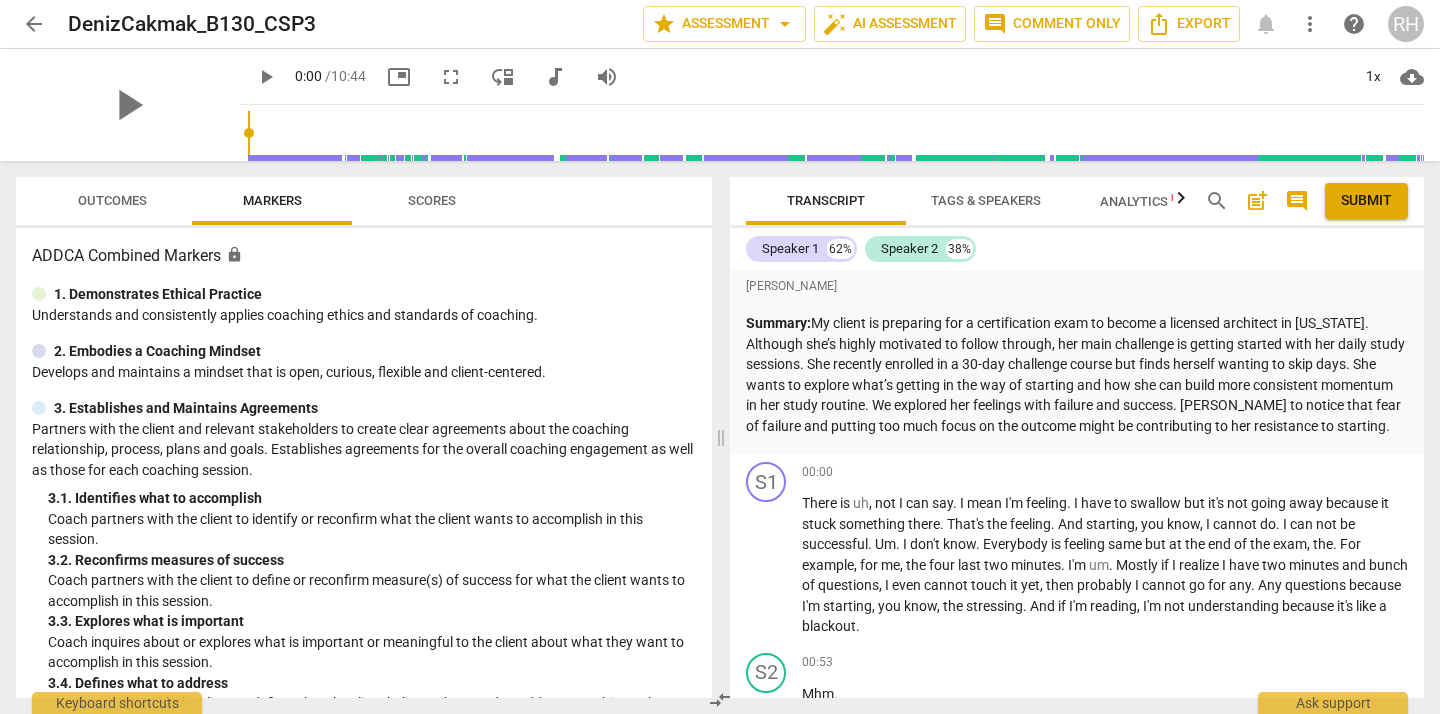 click on "play_arrow" at bounding box center [266, 77] 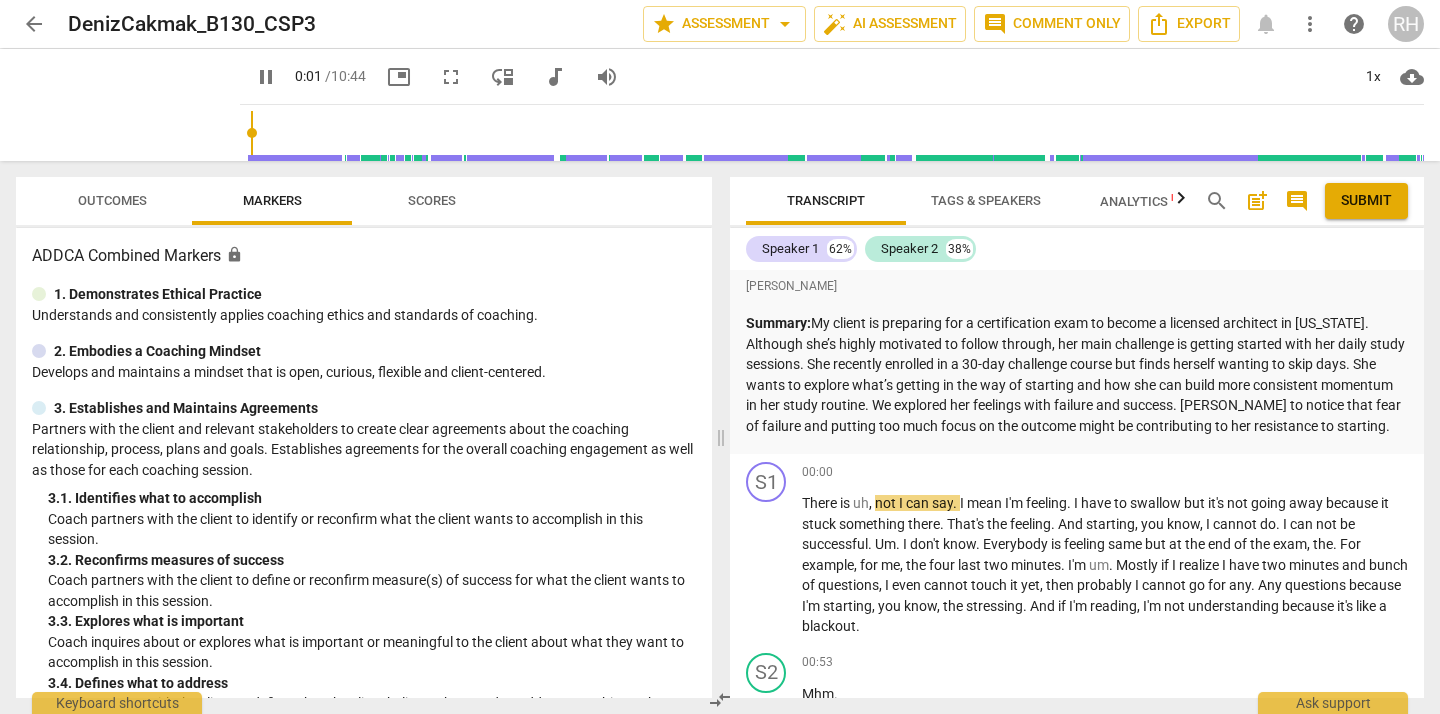 click on "pause" at bounding box center [266, 77] 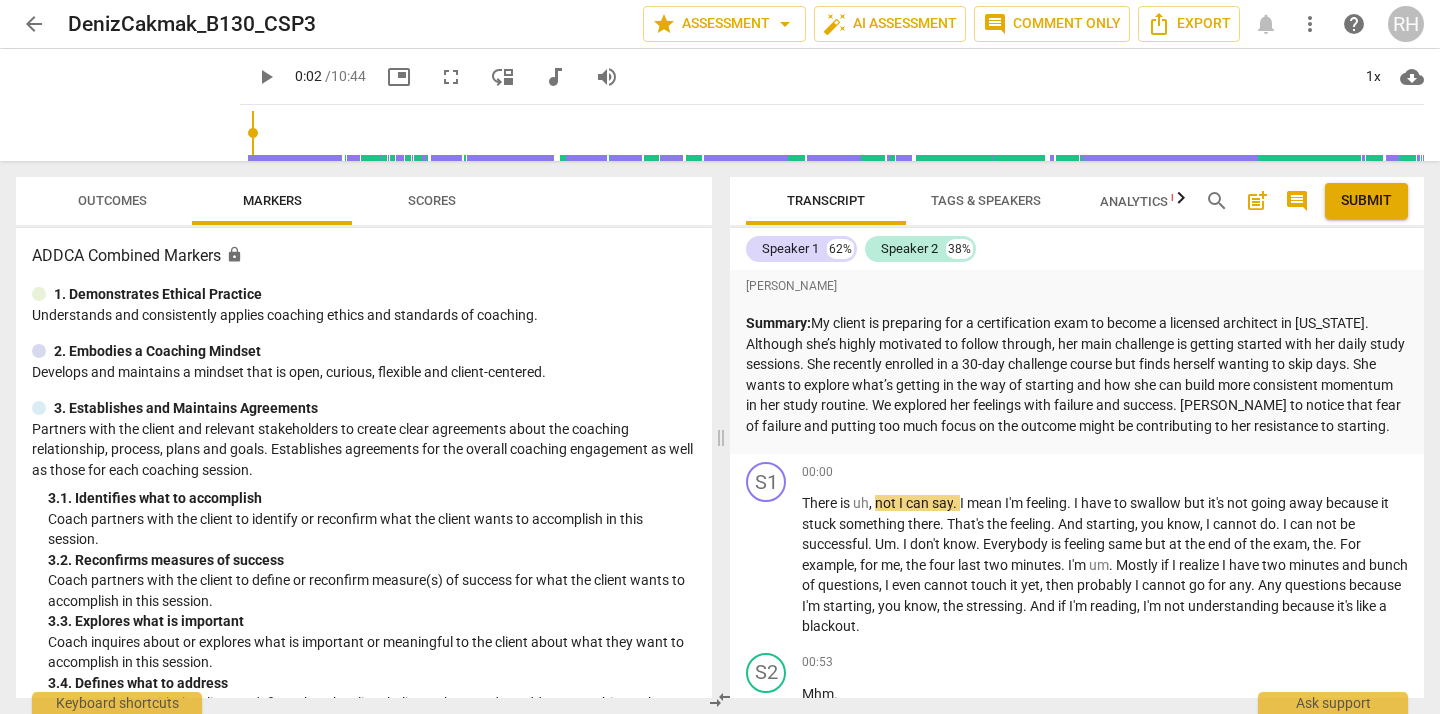 click on "play_arrow" at bounding box center (266, 77) 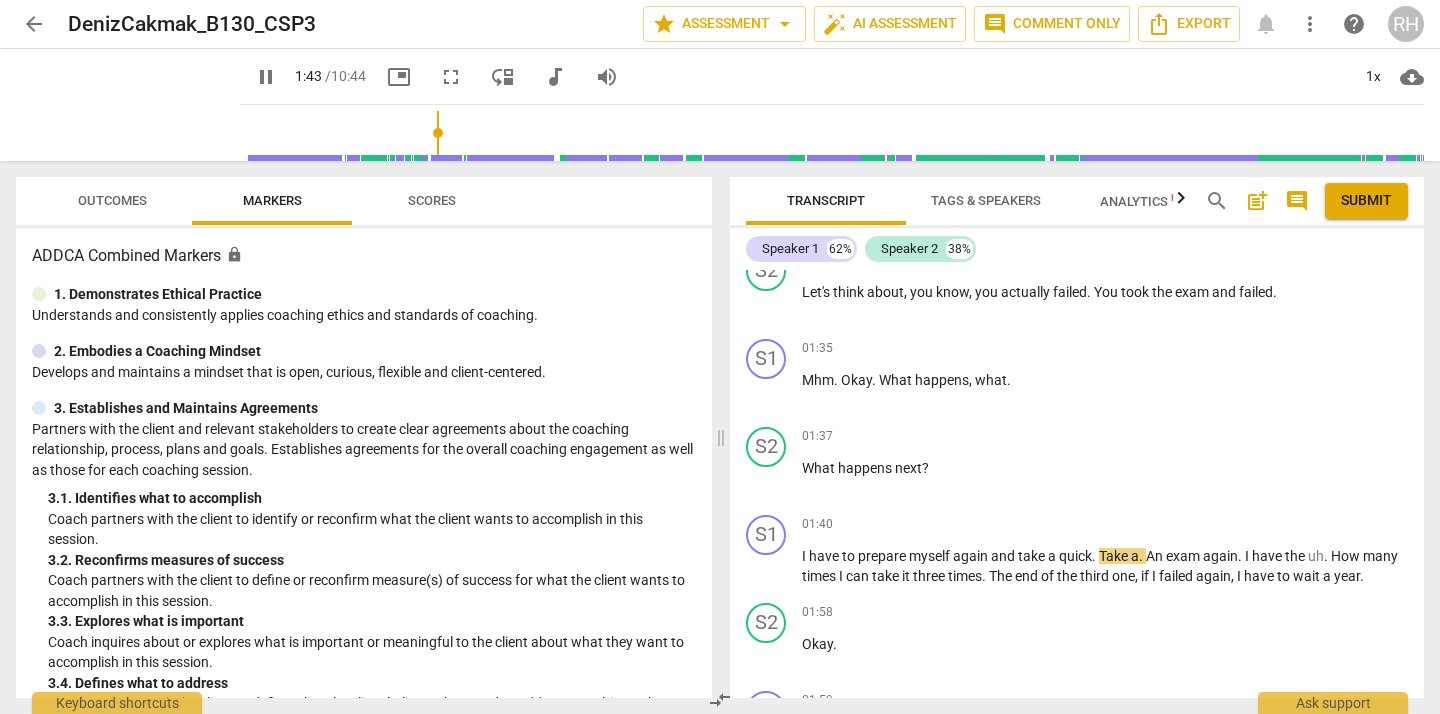 scroll, scrollTop: 1286, scrollLeft: 0, axis: vertical 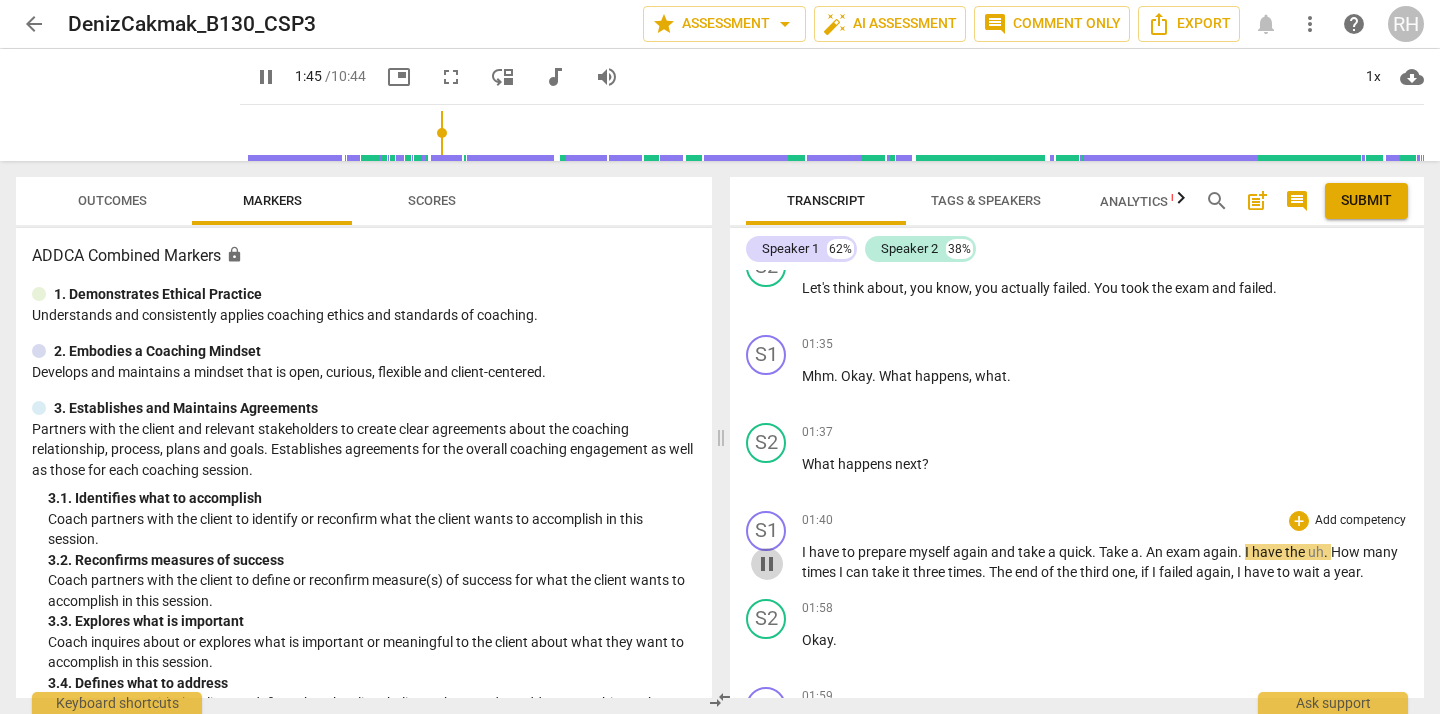 click on "pause" at bounding box center (767, 564) 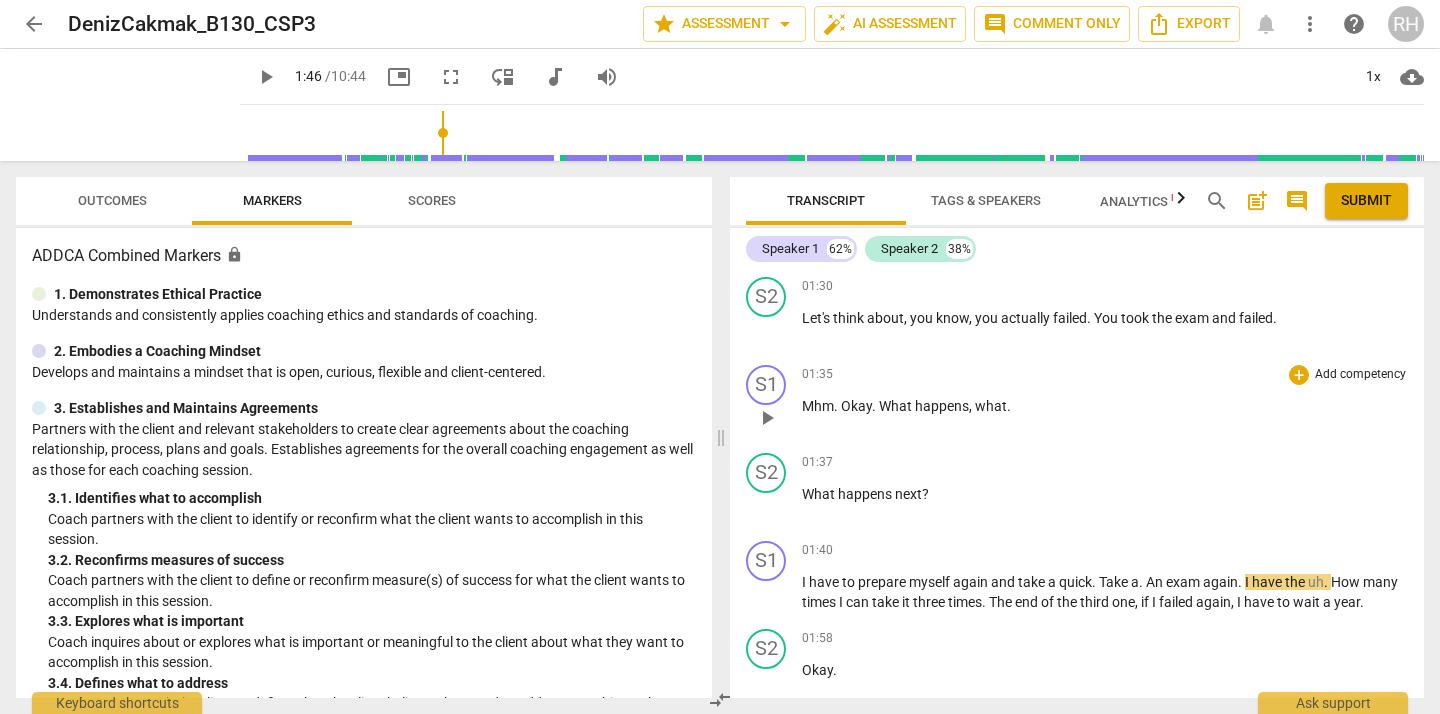 scroll, scrollTop: 1248, scrollLeft: 0, axis: vertical 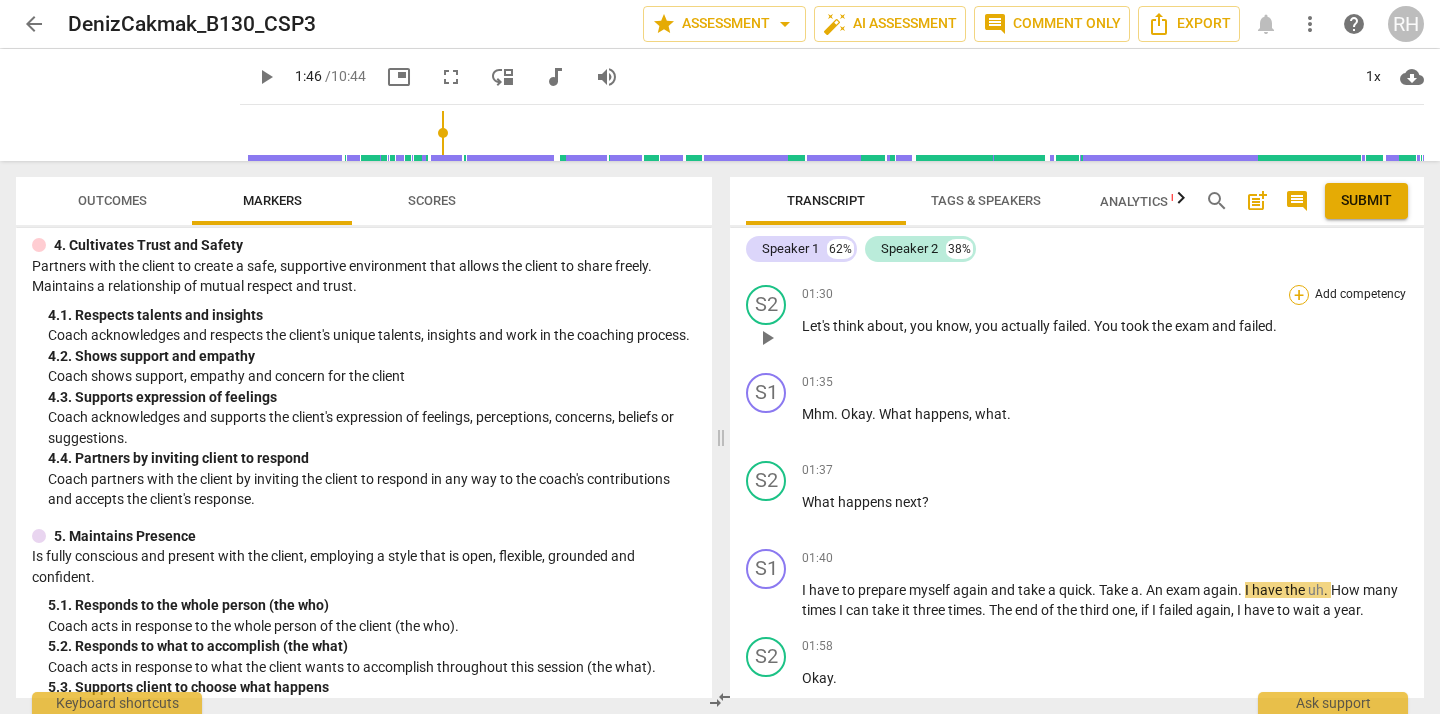 click on "+" at bounding box center [1299, 295] 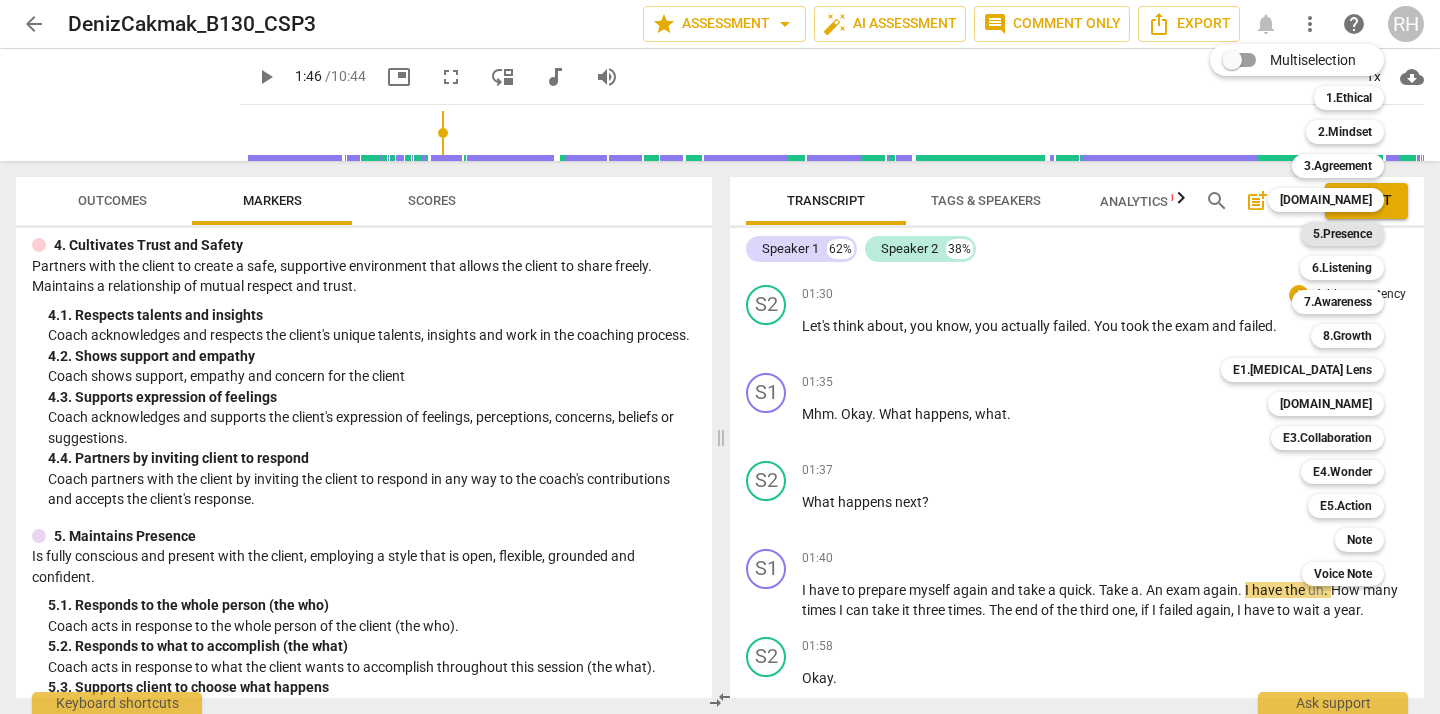 click on "5.Presence" at bounding box center (1342, 234) 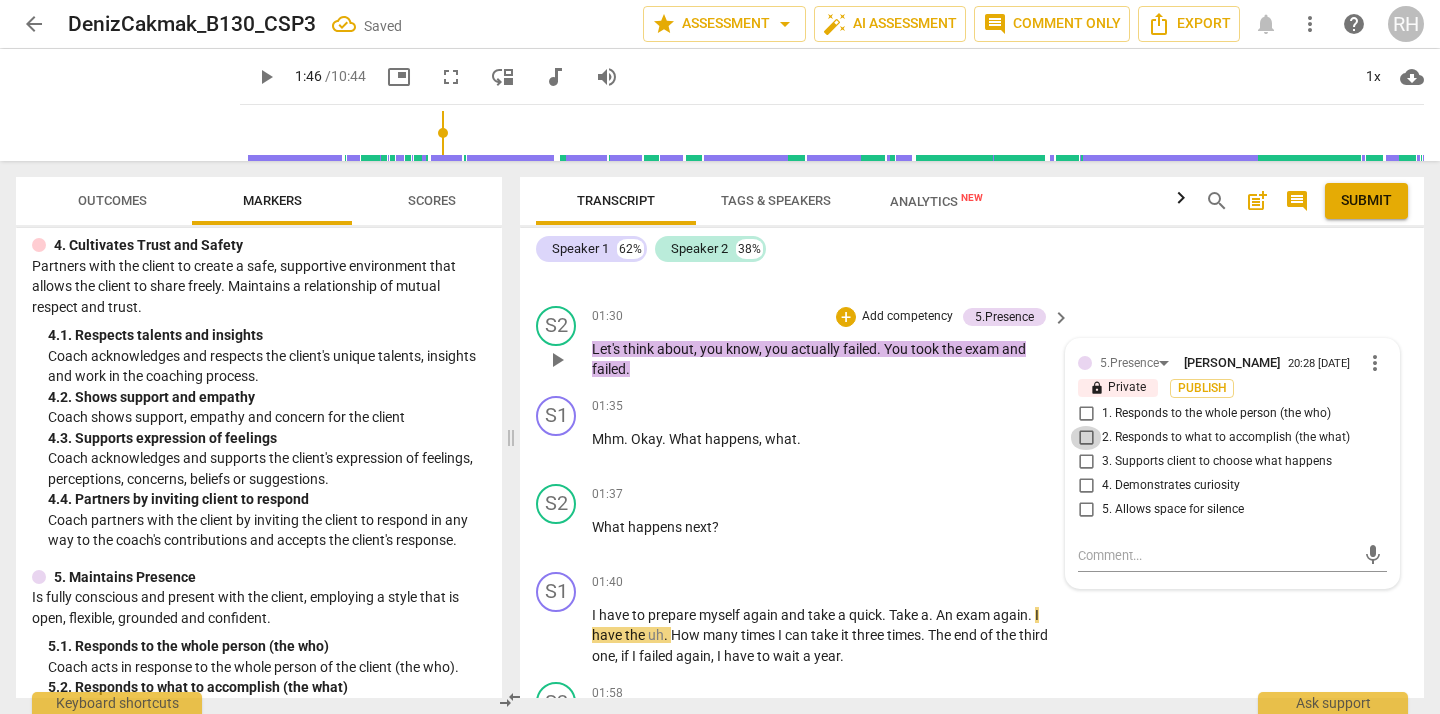 click on "2. Responds to what to accomplish (the what)" at bounding box center (1086, 438) 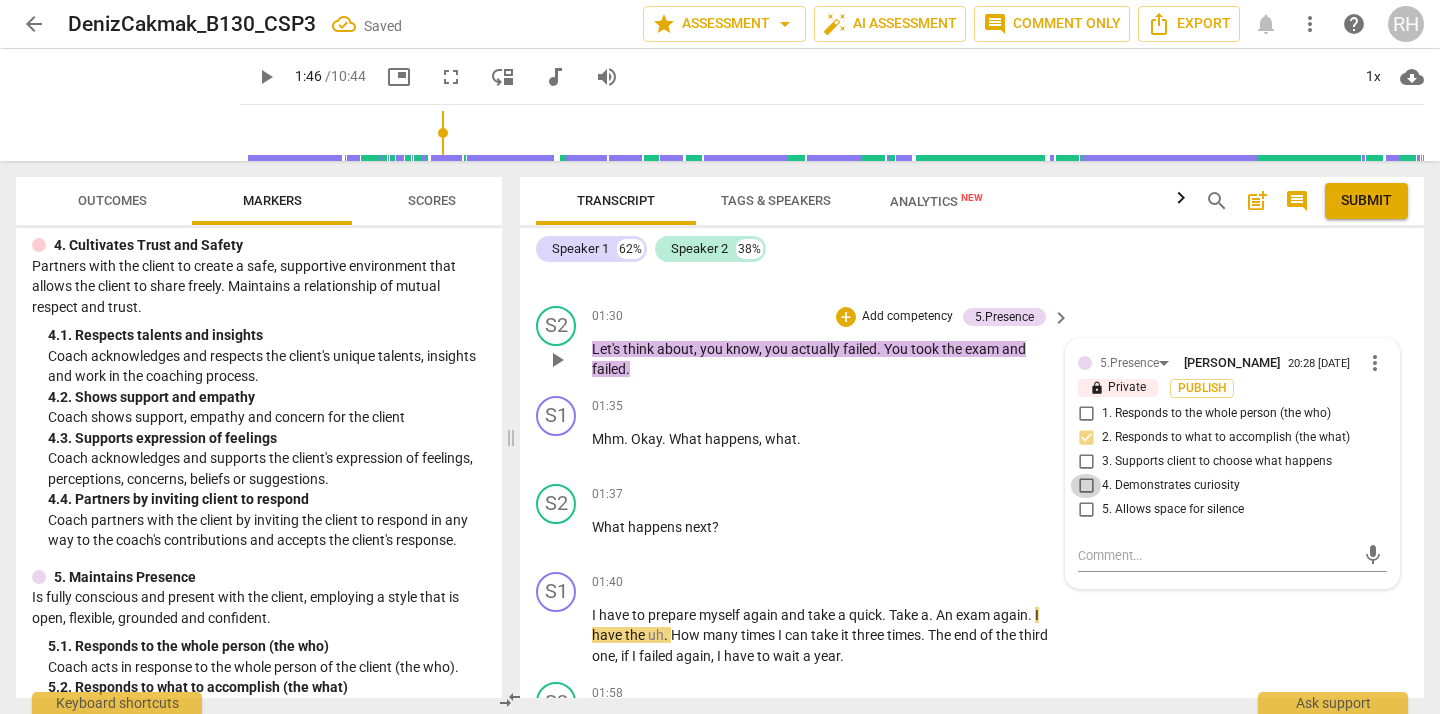 click on "4. Demonstrates curiosity" at bounding box center (1086, 486) 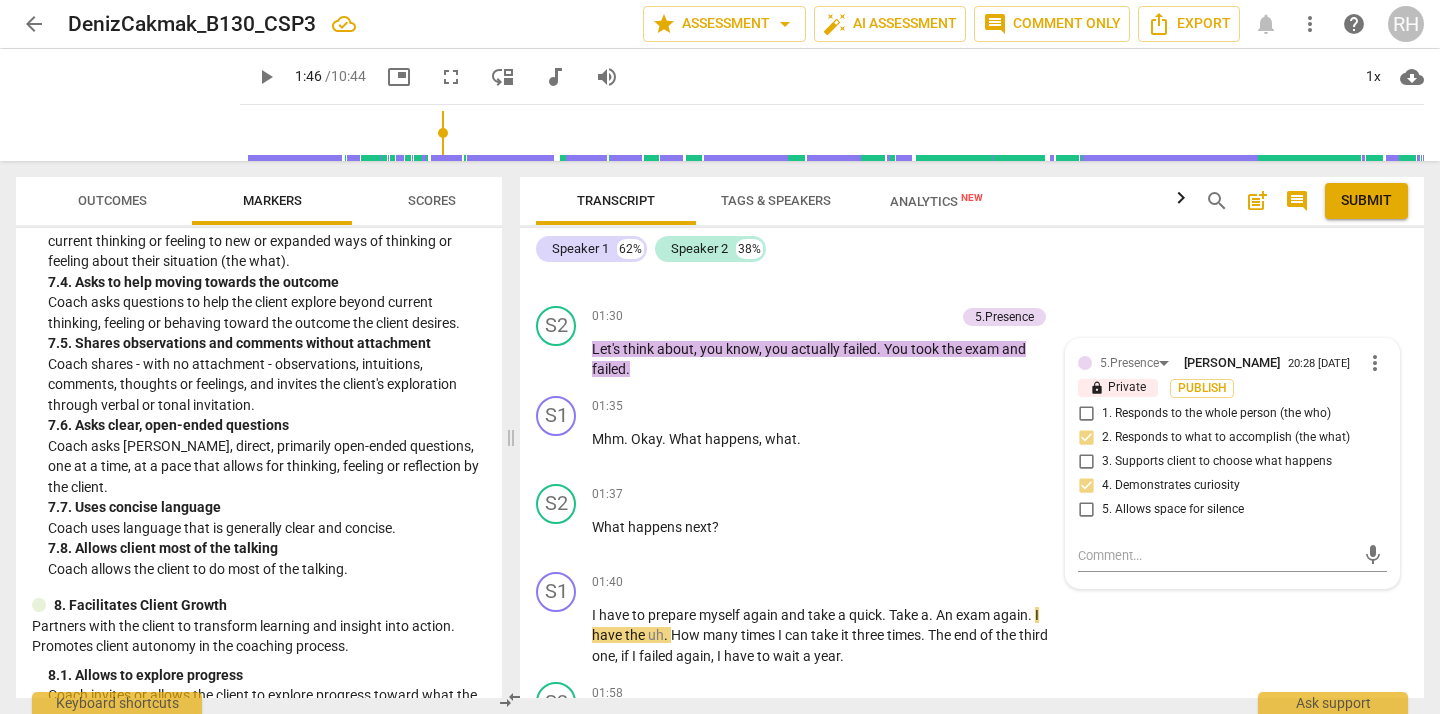 scroll, scrollTop: 2017, scrollLeft: 0, axis: vertical 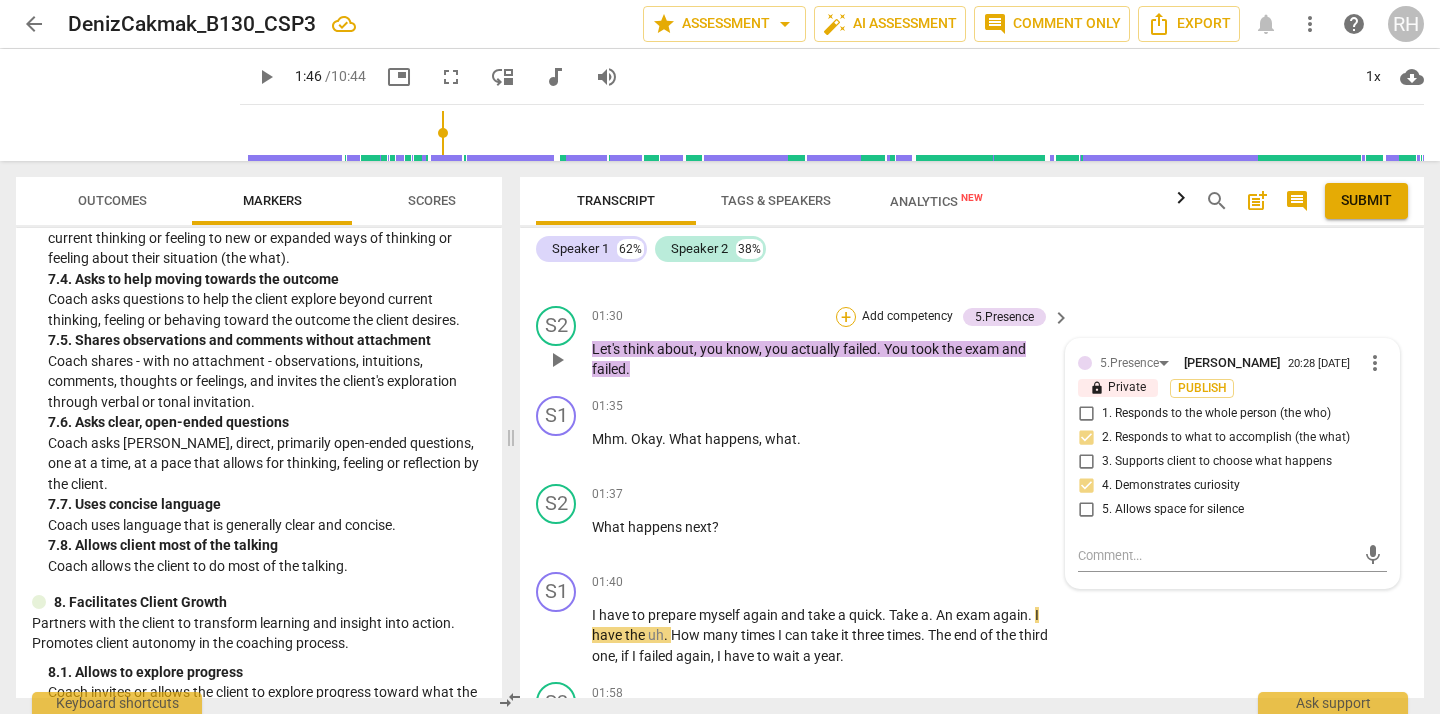 click on "+" at bounding box center (846, 317) 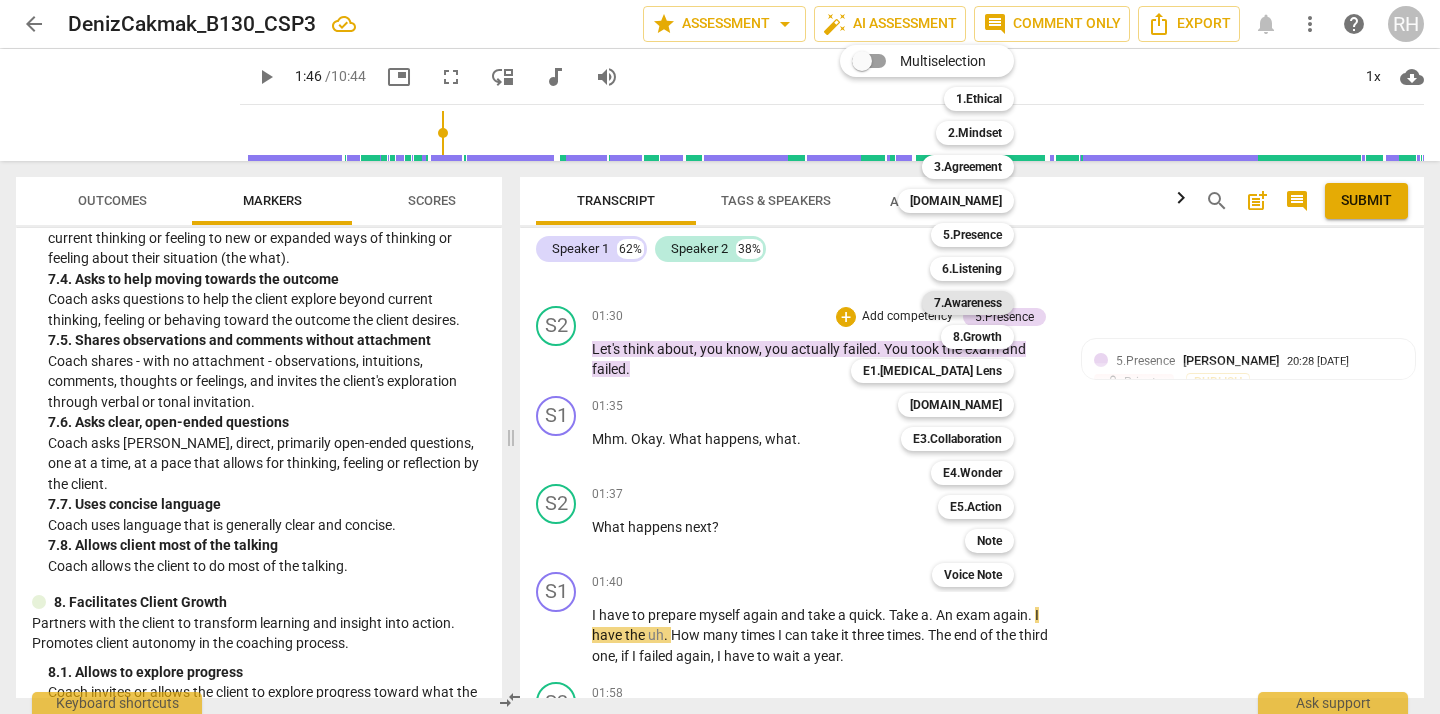 click on "7.Awareness" at bounding box center [968, 303] 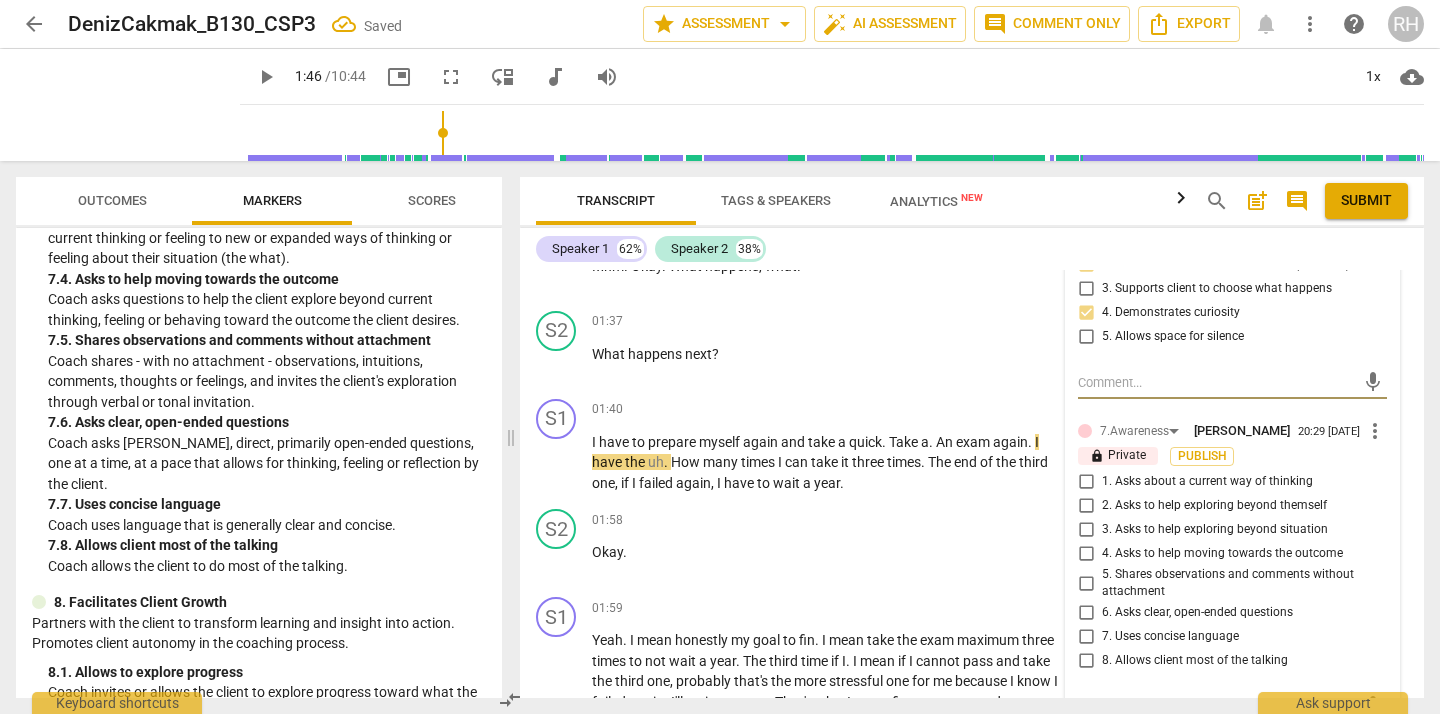 scroll, scrollTop: 1411, scrollLeft: 0, axis: vertical 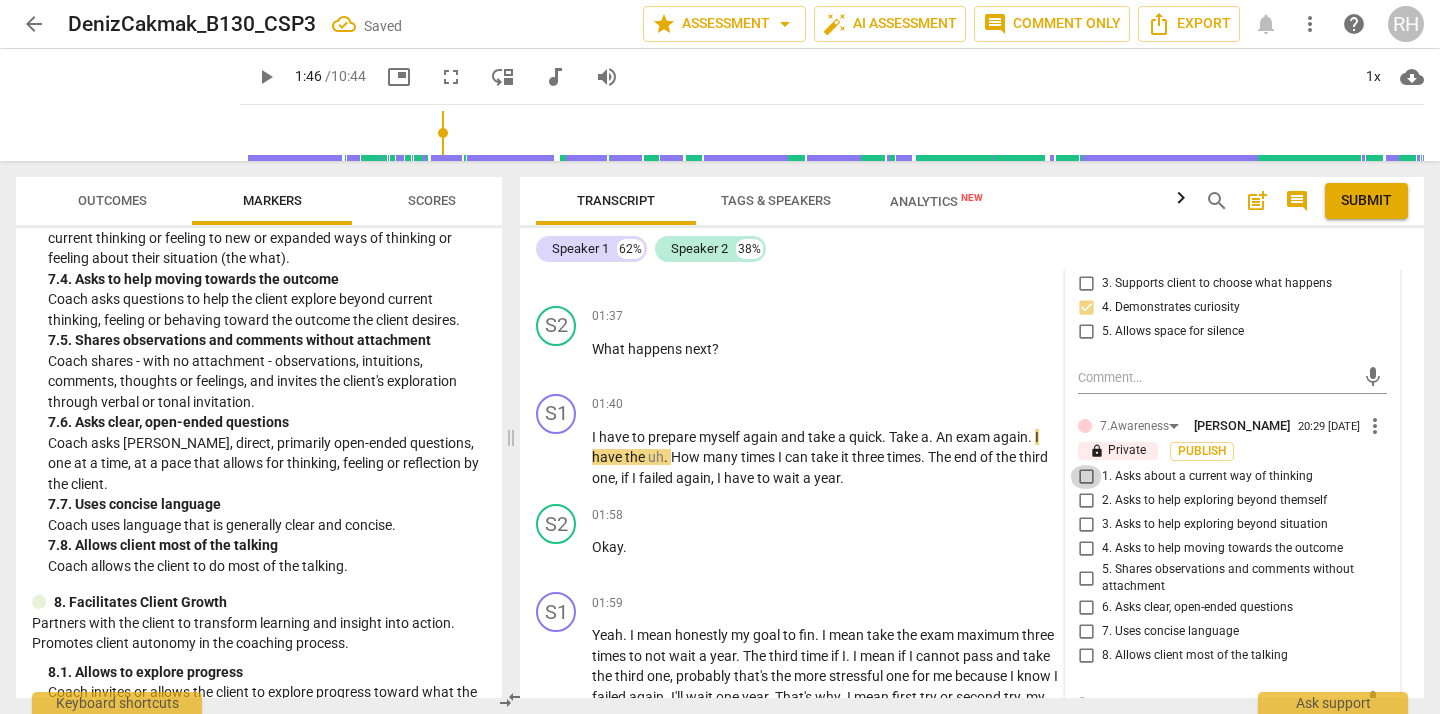 click on "1. Asks about a current way of thinking" at bounding box center (1086, 477) 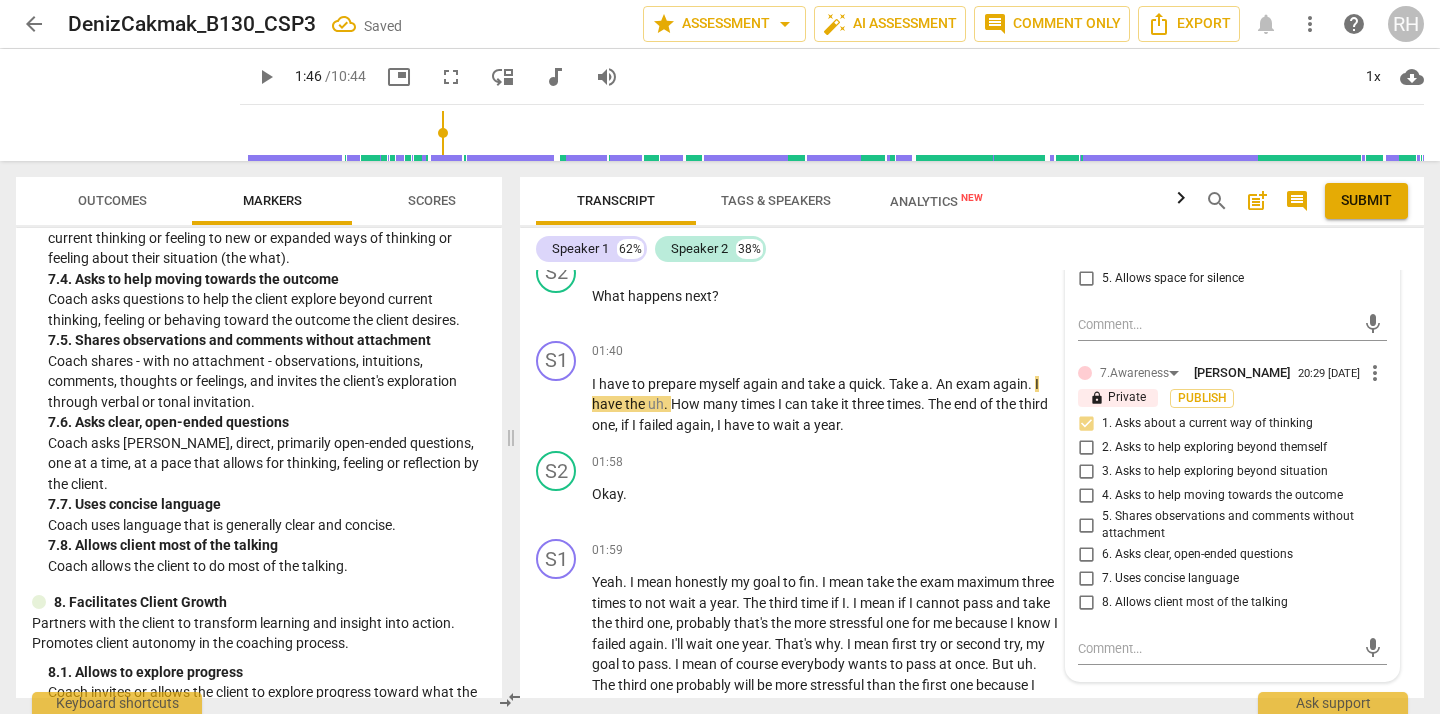 scroll, scrollTop: 1466, scrollLeft: 0, axis: vertical 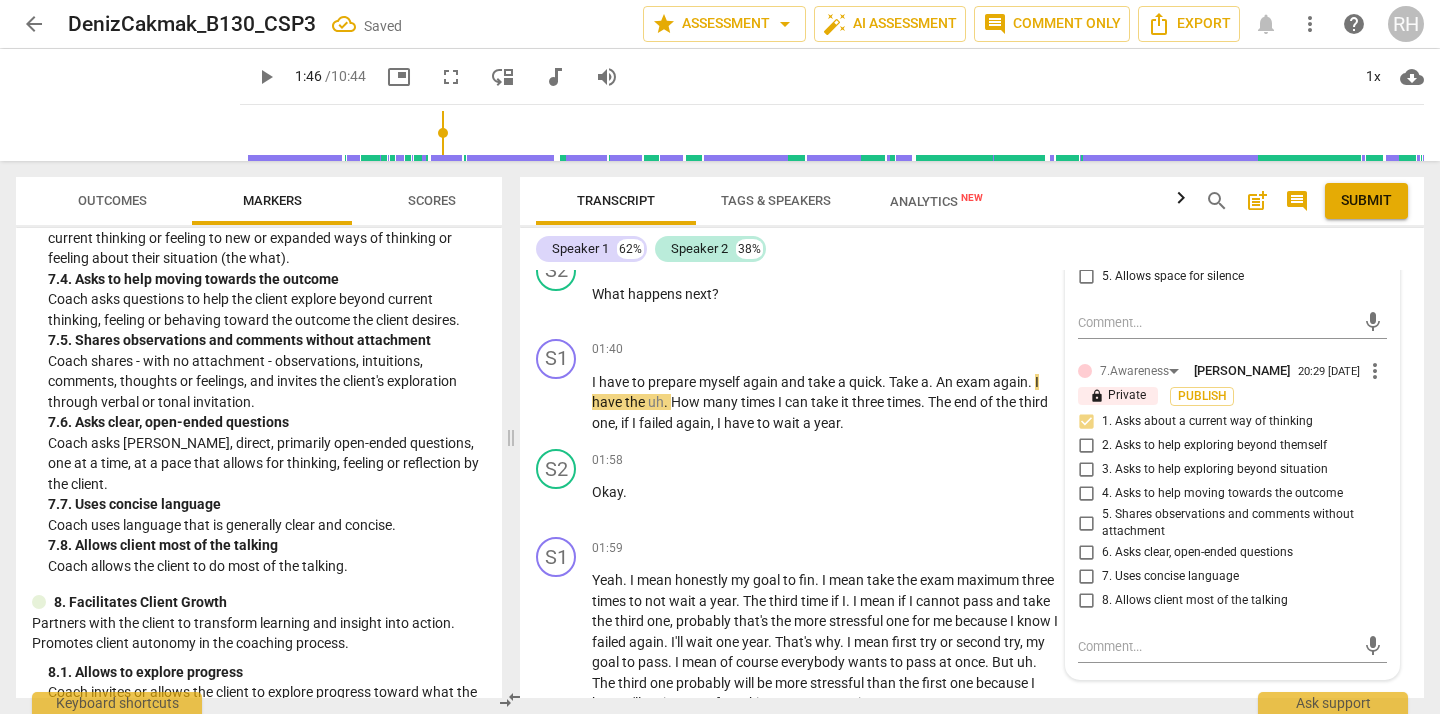 click on "6. Asks clear, open-ended questions" at bounding box center (1086, 553) 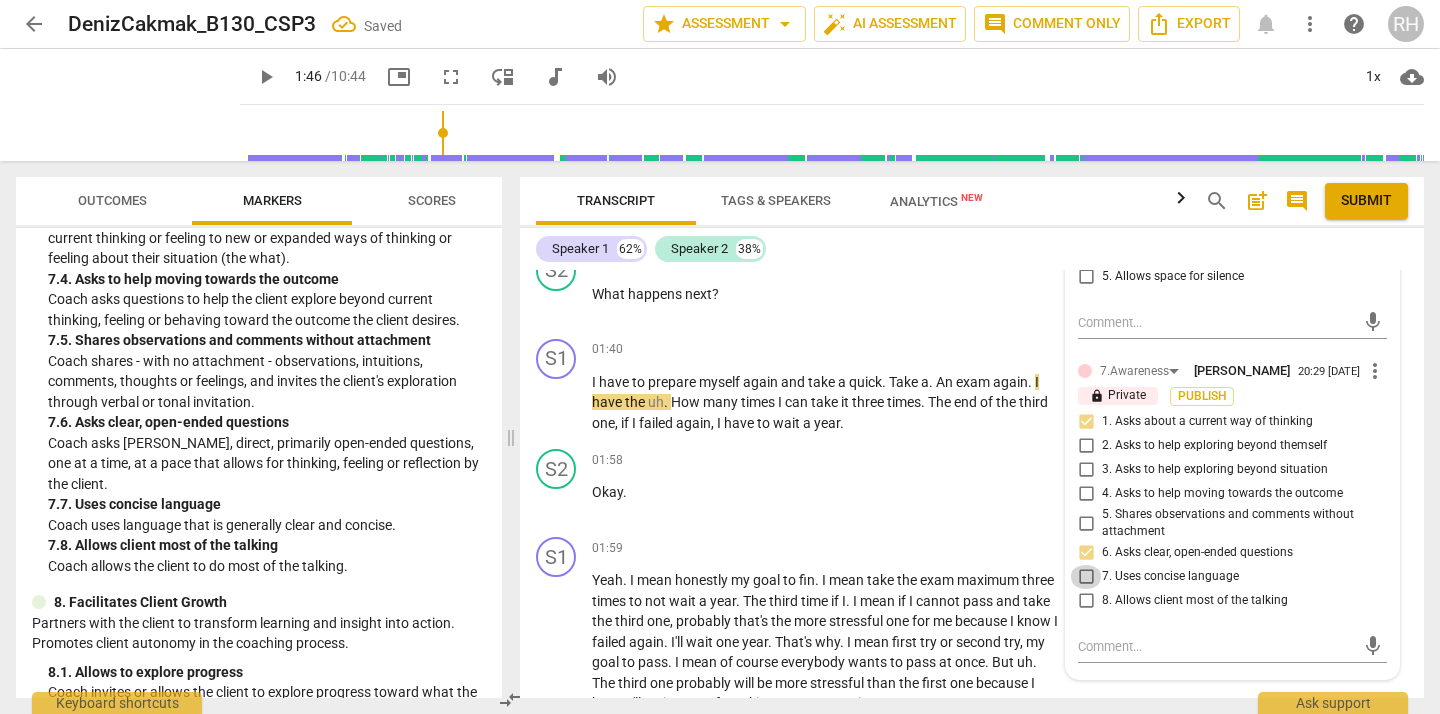 click on "7. Uses concise language" at bounding box center [1086, 577] 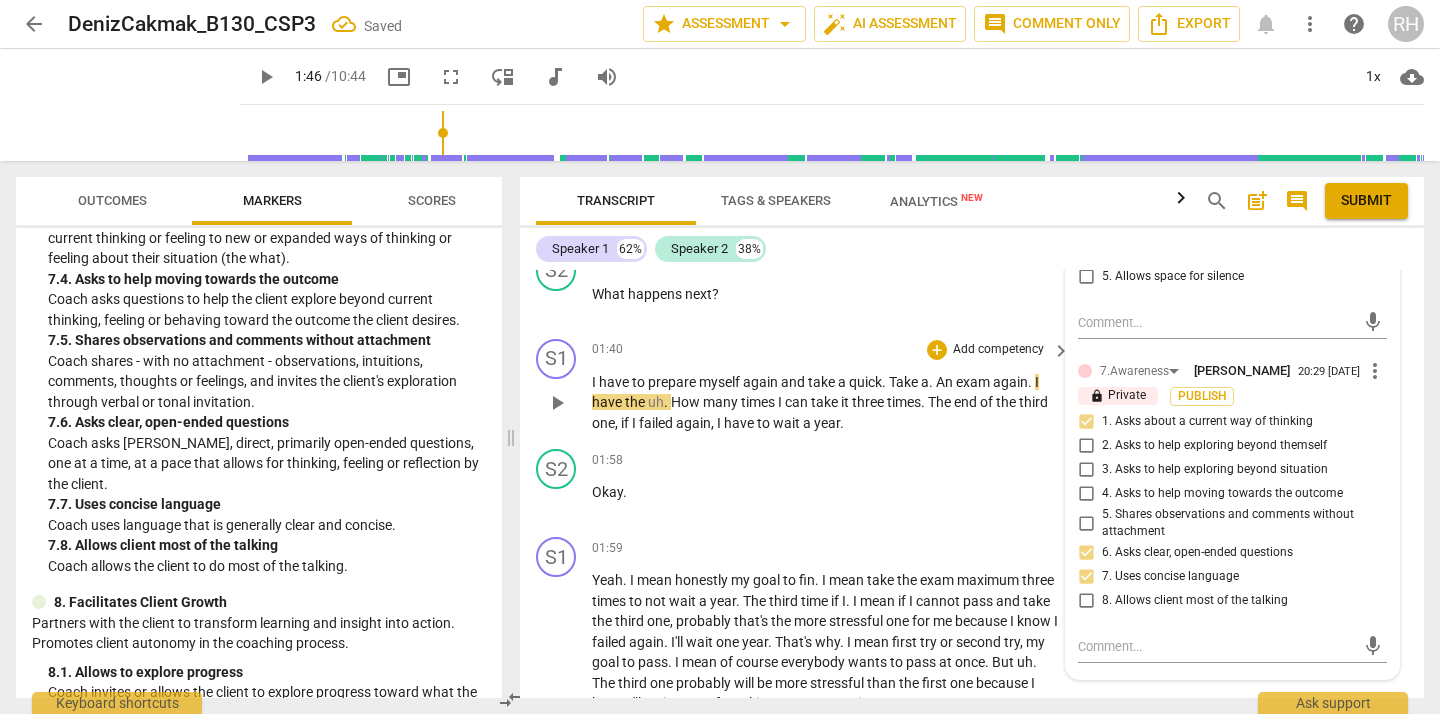 click on "play_arrow" at bounding box center (557, 403) 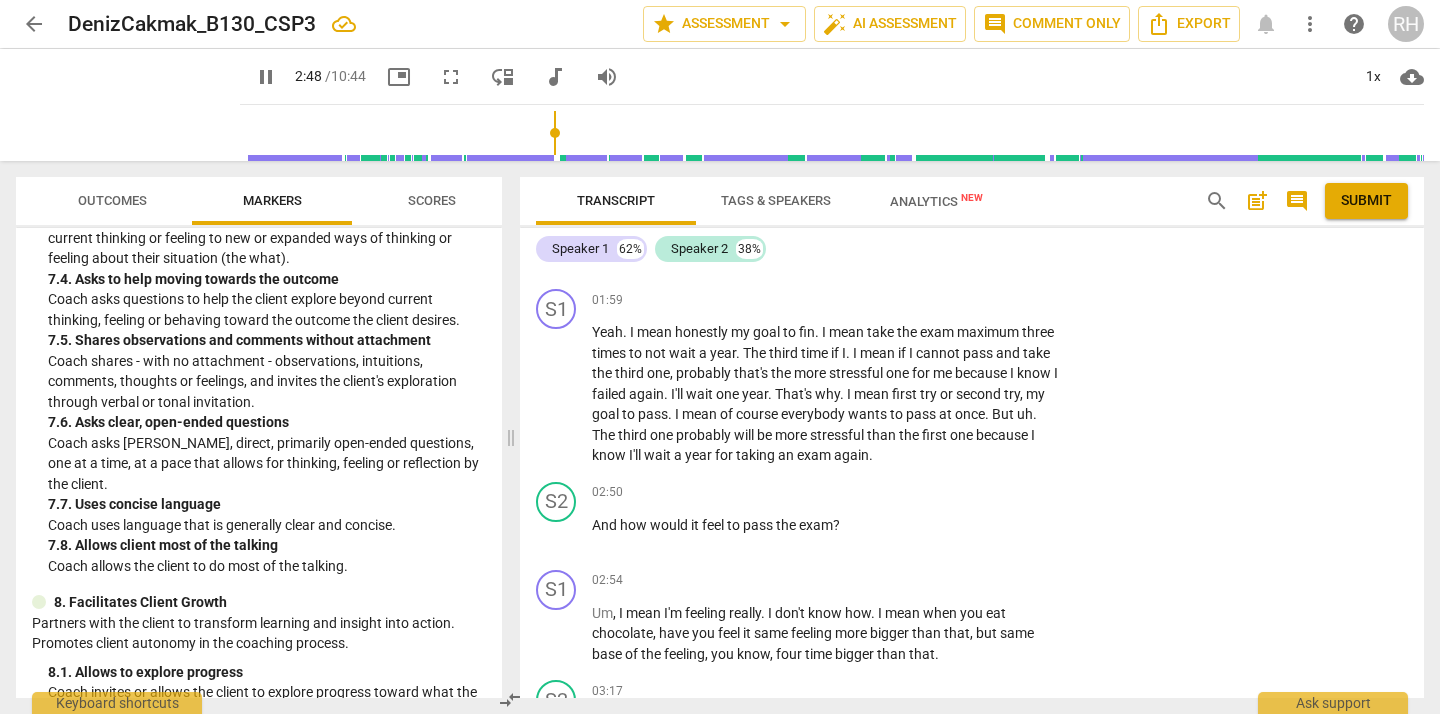 scroll, scrollTop: 1727, scrollLeft: 0, axis: vertical 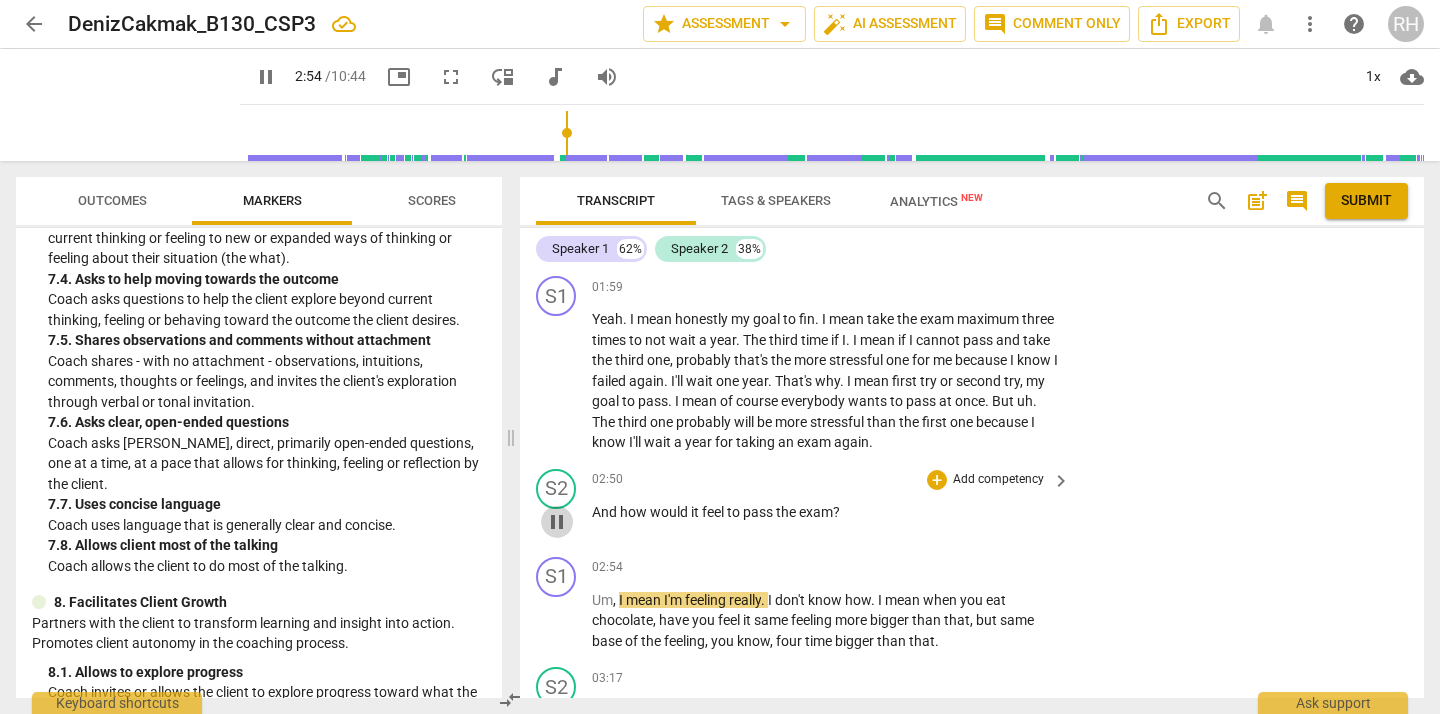 click on "pause" at bounding box center (557, 522) 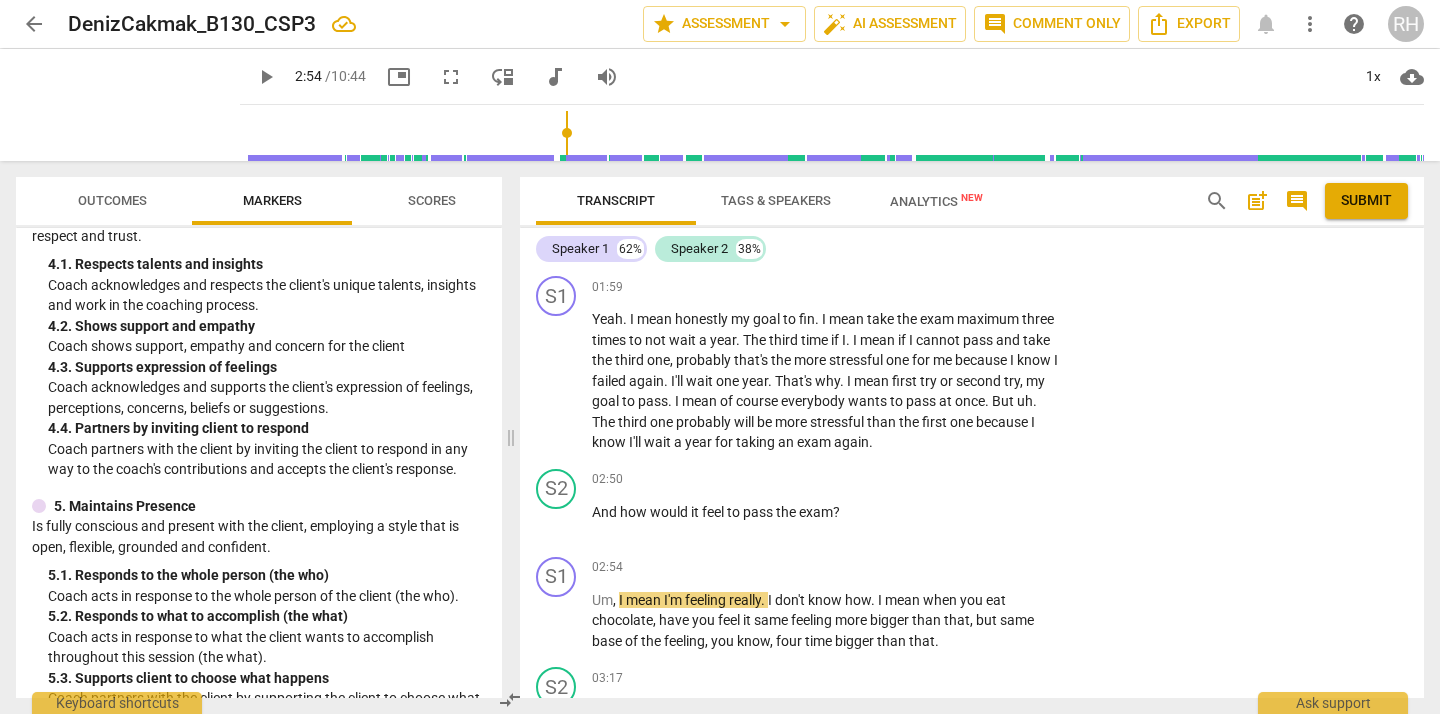 scroll, scrollTop: 671, scrollLeft: 0, axis: vertical 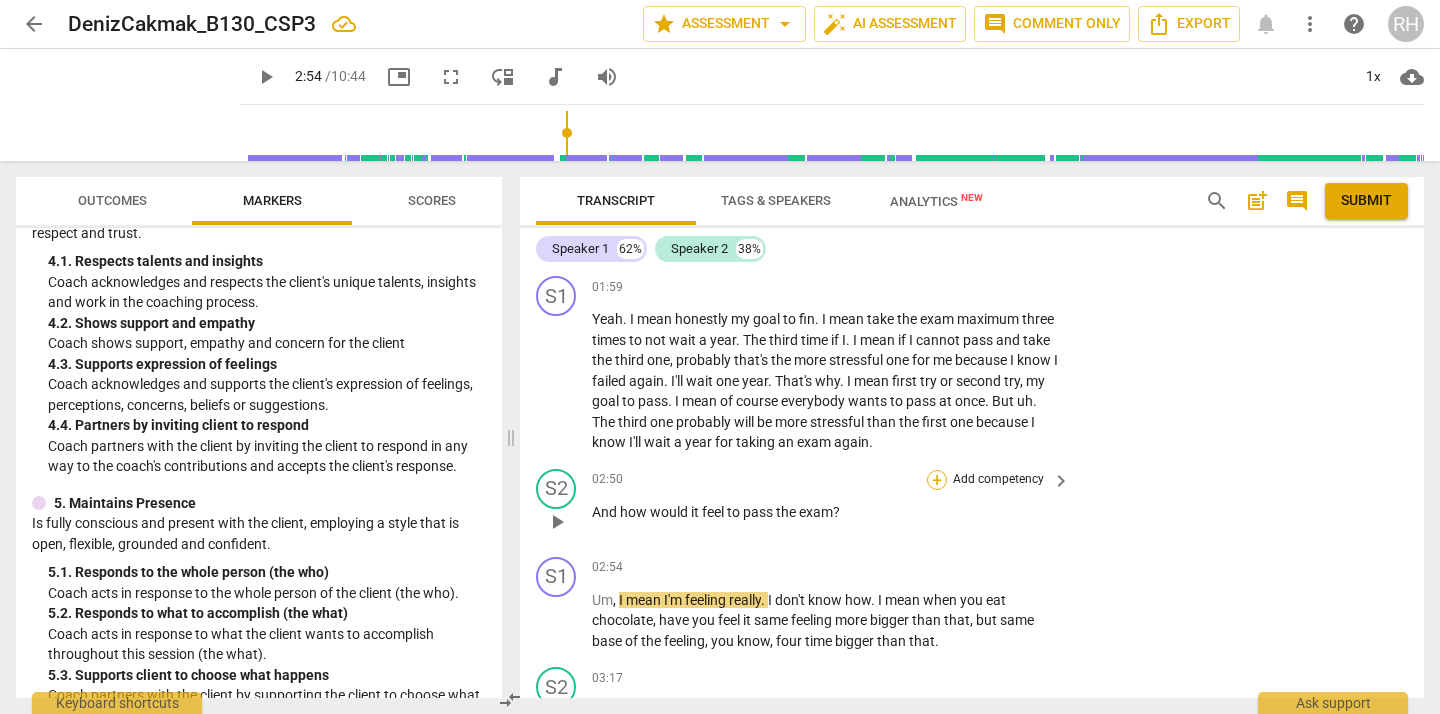 click on "+" at bounding box center [937, 480] 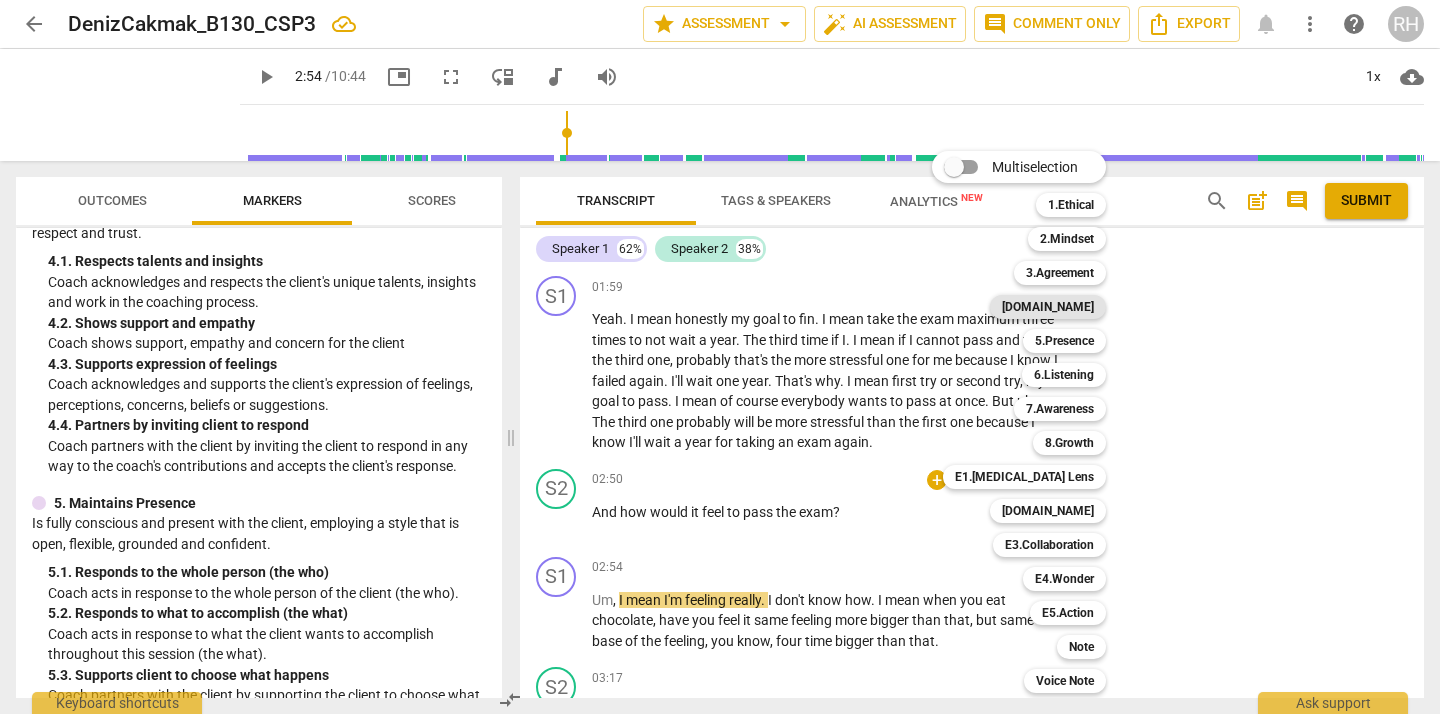 click on "[DOMAIN_NAME]" at bounding box center (1048, 307) 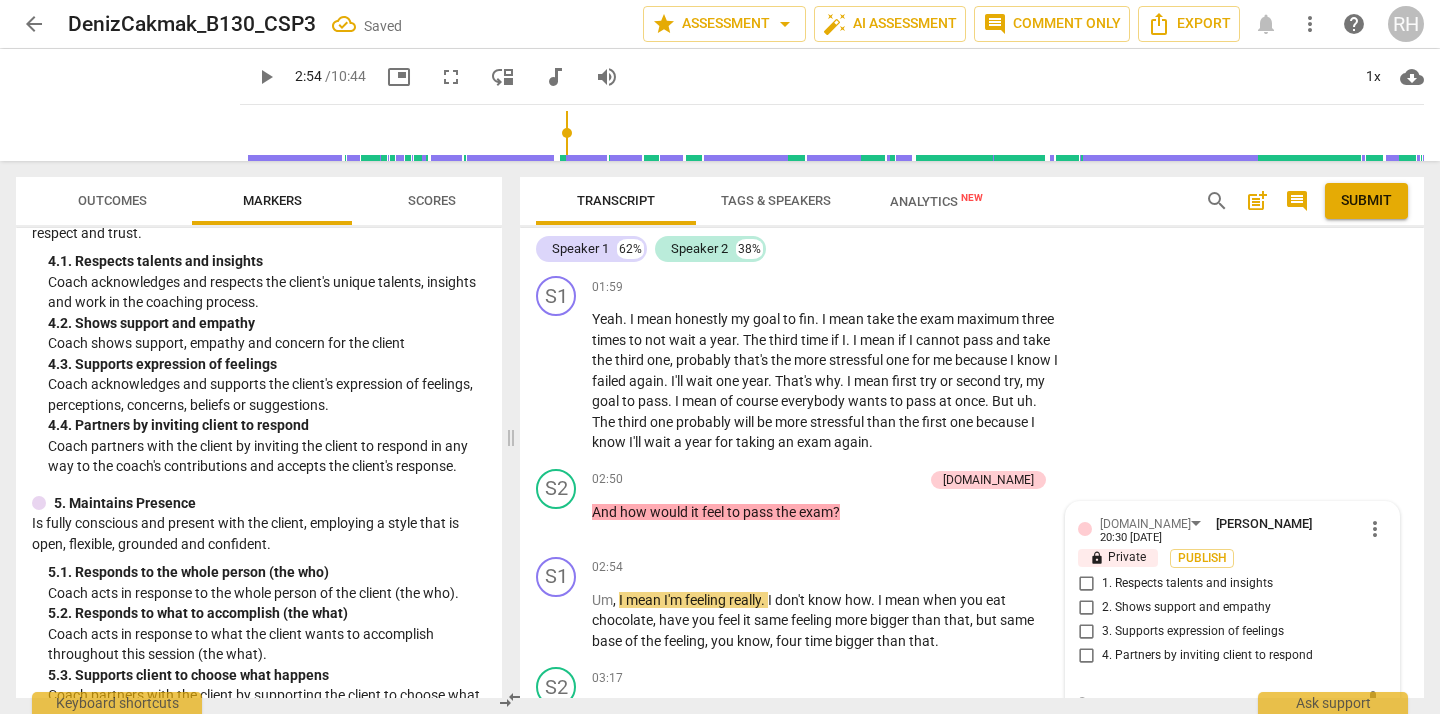 scroll, scrollTop: 1738, scrollLeft: 0, axis: vertical 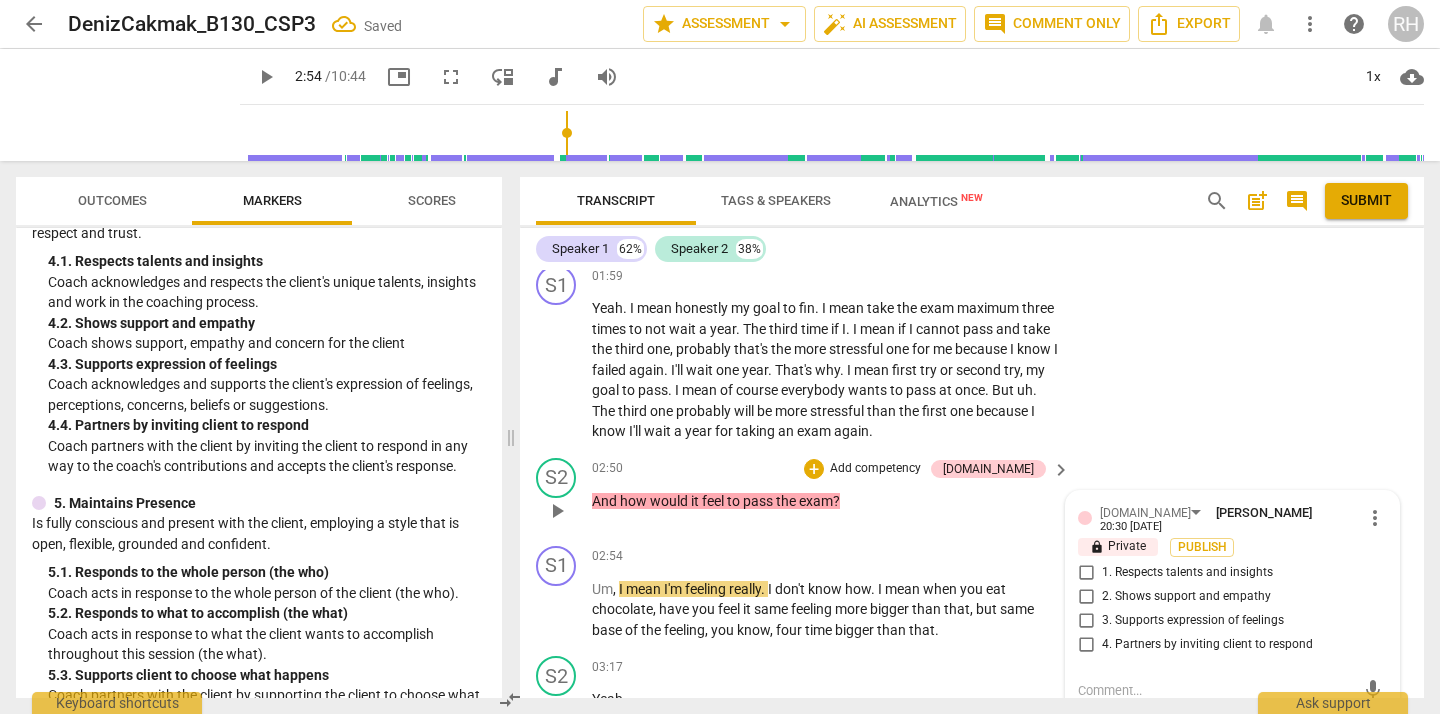 click on "3. Supports expression of feelings" at bounding box center (1086, 621) 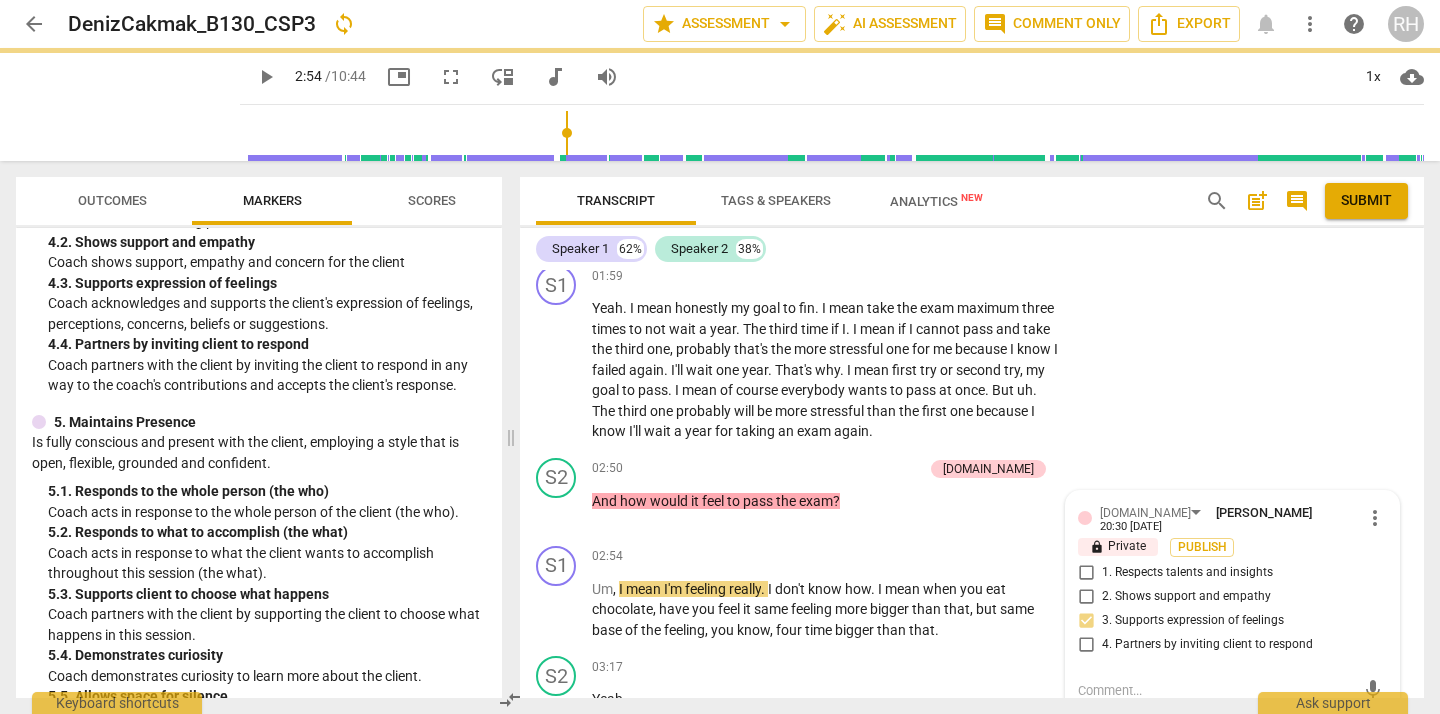 scroll, scrollTop: 774, scrollLeft: 0, axis: vertical 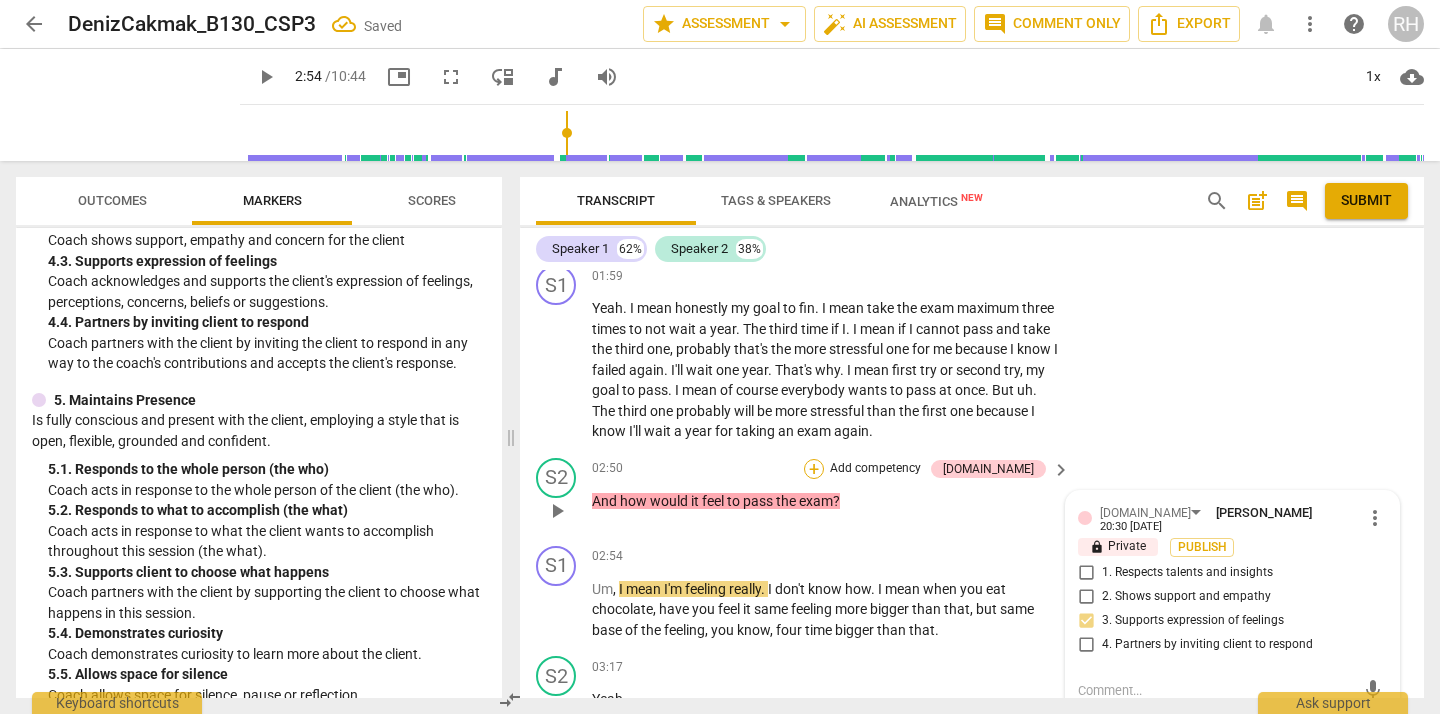 click on "+" at bounding box center [814, 469] 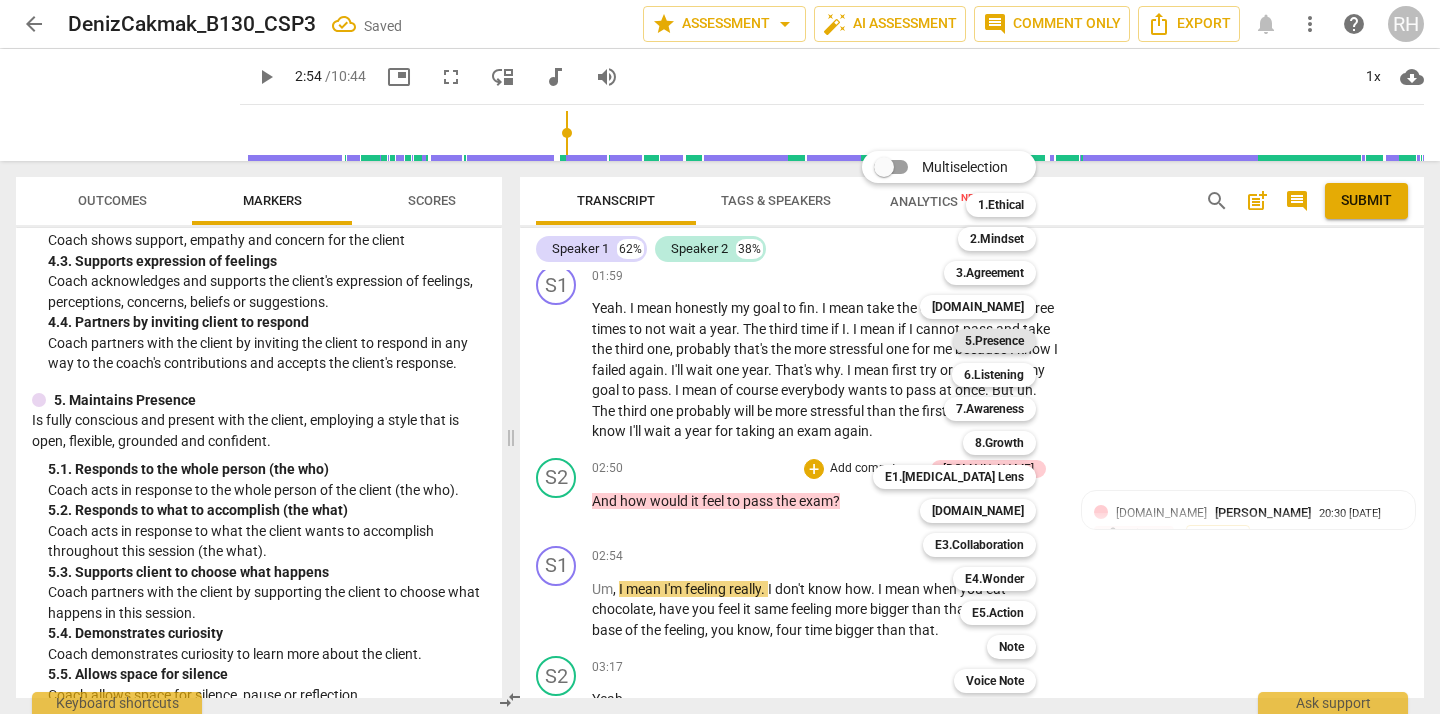 click on "5.Presence" at bounding box center (994, 341) 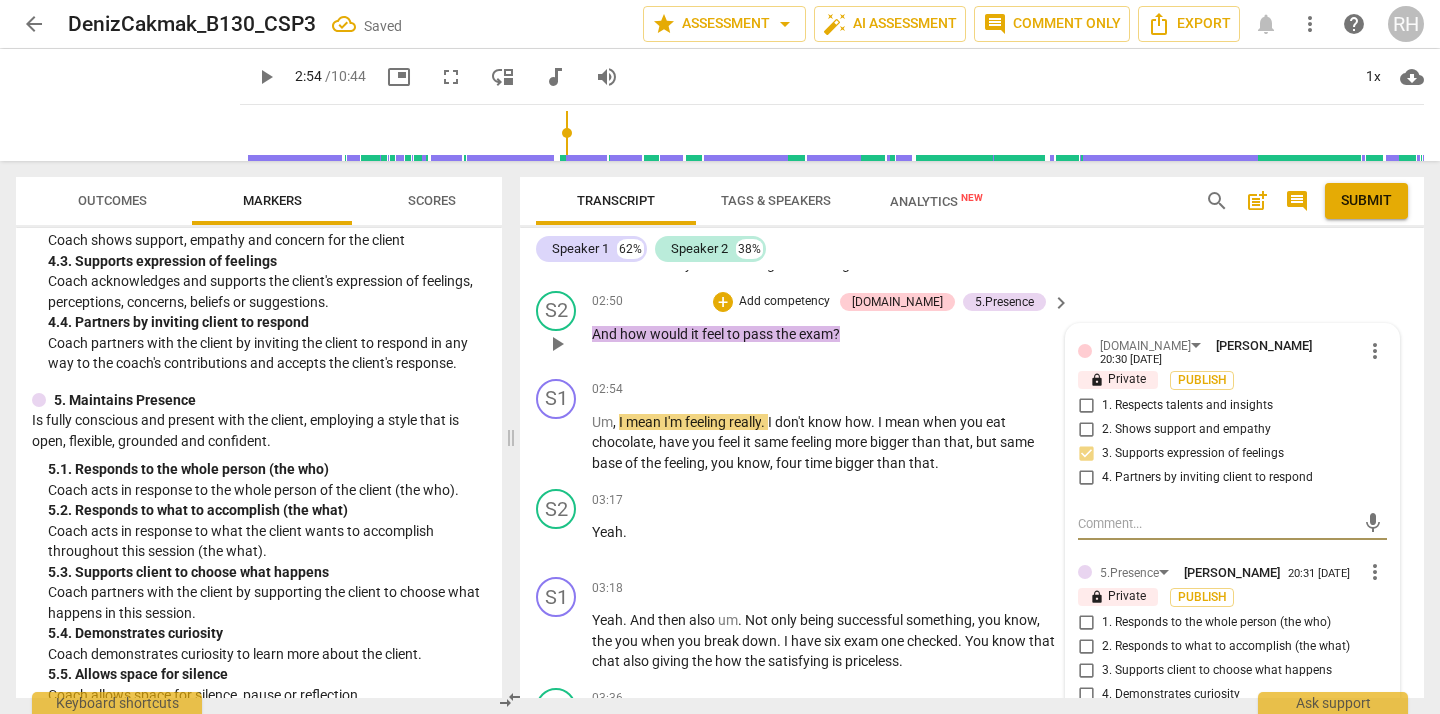 scroll, scrollTop: 1907, scrollLeft: 0, axis: vertical 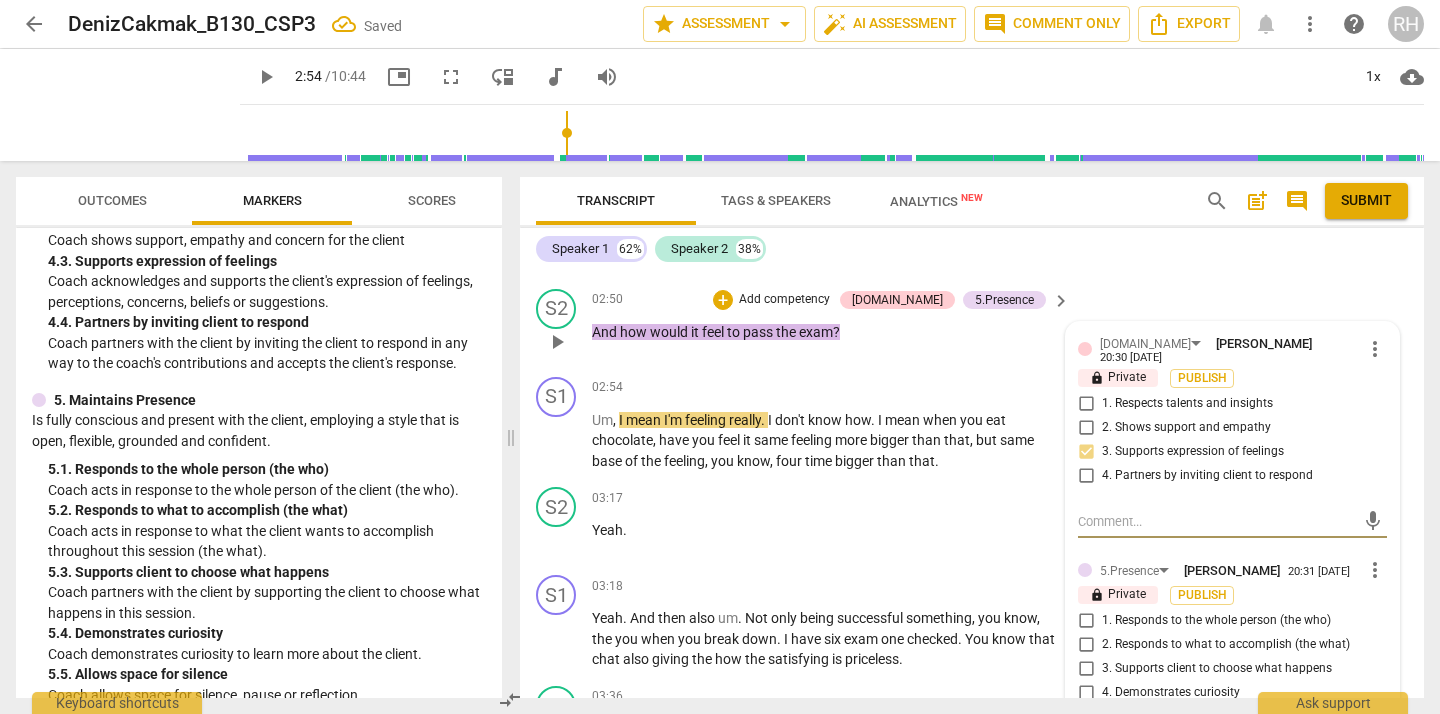 click on "1. Responds to the whole person (the who)" at bounding box center [1086, 621] 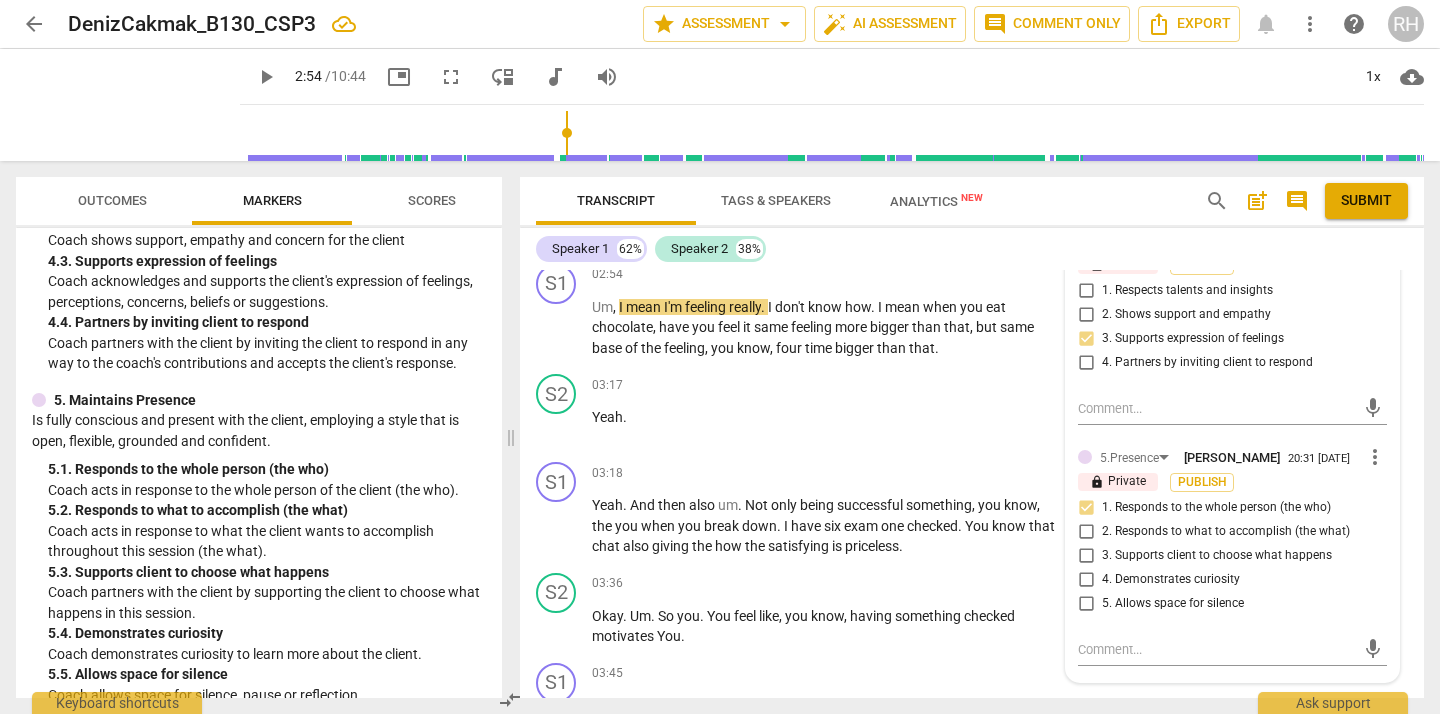 scroll, scrollTop: 2022, scrollLeft: 0, axis: vertical 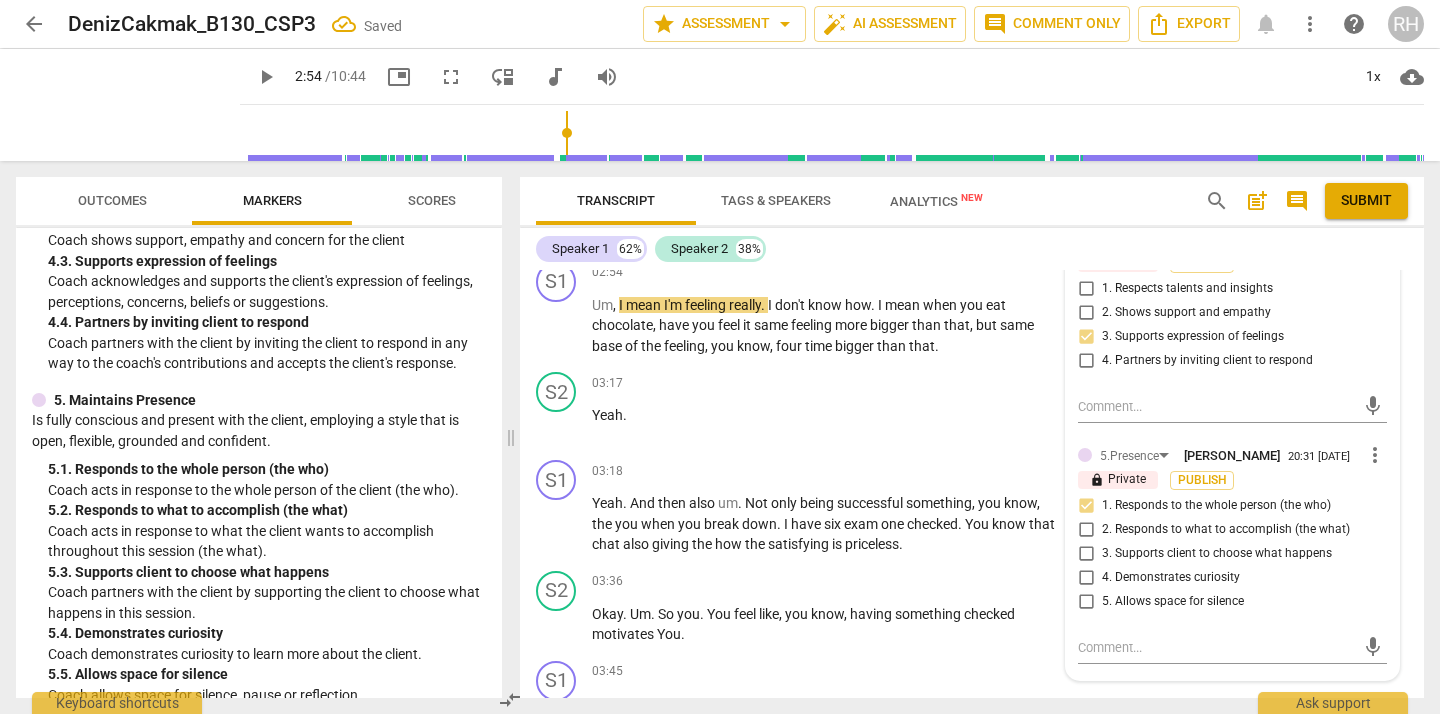 click on "4. Demonstrates curiosity" at bounding box center (1086, 578) 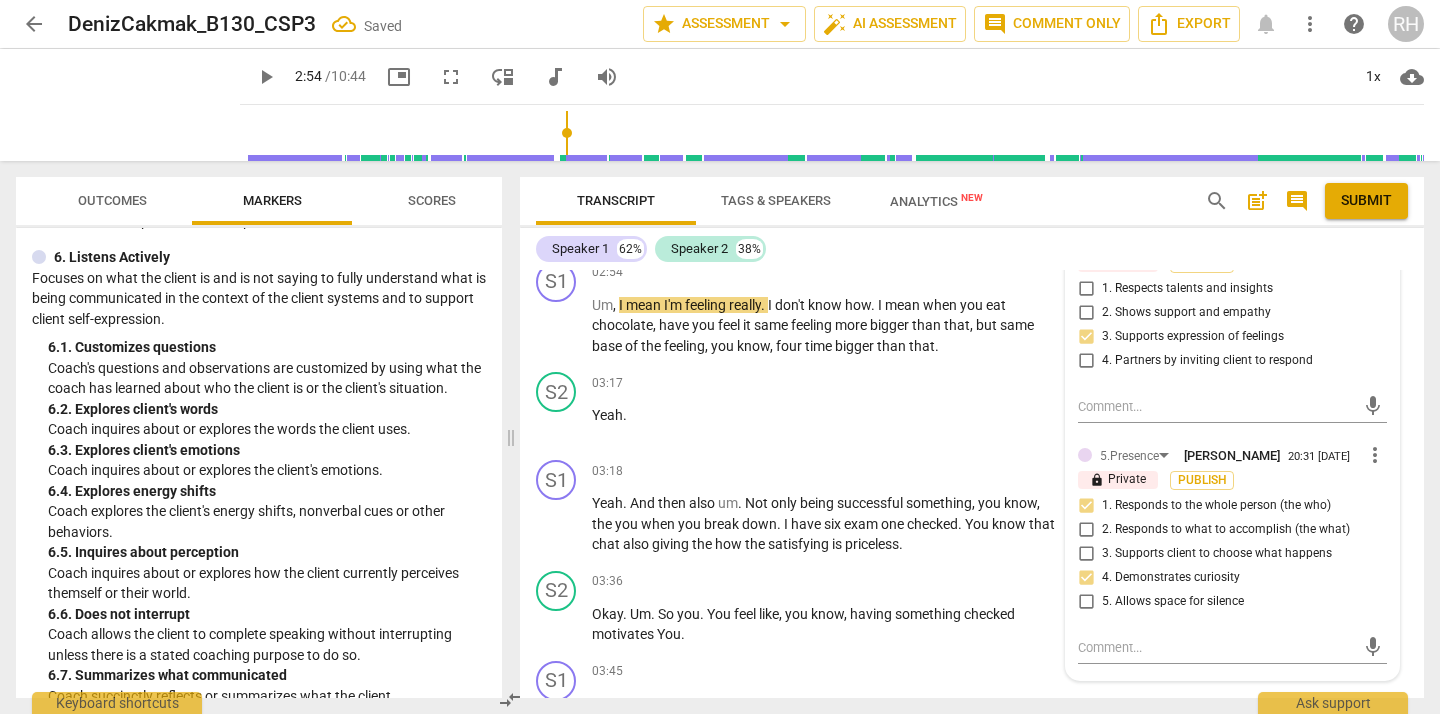 scroll, scrollTop: 1247, scrollLeft: 0, axis: vertical 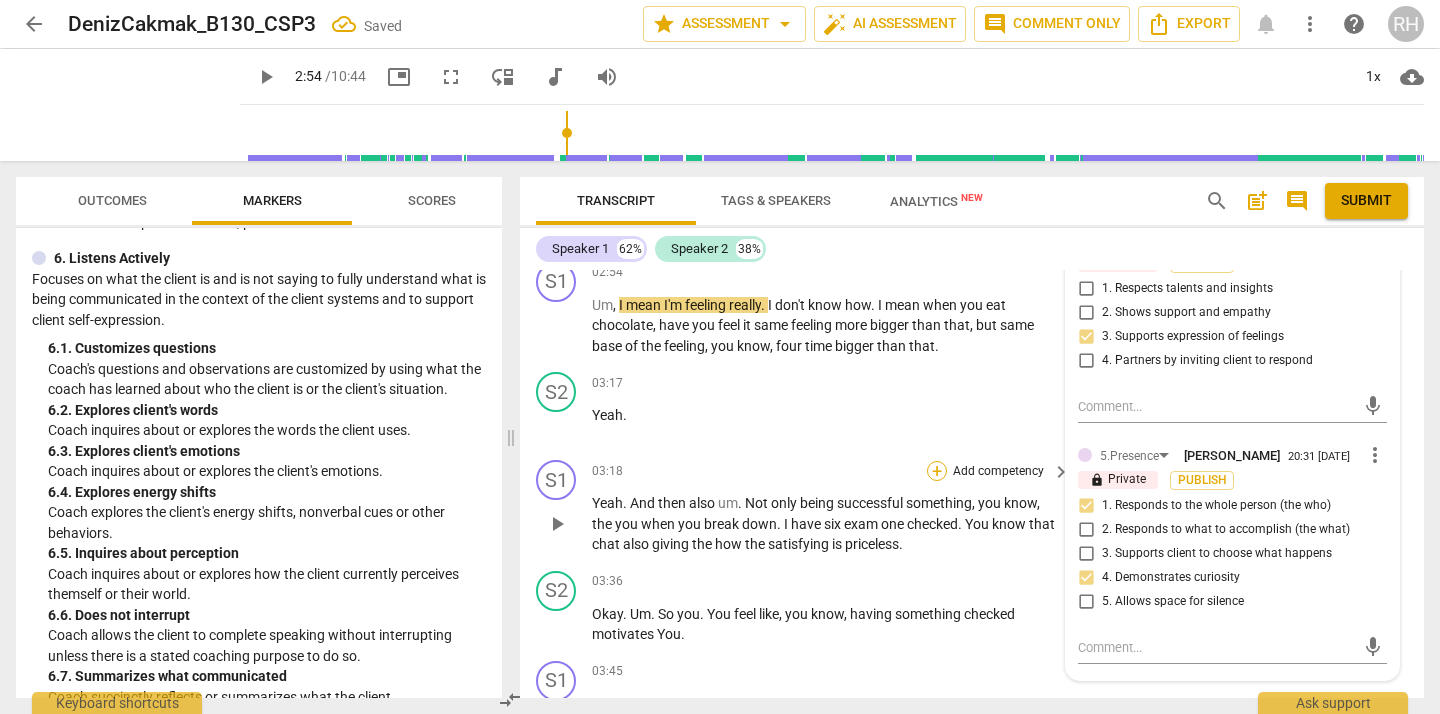 click on "+" at bounding box center [937, 471] 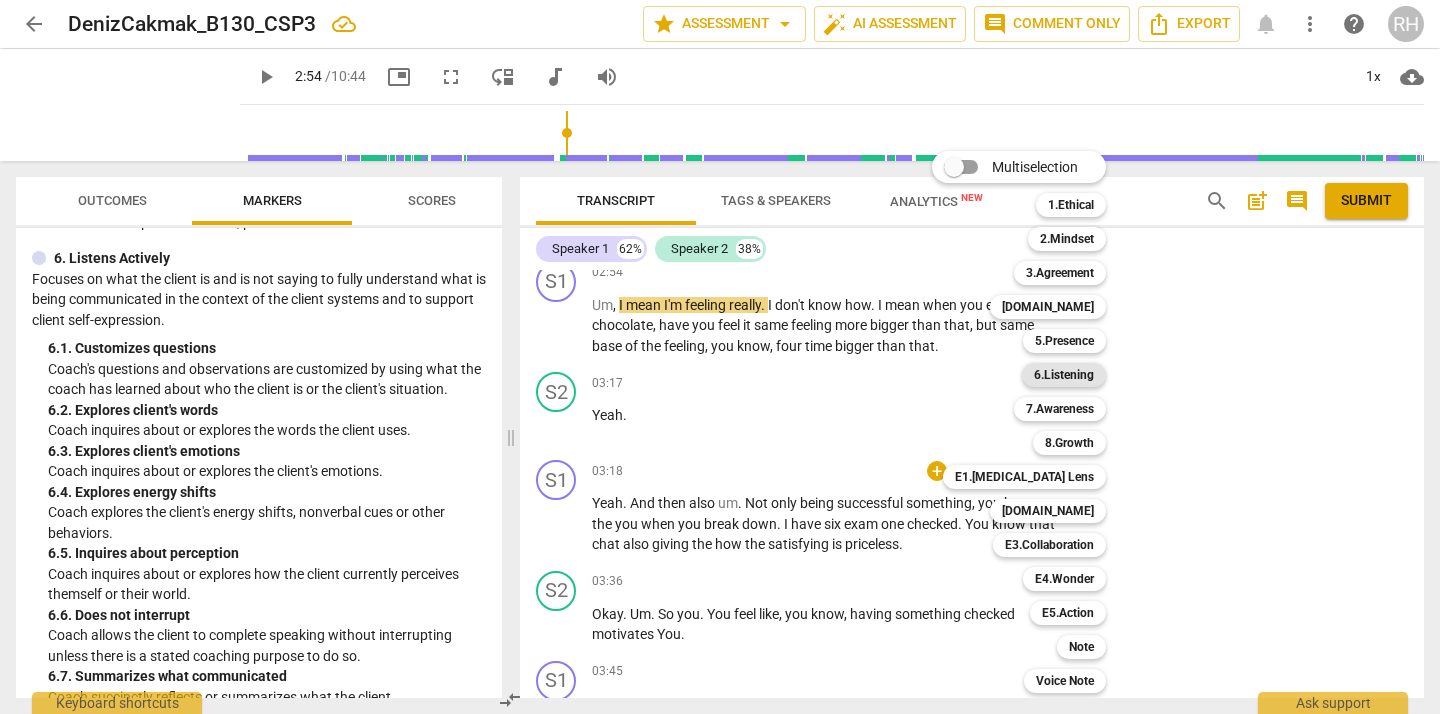 click on "6.Listening" at bounding box center [1064, 375] 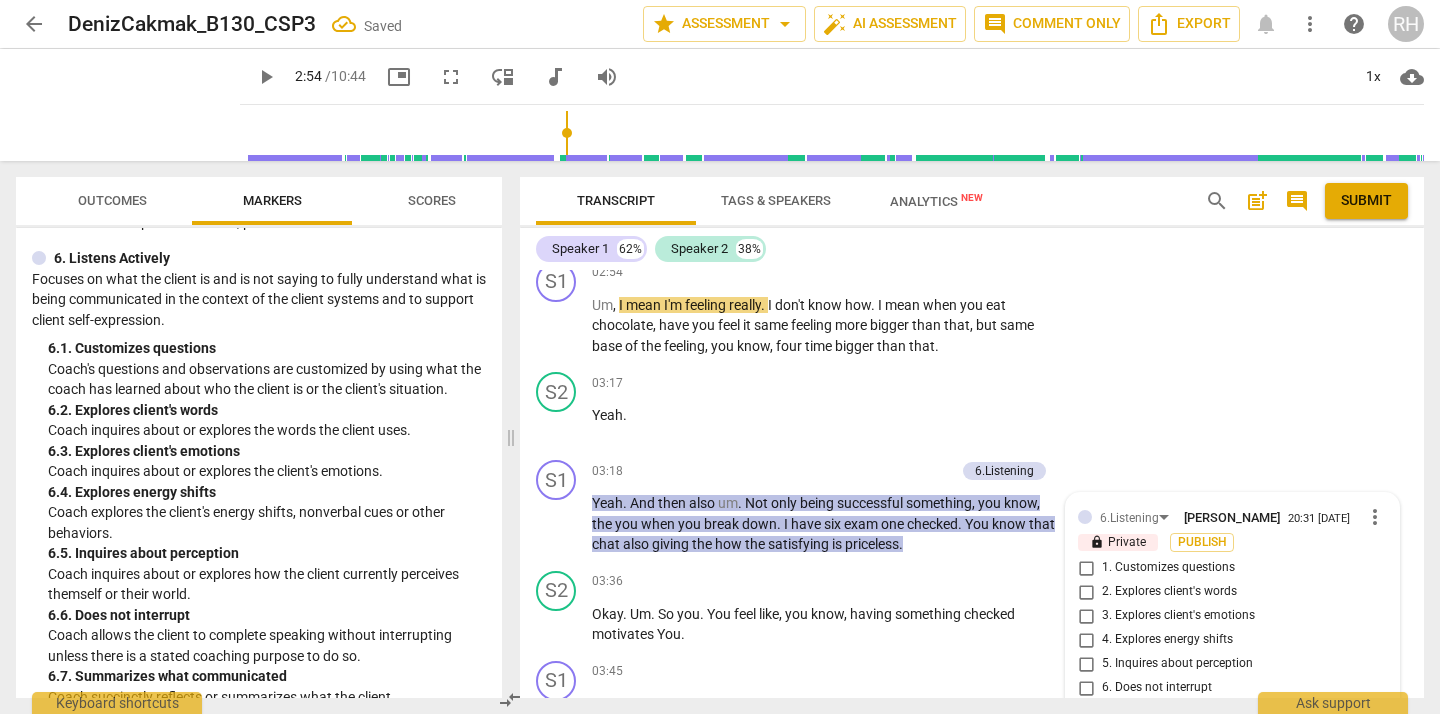 scroll, scrollTop: 2303, scrollLeft: 0, axis: vertical 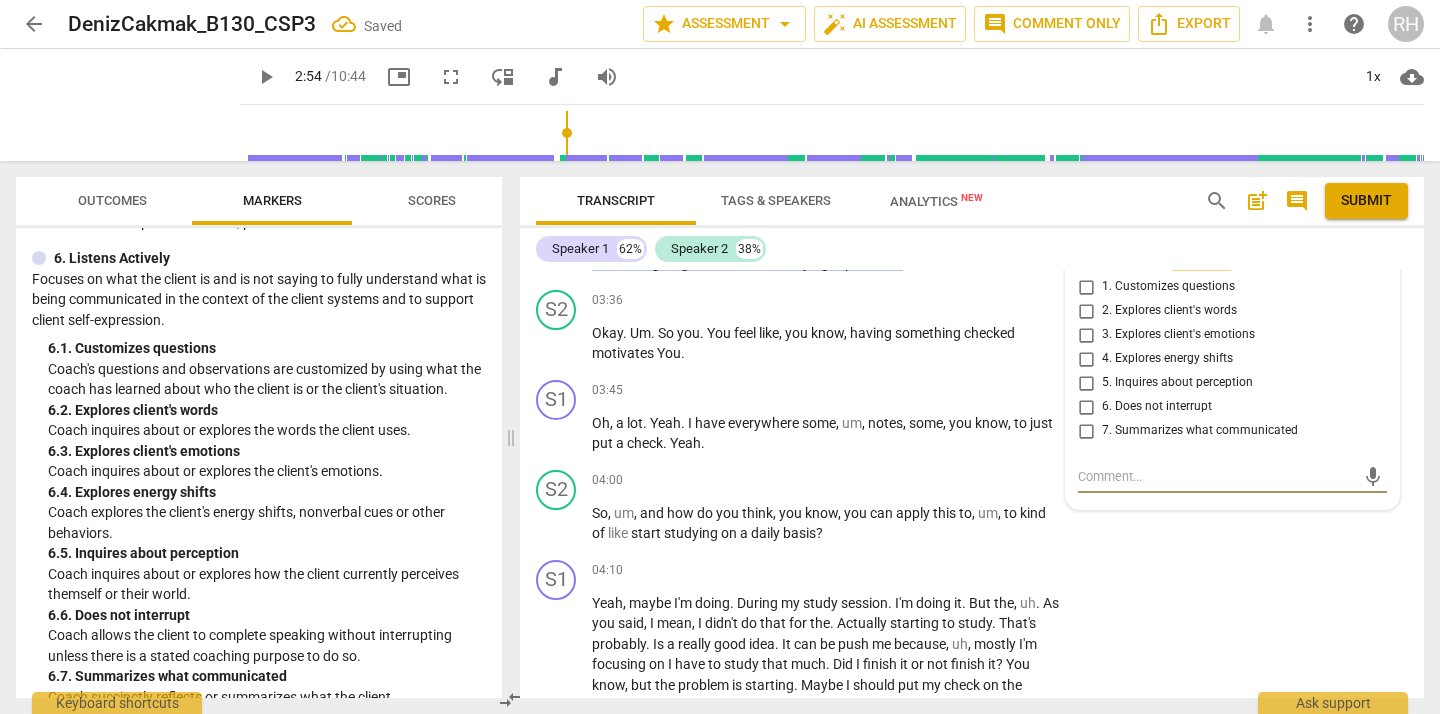 click on "1. Customizes questions" at bounding box center [1086, 287] 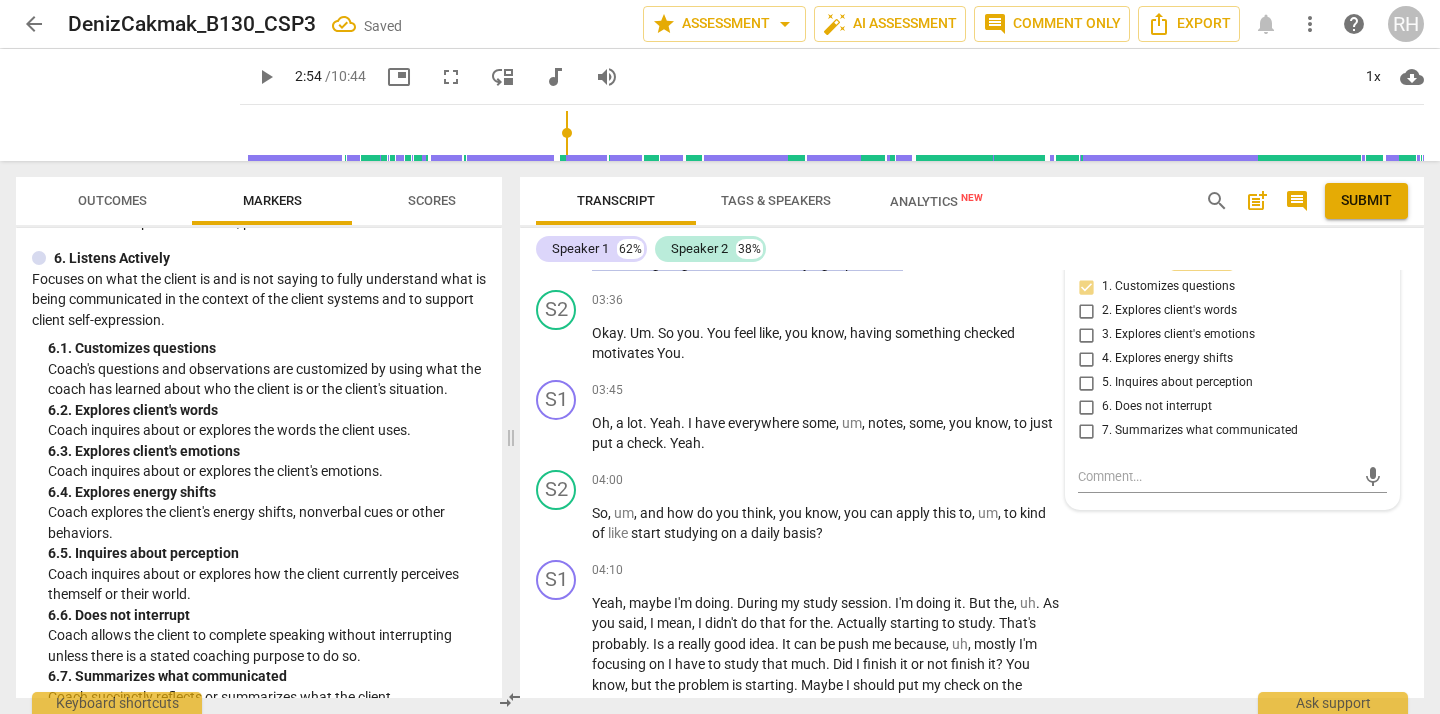 click on "3. Explores client's emotions" at bounding box center (1086, 335) 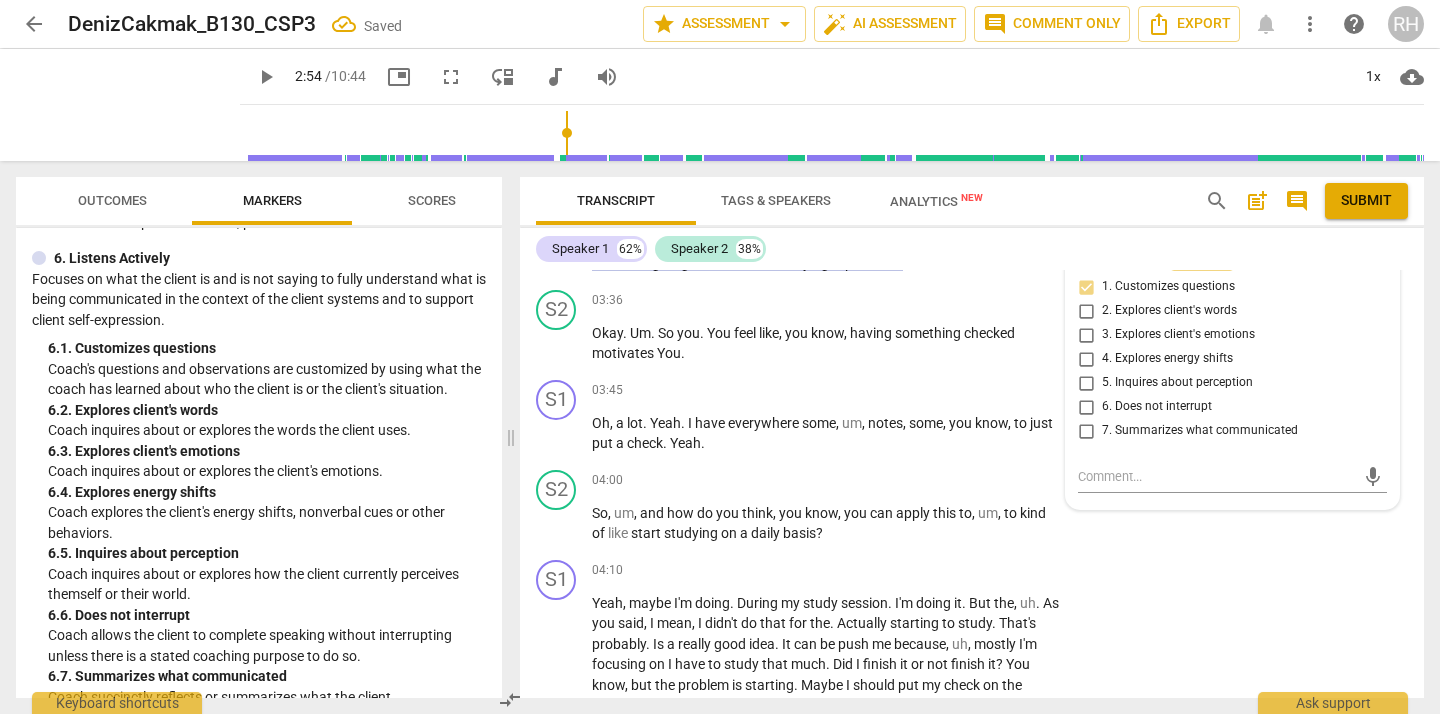 checkbox on "true" 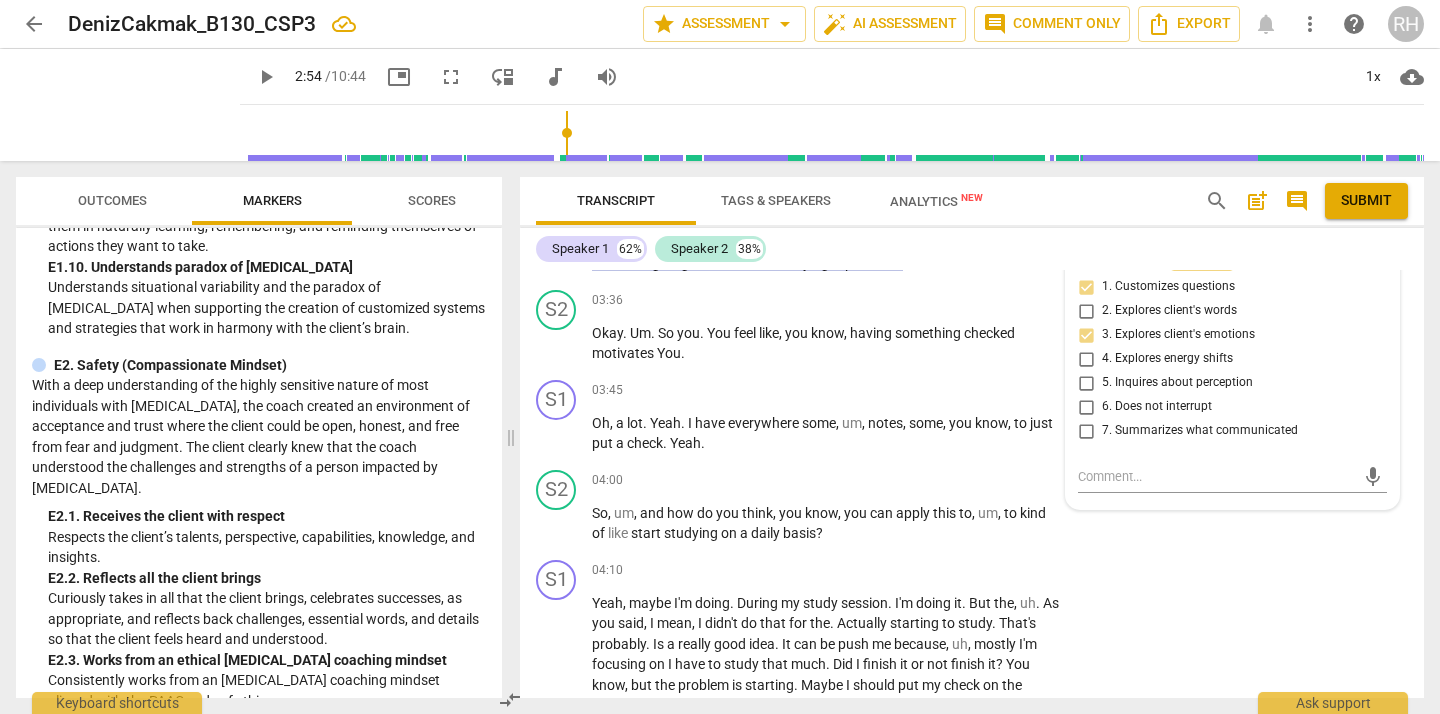 scroll, scrollTop: 3847, scrollLeft: 0, axis: vertical 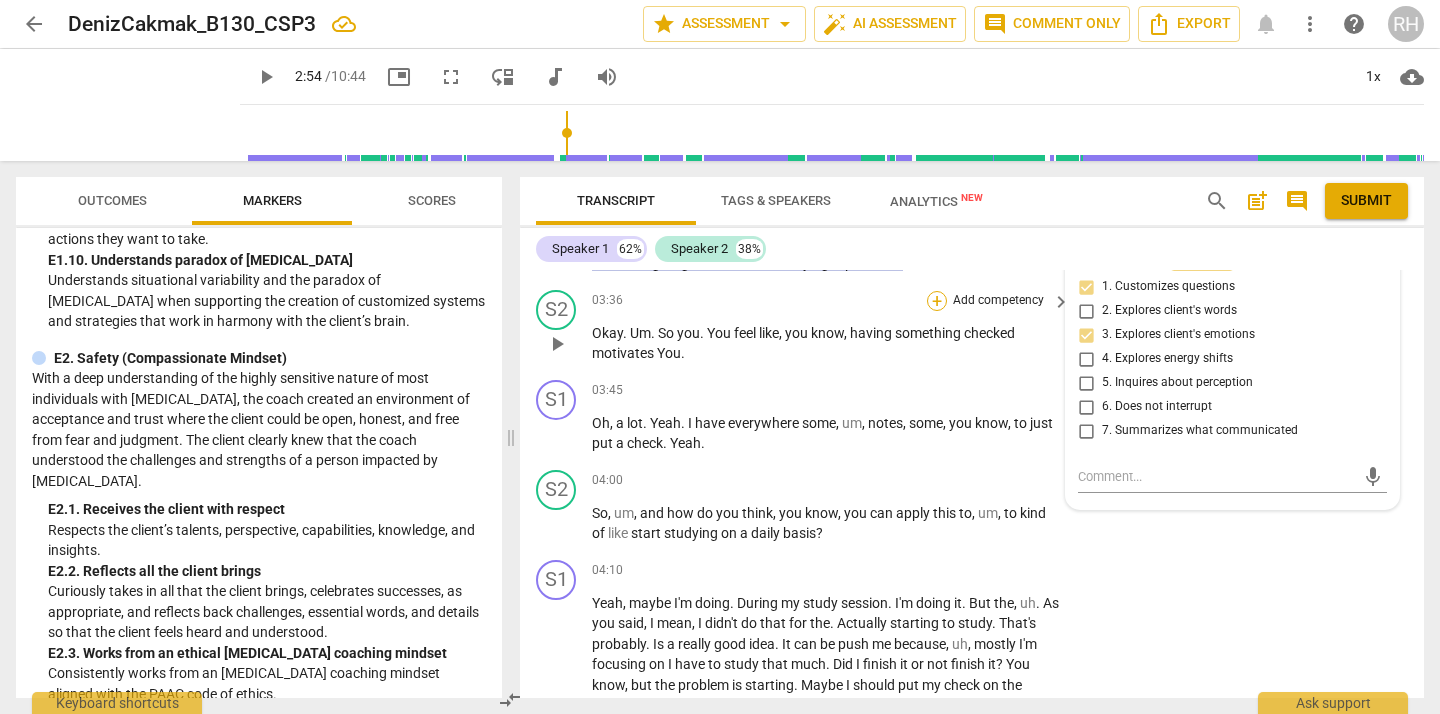click on "+" at bounding box center [937, 301] 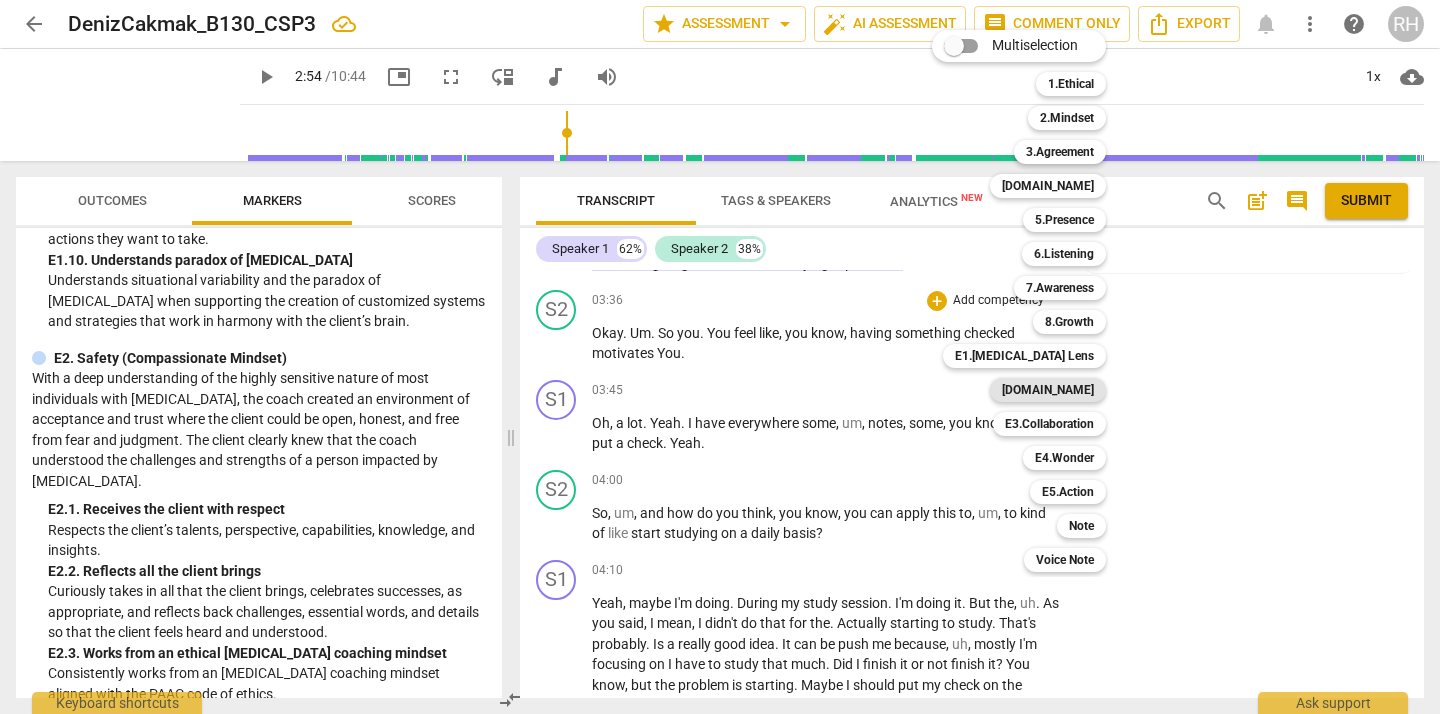 click on "[DOMAIN_NAME]" at bounding box center (1048, 390) 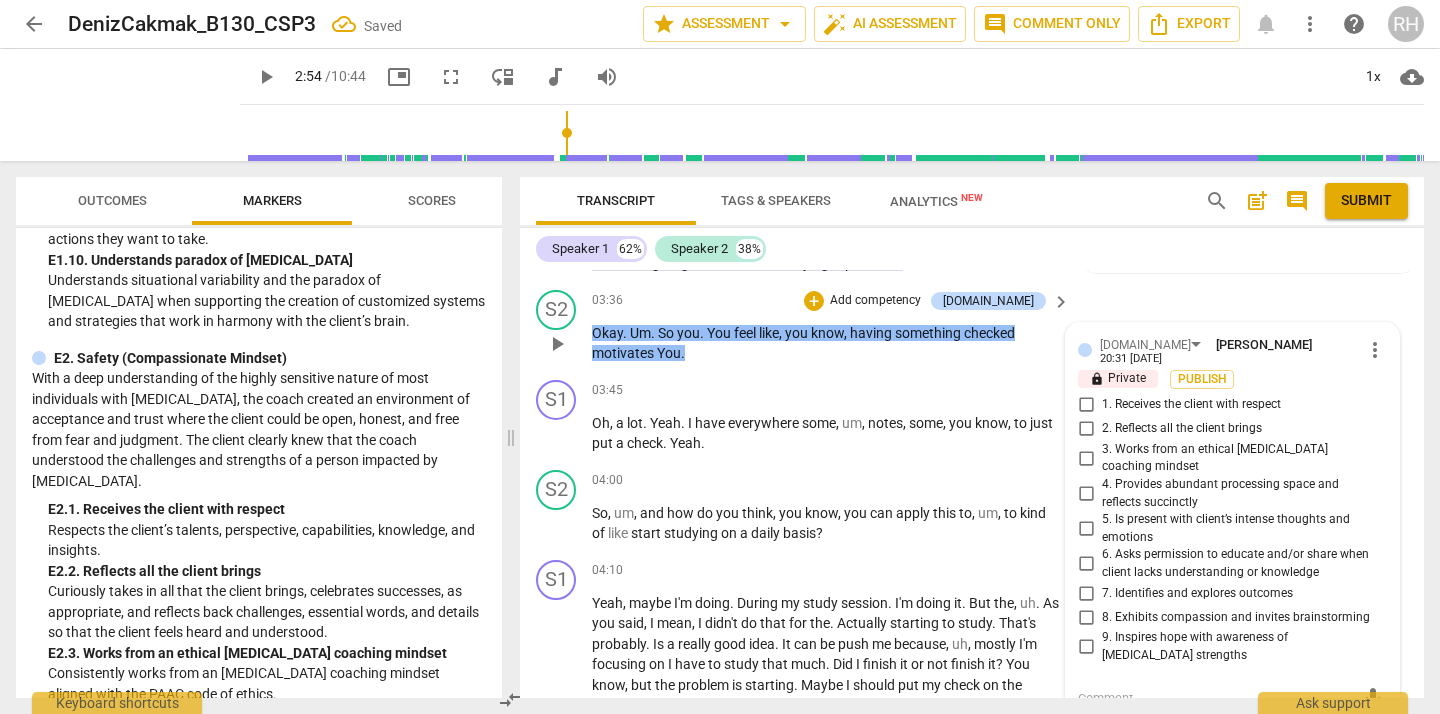 click on "1. Receives the client with respect" at bounding box center [1086, 405] 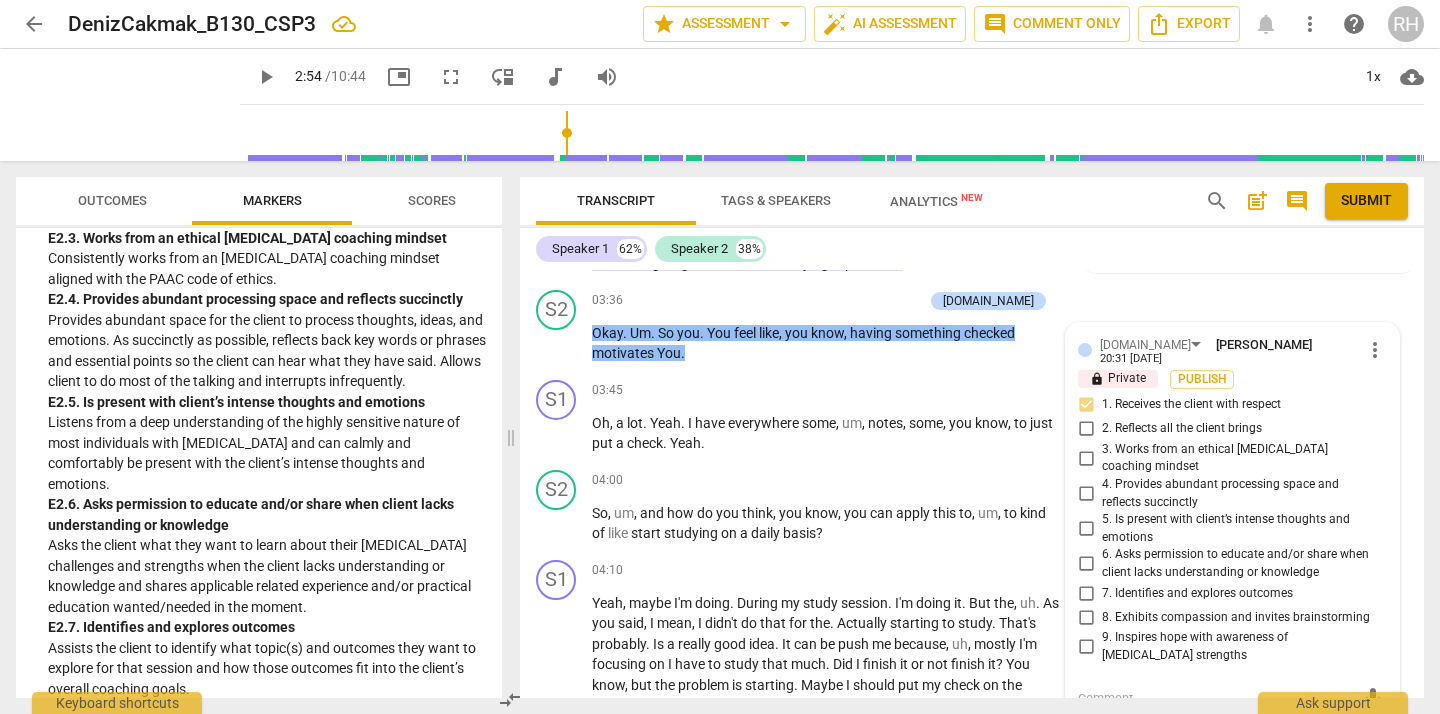 scroll, scrollTop: 4270, scrollLeft: 0, axis: vertical 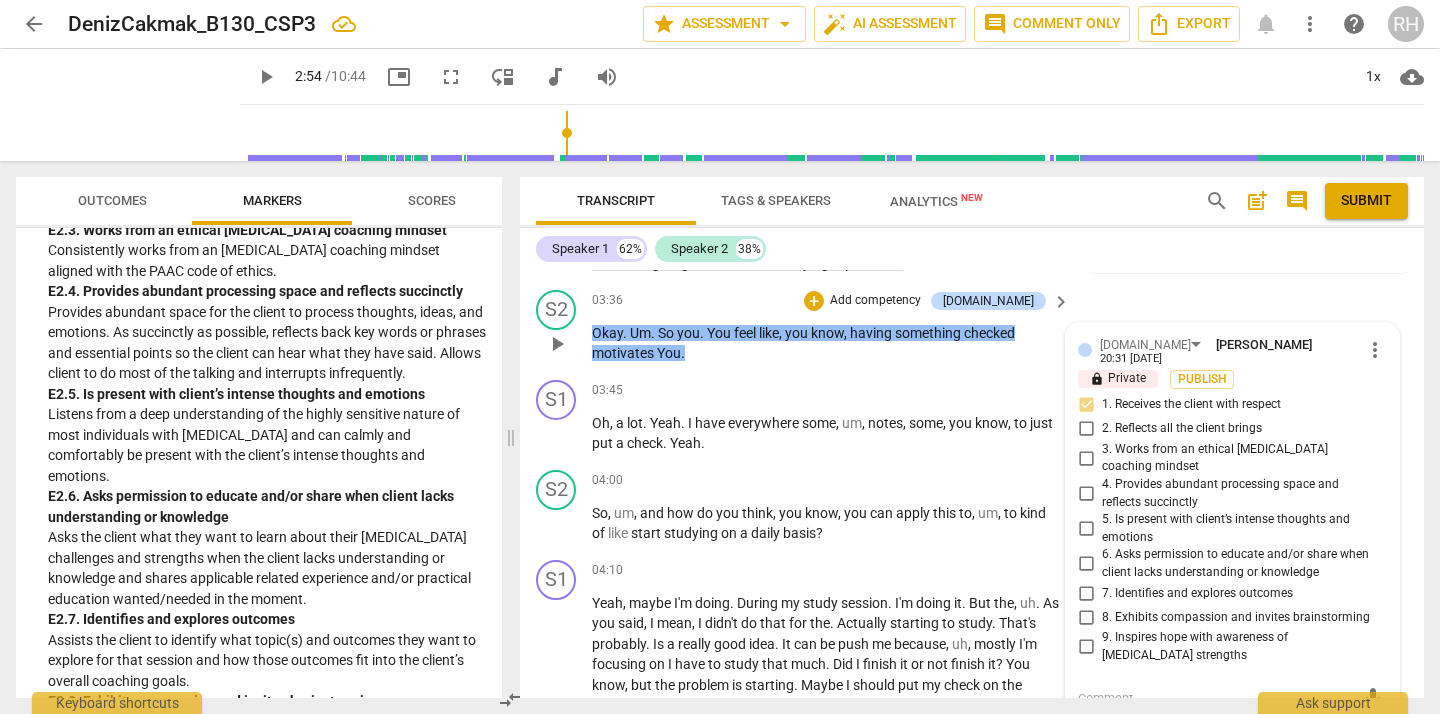 click on "5. Is present with client’s intense thoughts and emotions" at bounding box center (1086, 529) 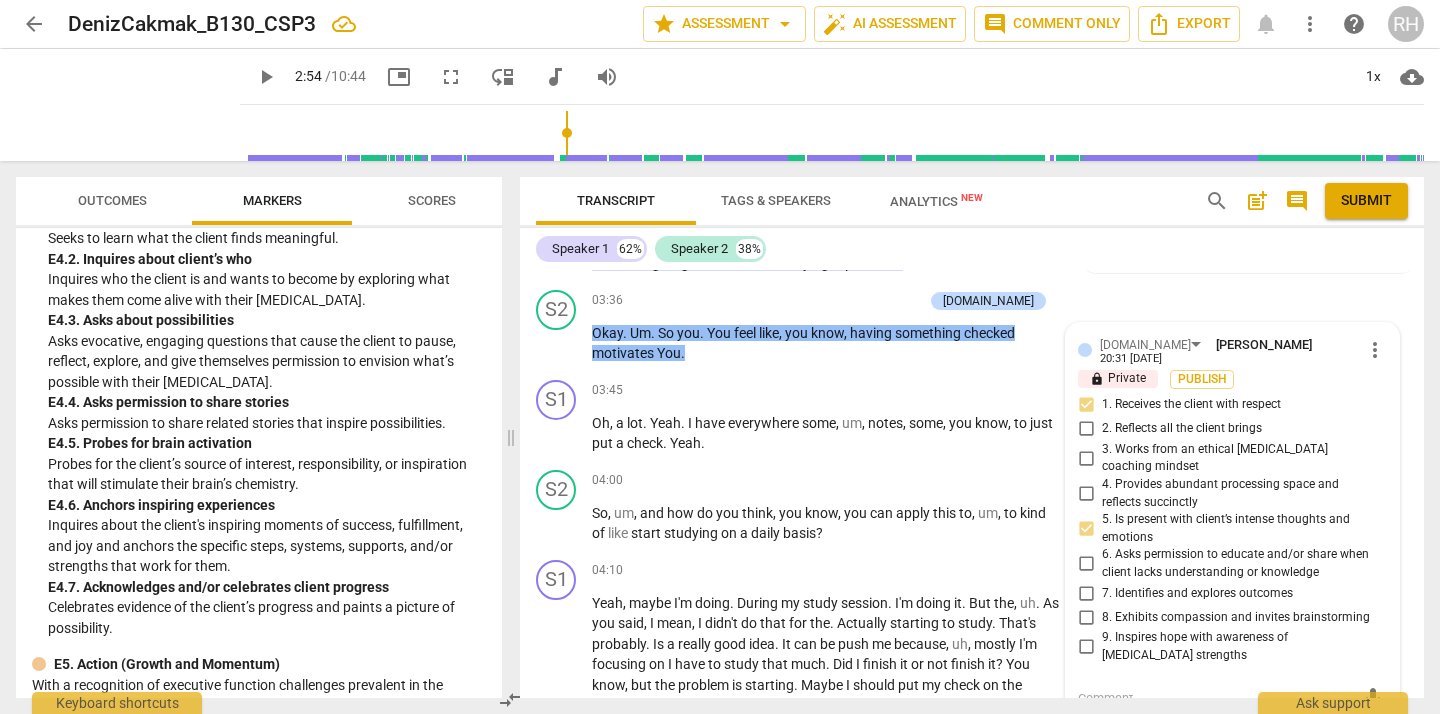 scroll, scrollTop: 5770, scrollLeft: 0, axis: vertical 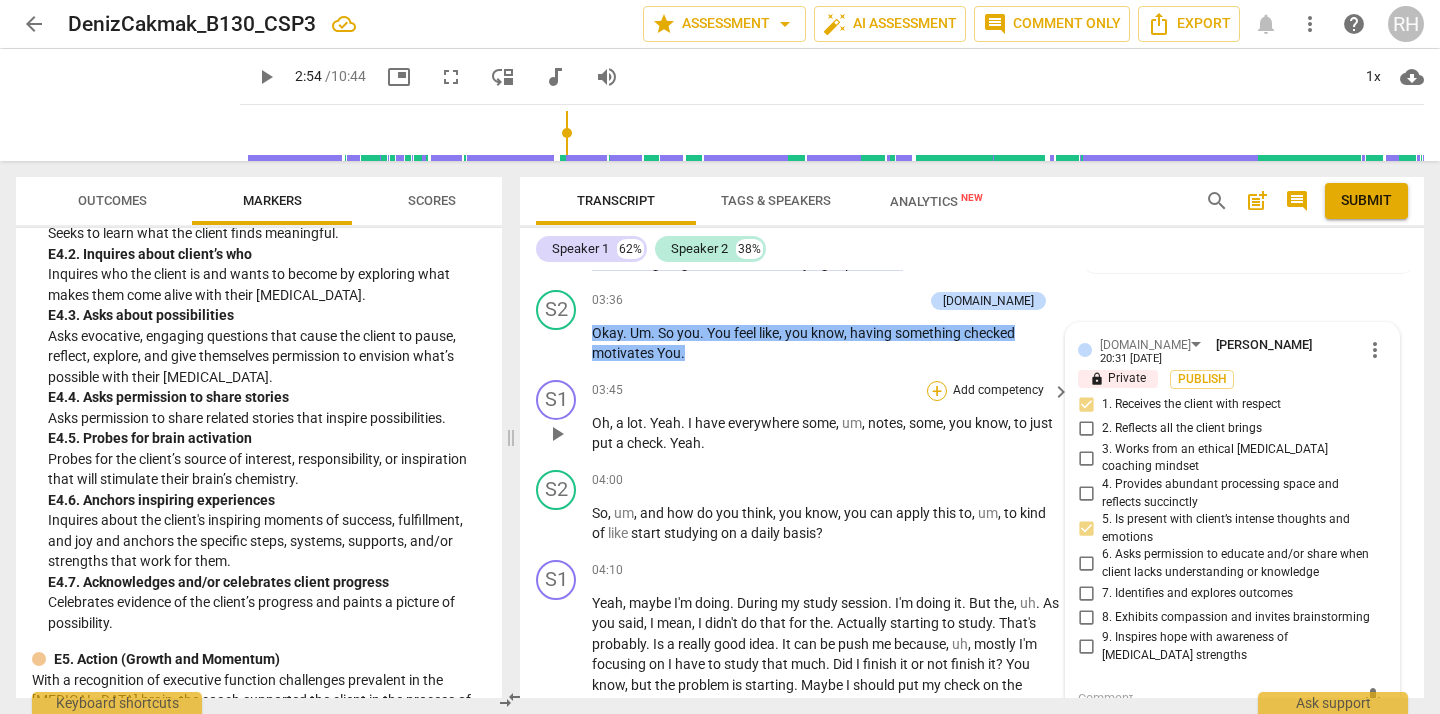 click on "+" at bounding box center (937, 391) 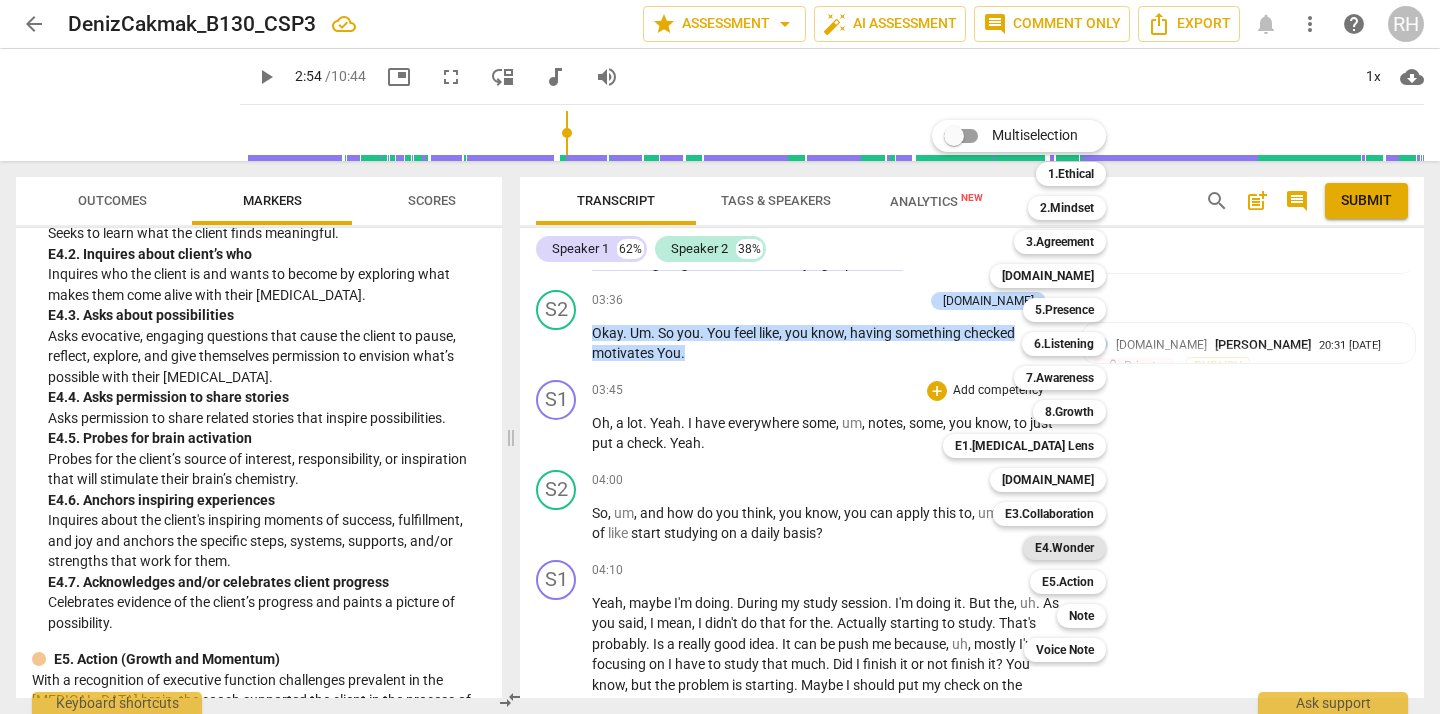 click on "E4.Wonder" at bounding box center [1064, 548] 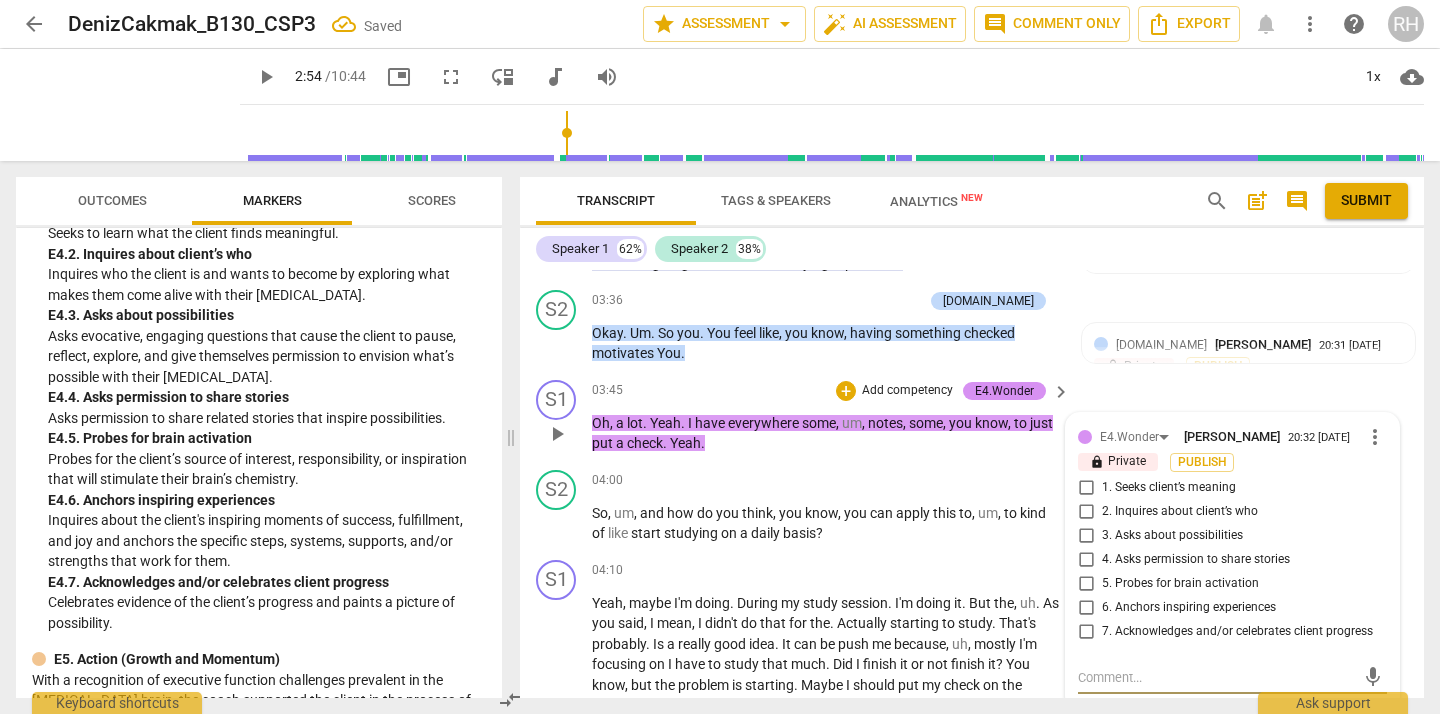 click on "3. Asks about possibilities" at bounding box center [1086, 536] 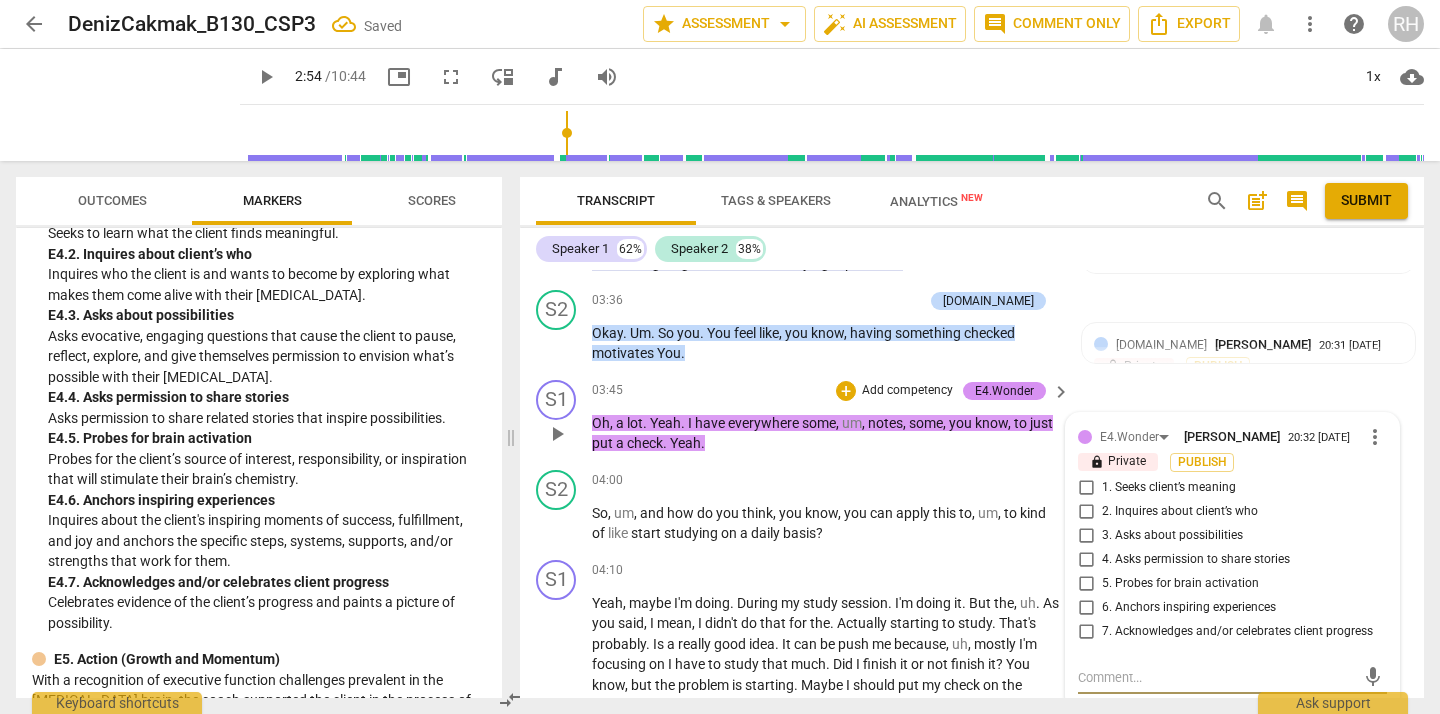 checkbox on "true" 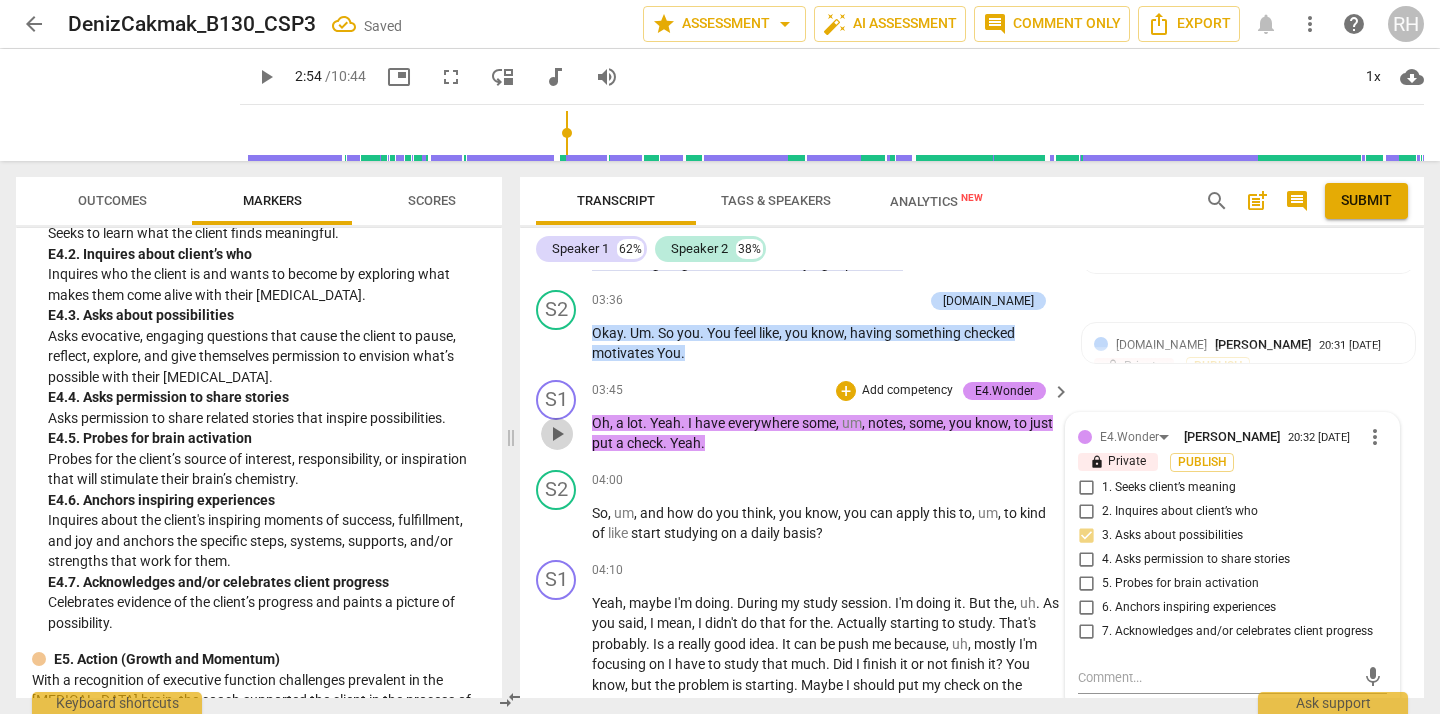 click on "play_arrow" at bounding box center [557, 434] 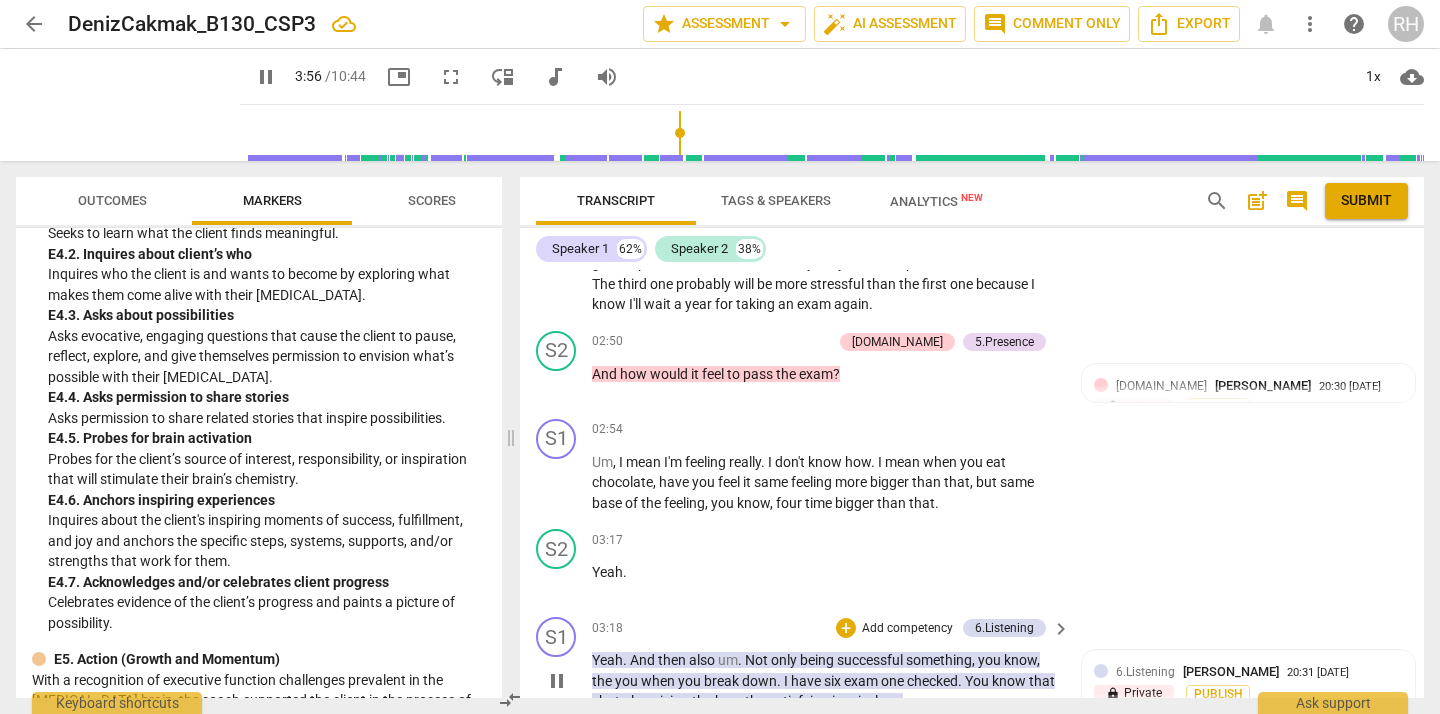 scroll, scrollTop: 1850, scrollLeft: 0, axis: vertical 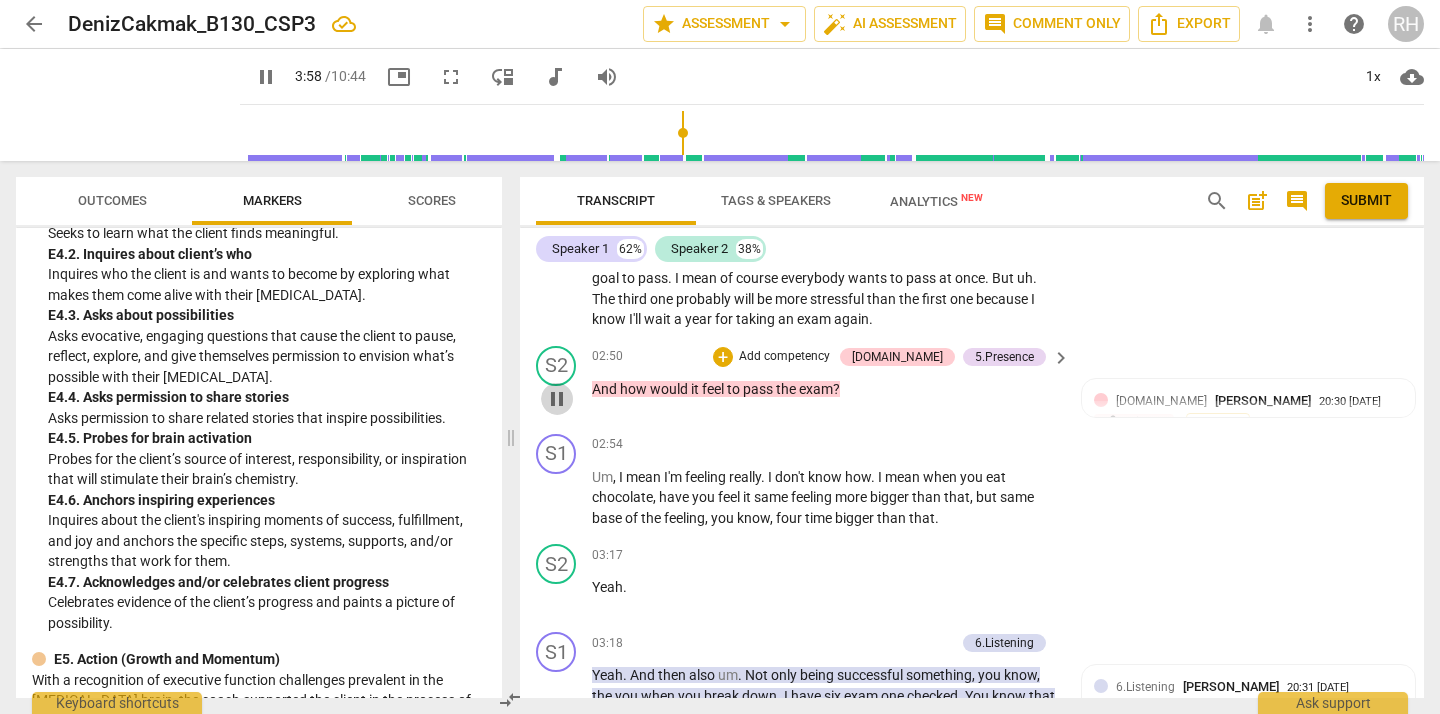 click on "pause" at bounding box center [557, 399] 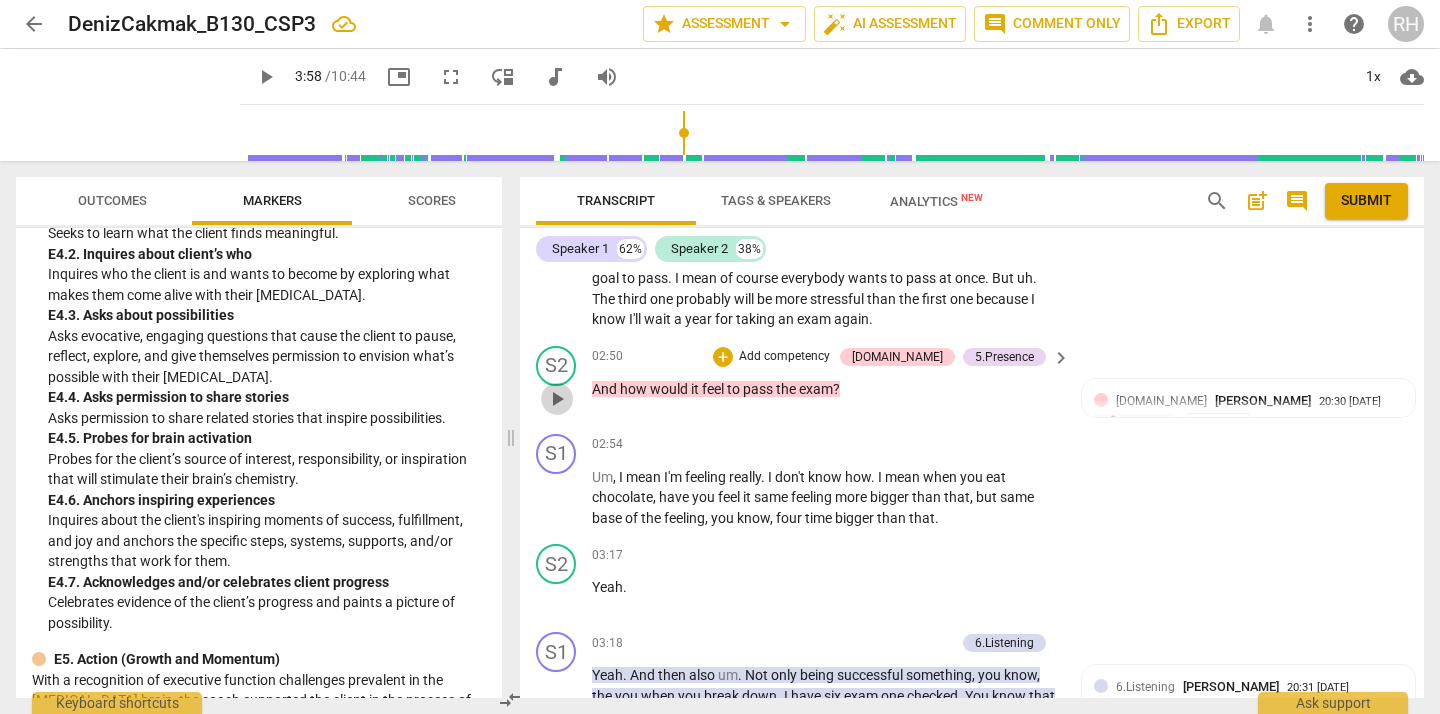 click on "play_arrow" at bounding box center (557, 399) 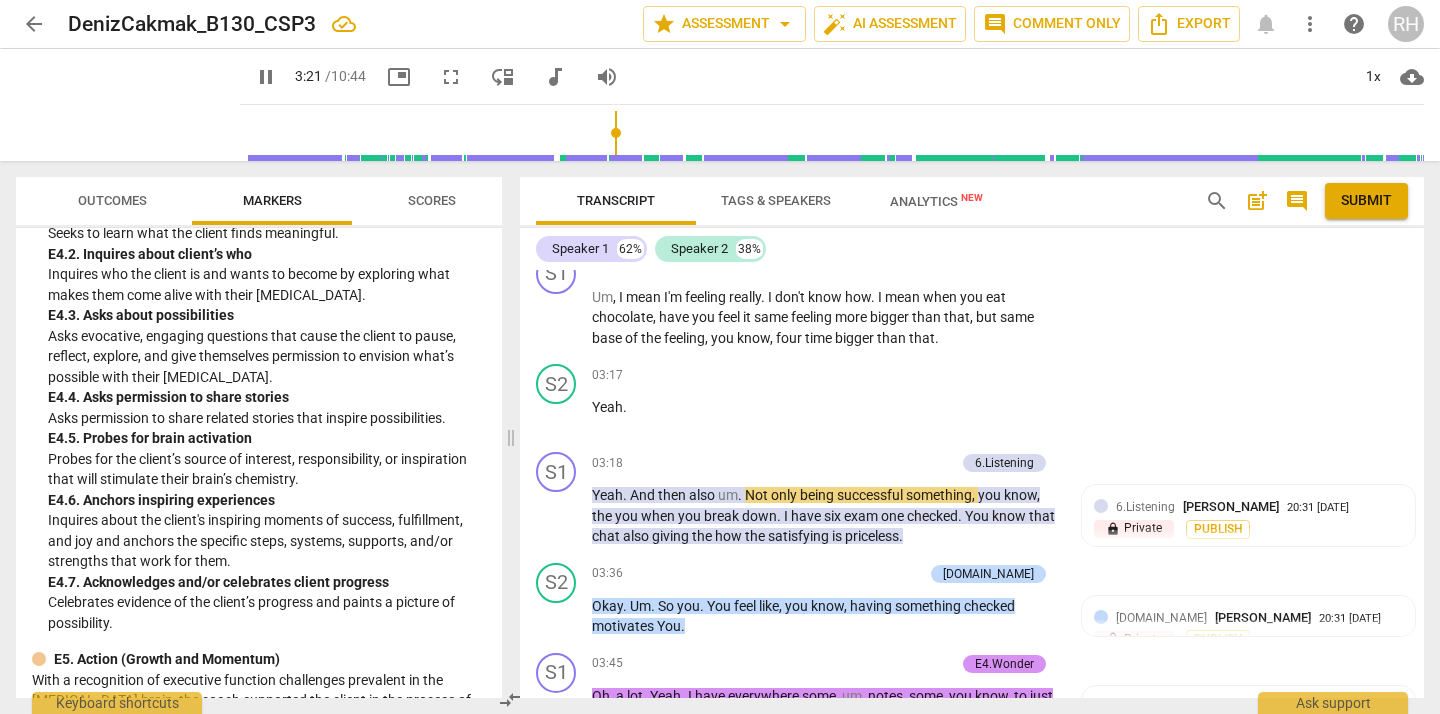 scroll, scrollTop: 2055, scrollLeft: 0, axis: vertical 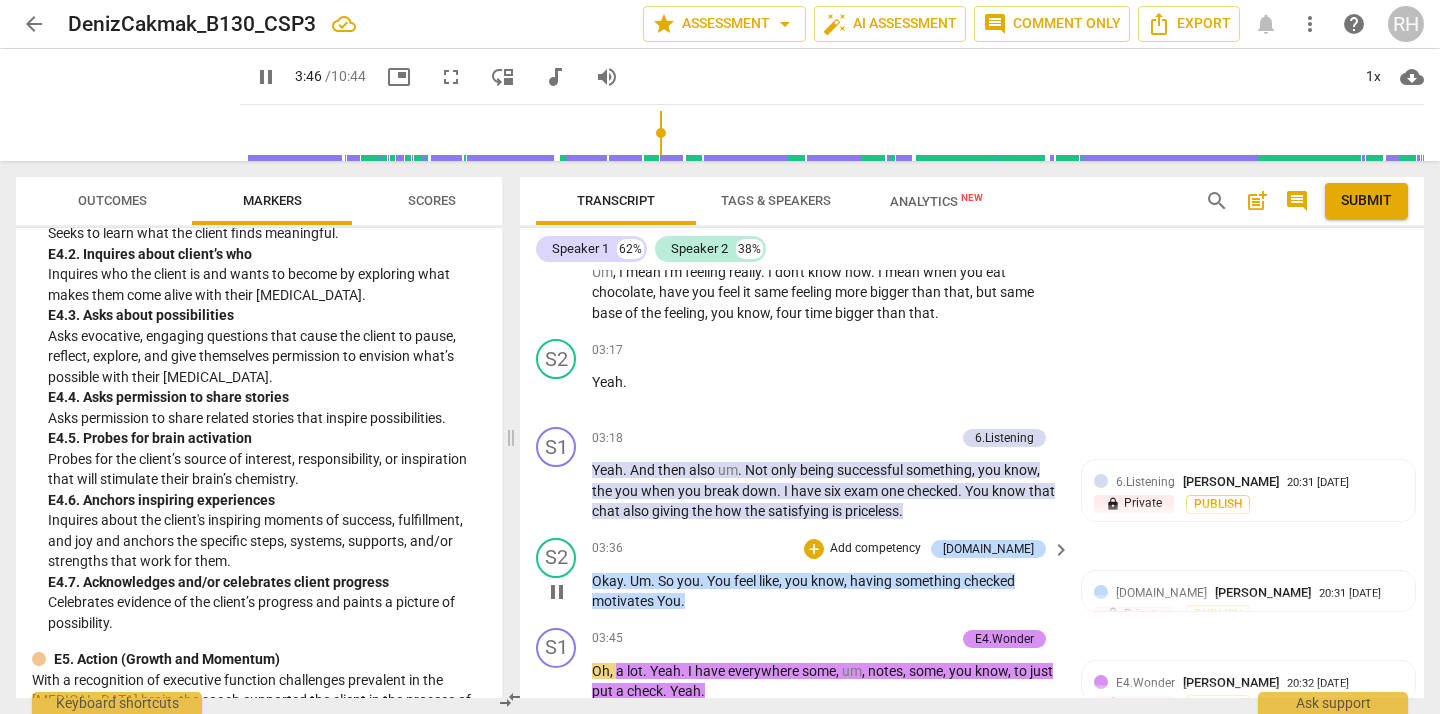 click on "pause" at bounding box center [557, 592] 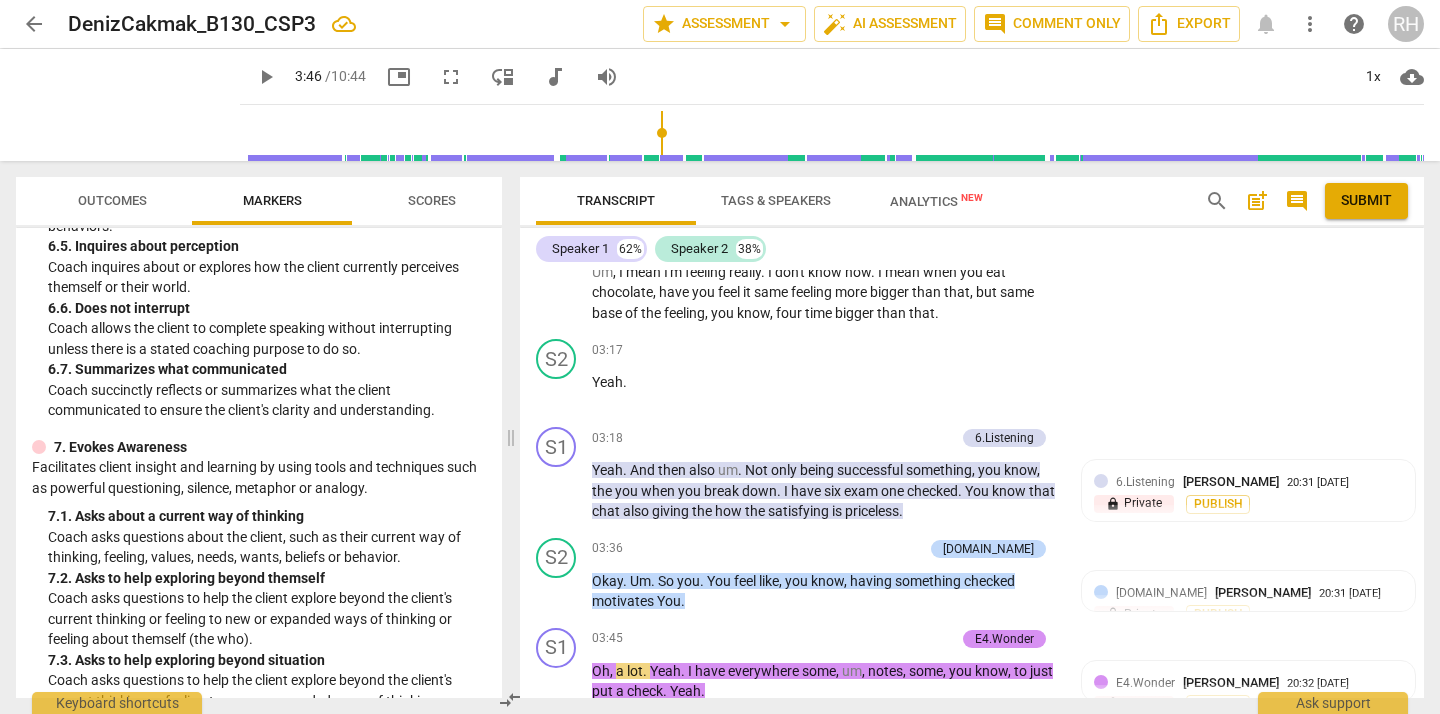 scroll, scrollTop: 1552, scrollLeft: 0, axis: vertical 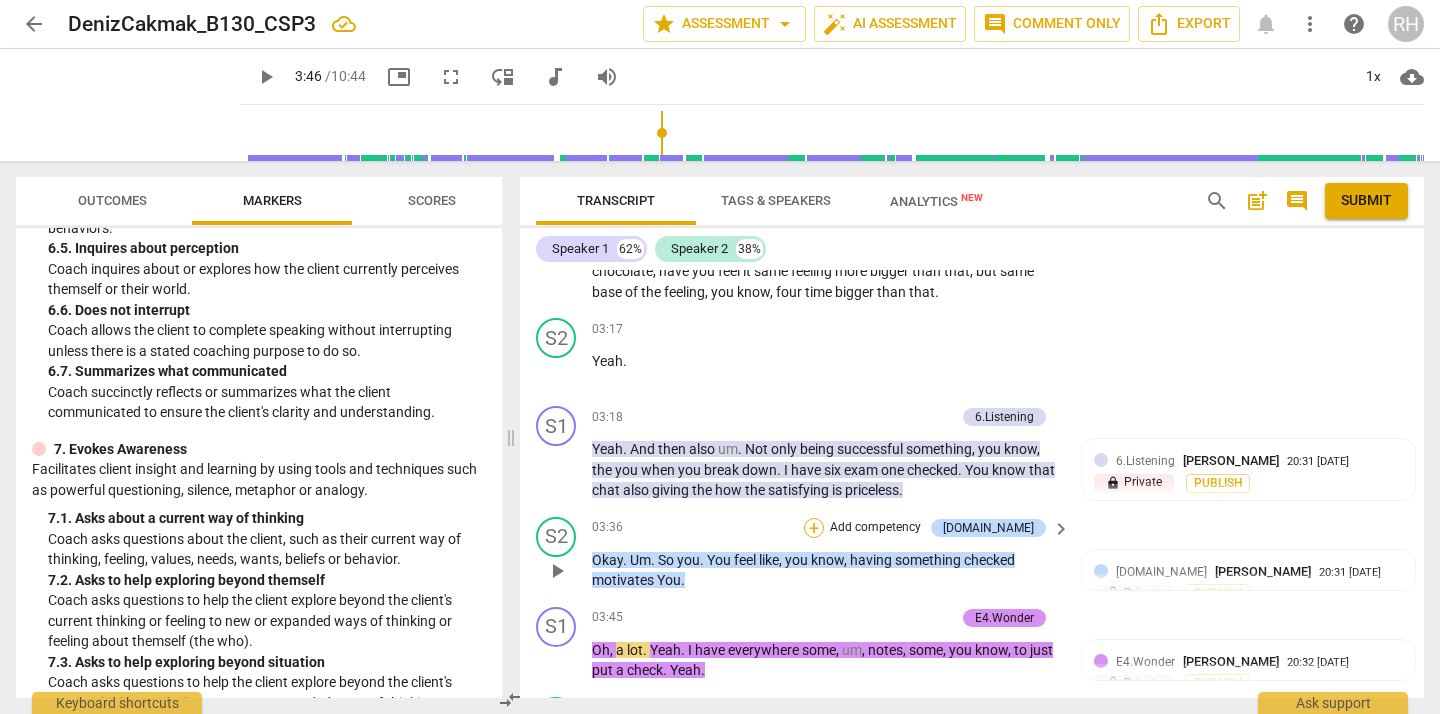 click on "+" at bounding box center [814, 528] 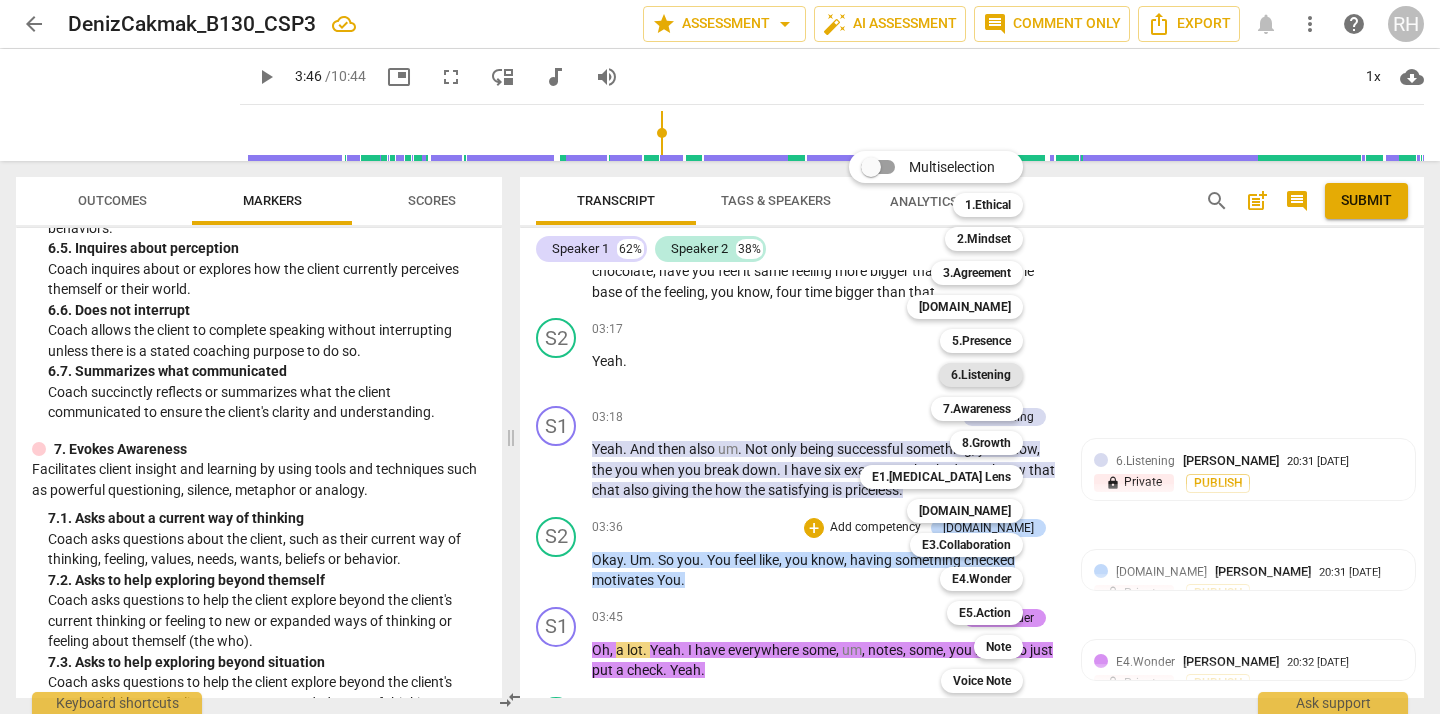 click on "6.Listening" at bounding box center [981, 375] 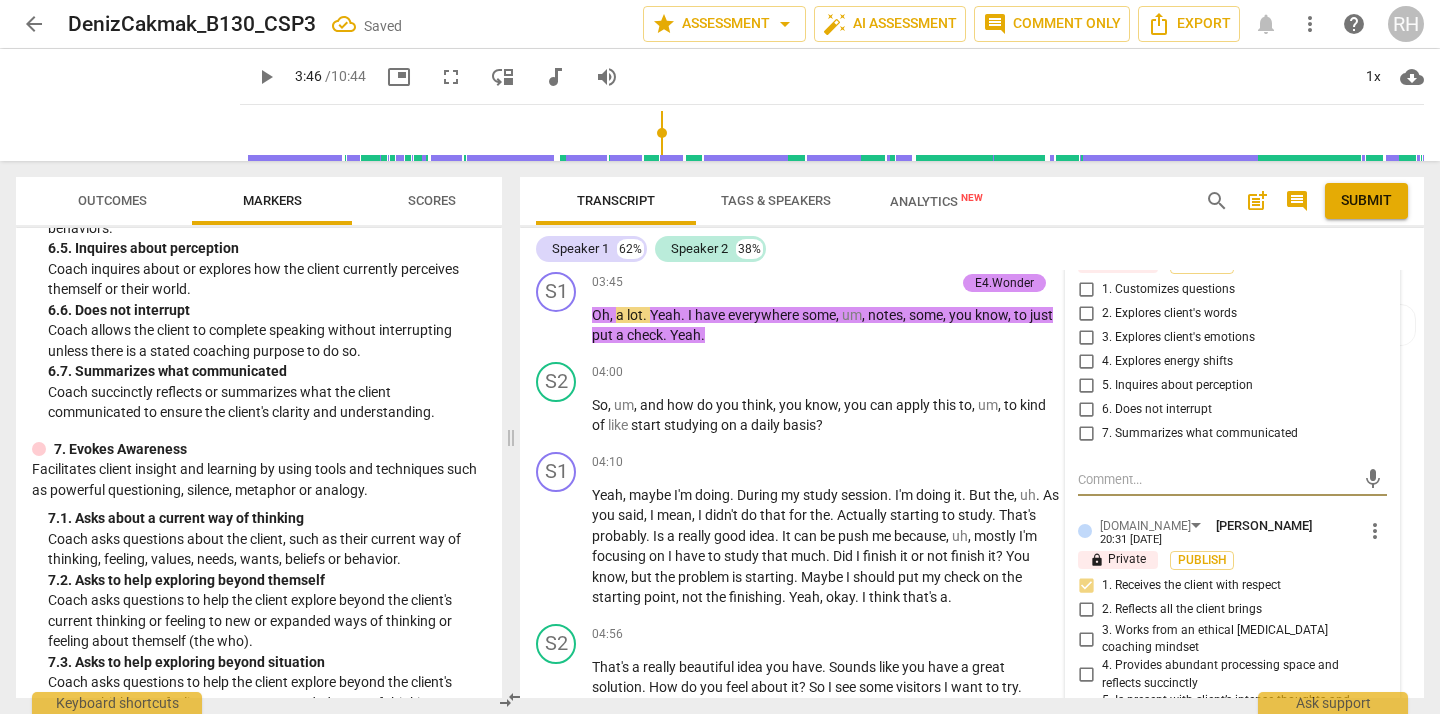 scroll, scrollTop: 2392, scrollLeft: 0, axis: vertical 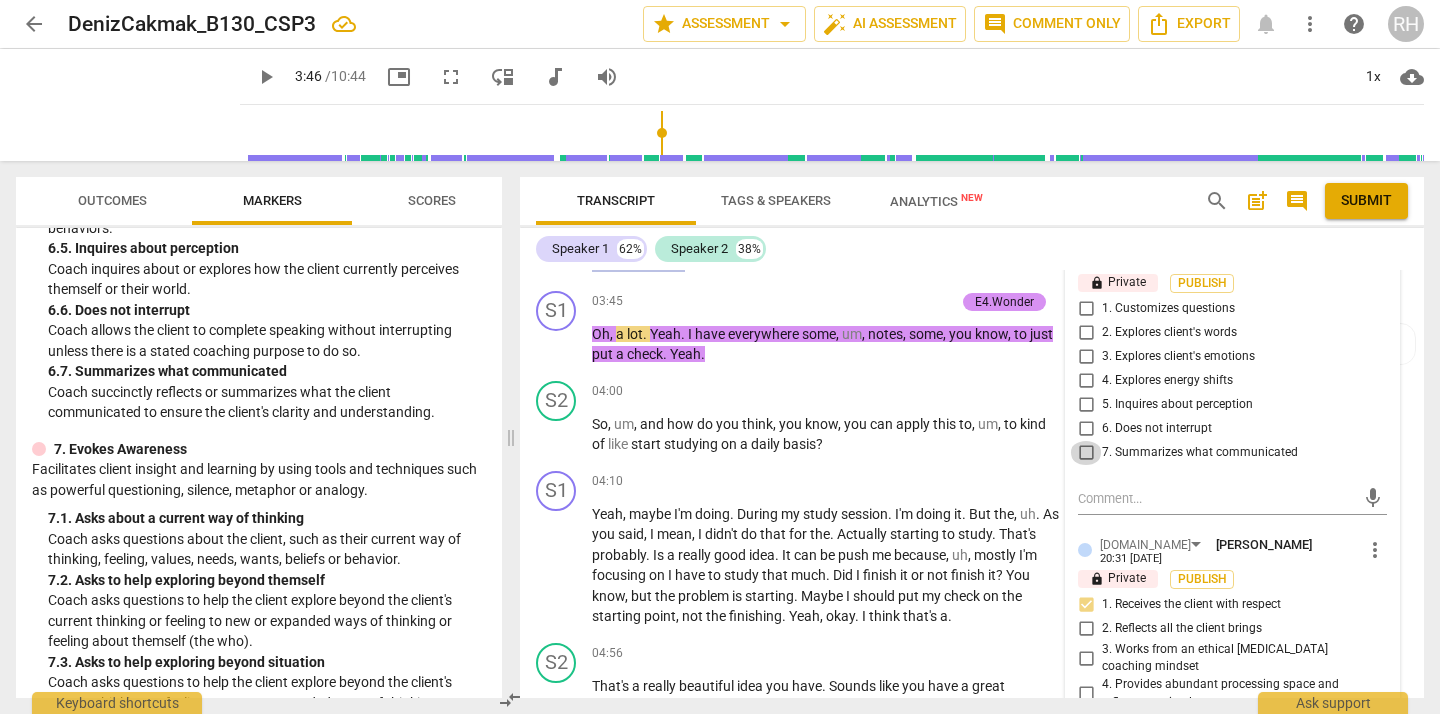 click on "7. Summarizes what communicated" at bounding box center [1086, 453] 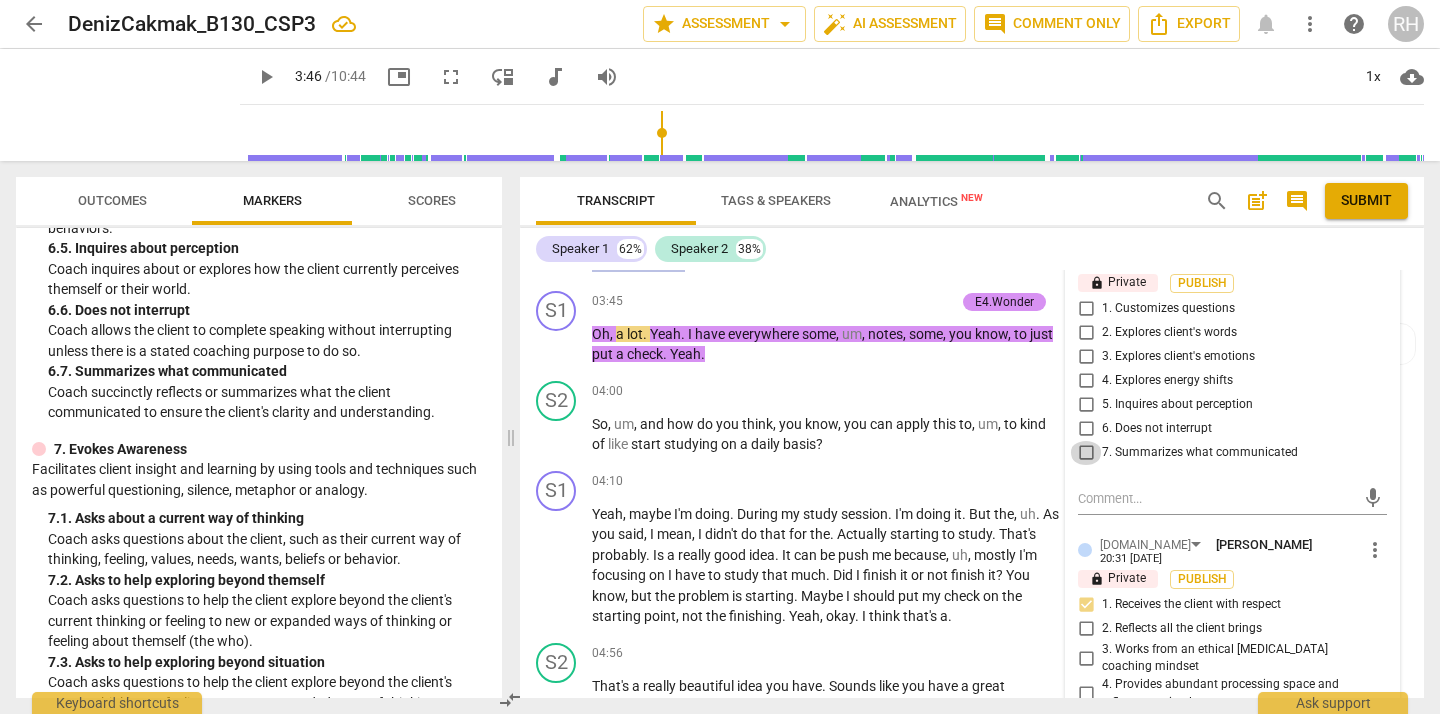 checkbox on "true" 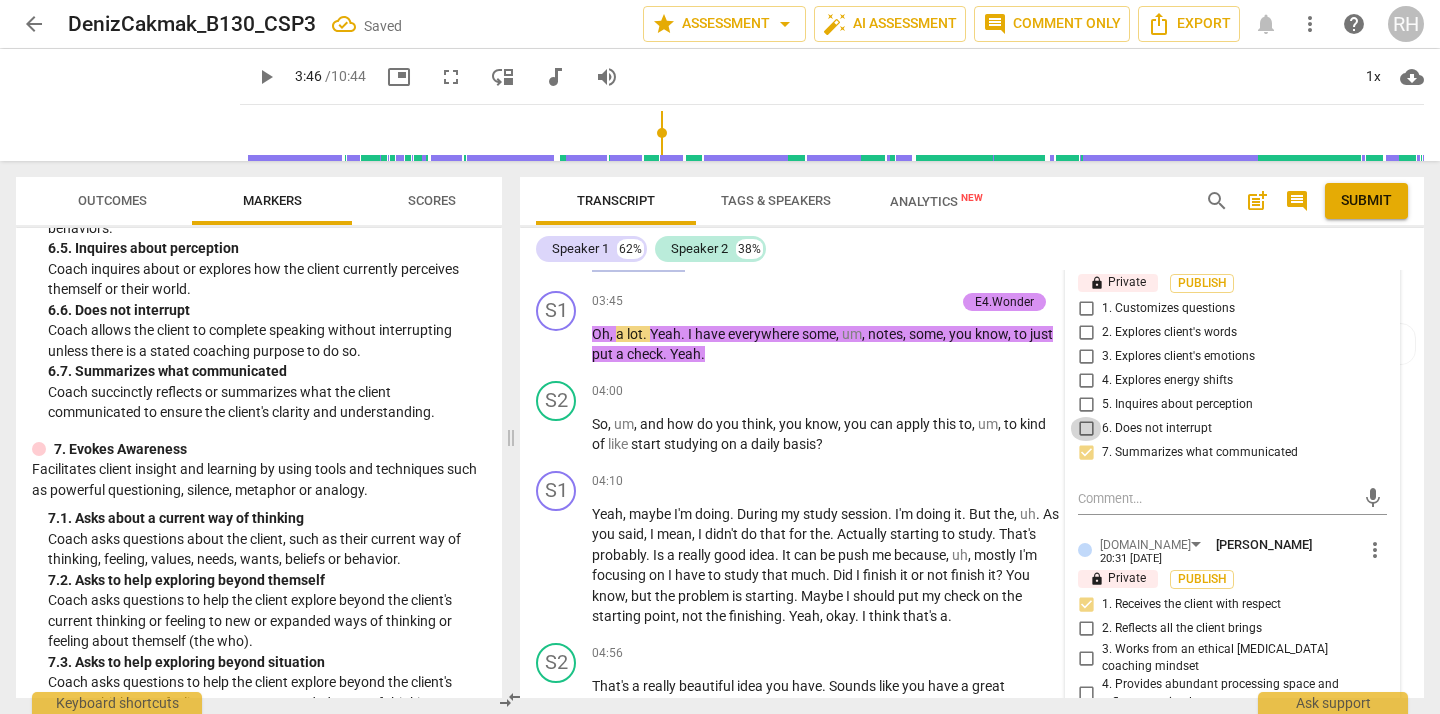 click on "6. Does not interrupt" at bounding box center [1086, 429] 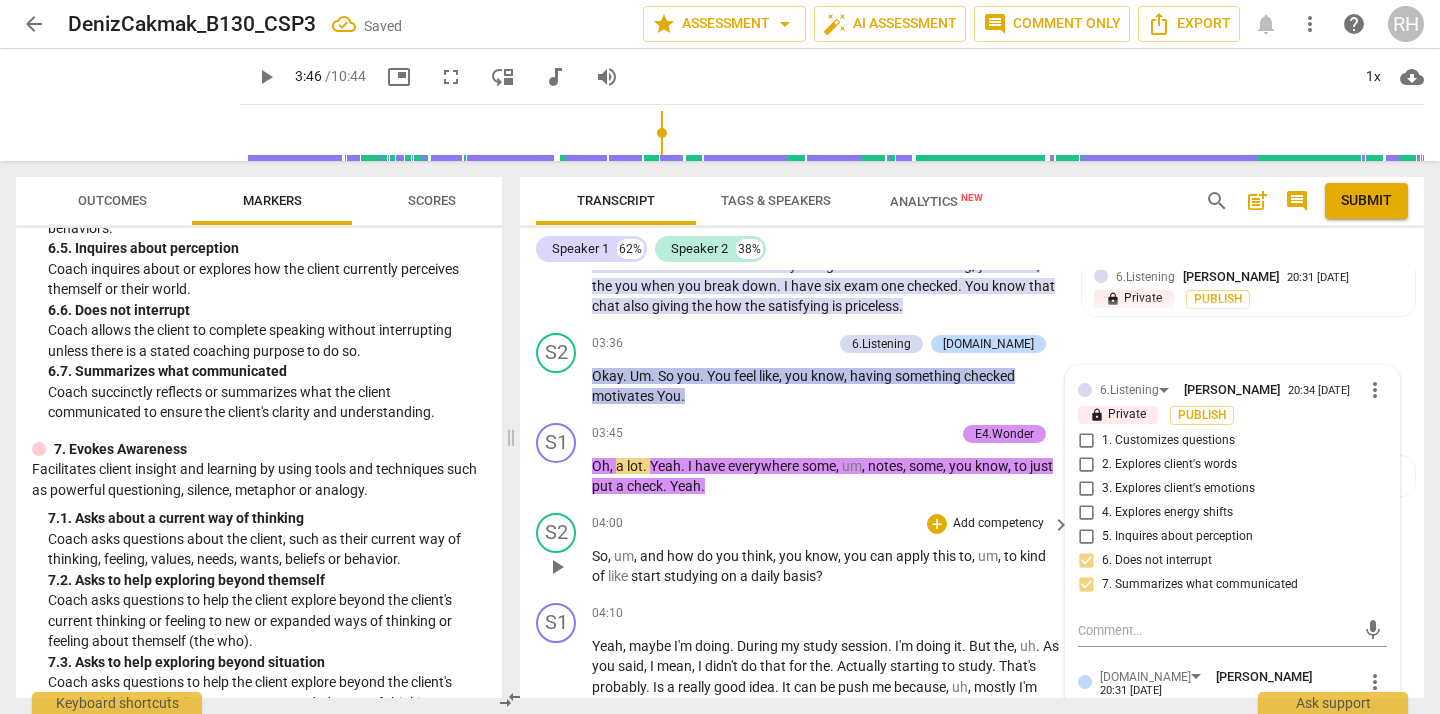 scroll, scrollTop: 2258, scrollLeft: 0, axis: vertical 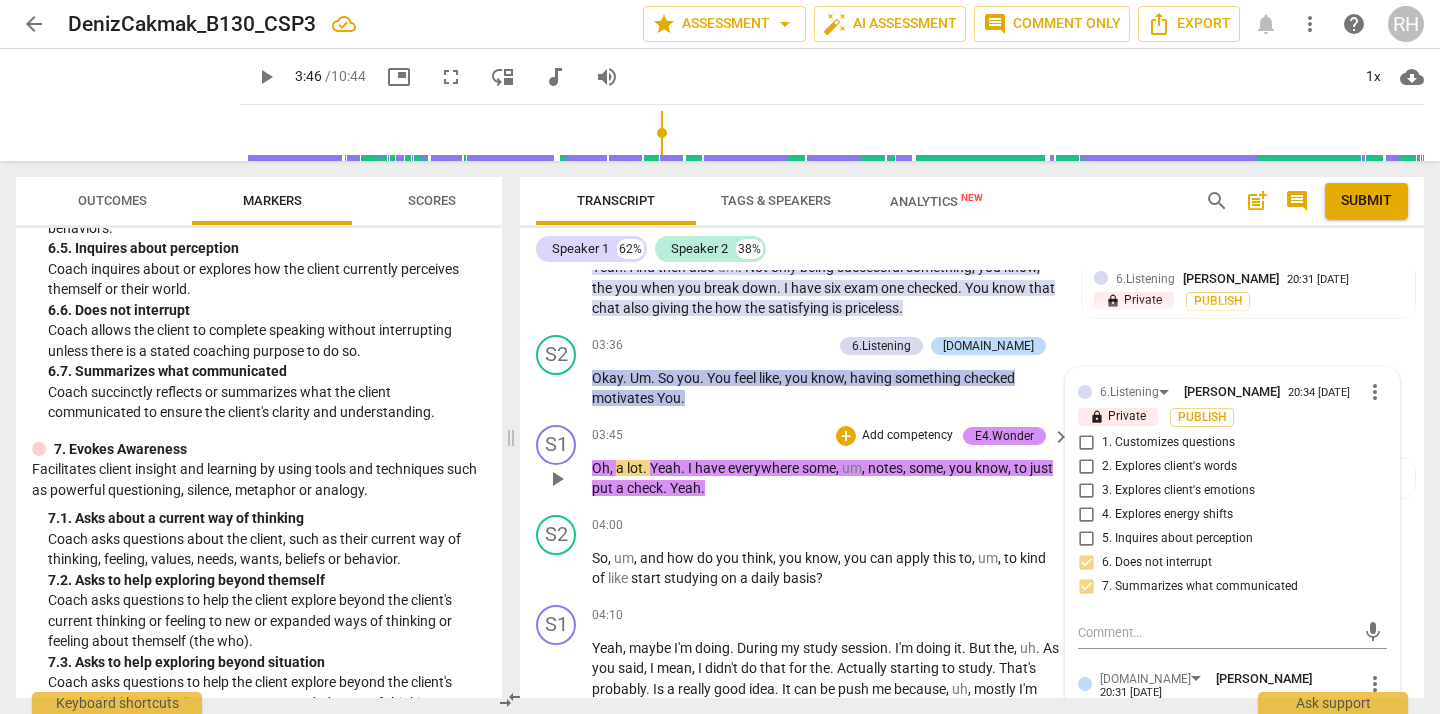 click on "play_arrow" at bounding box center [557, 479] 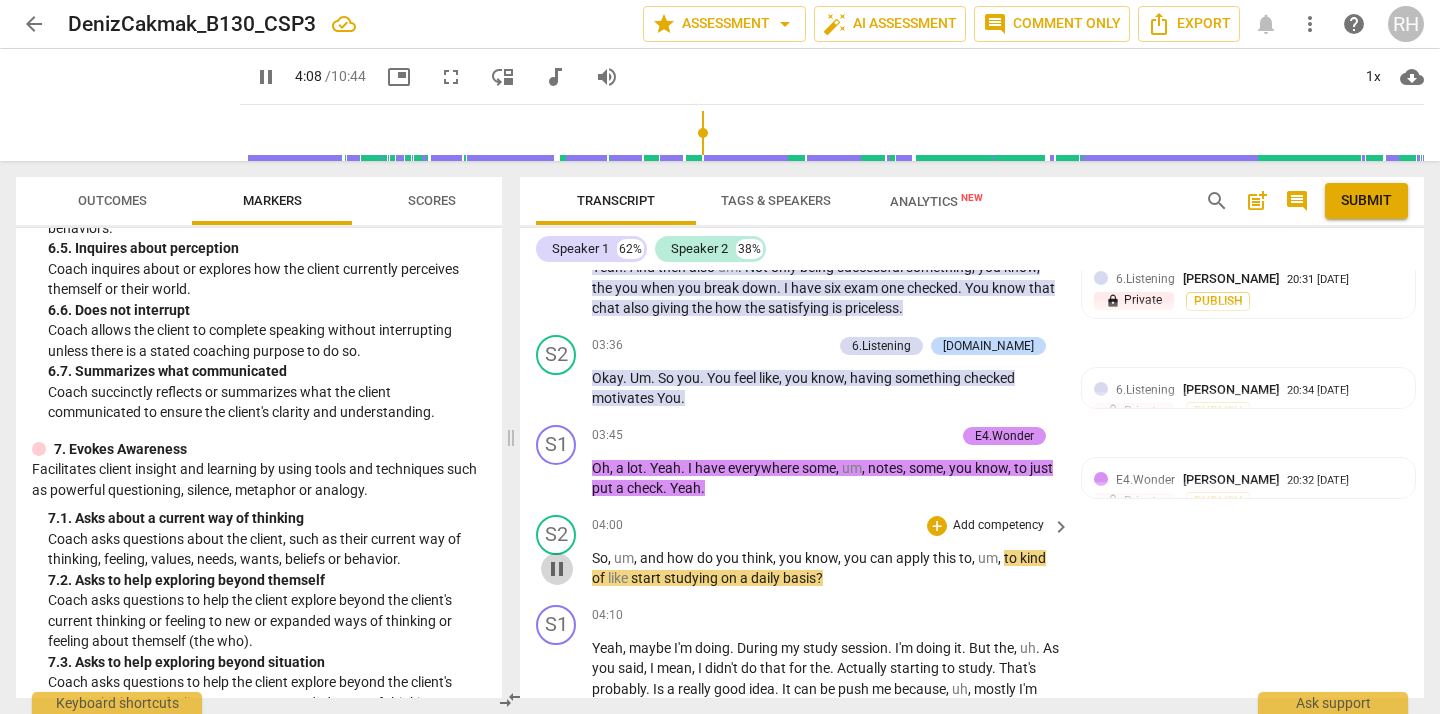 click on "pause" at bounding box center (557, 569) 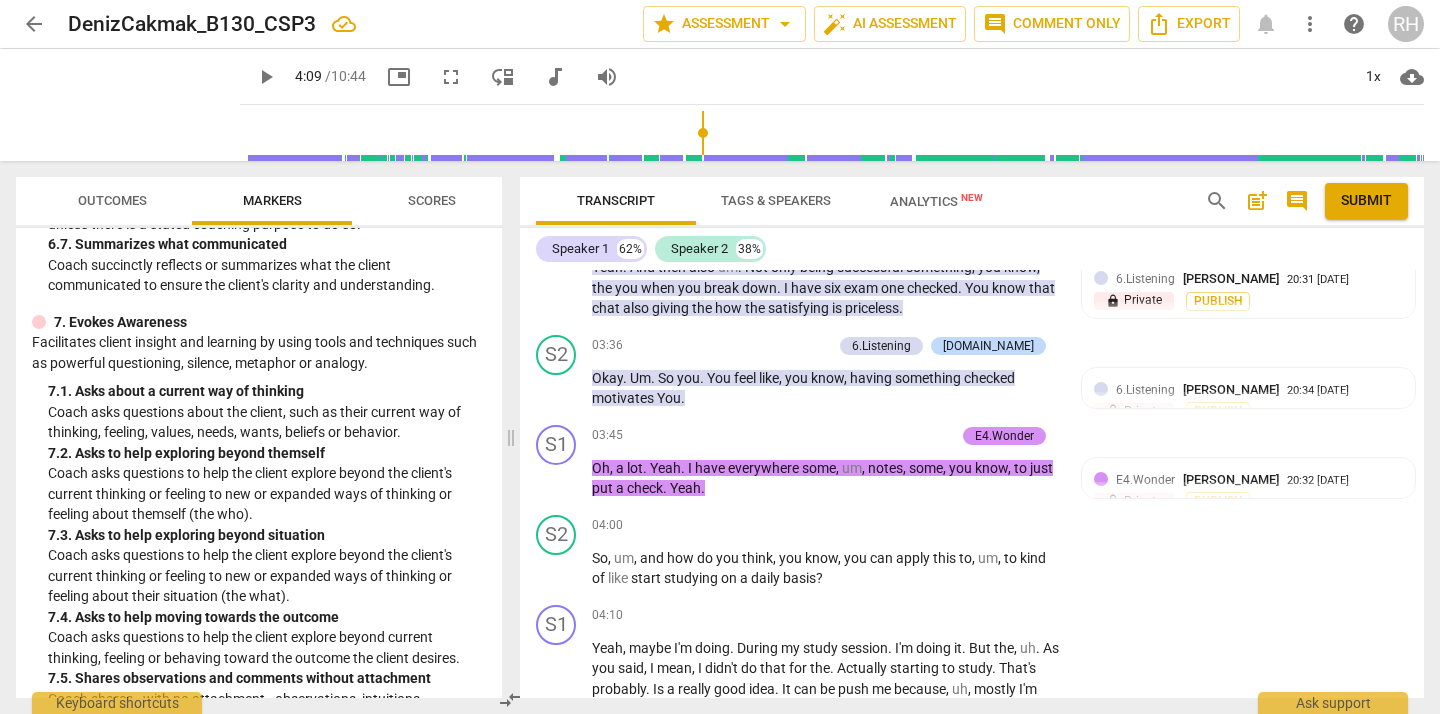 scroll, scrollTop: 1681, scrollLeft: 0, axis: vertical 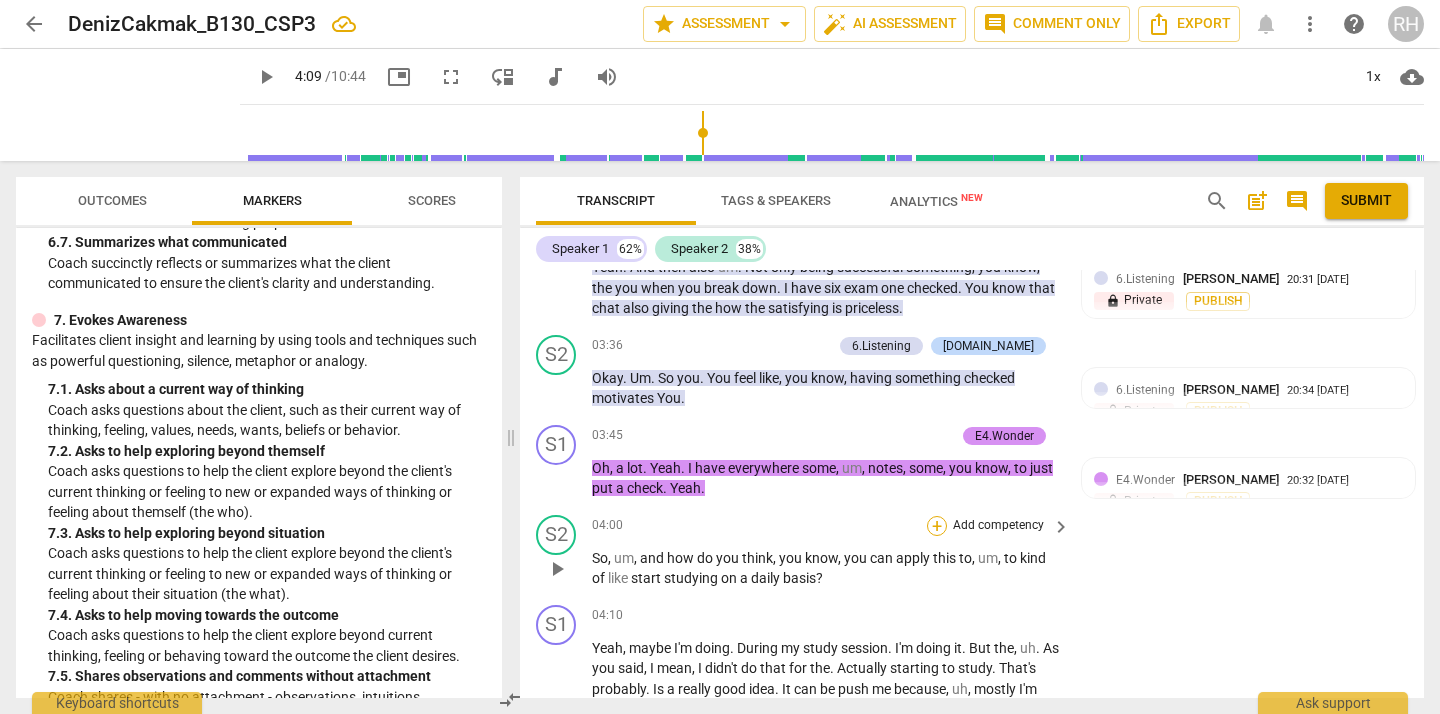 click on "+" at bounding box center [937, 526] 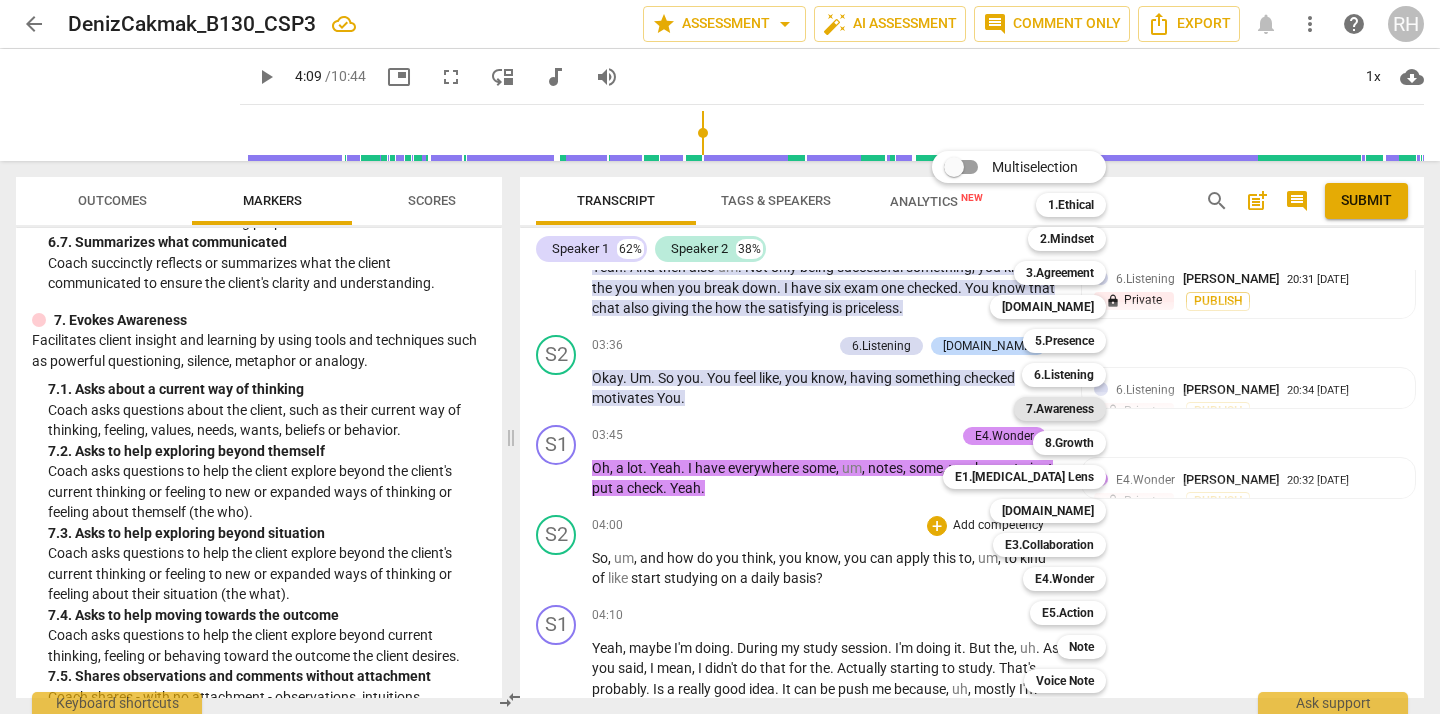 click on "7.Awareness" at bounding box center (1060, 409) 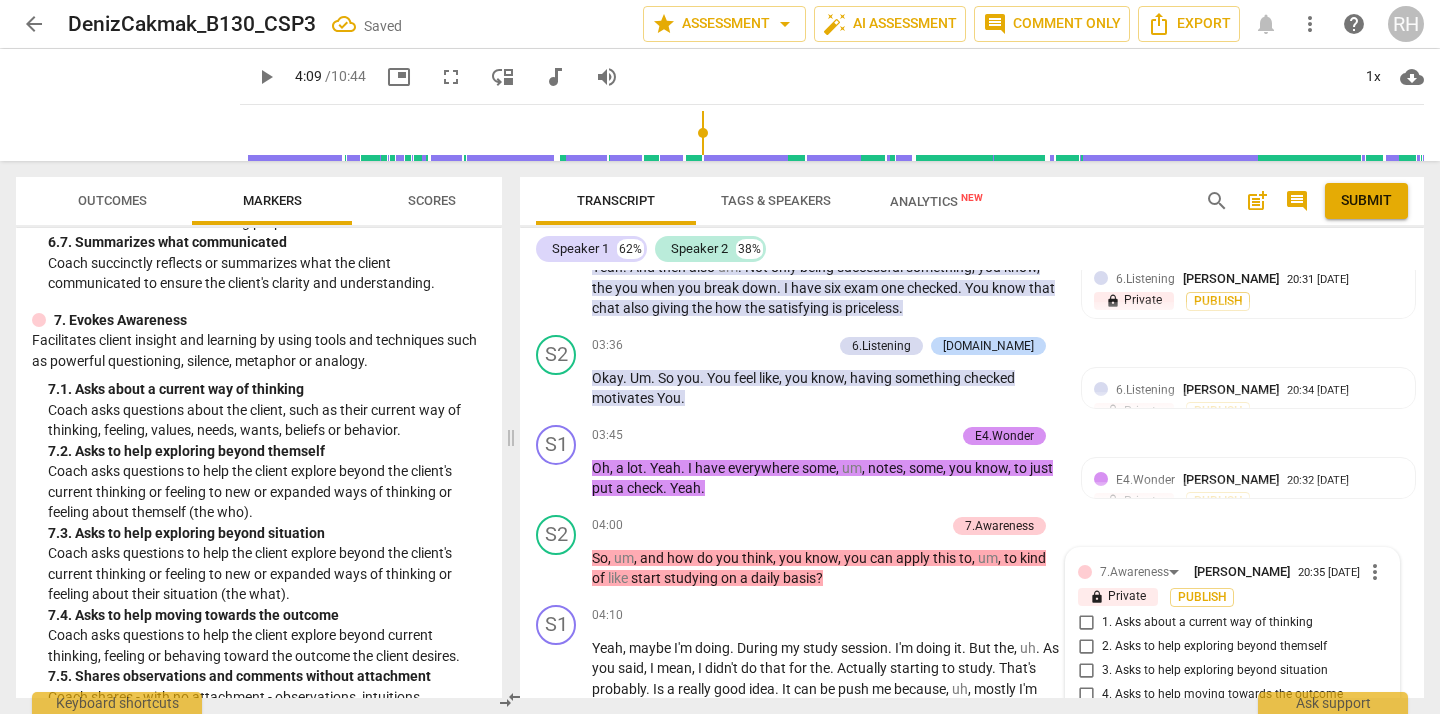scroll, scrollTop: 2628, scrollLeft: 0, axis: vertical 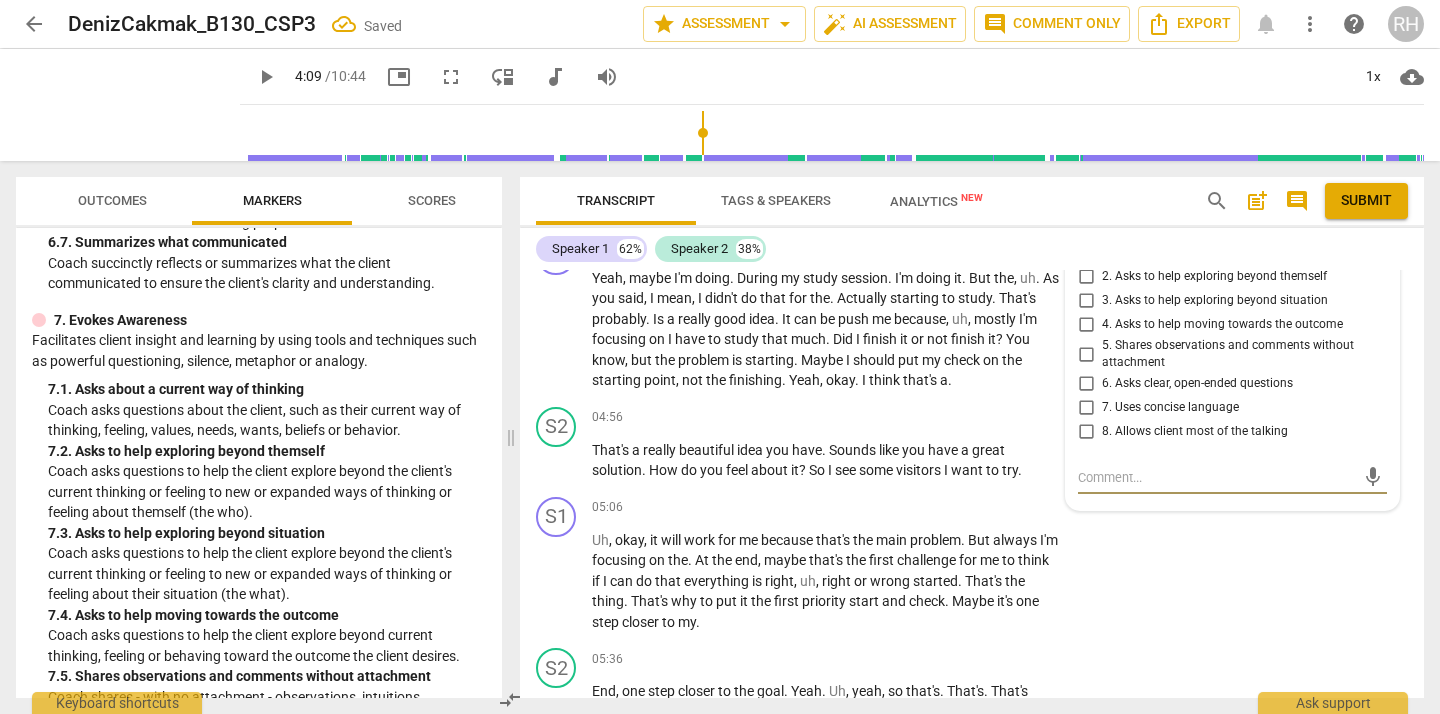 click on "3. Asks to help exploring beyond situation" at bounding box center (1086, 301) 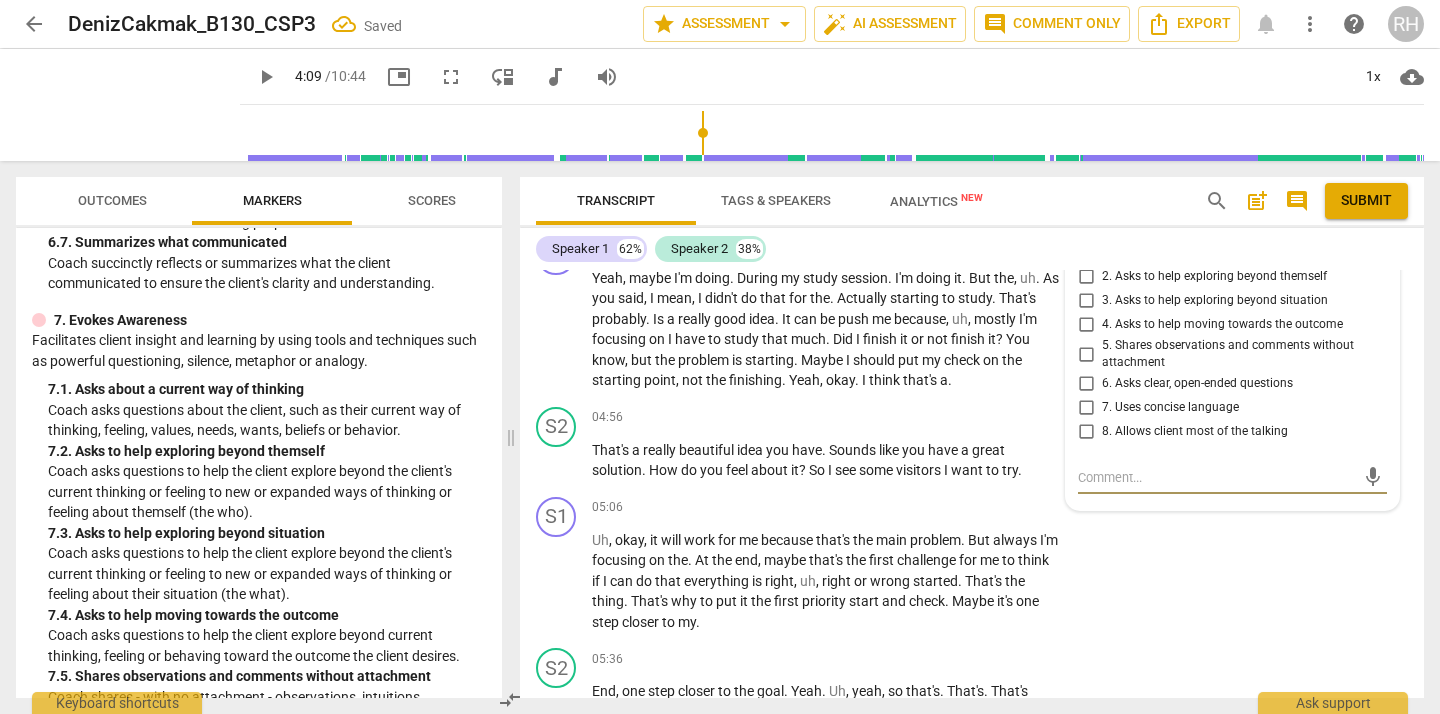 checkbox on "true" 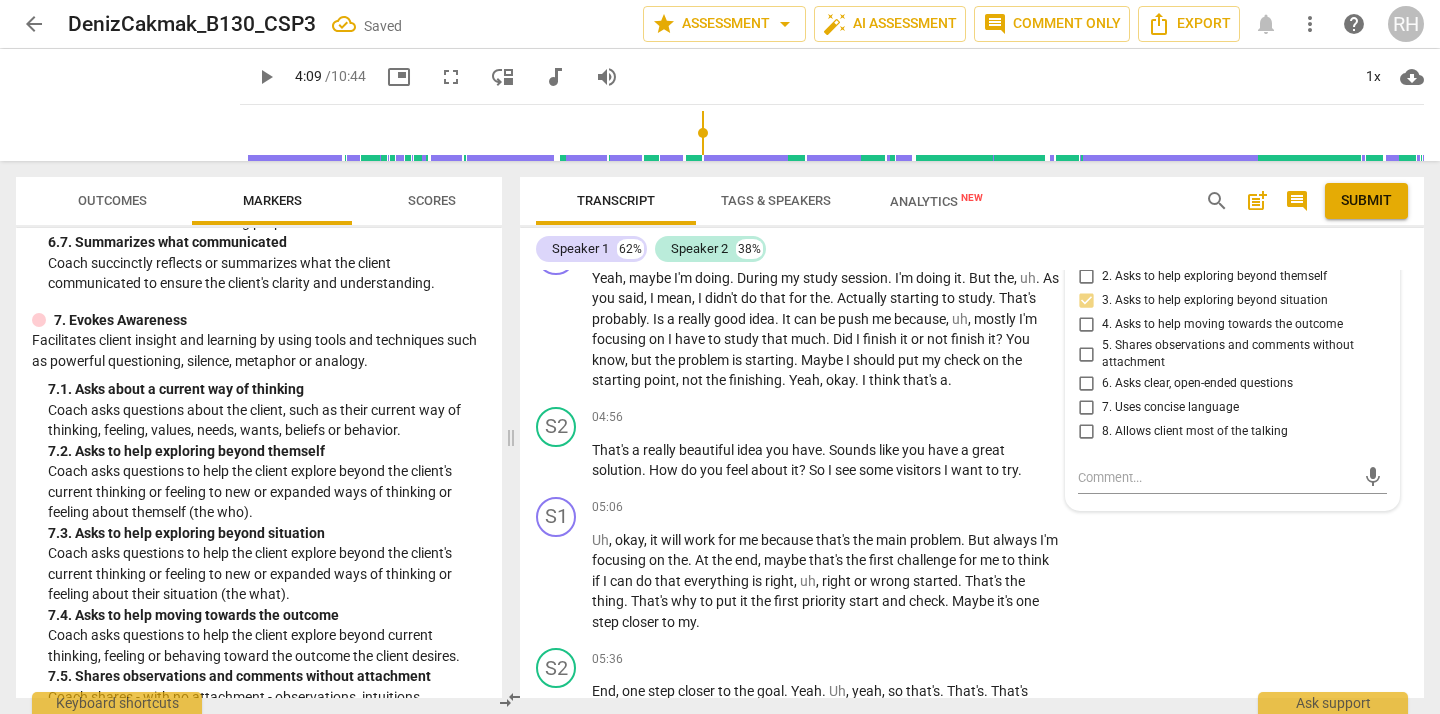 click on "6. Asks clear, open-ended questions" at bounding box center [1086, 384] 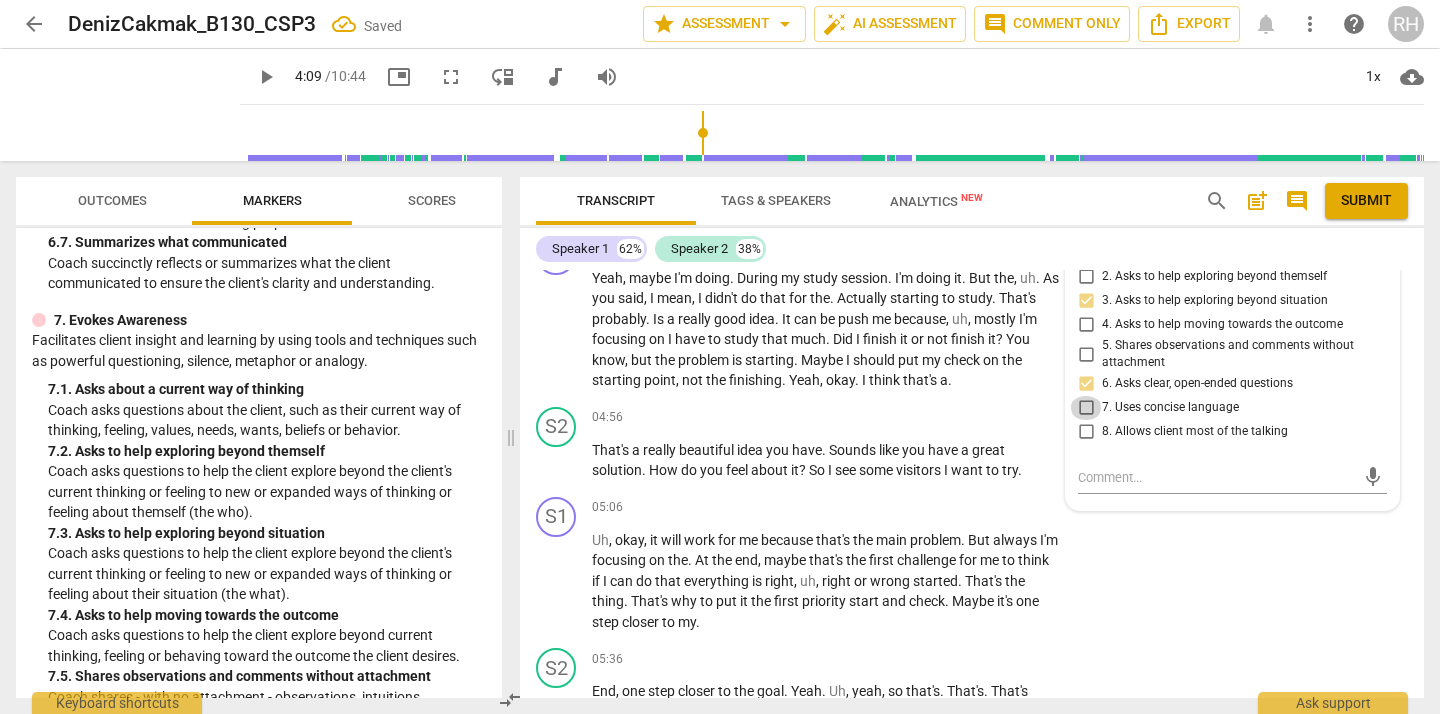click on "7. Uses concise language" at bounding box center (1086, 408) 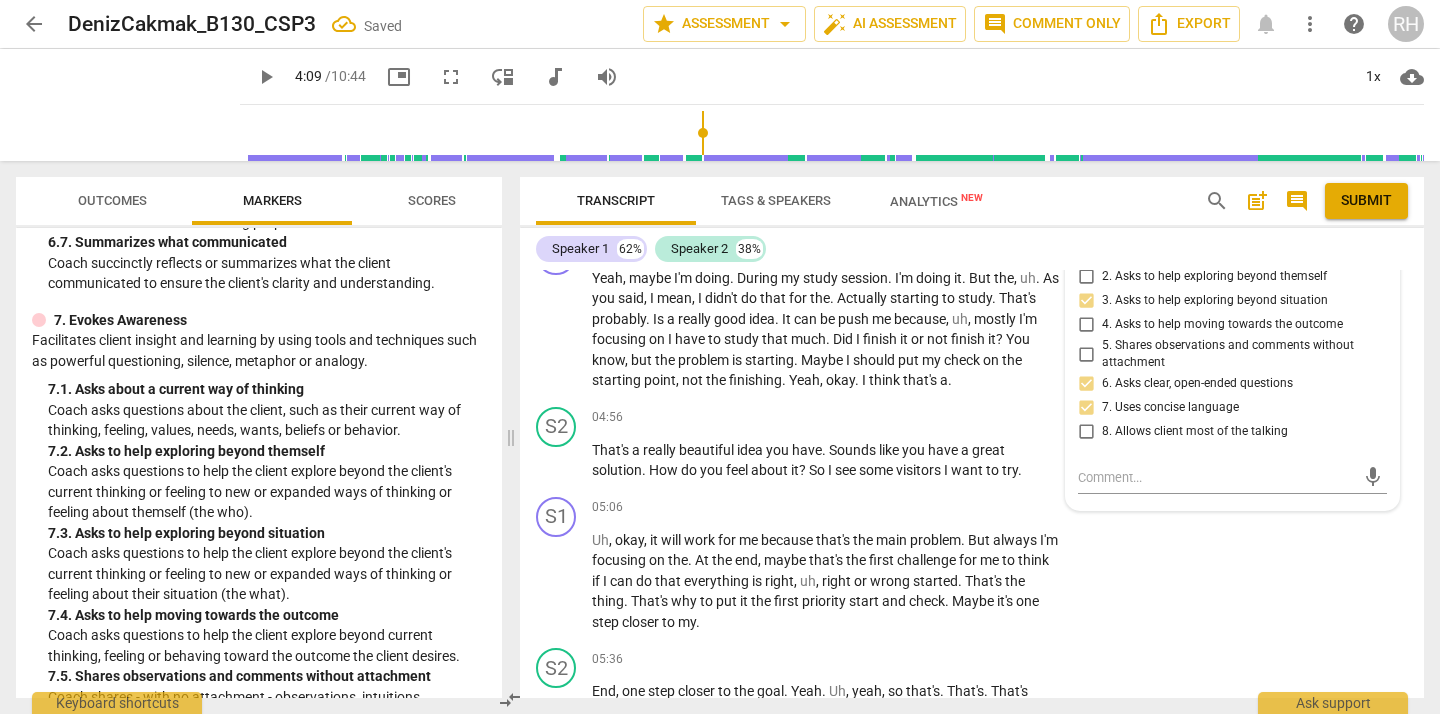 click on "8. Allows client most of the talking" at bounding box center (1086, 432) 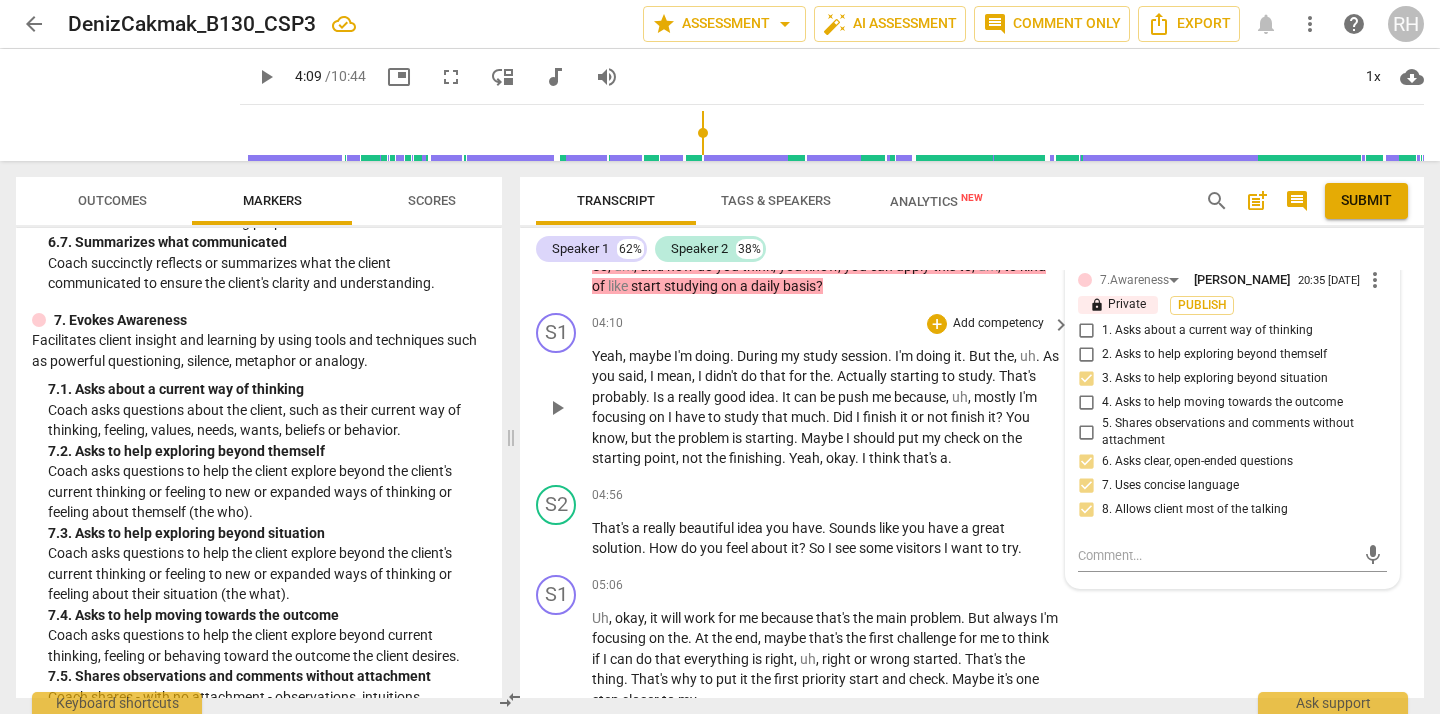 scroll, scrollTop: 2545, scrollLeft: 0, axis: vertical 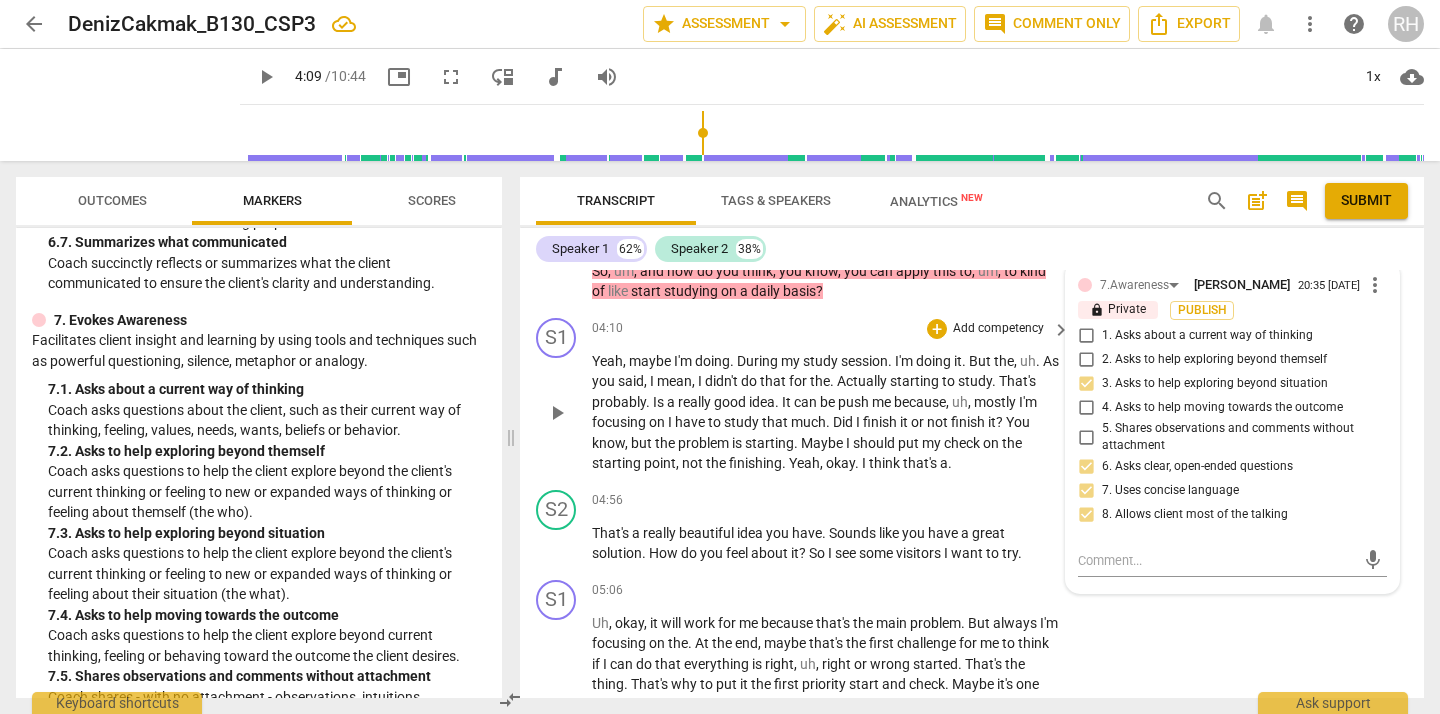click on "play_arrow" at bounding box center [557, 413] 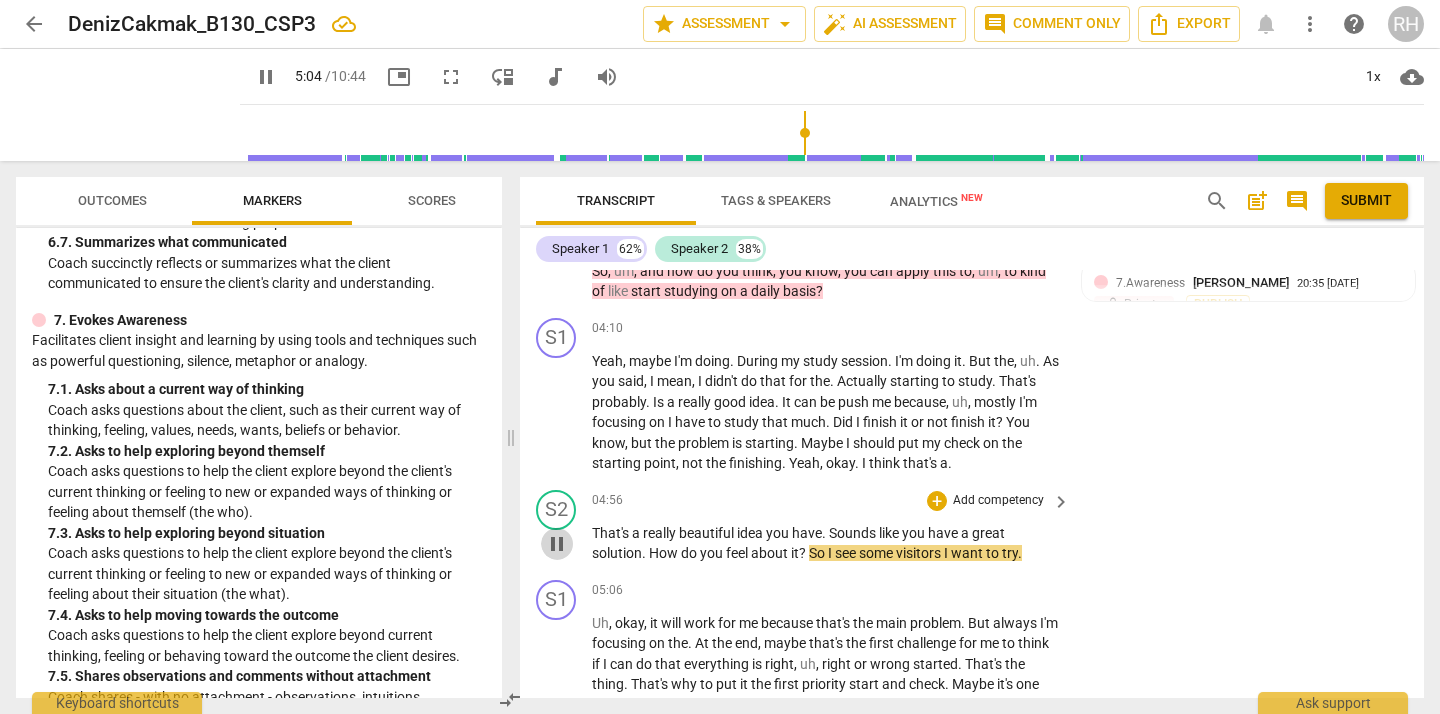 click on "pause" at bounding box center (557, 544) 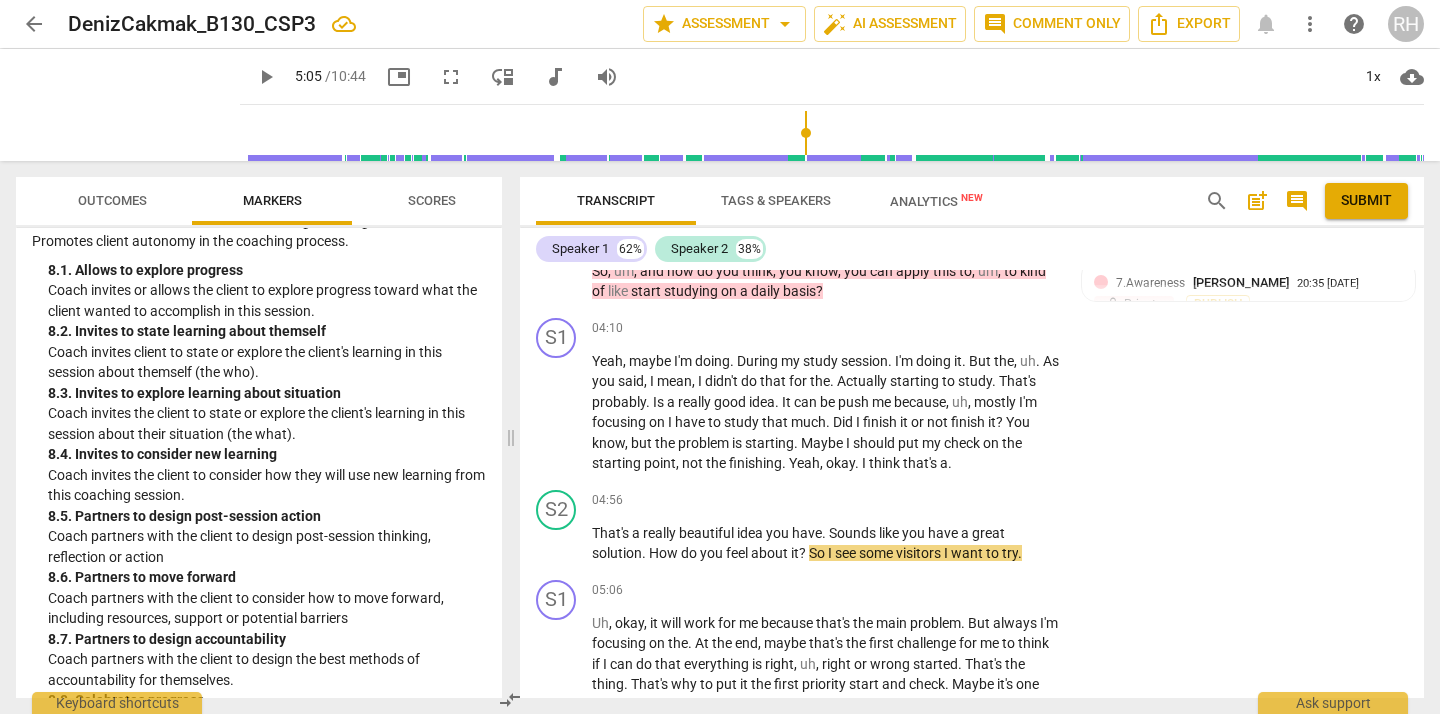 scroll, scrollTop: 2415, scrollLeft: 0, axis: vertical 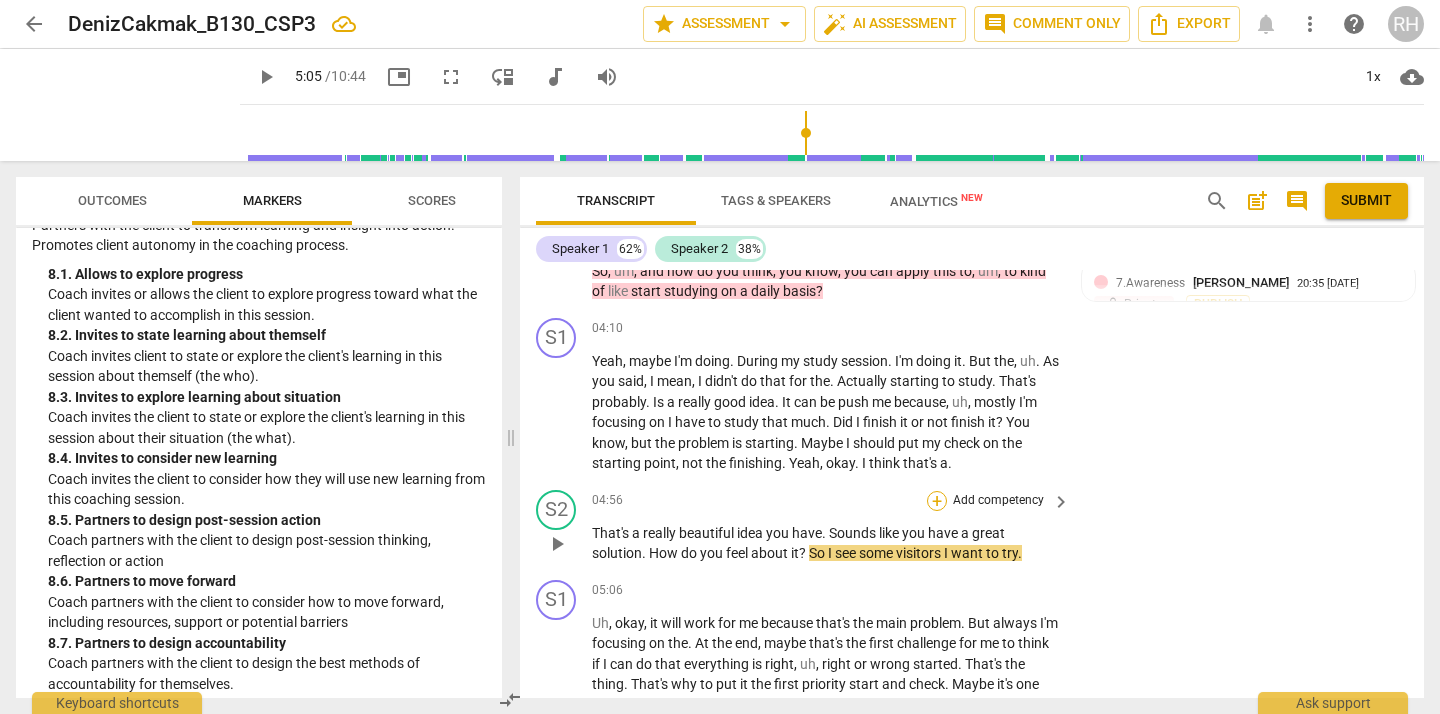 click on "+" at bounding box center [937, 501] 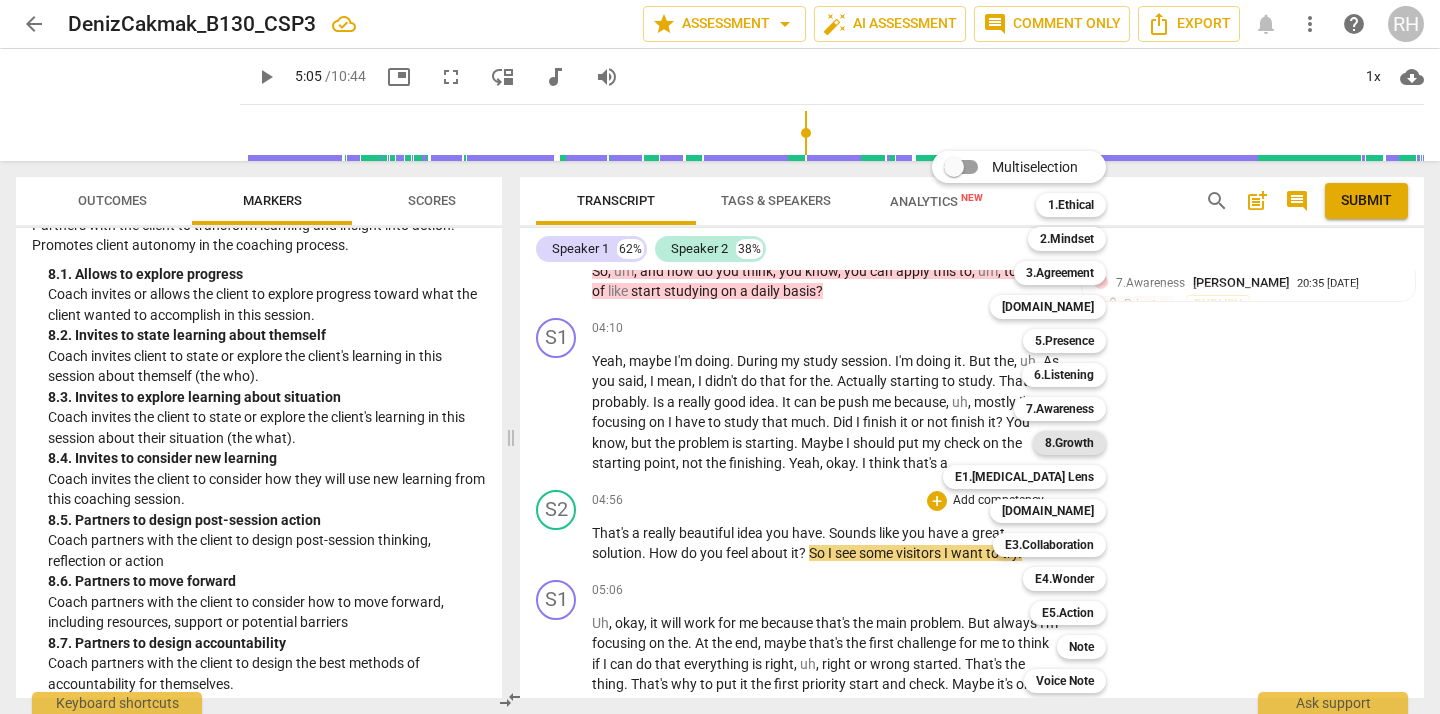 click on "8.Growth" at bounding box center [1069, 443] 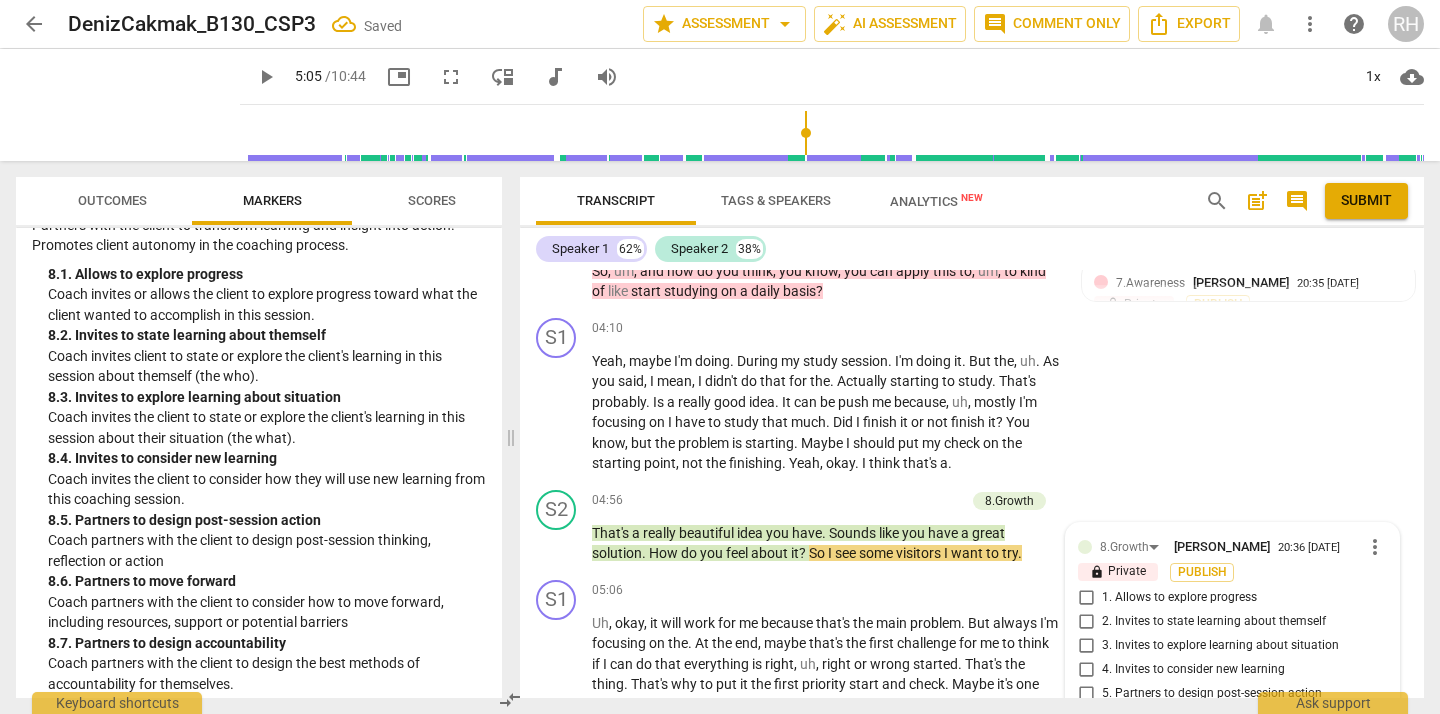 scroll, scrollTop: 2903, scrollLeft: 0, axis: vertical 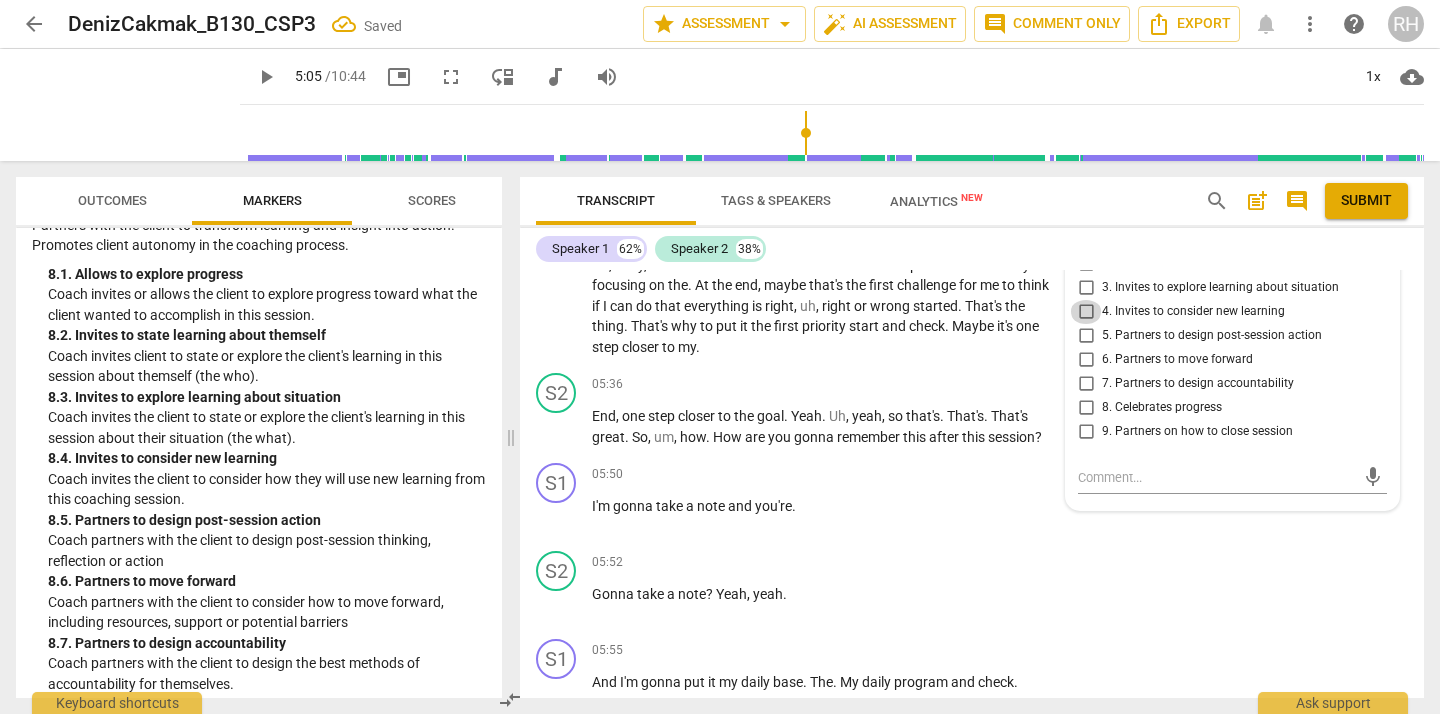 click on "4. Invites to consider new learning" at bounding box center [1086, 312] 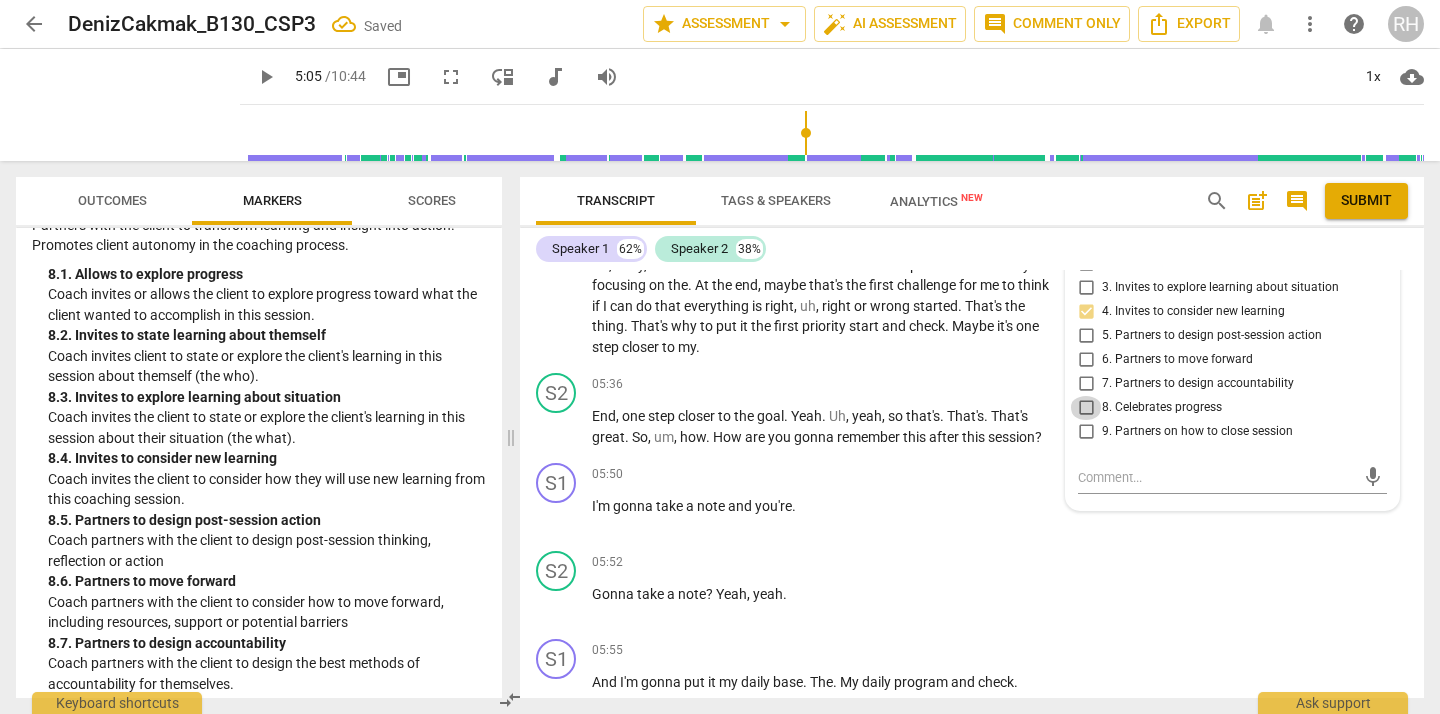 click on "8. Celebrates progress" at bounding box center [1086, 408] 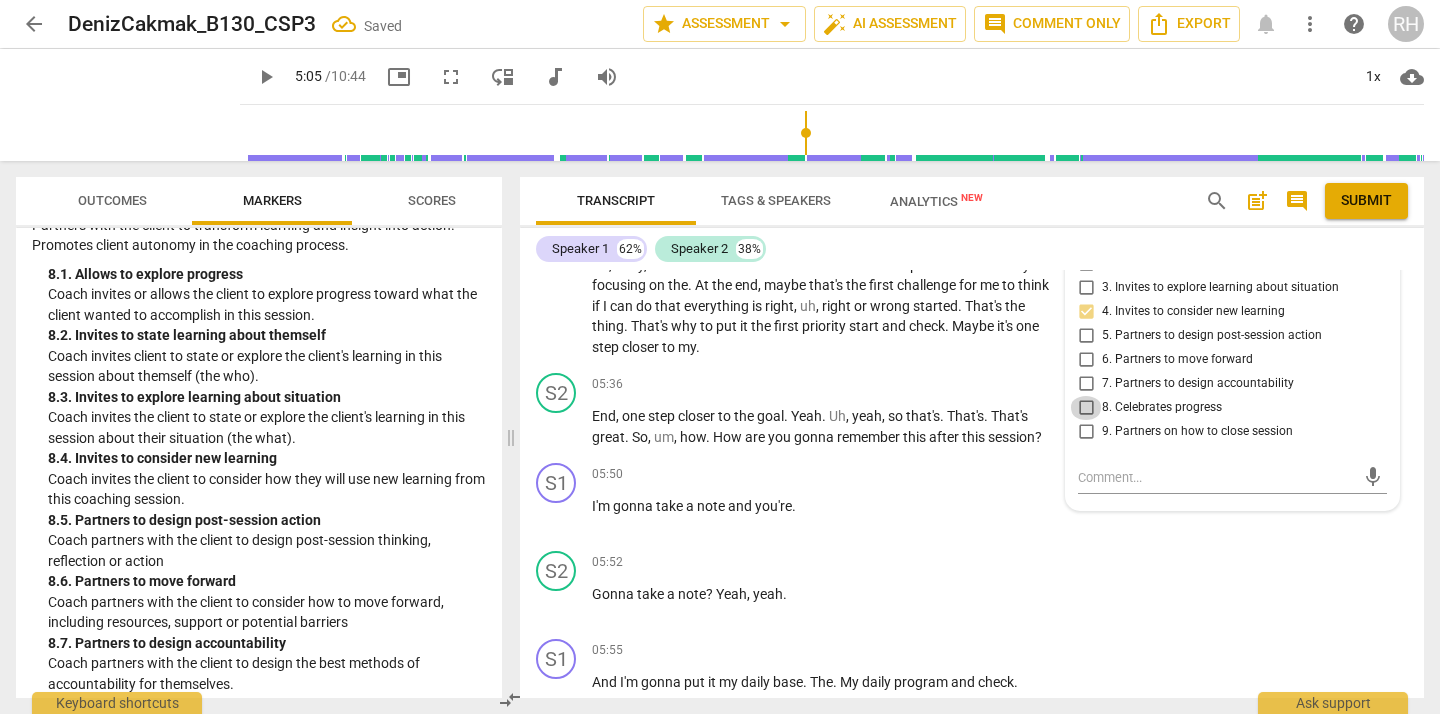 checkbox on "true" 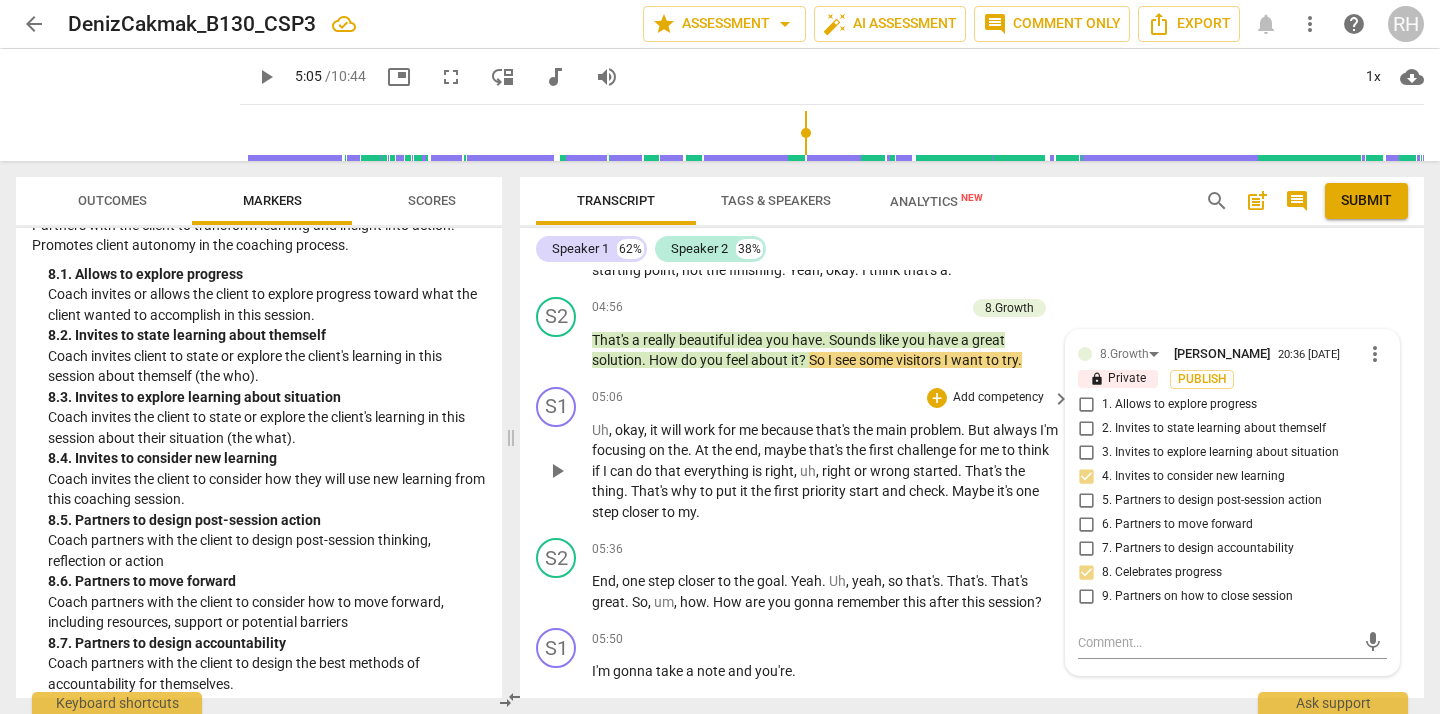 scroll, scrollTop: 2741, scrollLeft: 0, axis: vertical 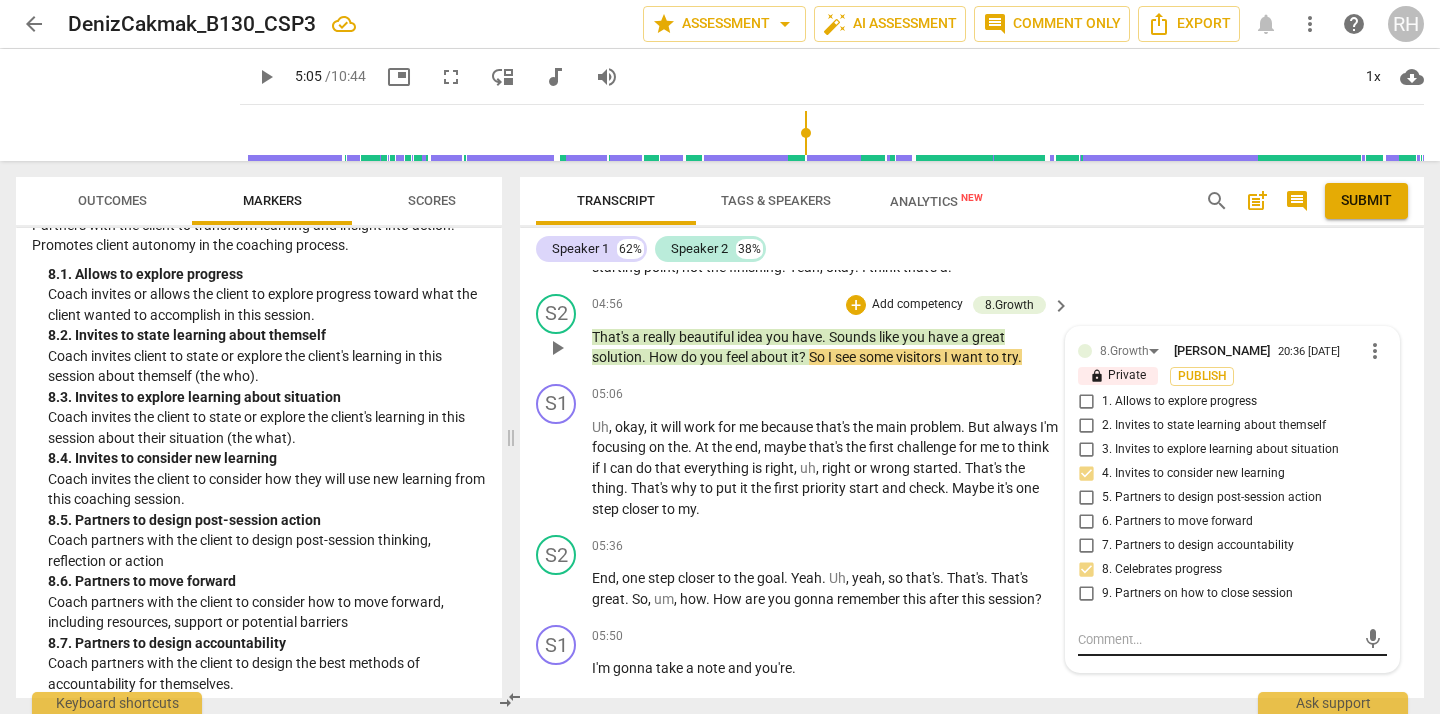 click at bounding box center (1216, 639) 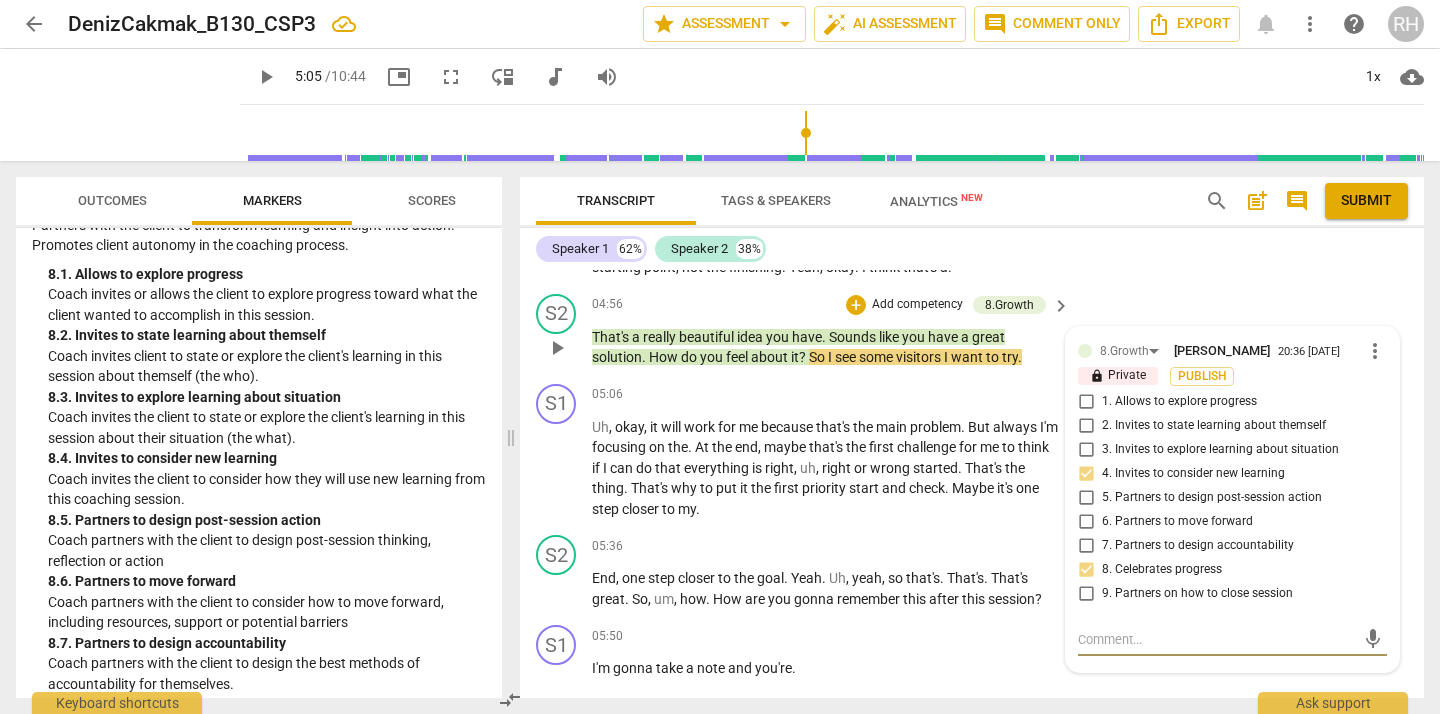 type on "P" 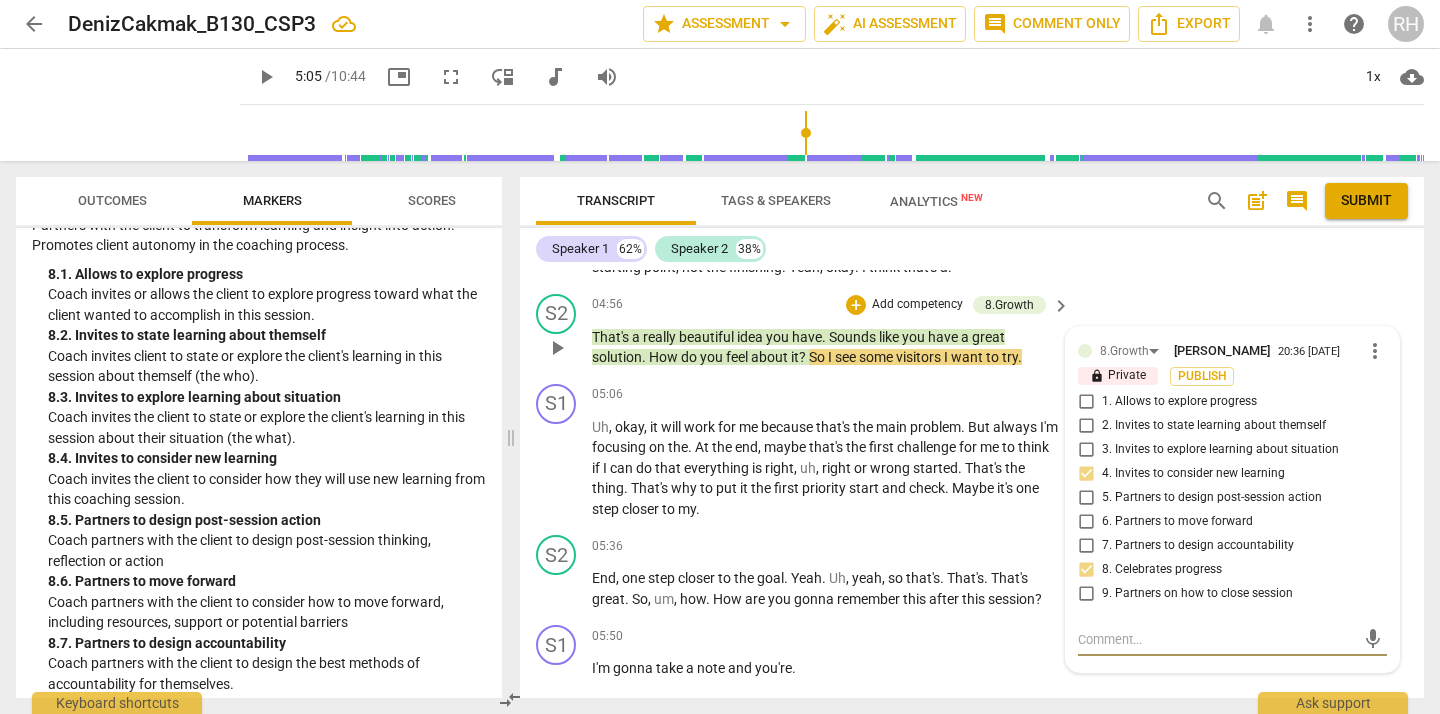 type on "P" 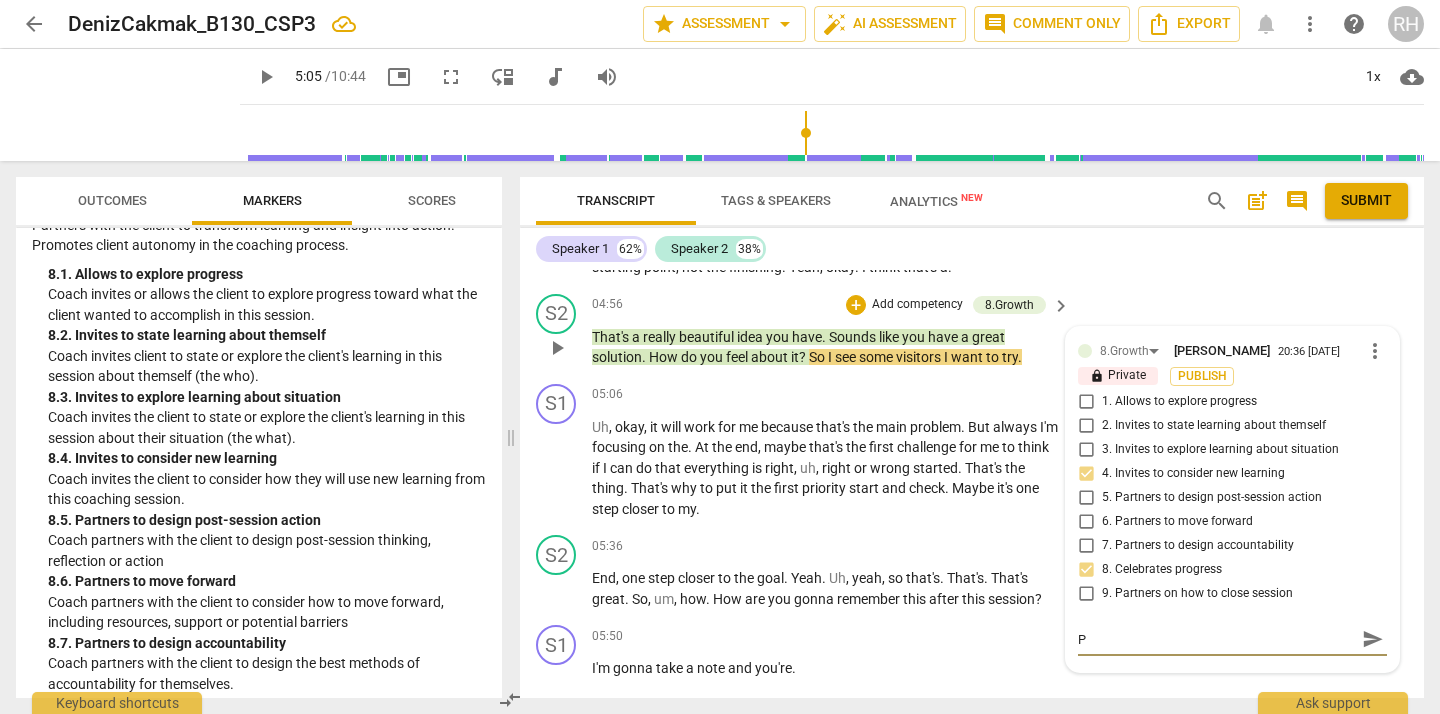 type on "Po" 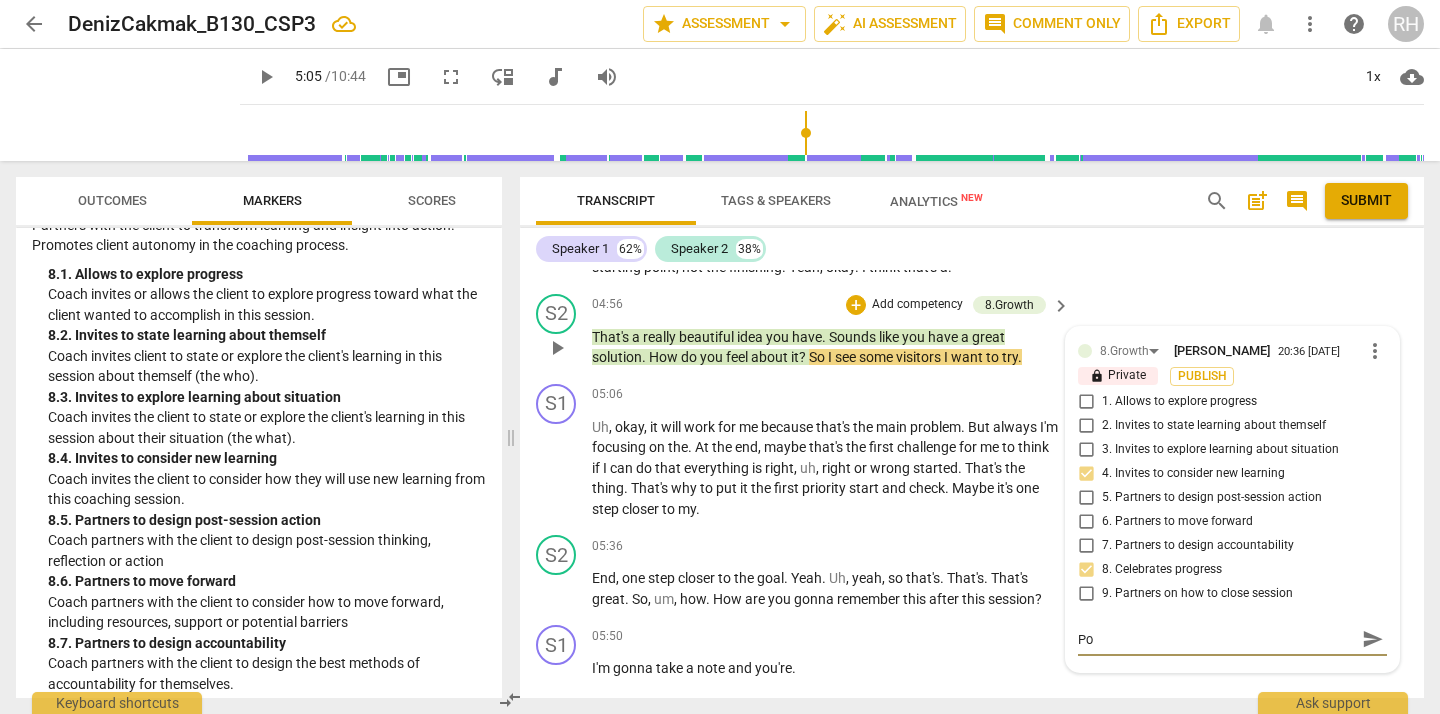 type on "Poi" 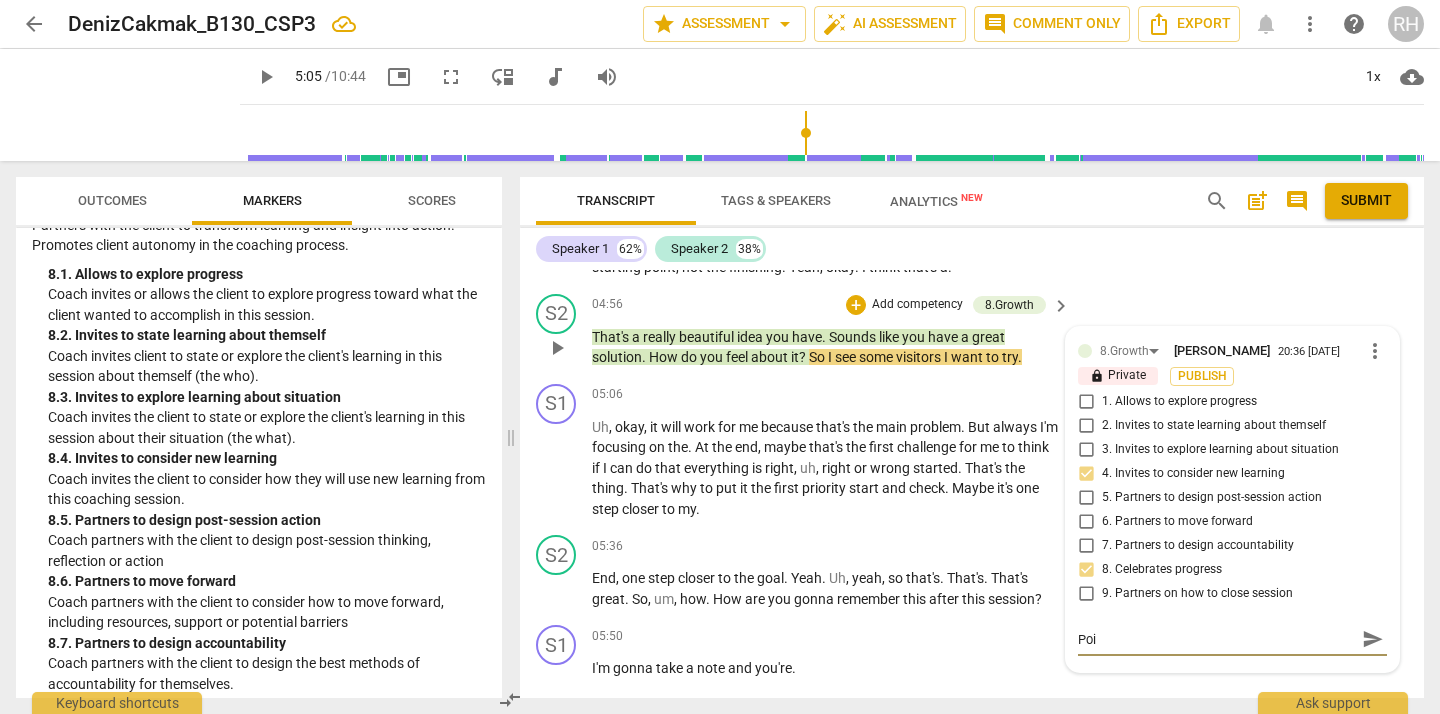 type on "Poin" 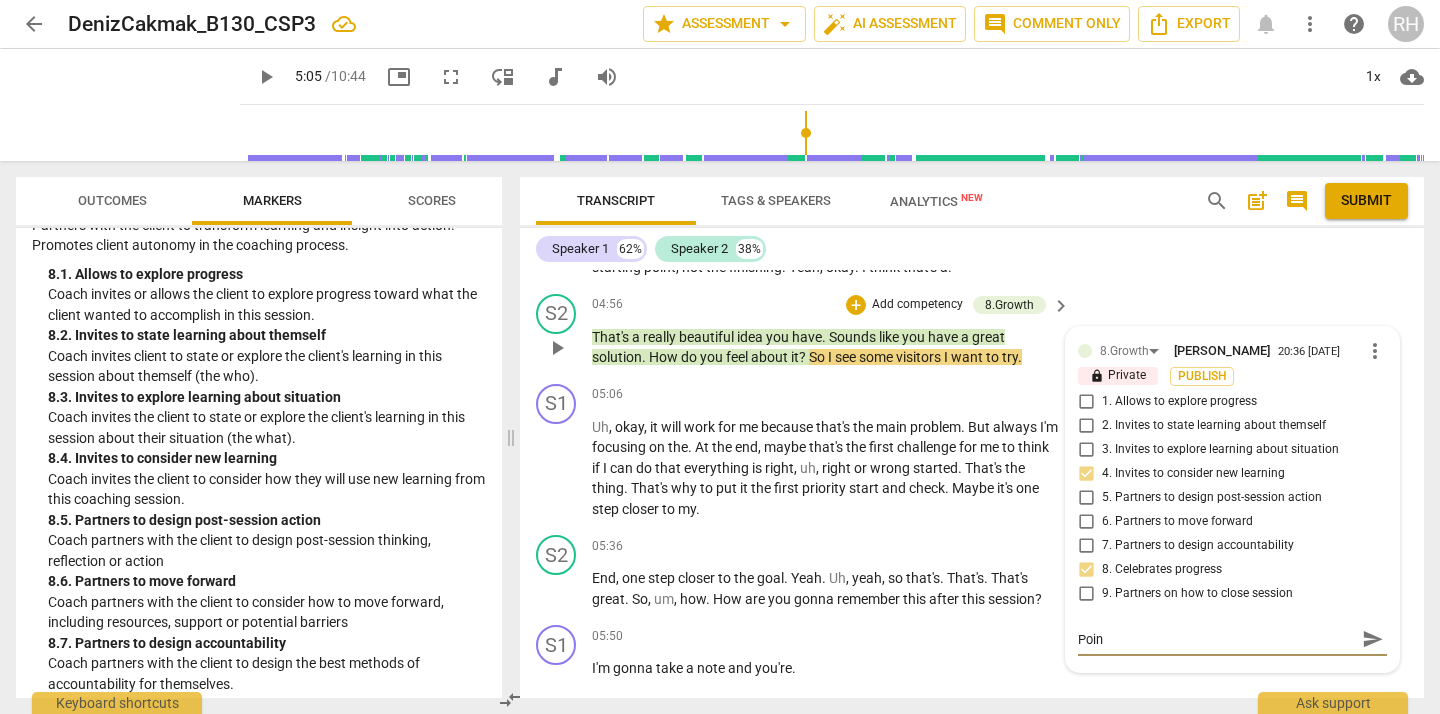 type on "Point" 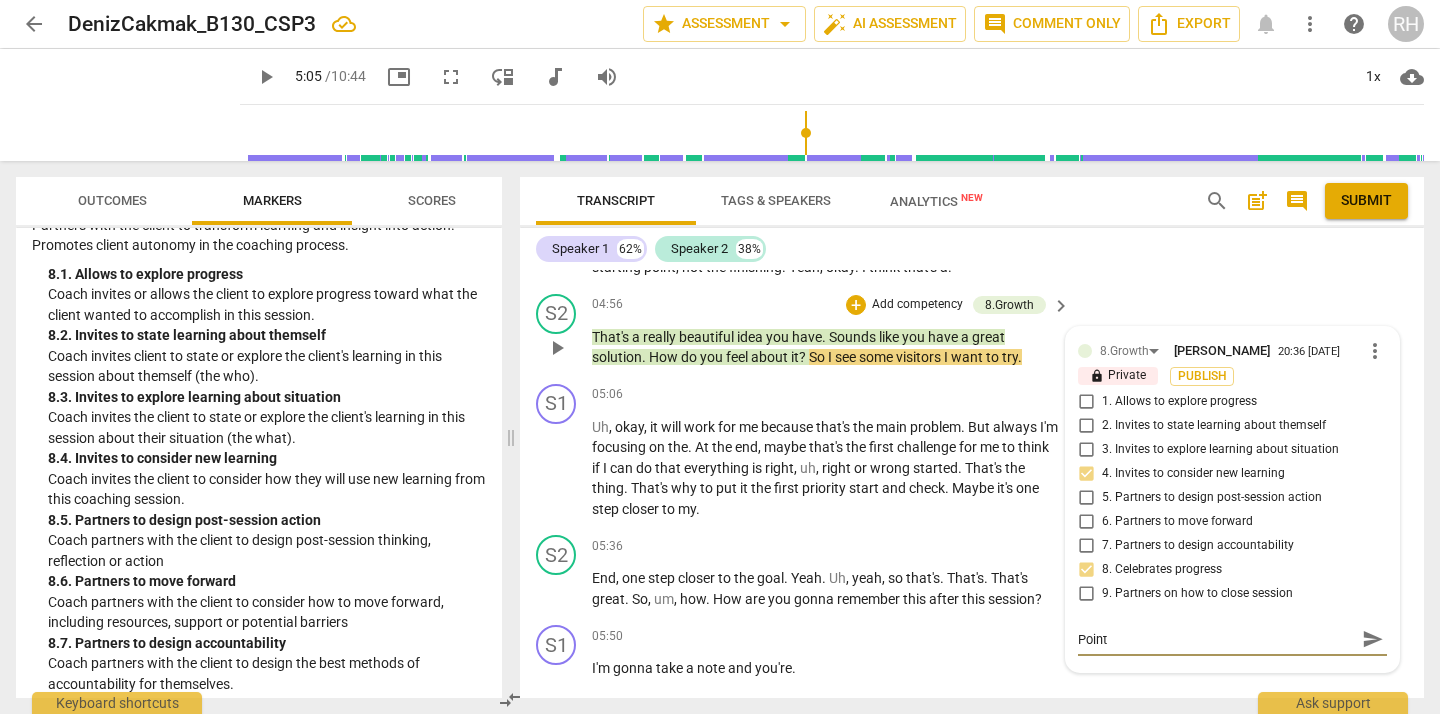 type on "Pointe" 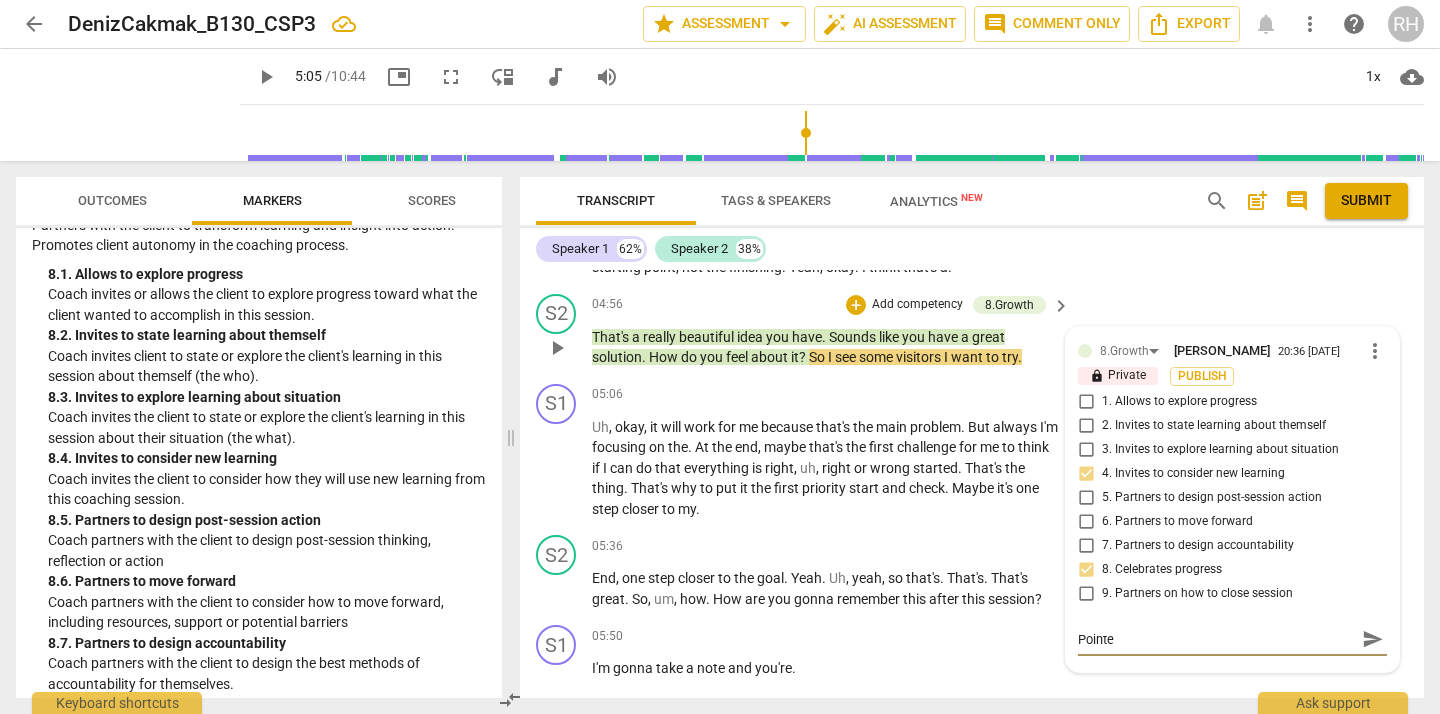 type on "Pointer" 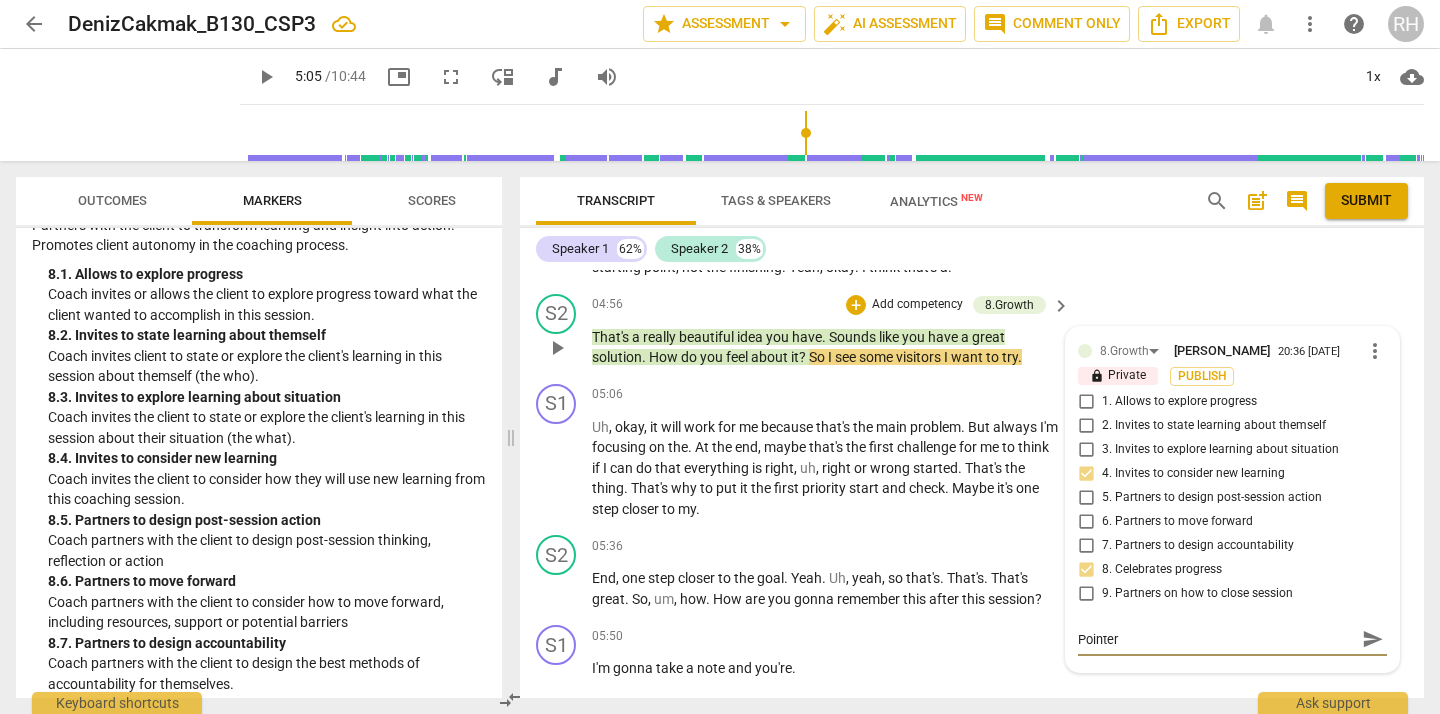 type on "Pointer:" 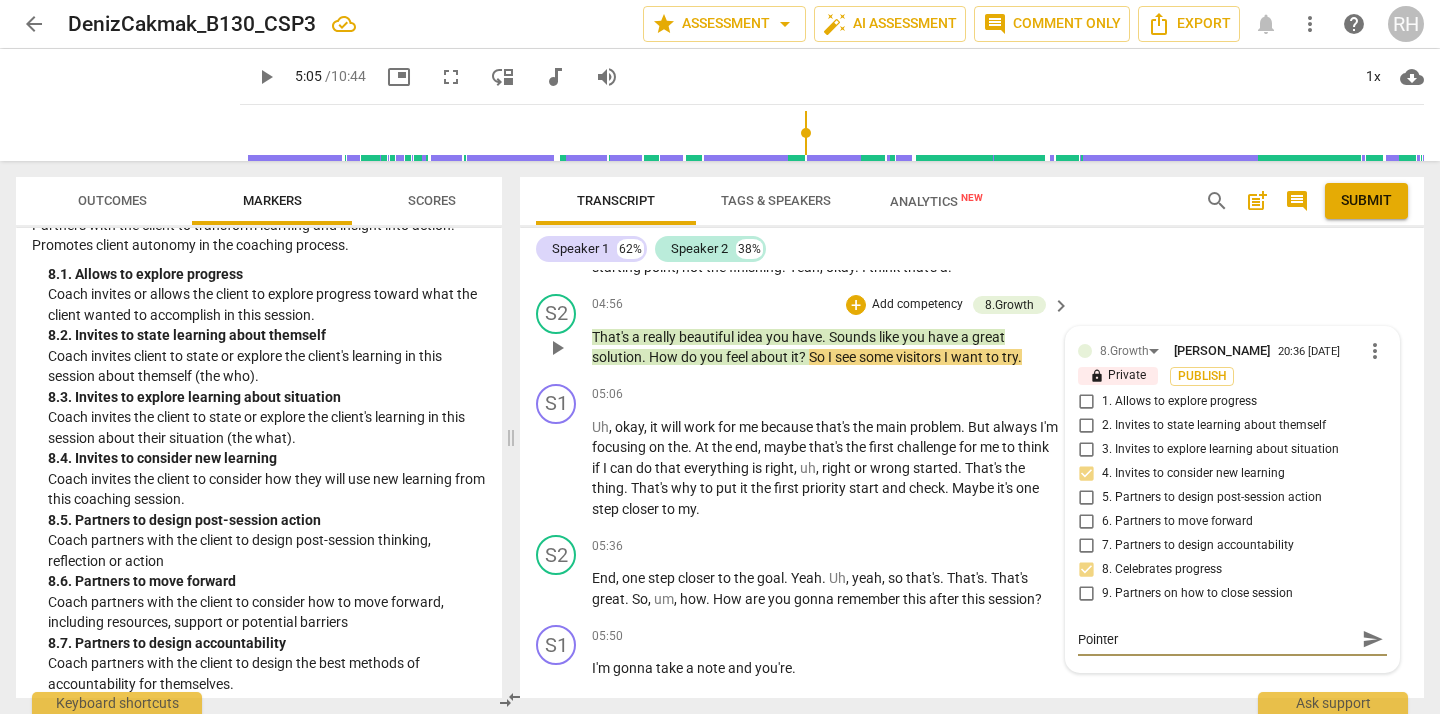 type on "Pointer:" 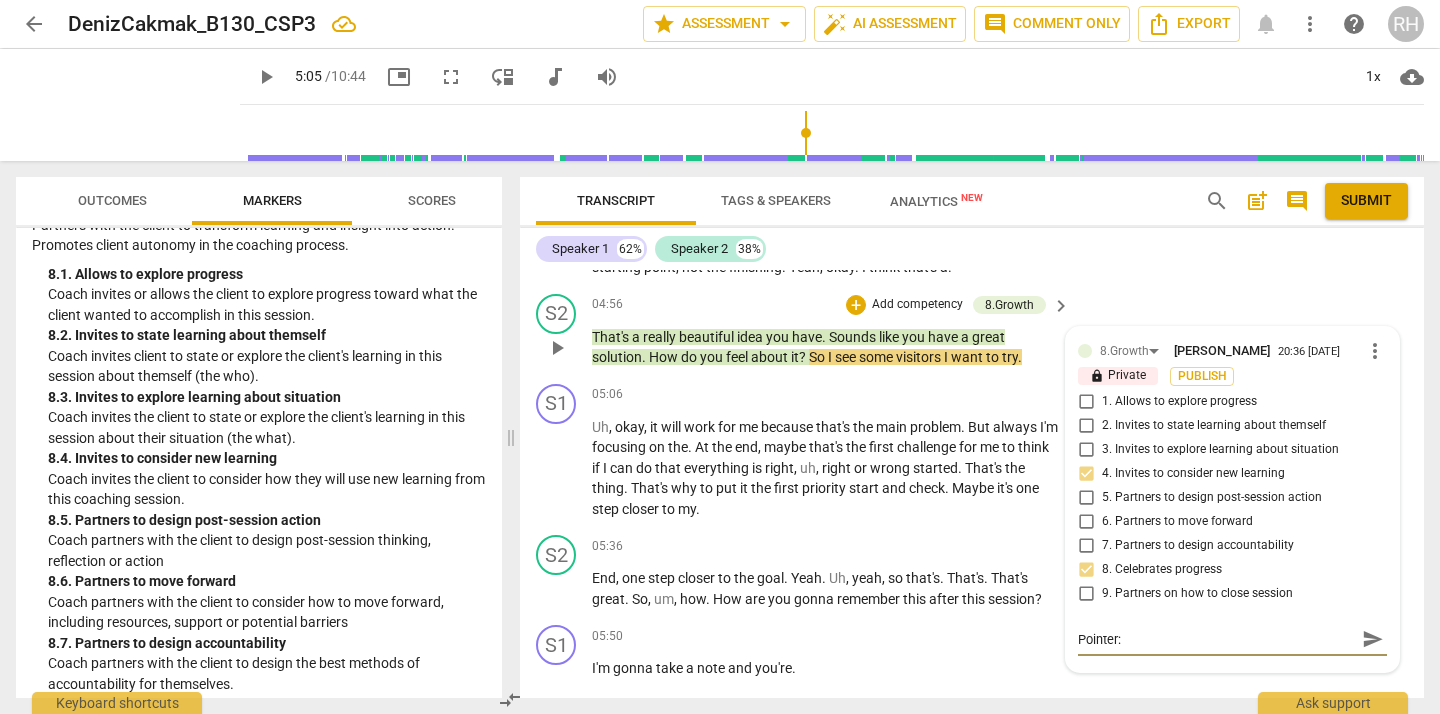 type on "Pointer:" 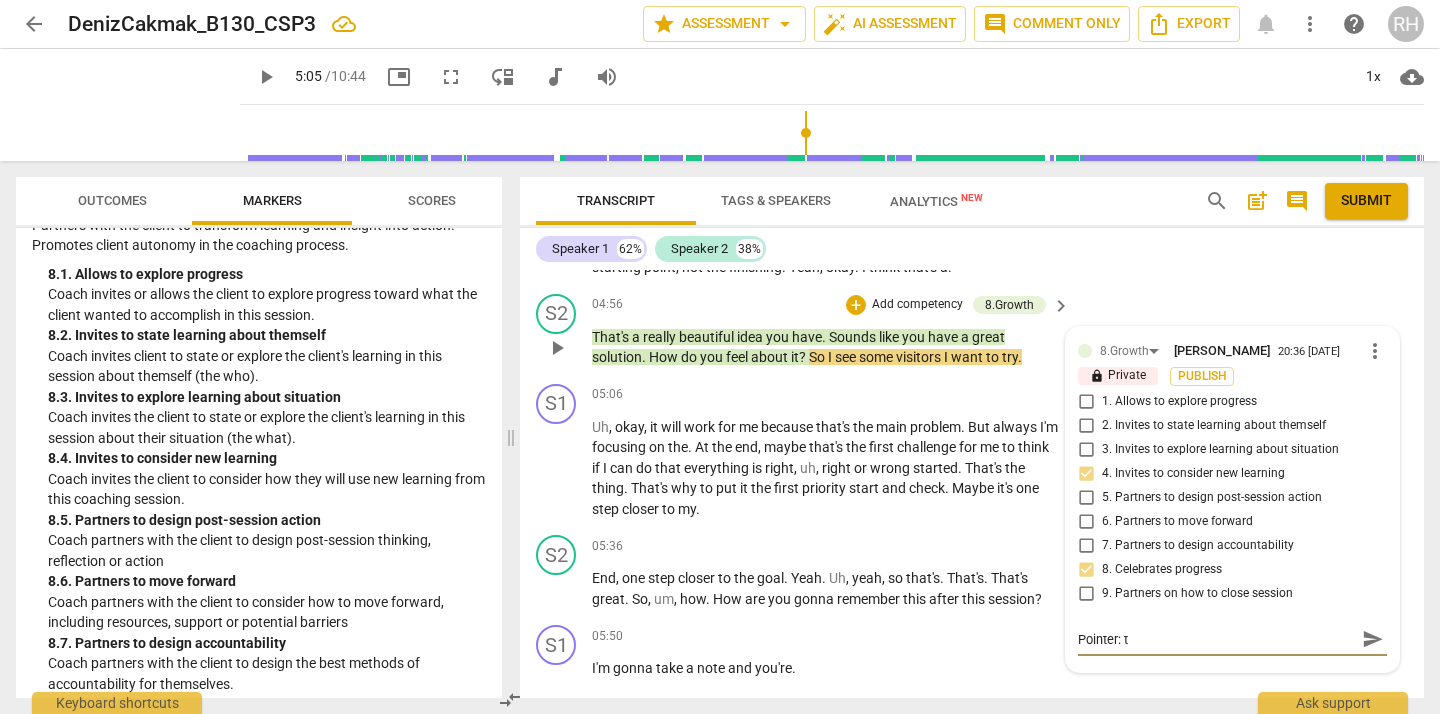 type on "Pointer: to" 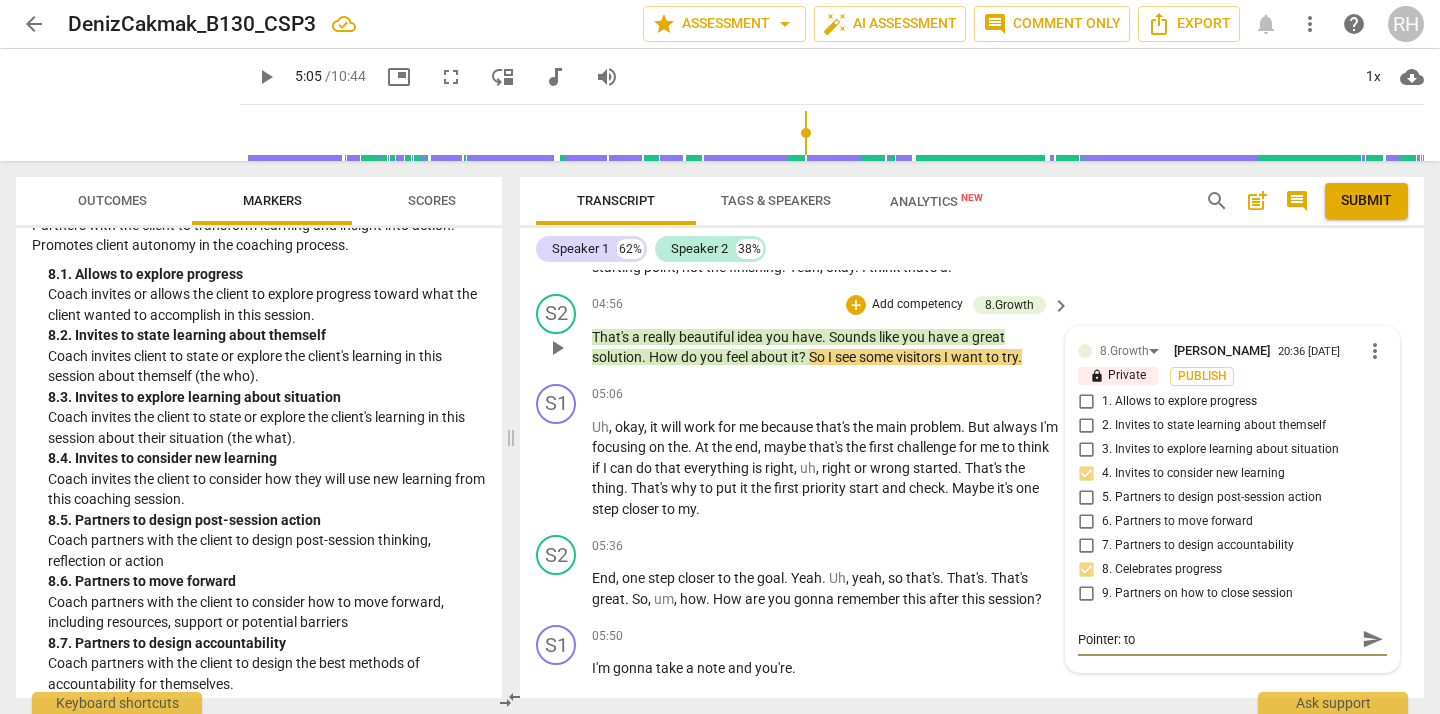 type on "Pointer: to" 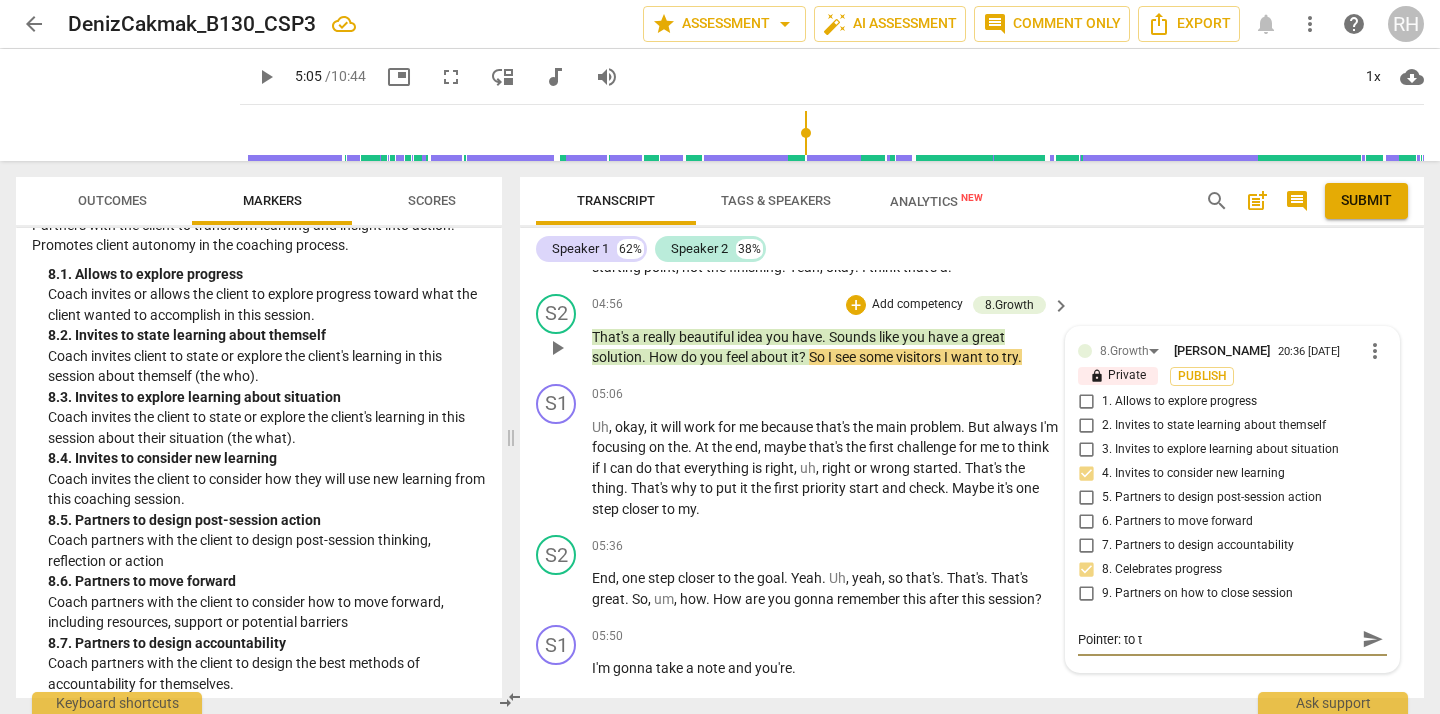 type on "Pointer: to ta" 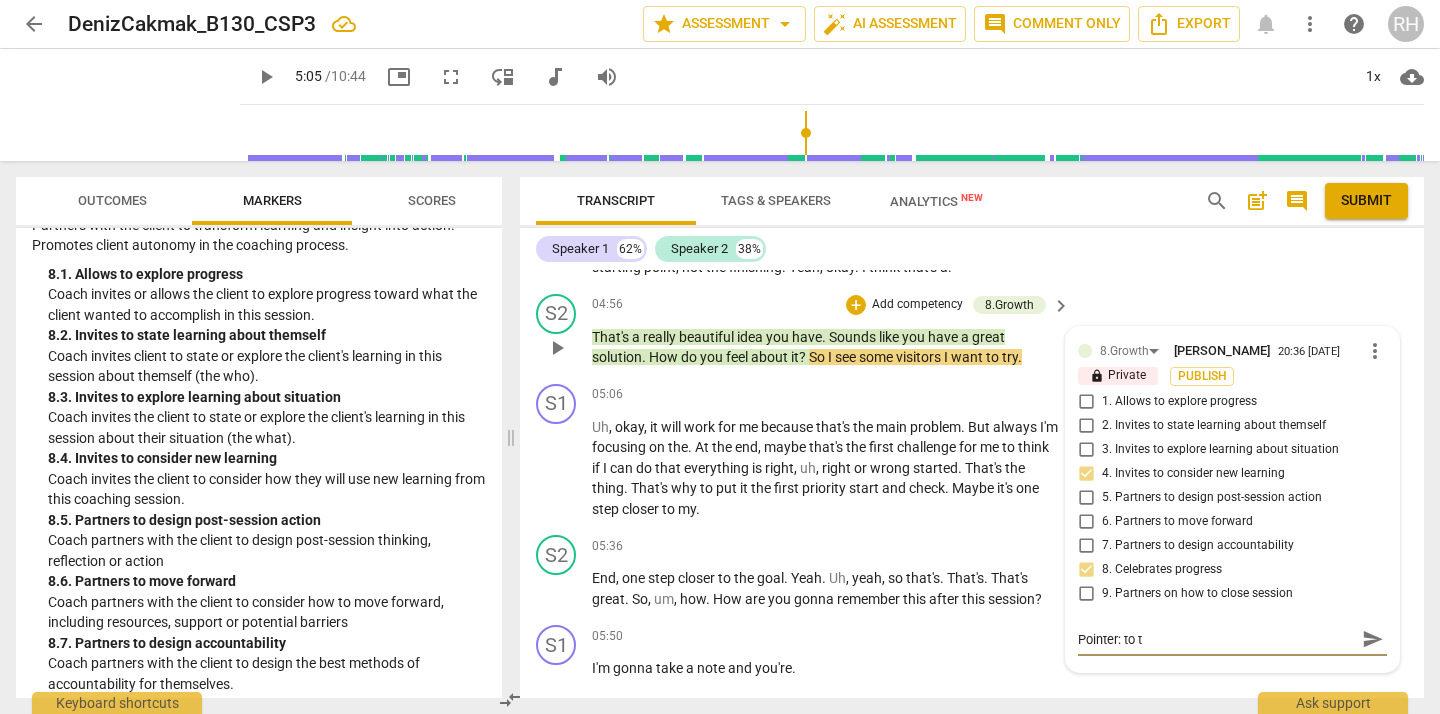 type on "Pointer: to ta" 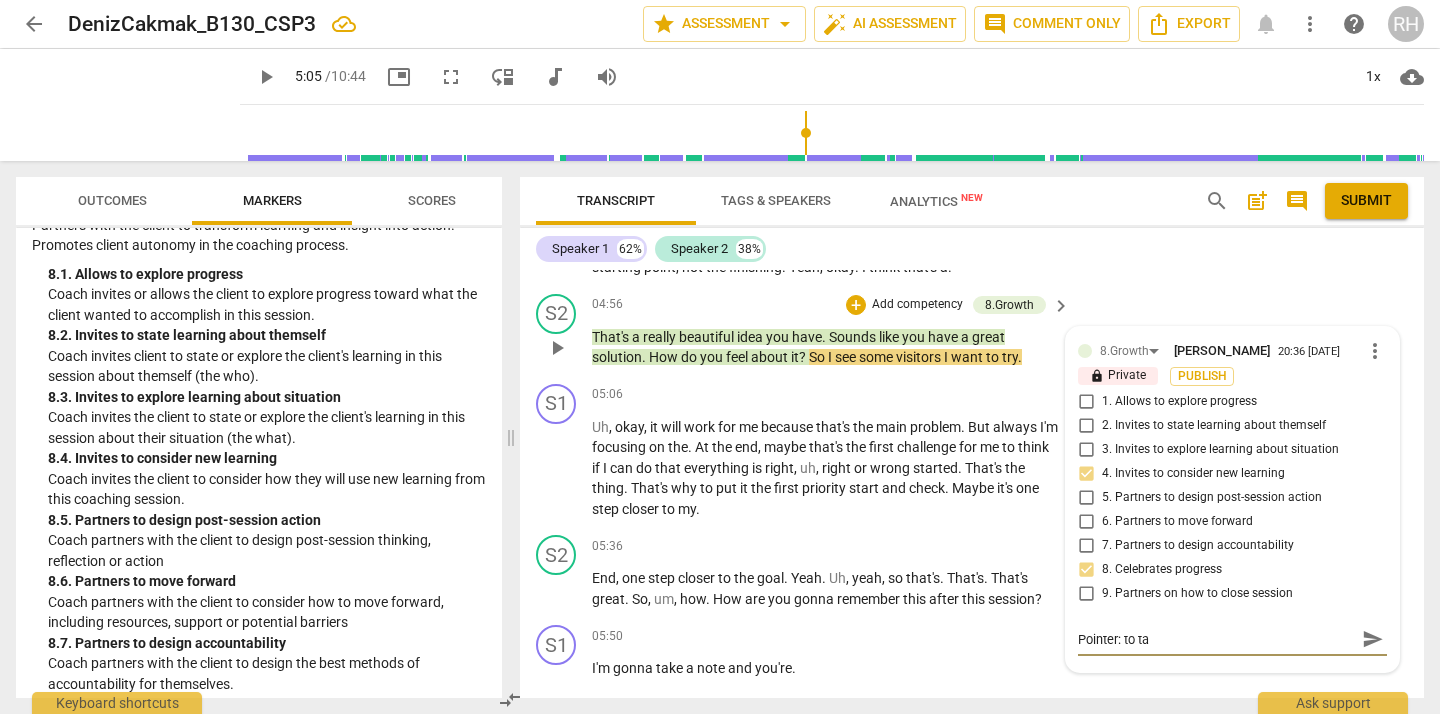 type on "Pointer: to tak" 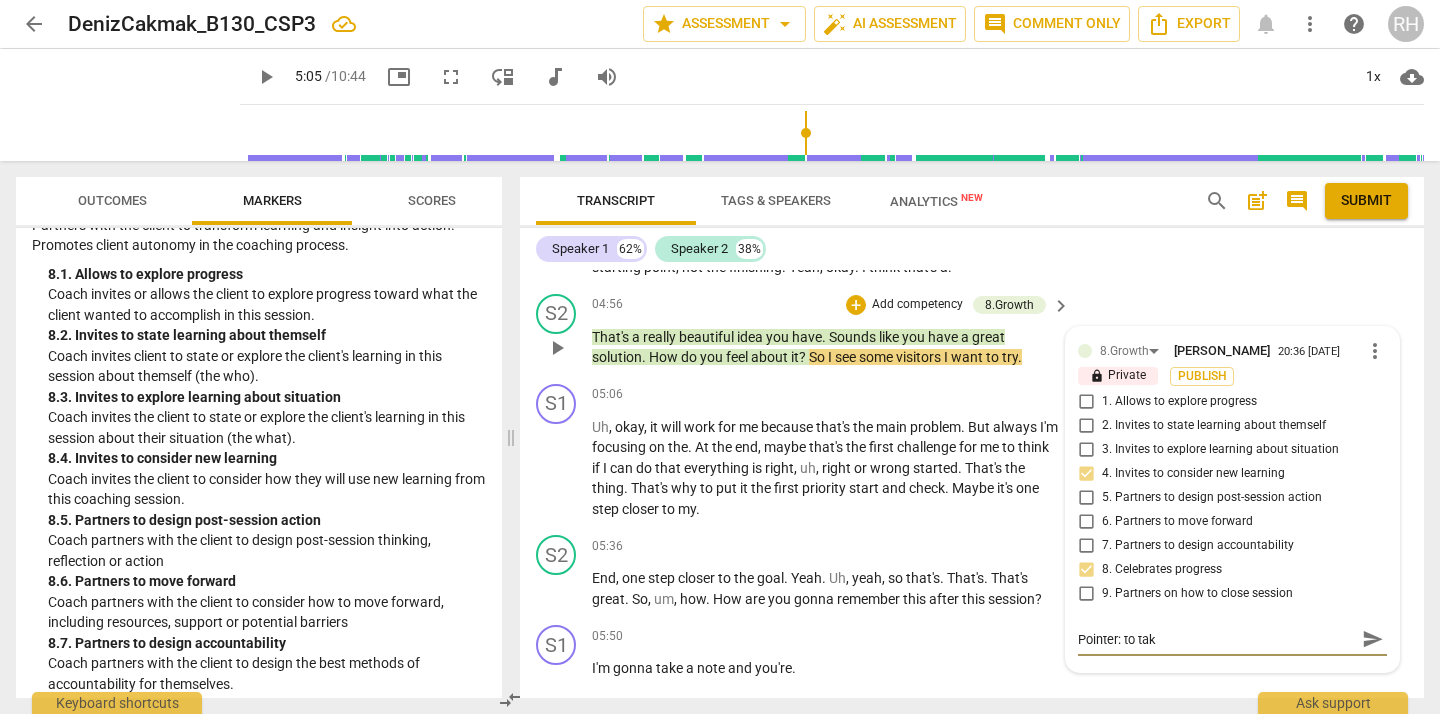 type on "Pointer: to take" 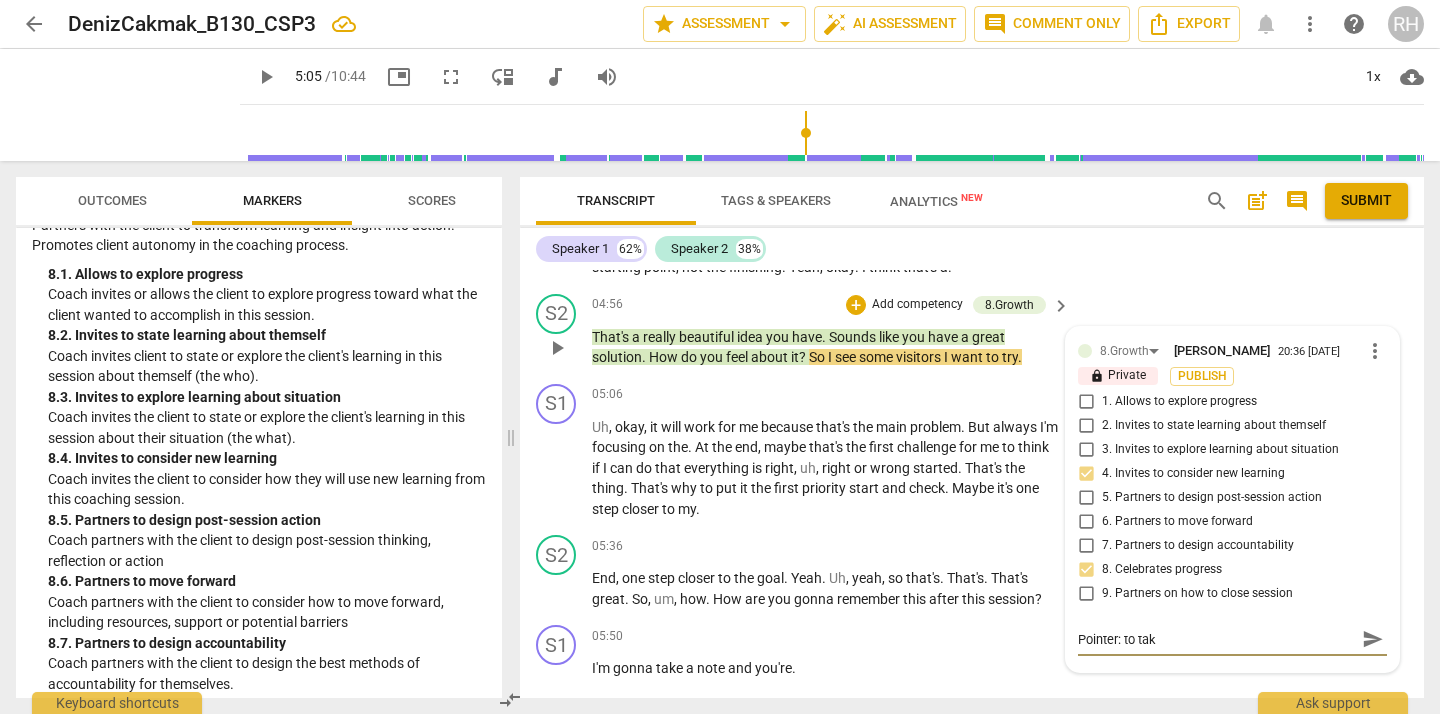 type on "Pointer: to take" 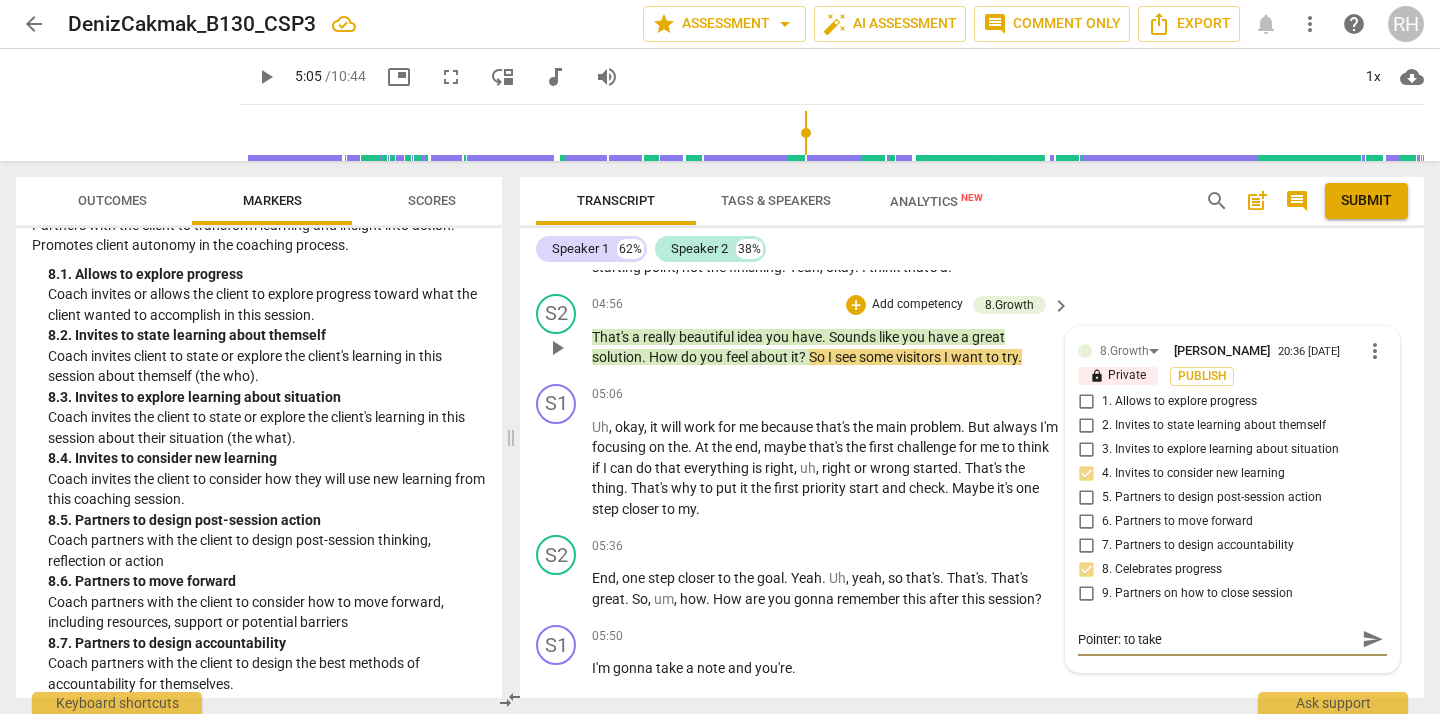 type on "Pointer: to take" 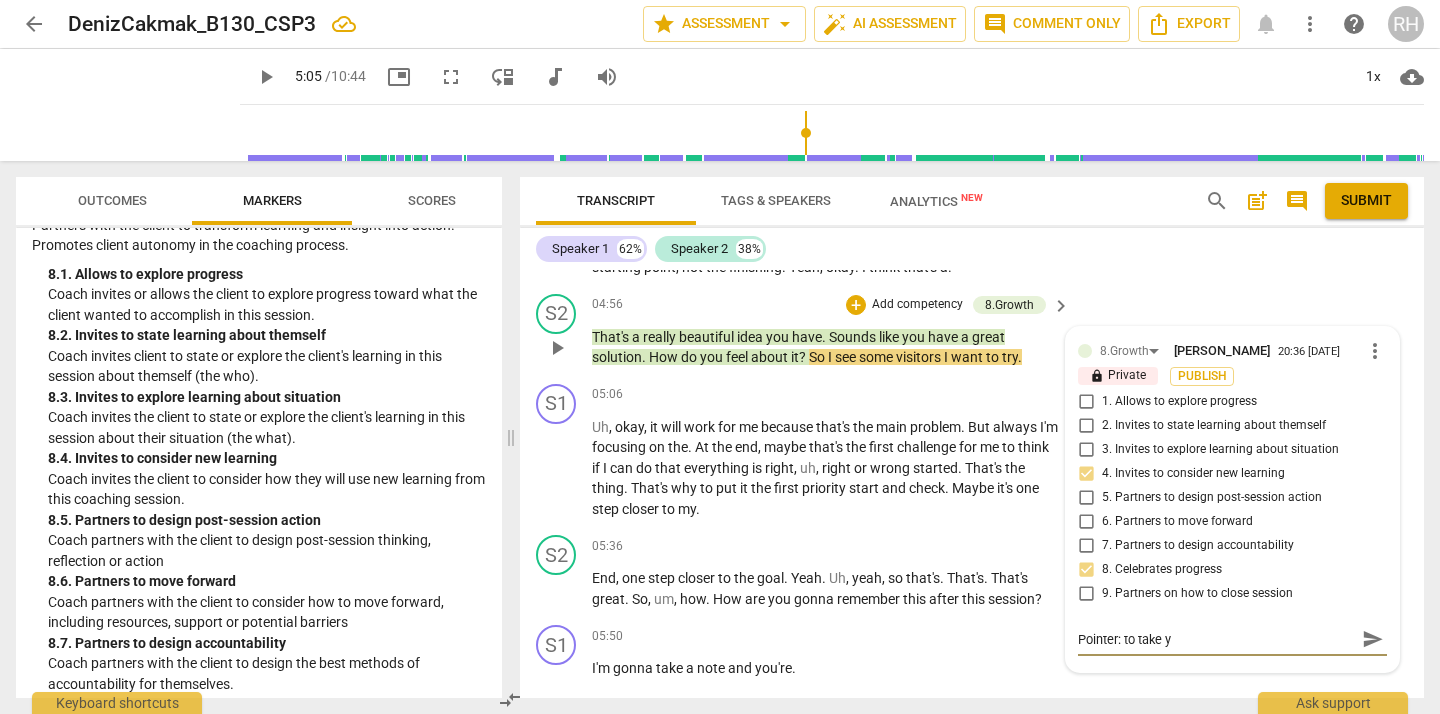 type on "Pointer: to take yo" 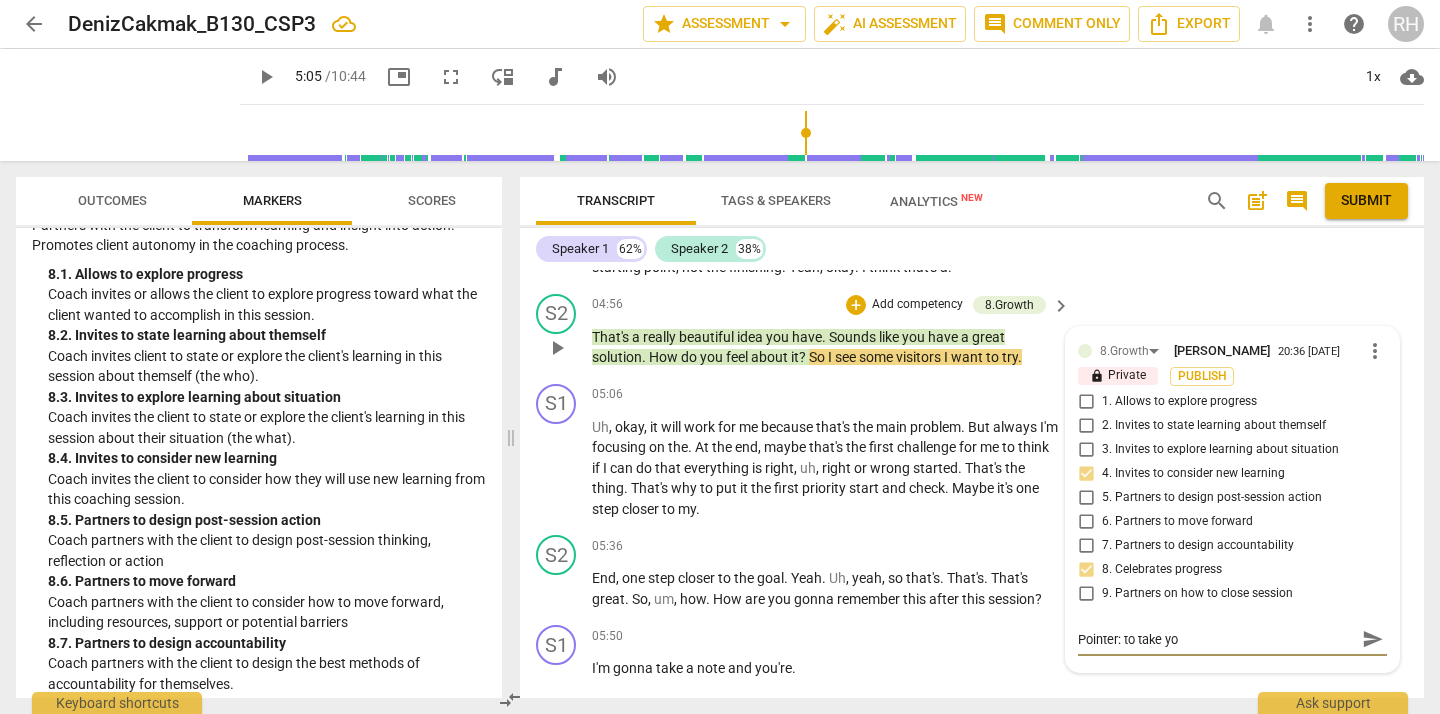type on "Pointer: to take you" 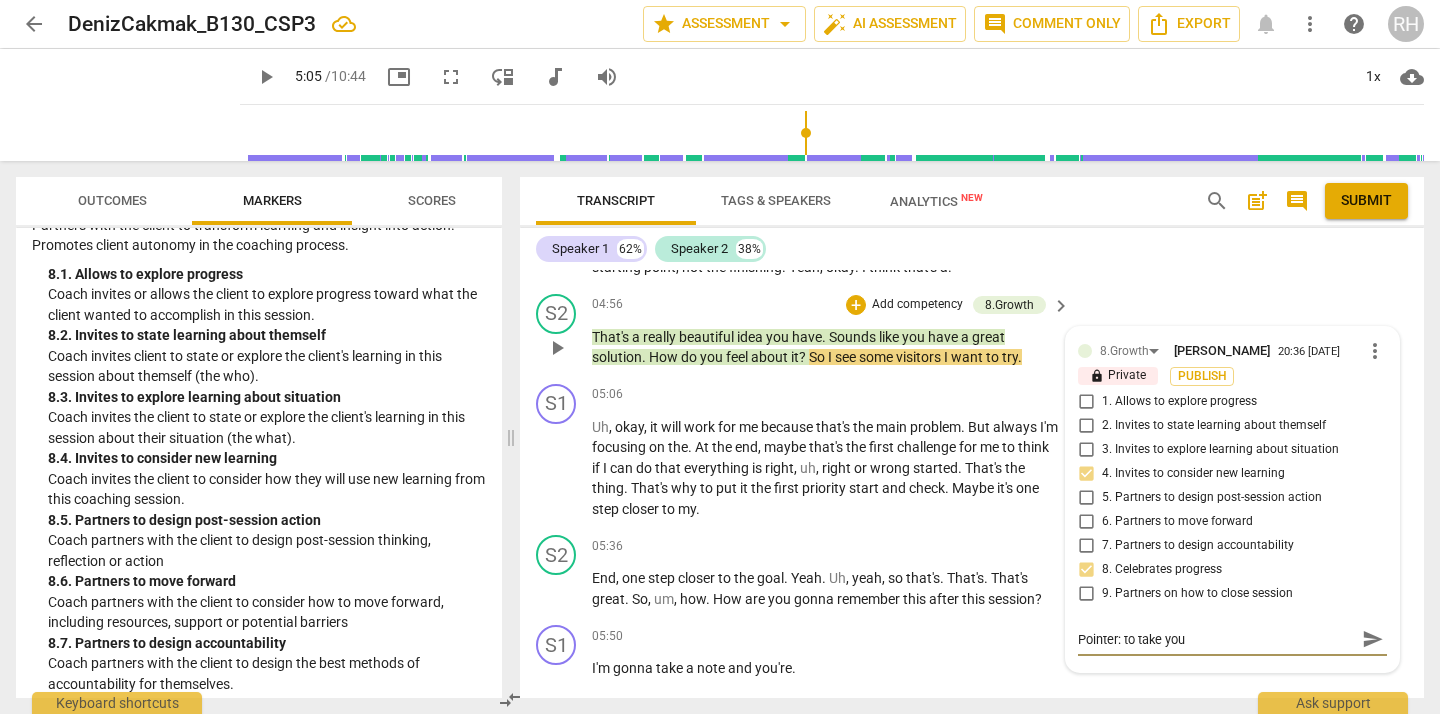type on "Pointer: to take your" 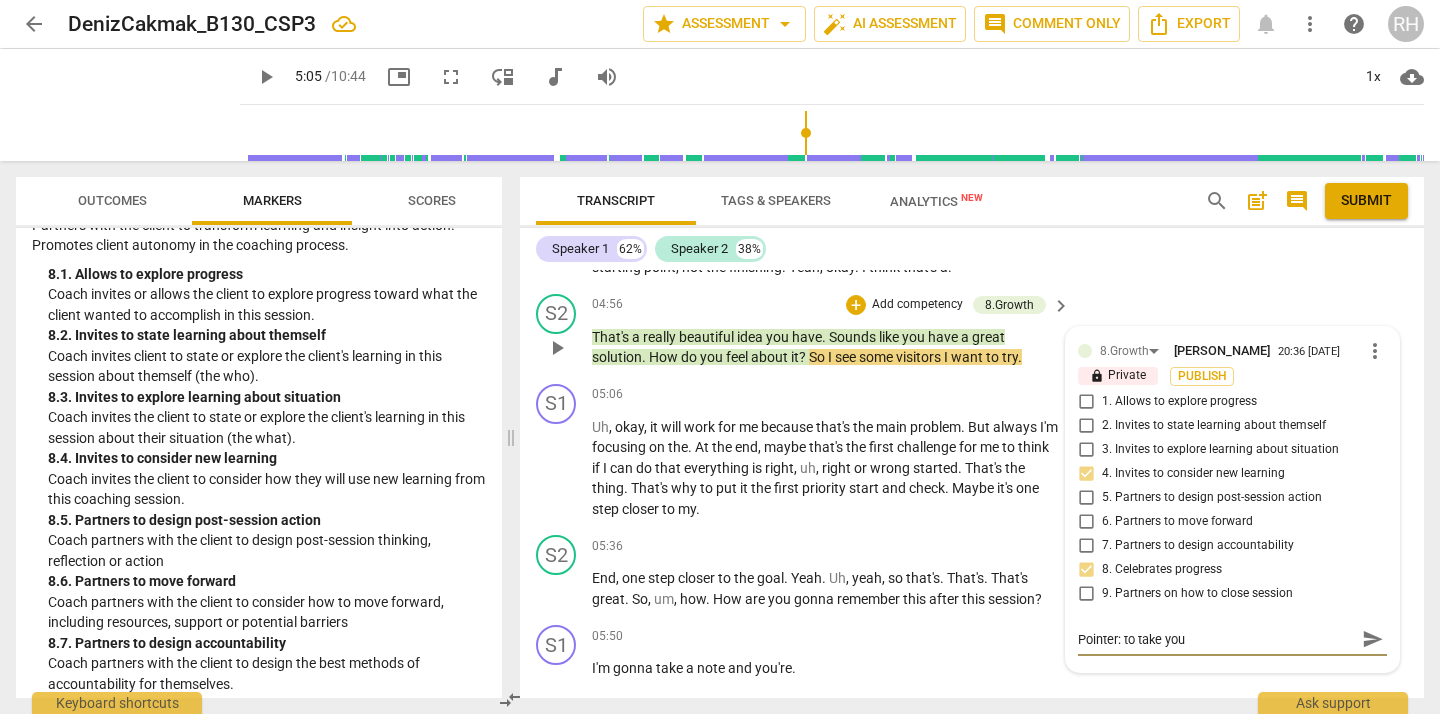 type on "Pointer: to take your" 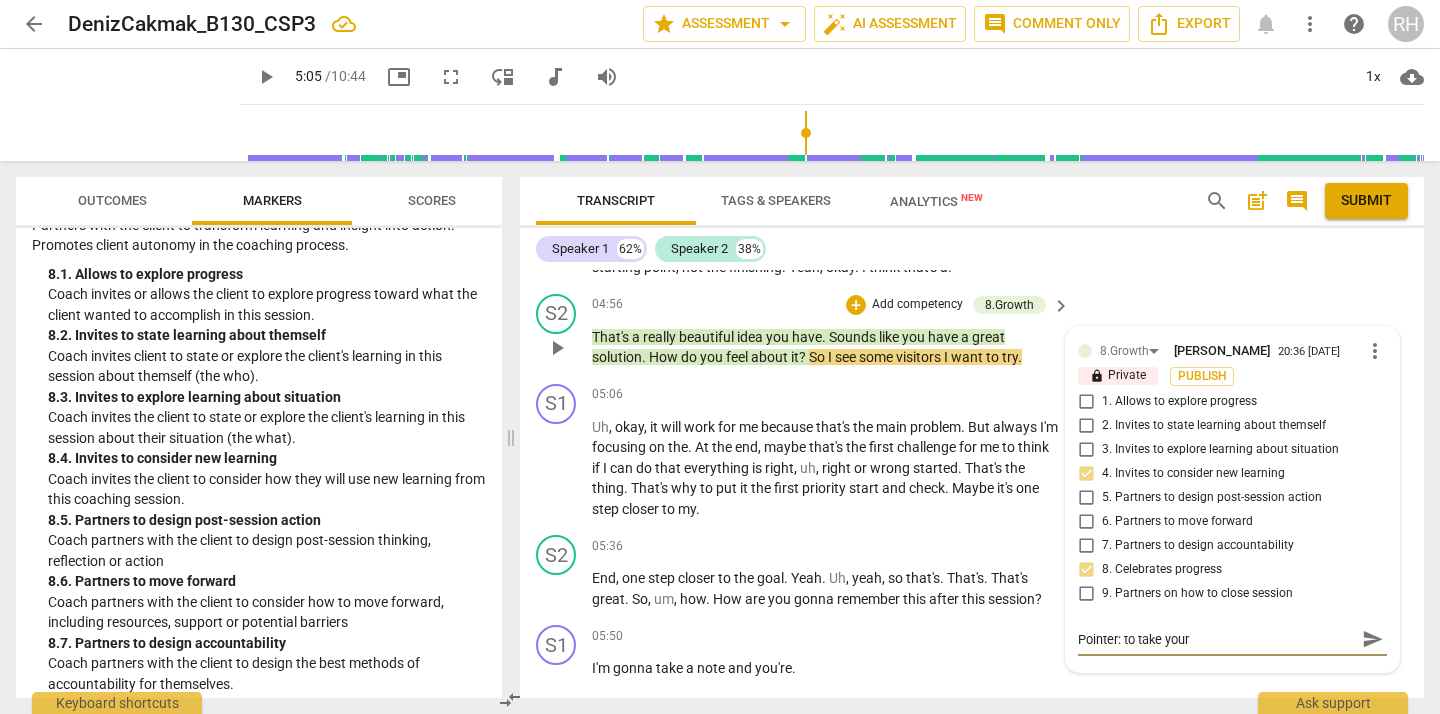 type on "Pointer: to take your" 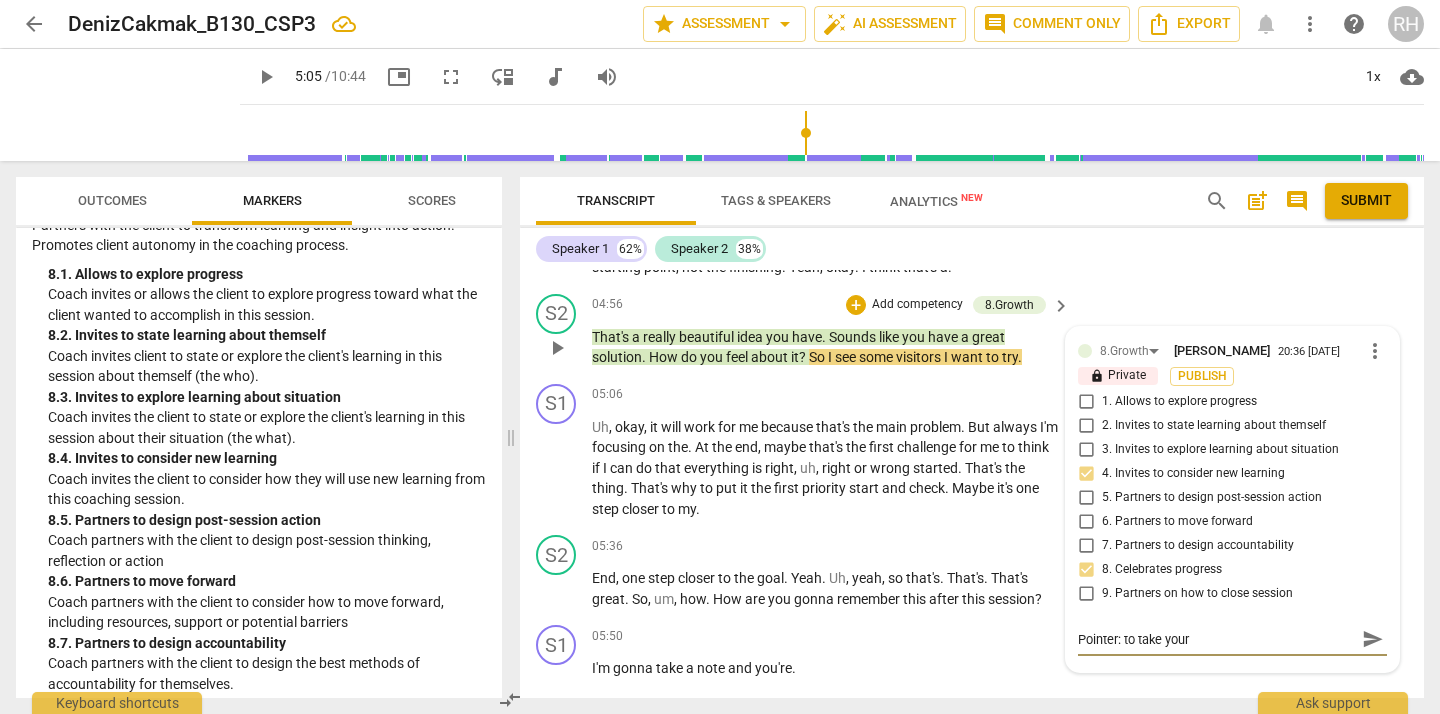 type on "Pointer: to take your c" 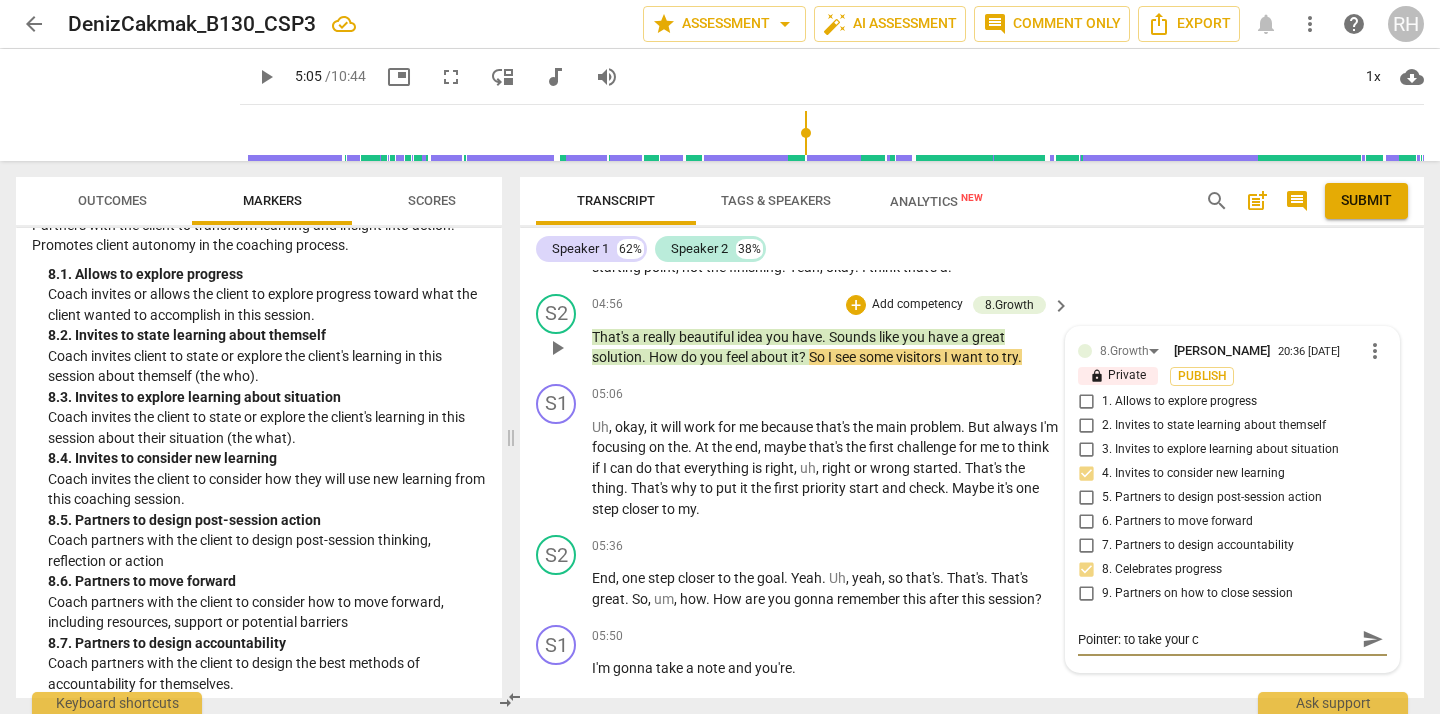type on "Pointer: to take your co" 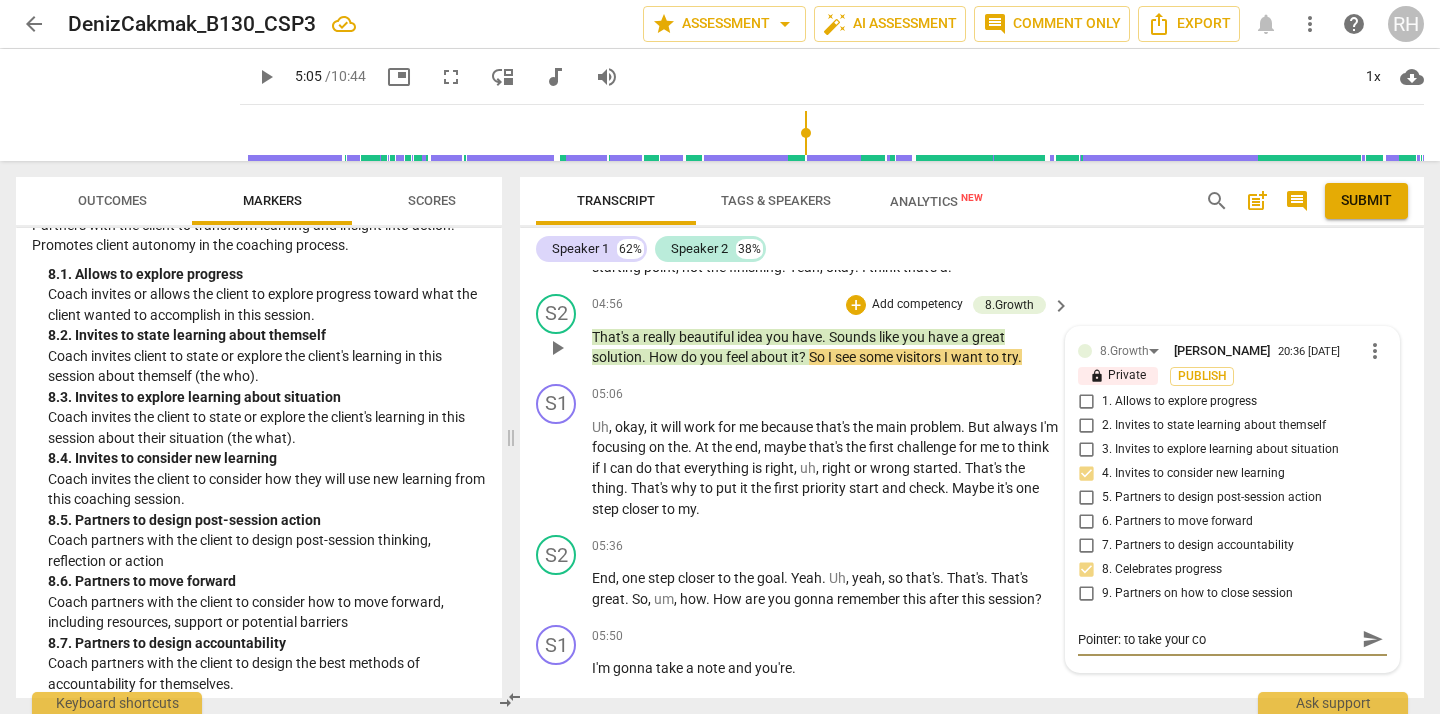 type on "Pointer: to take your coa" 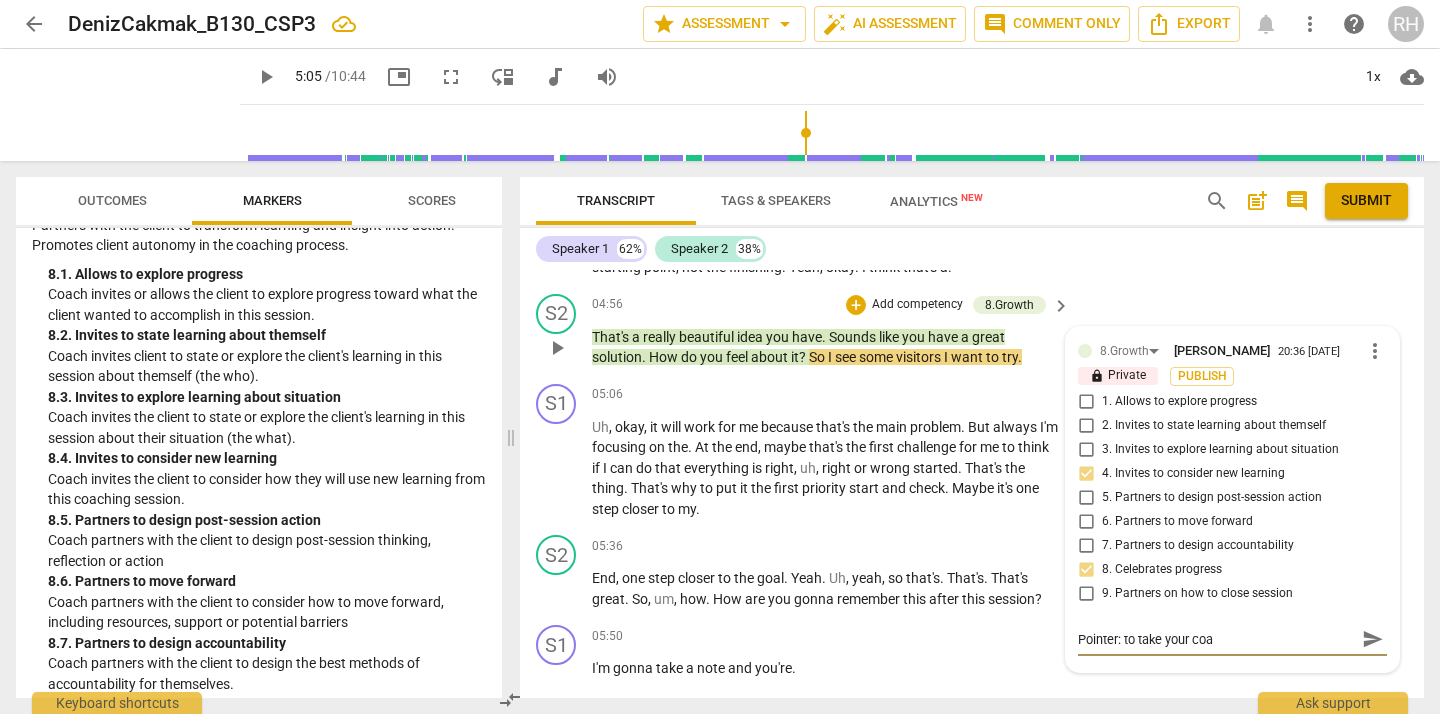 type on "Pointer: to take your coac" 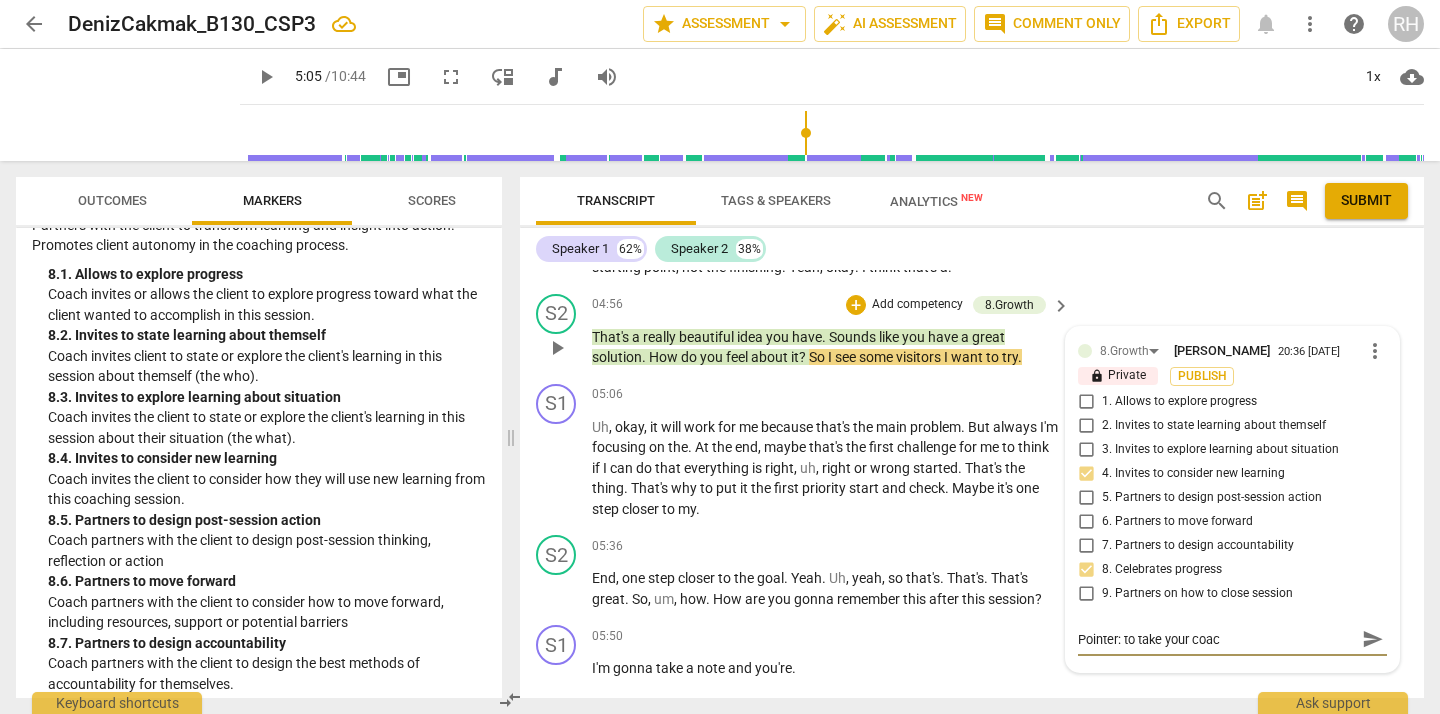 type on "Pointer: to take your coach" 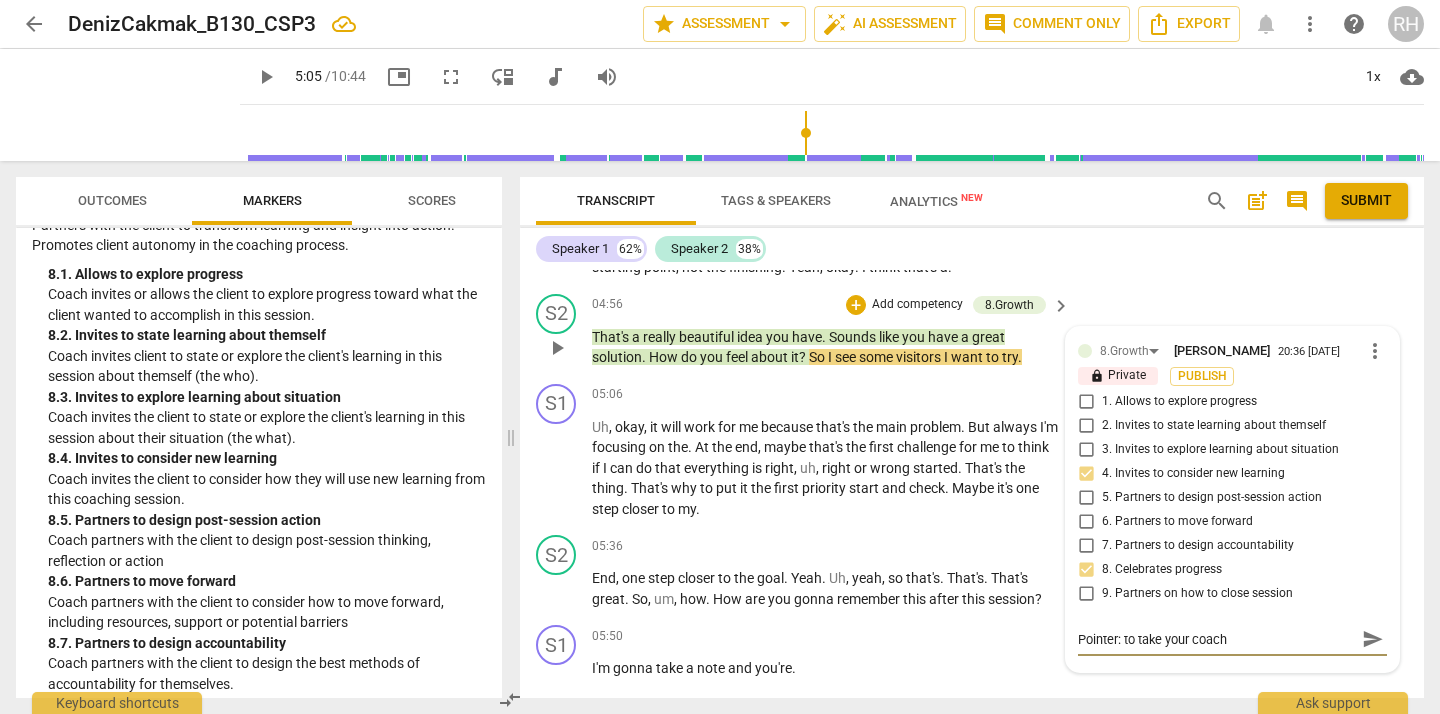 type on "Pointer: to take your coachi" 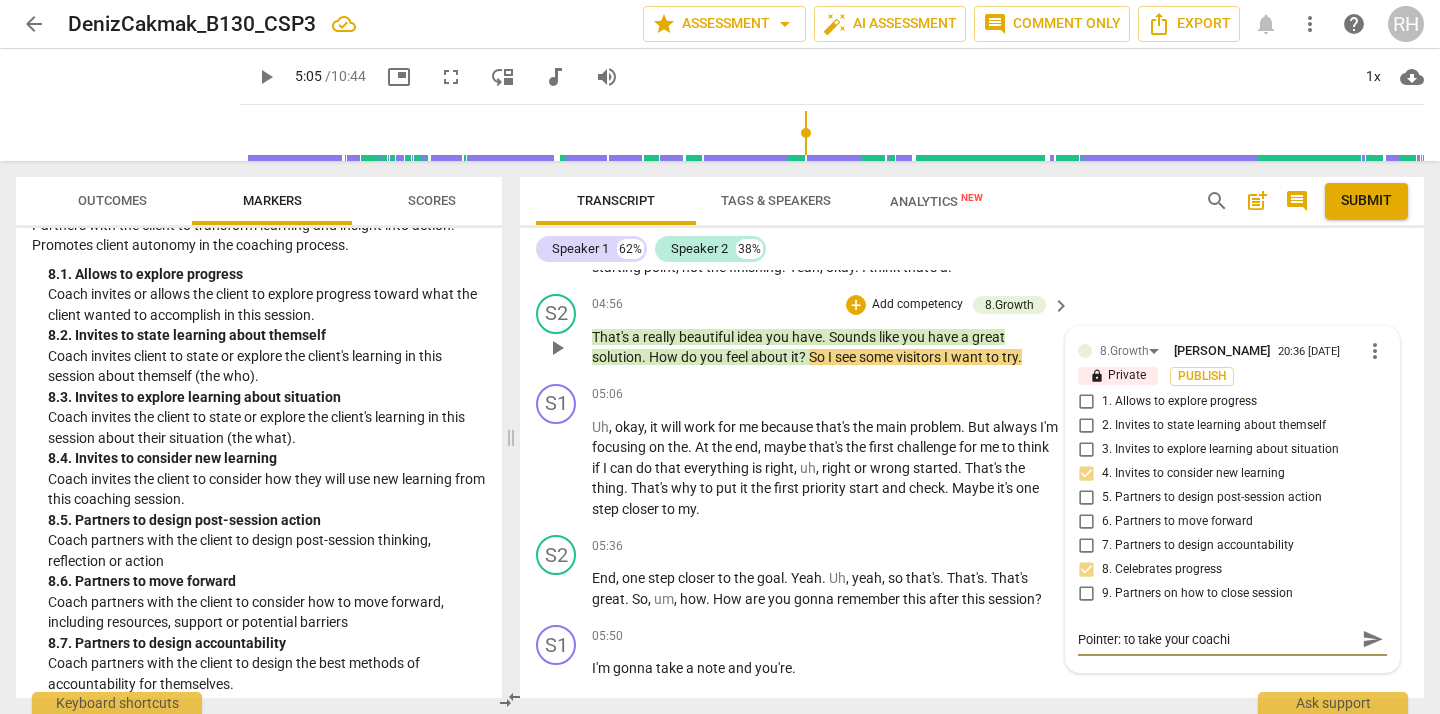 type on "Pointer: to take your coachin" 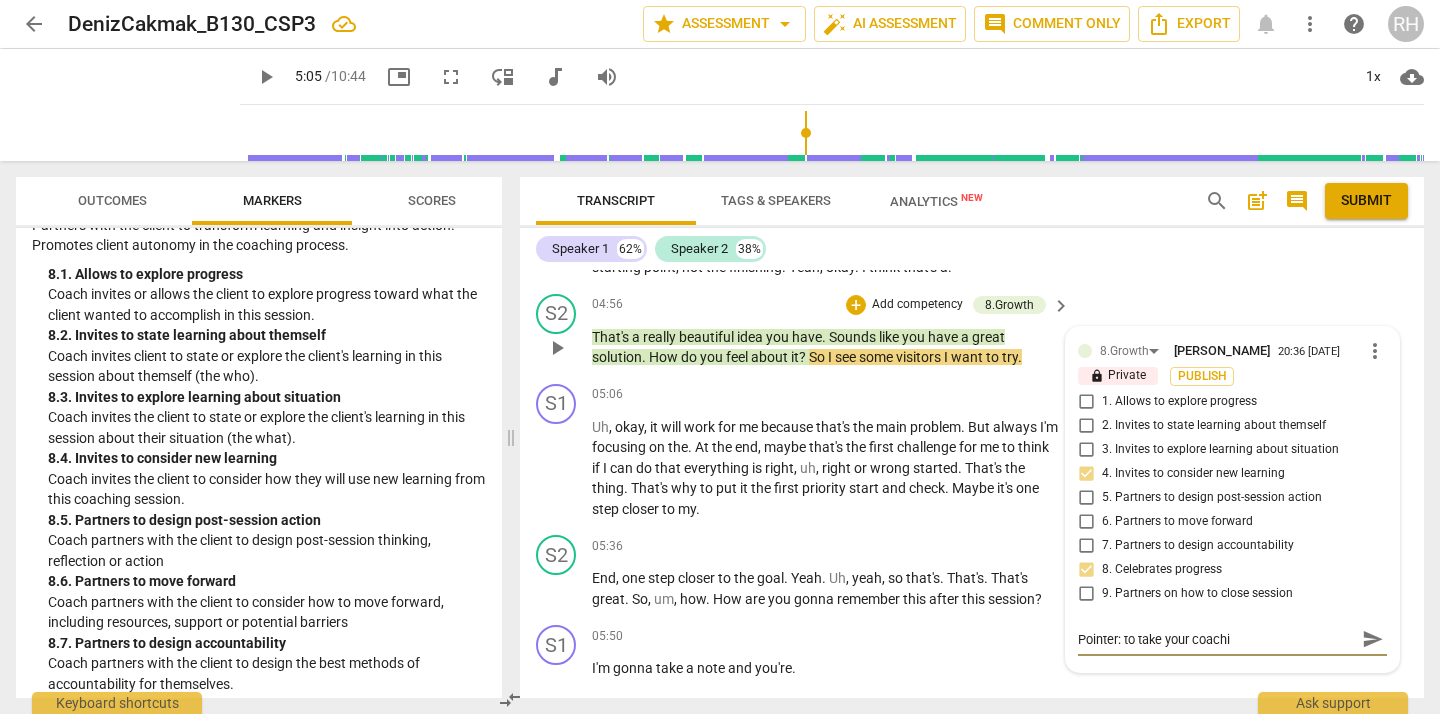 type on "Pointer: to take your coachin" 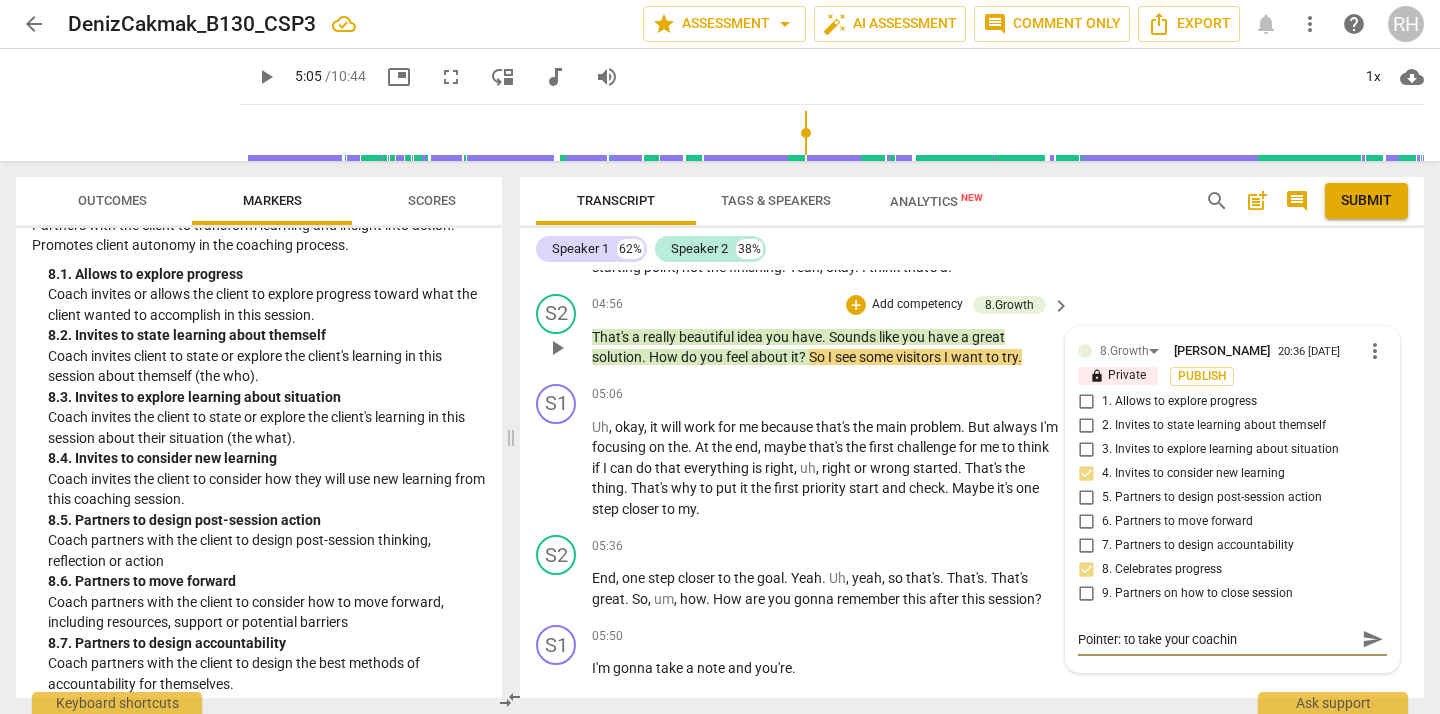 type on "Pointer: to take your coaching" 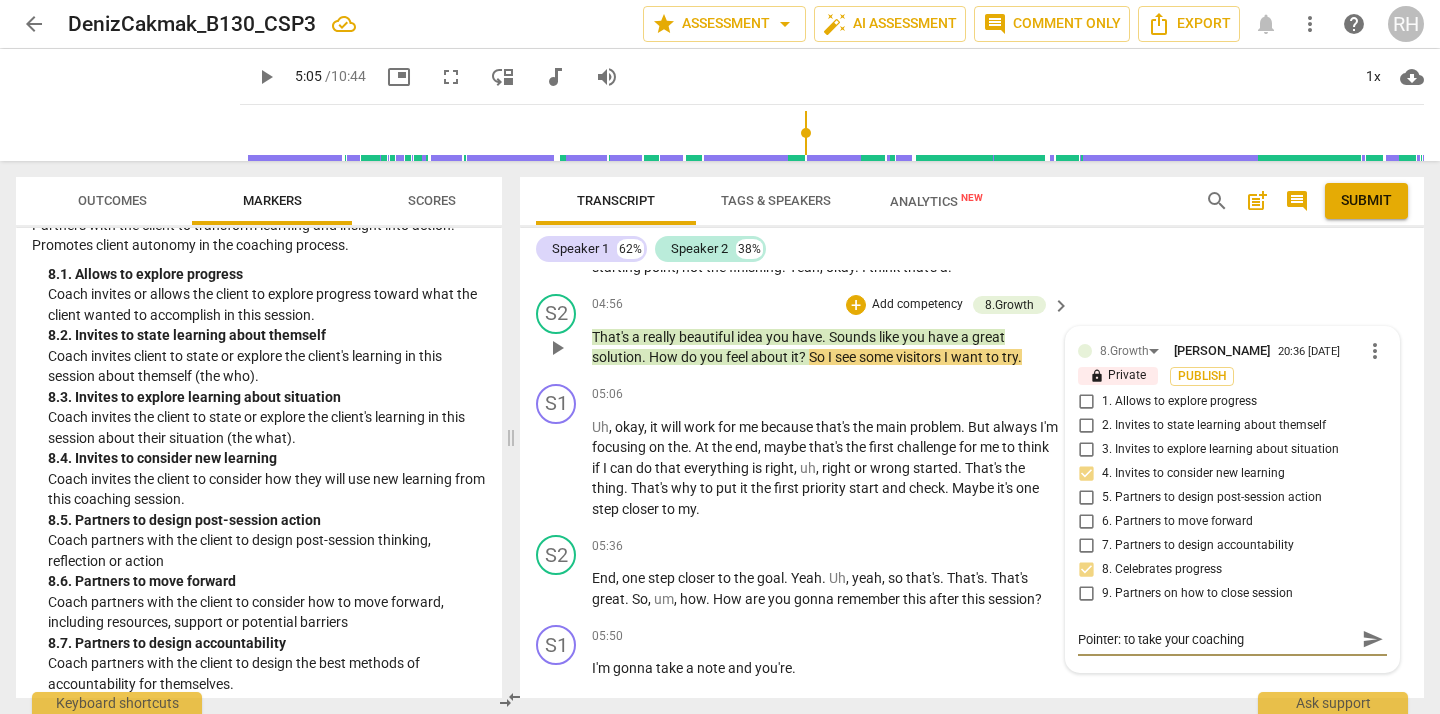 type on "Pointer: to take your coaching" 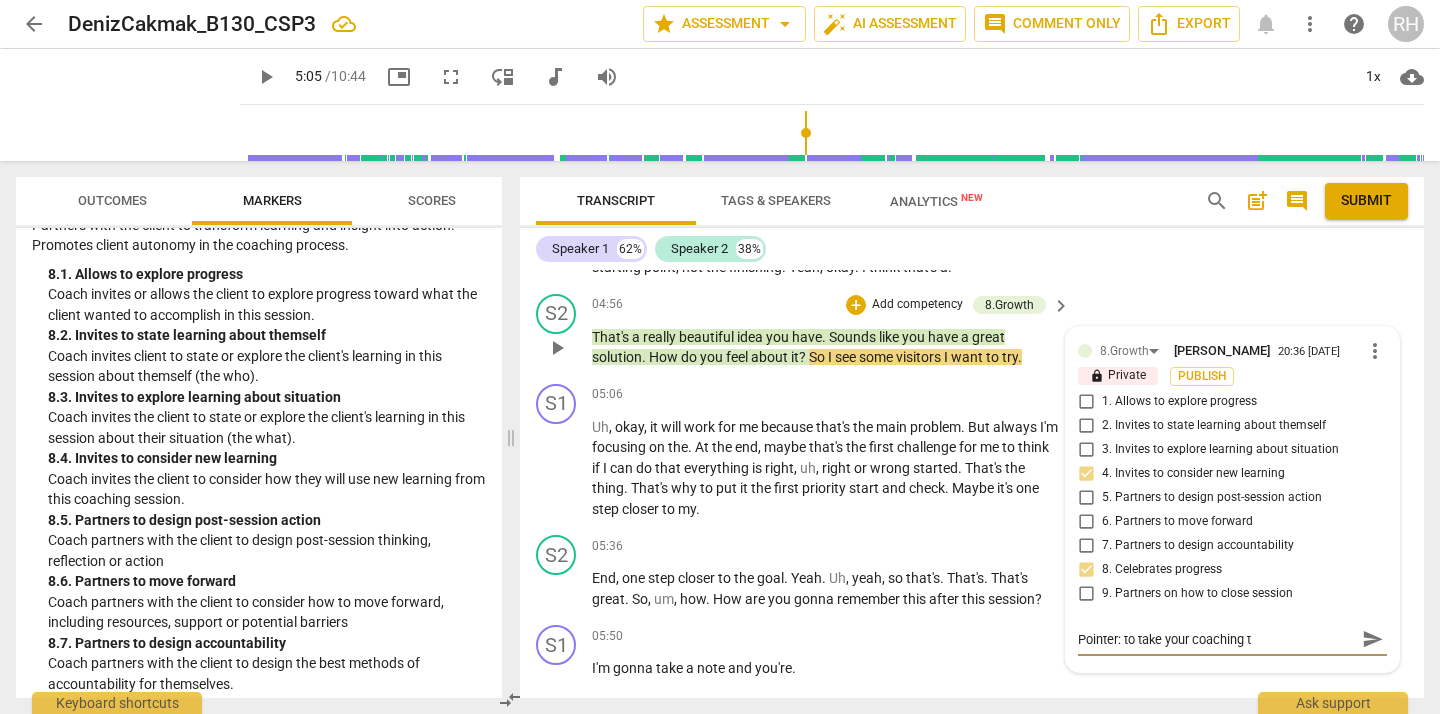 type on "Pointer: to take your coaching to" 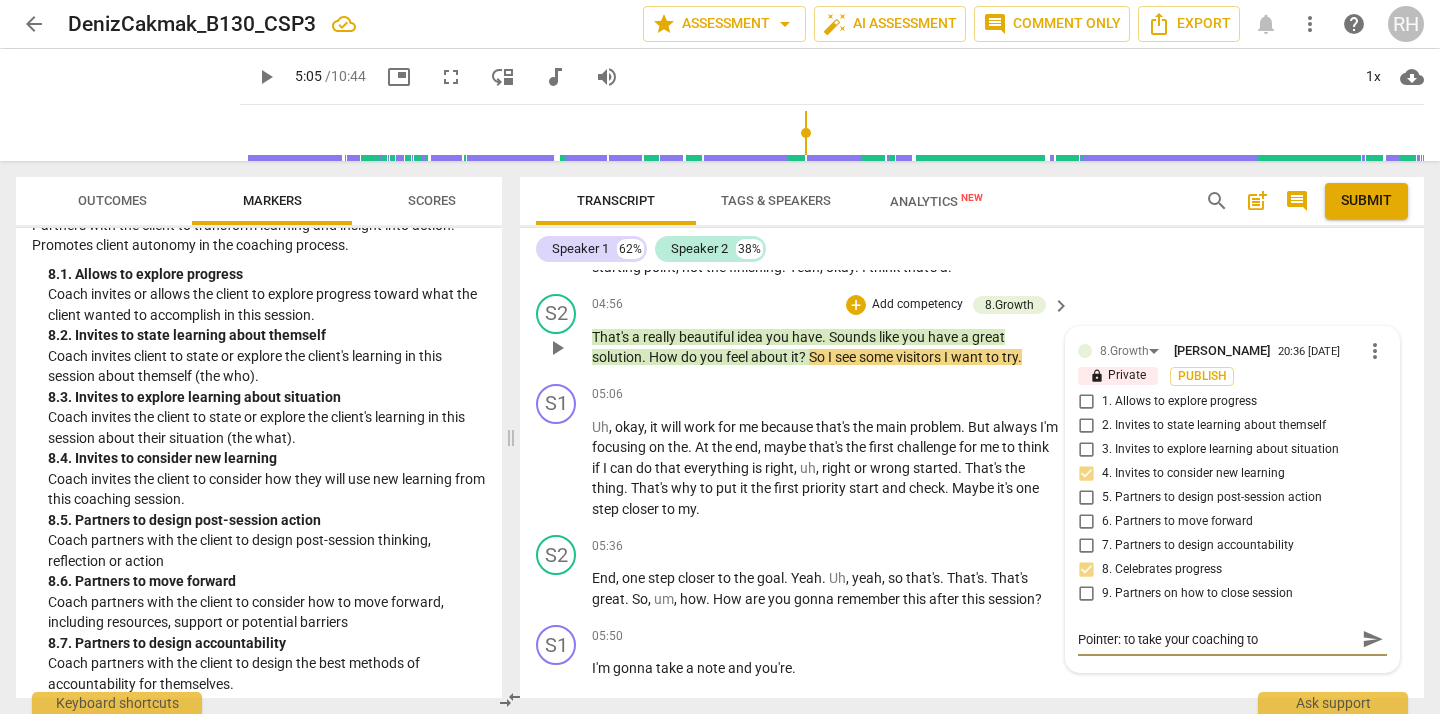 type on "Pointer: to take your coaching to" 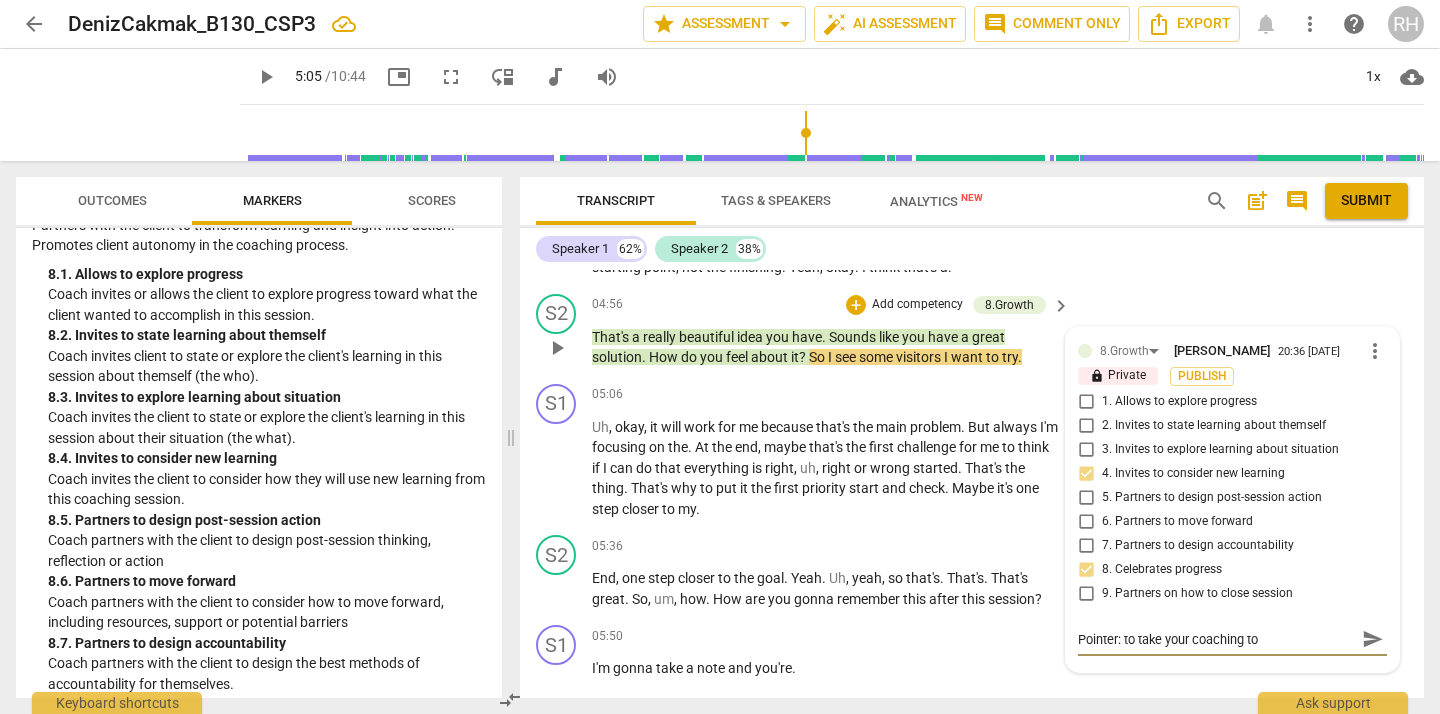 type on "Pointer: to take your coaching to t" 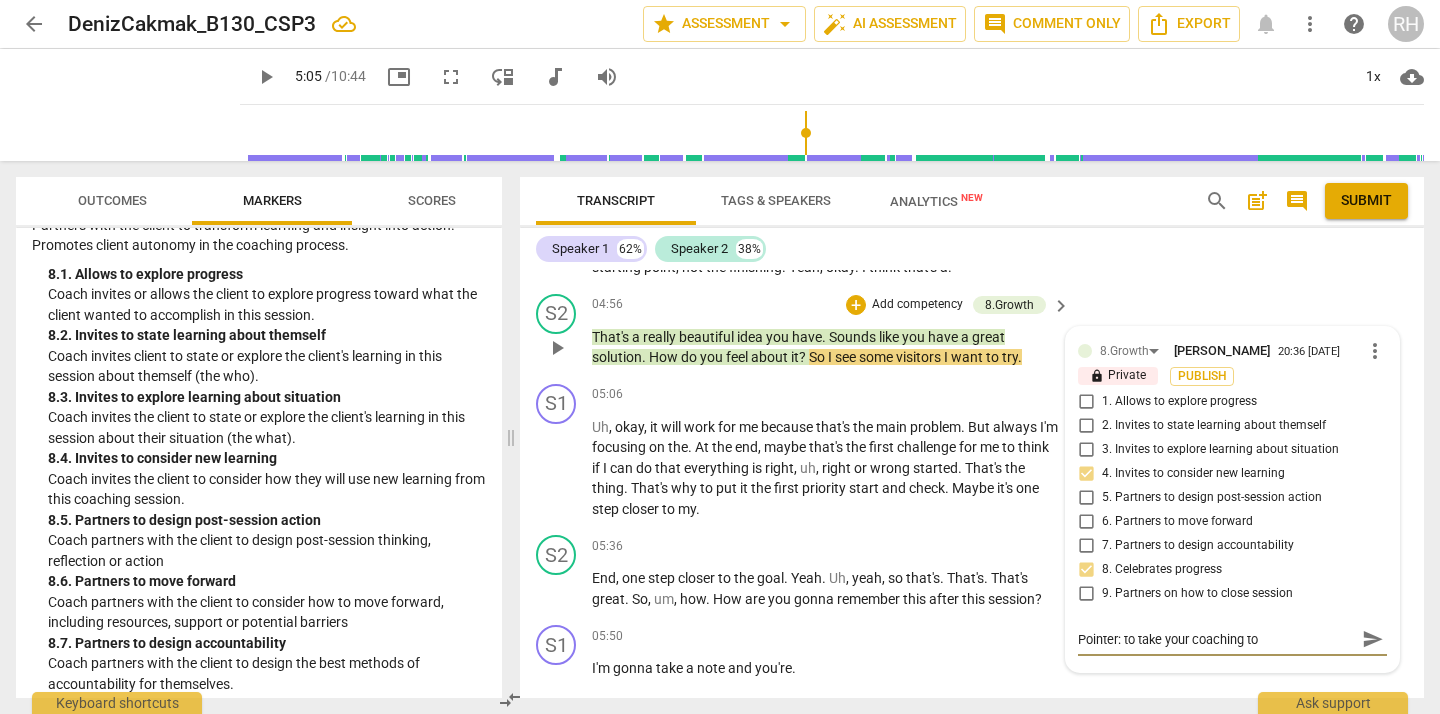 type on "Pointer: to take your coaching to t" 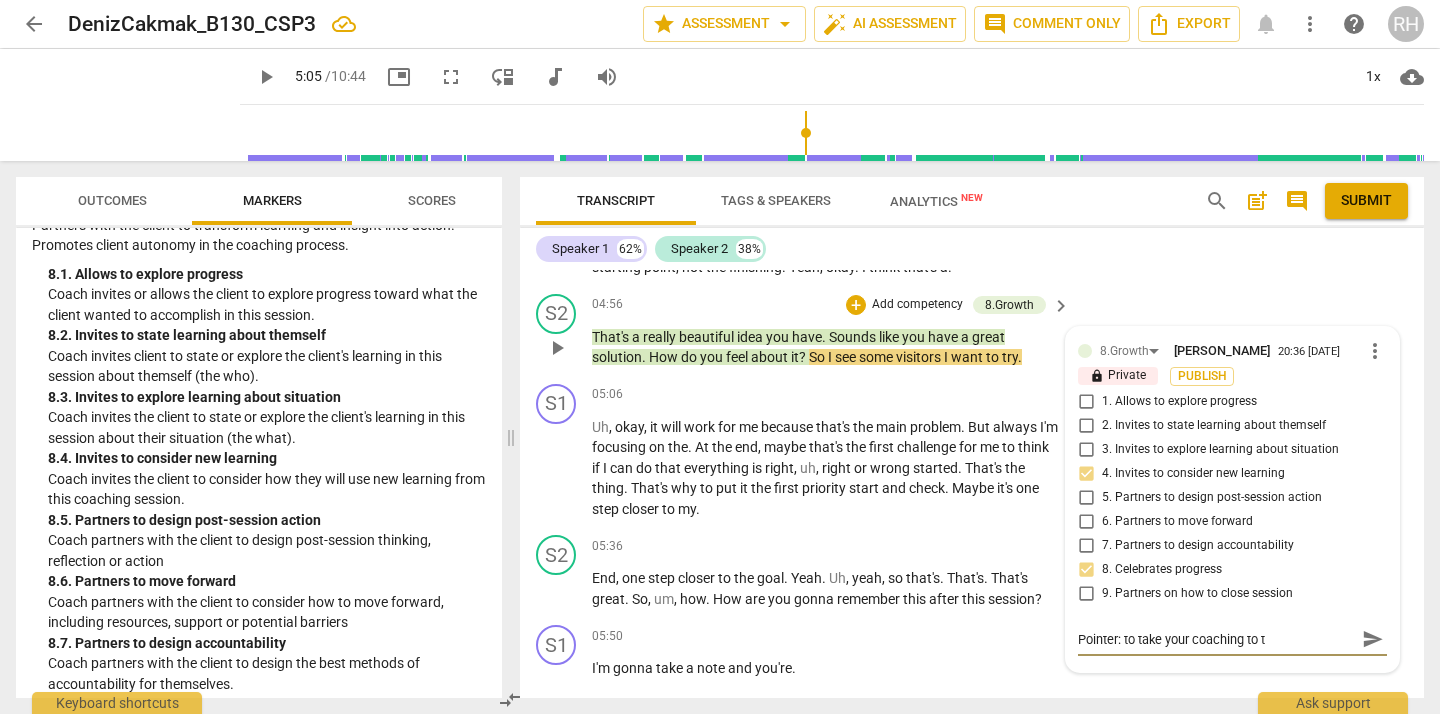 type on "Pointer: to take your coaching to th" 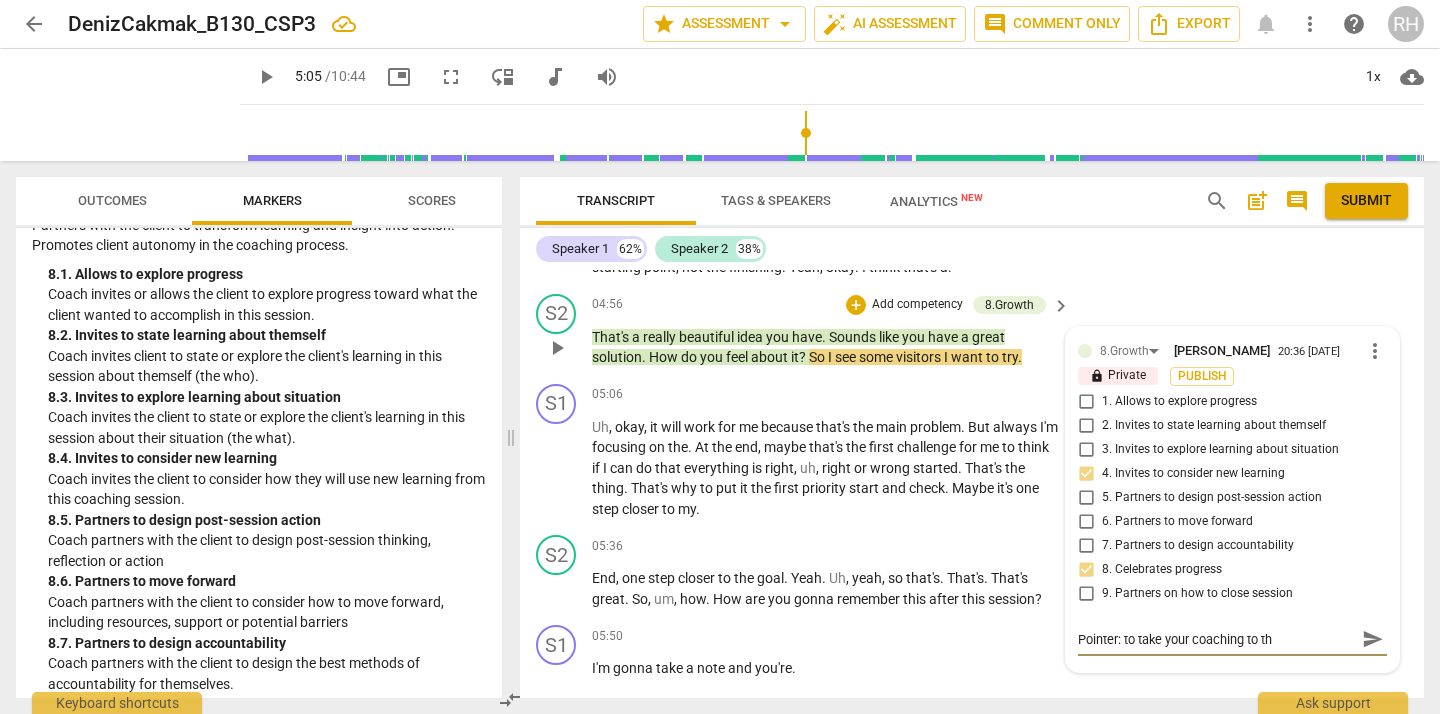 type on "Pointer: to take your coaching to the" 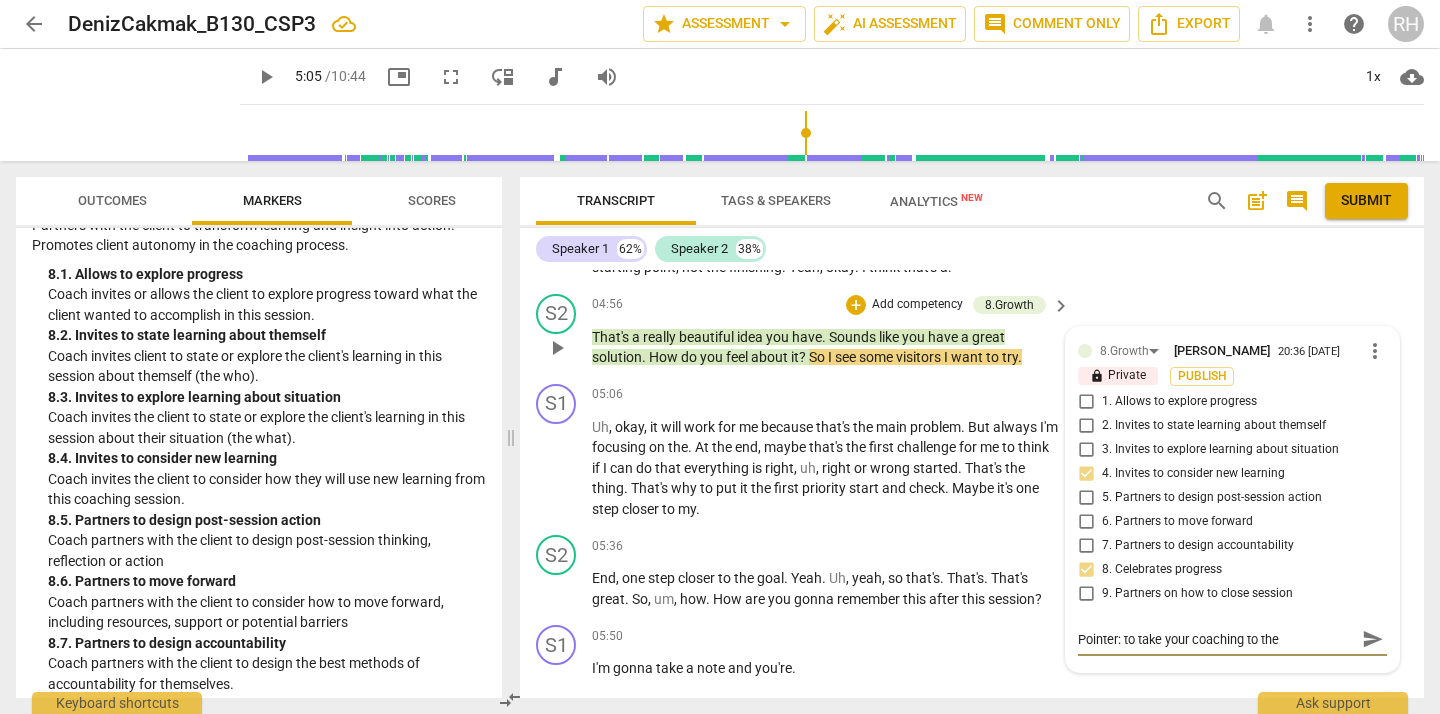 type on "Pointer: to take your coaching to the" 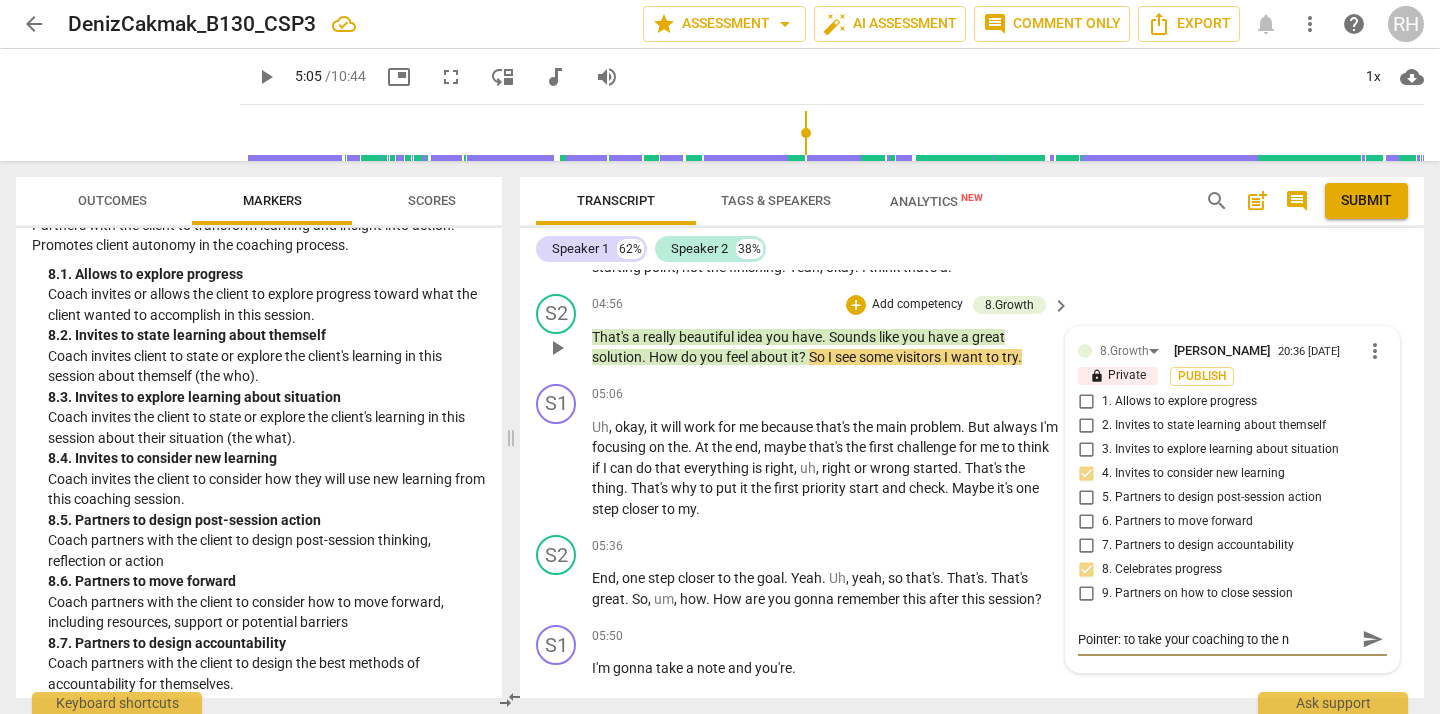 type on "Pointer: to take your coaching to the ne" 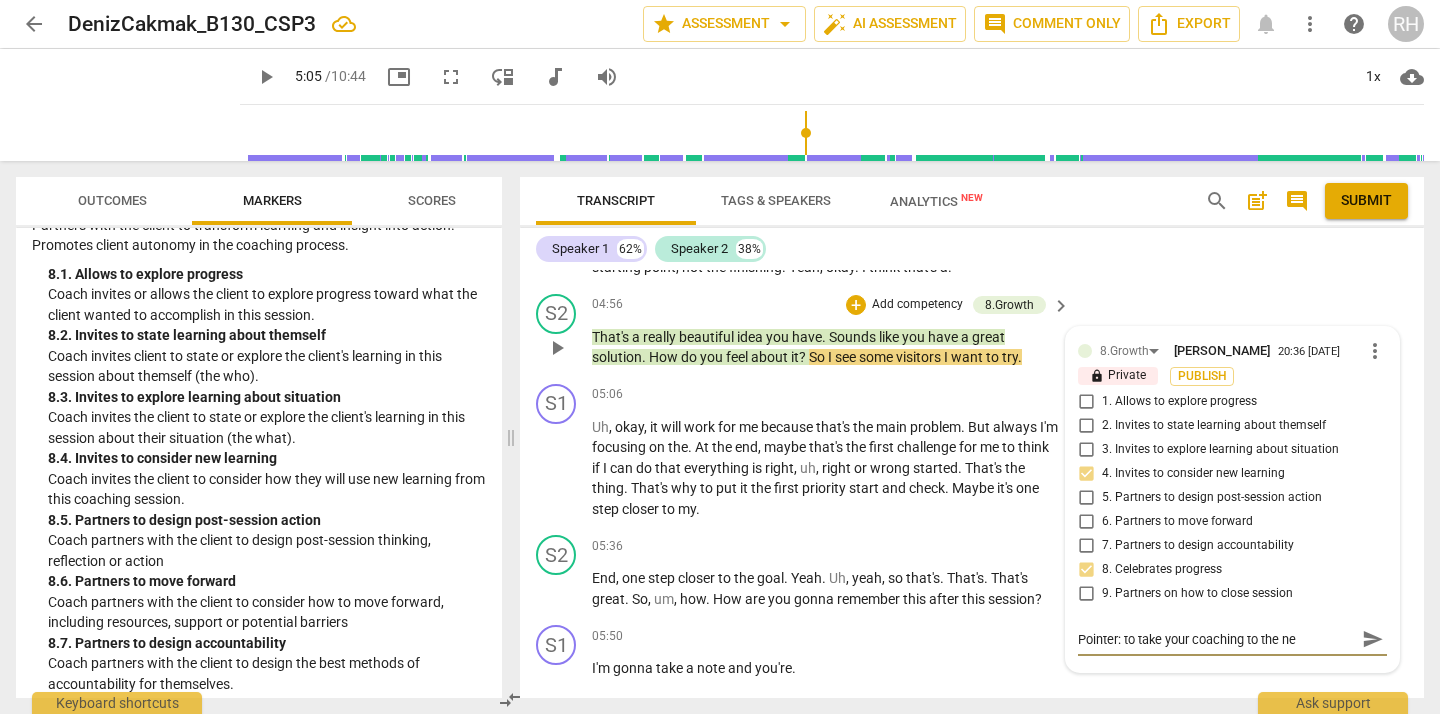 type on "Pointer: to take your coaching to the nex" 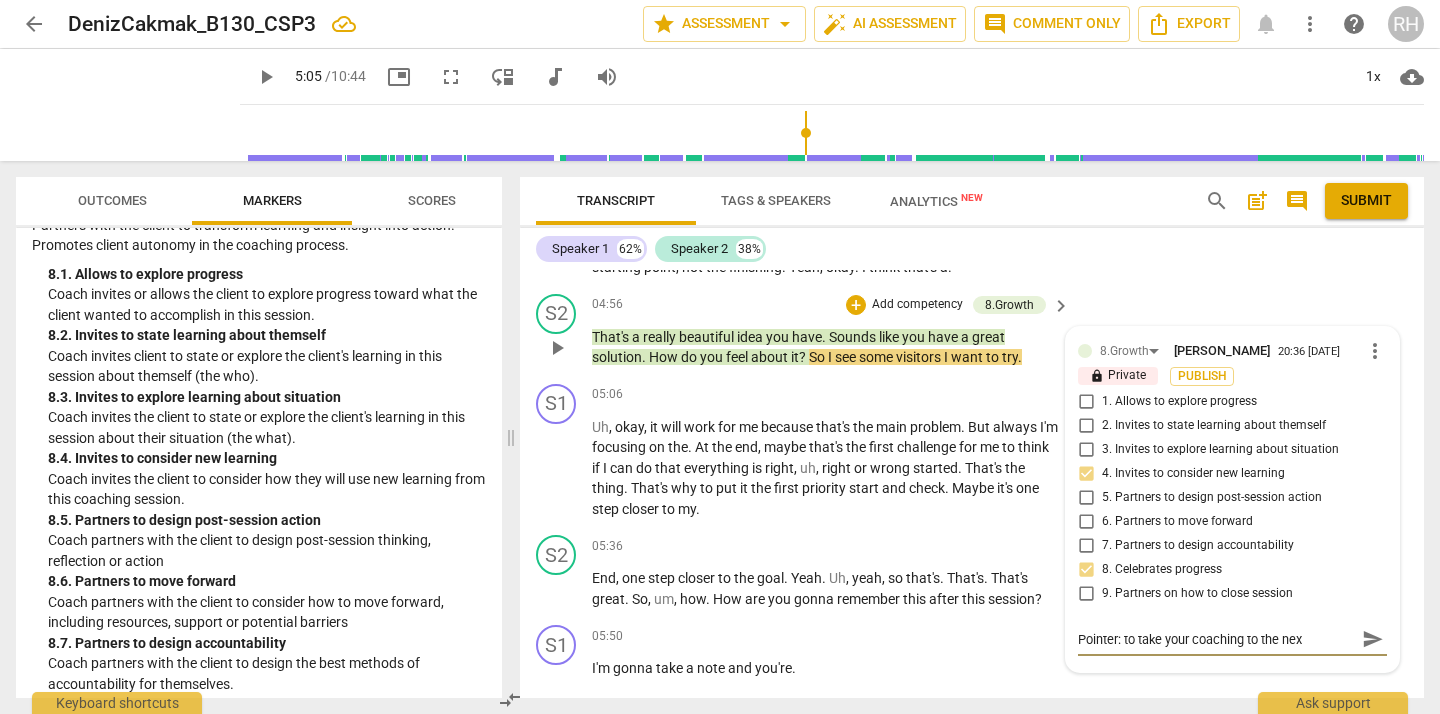type on "Pointer: to take your coaching to the next" 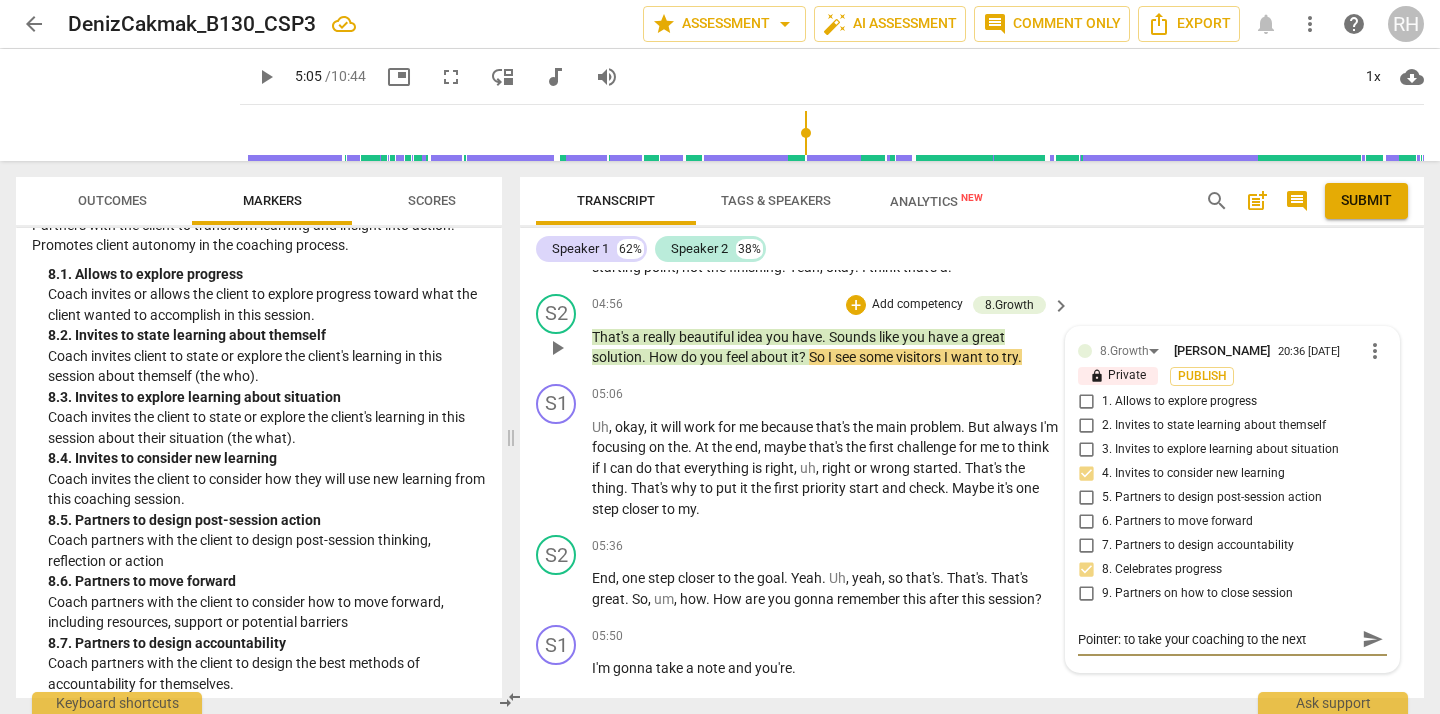 type on "Pointer: to take your coaching to the next" 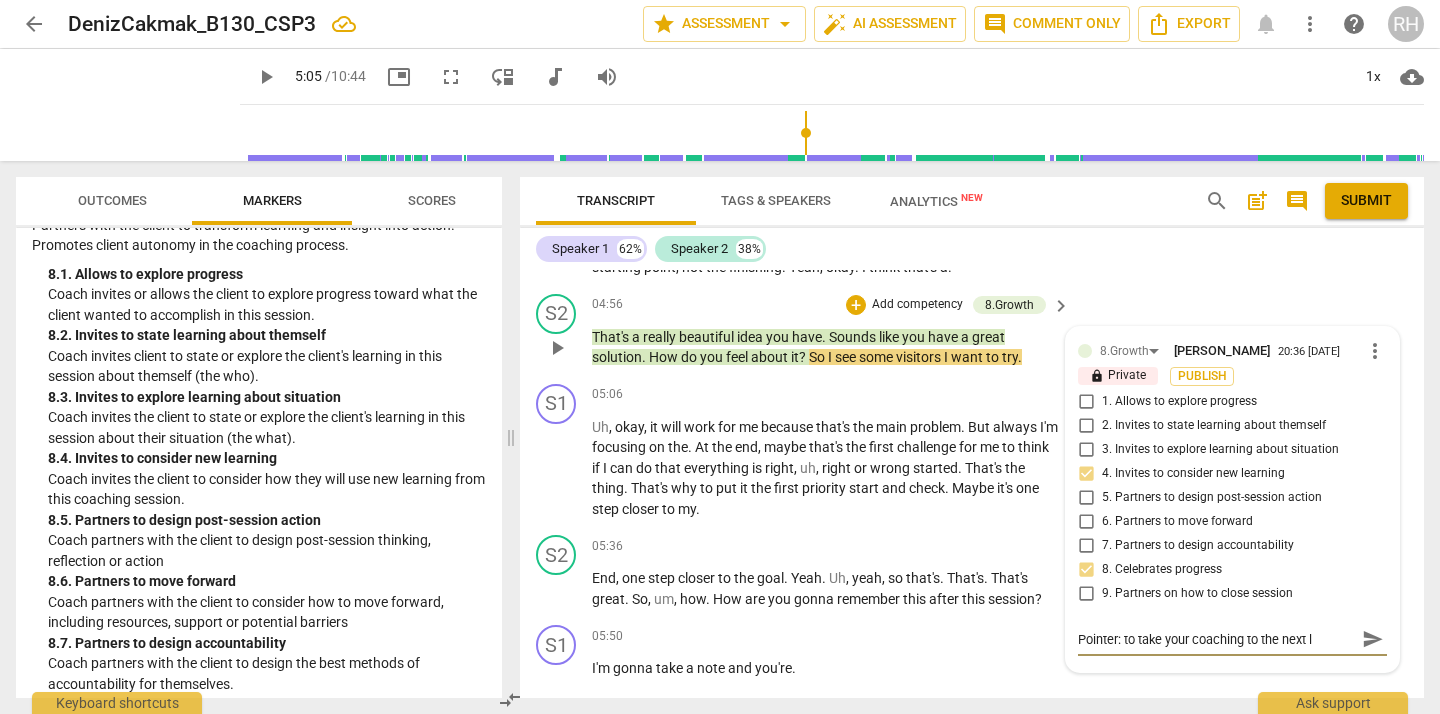 type on "Pointer: to take your coaching to the next le" 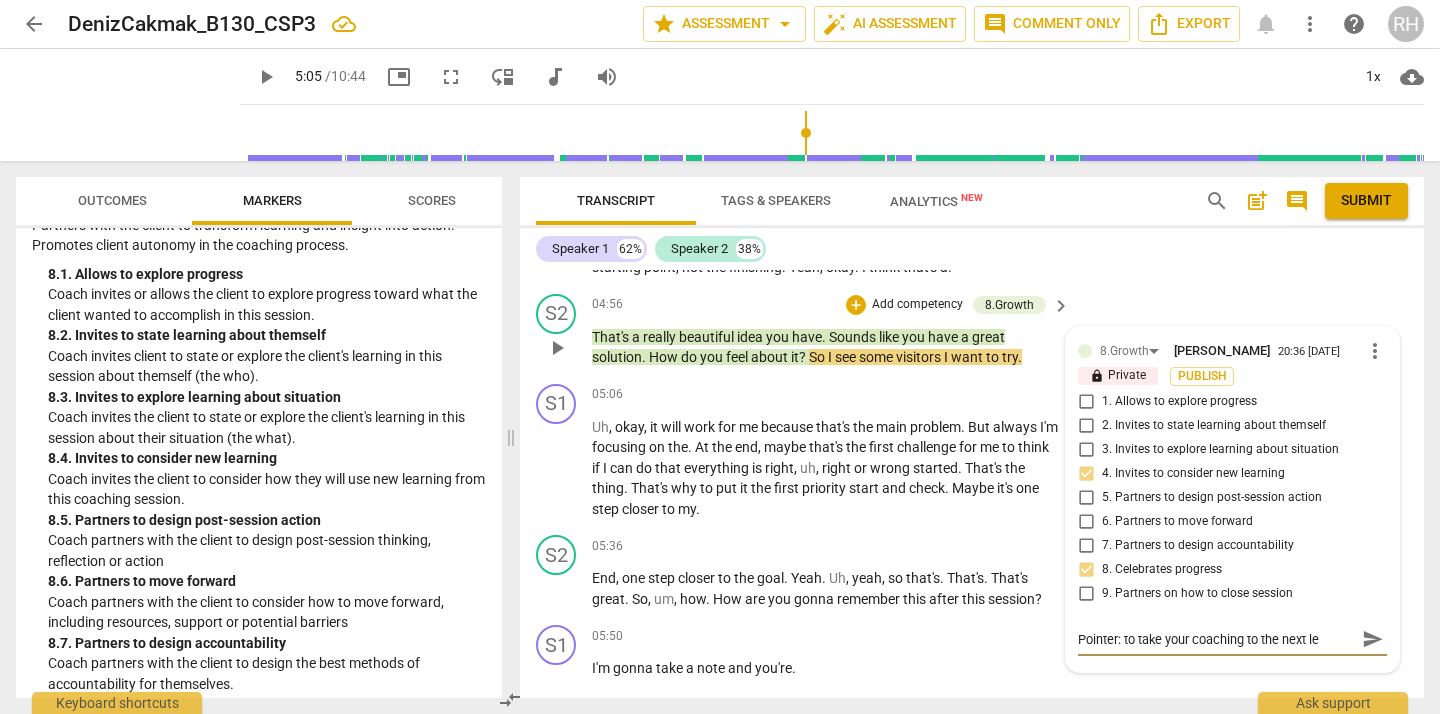 type on "Pointer: to take your coaching to the next lev" 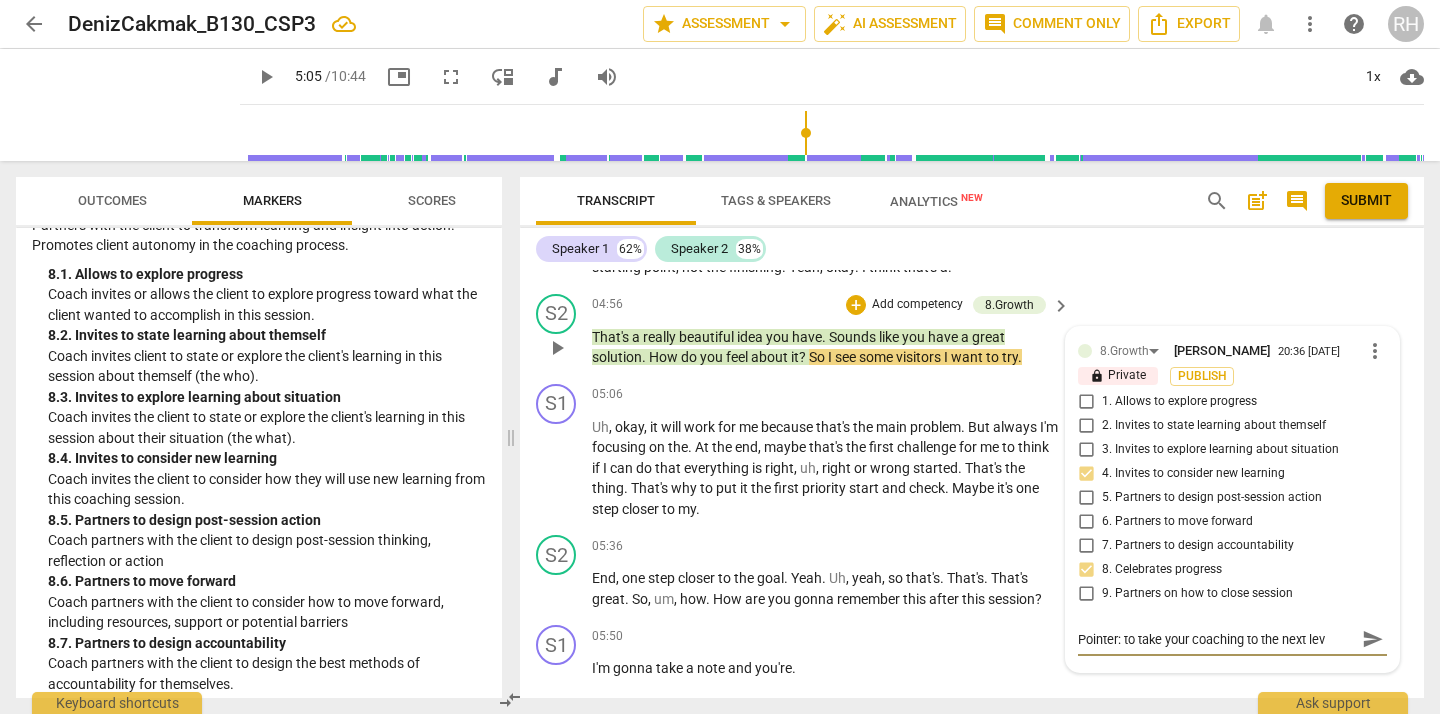 type on "Pointer: to take your coaching to the next leve" 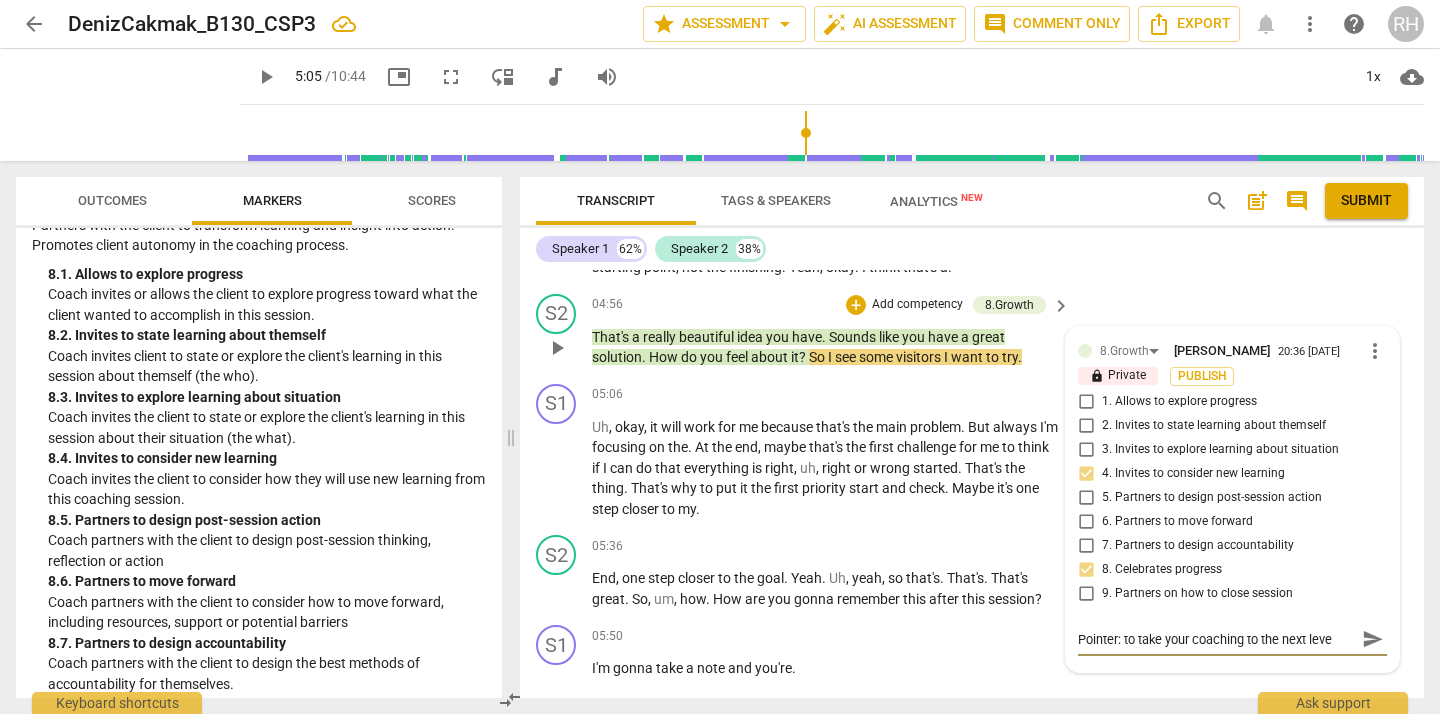 type on "Pointer: to take your coaching to the next level" 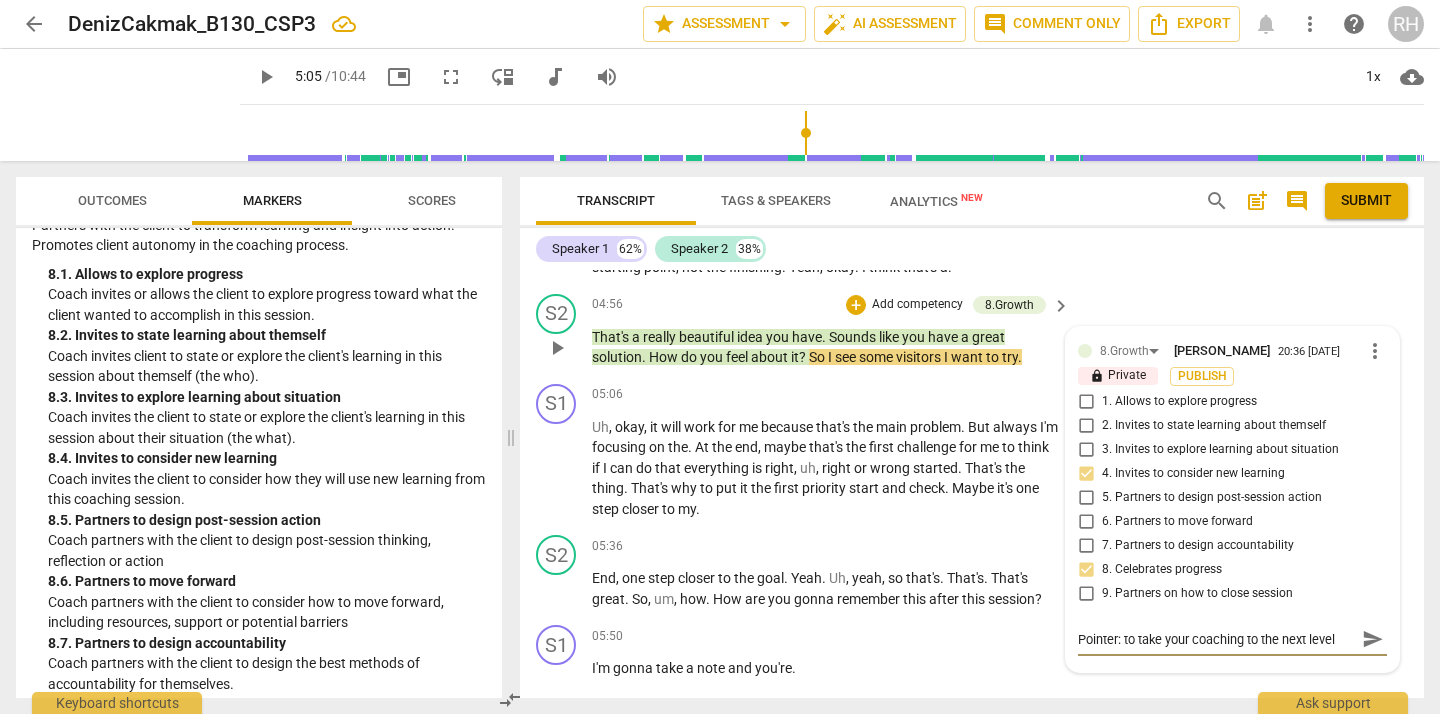 type on "Pointer: to take your coaching to the next level" 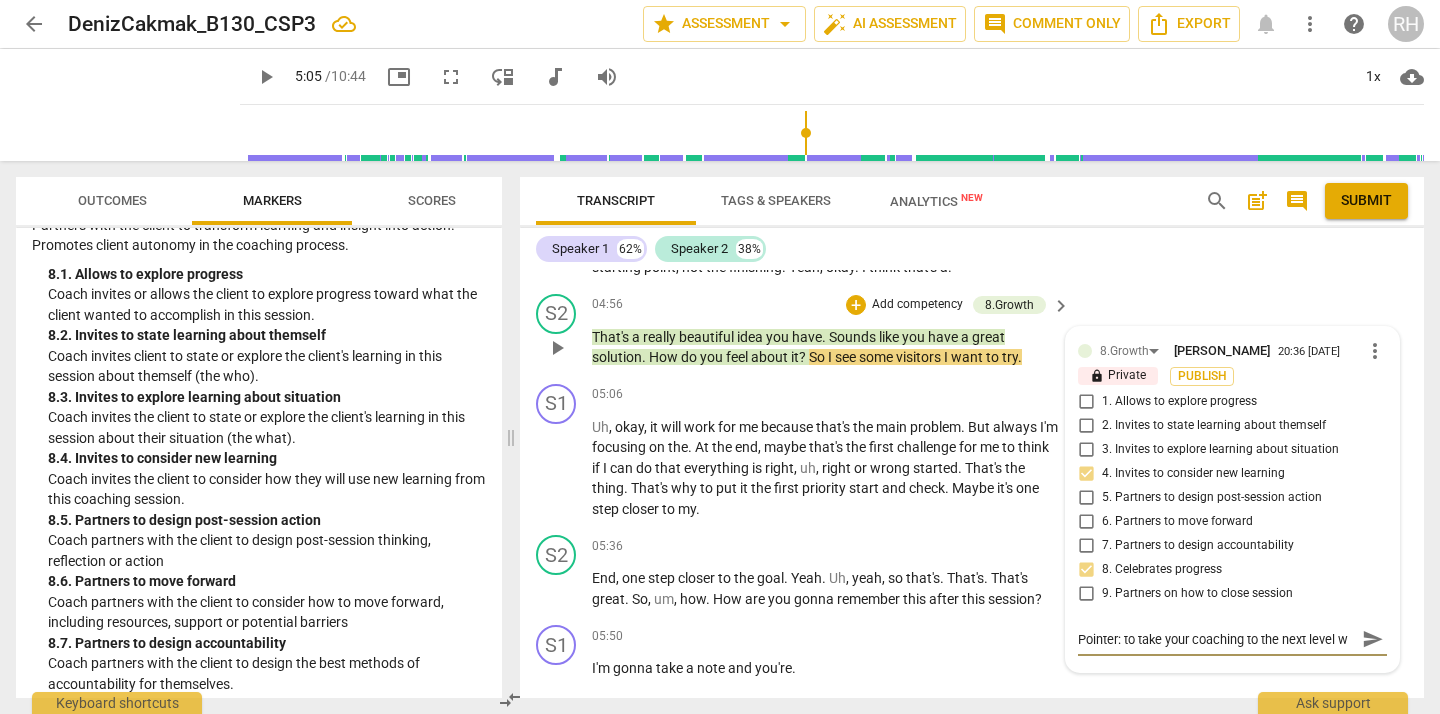 scroll, scrollTop: 17, scrollLeft: 0, axis: vertical 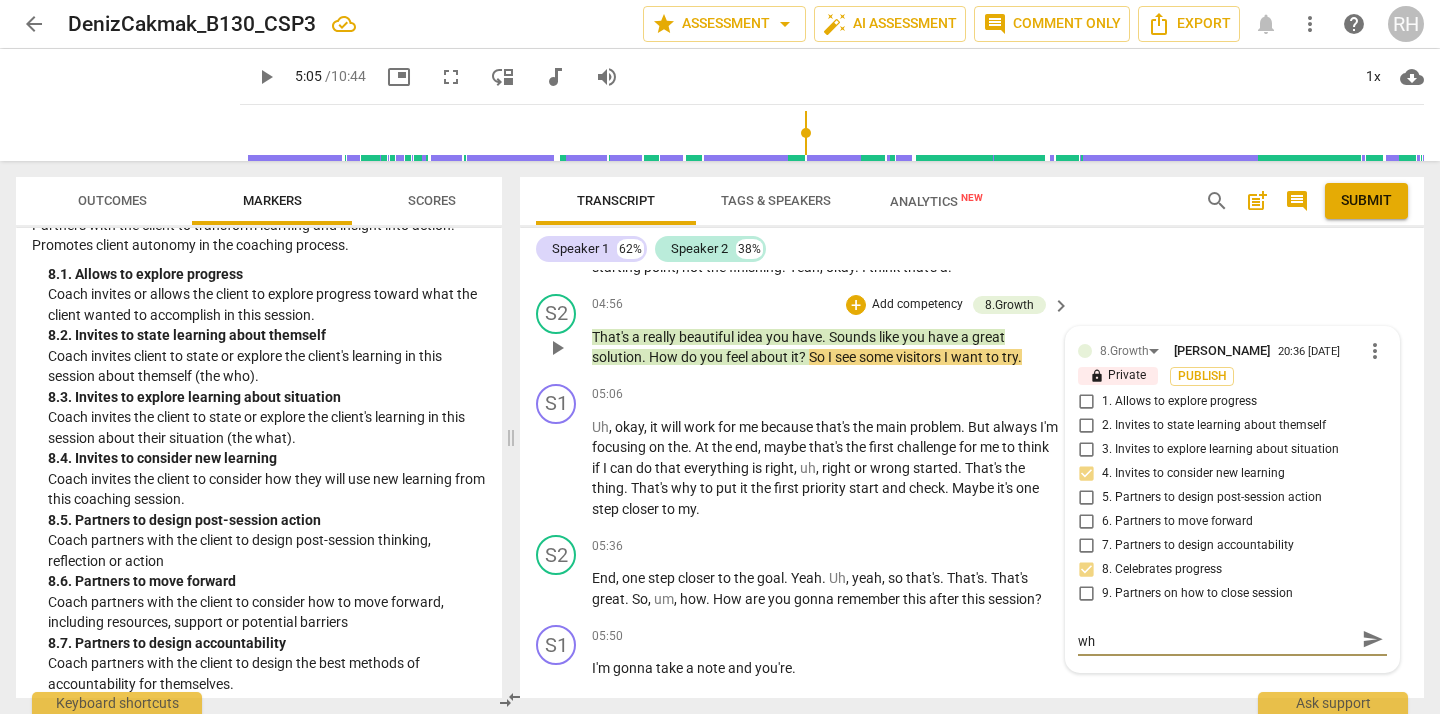 type on "Pointer: to take your coaching to the next level whe" 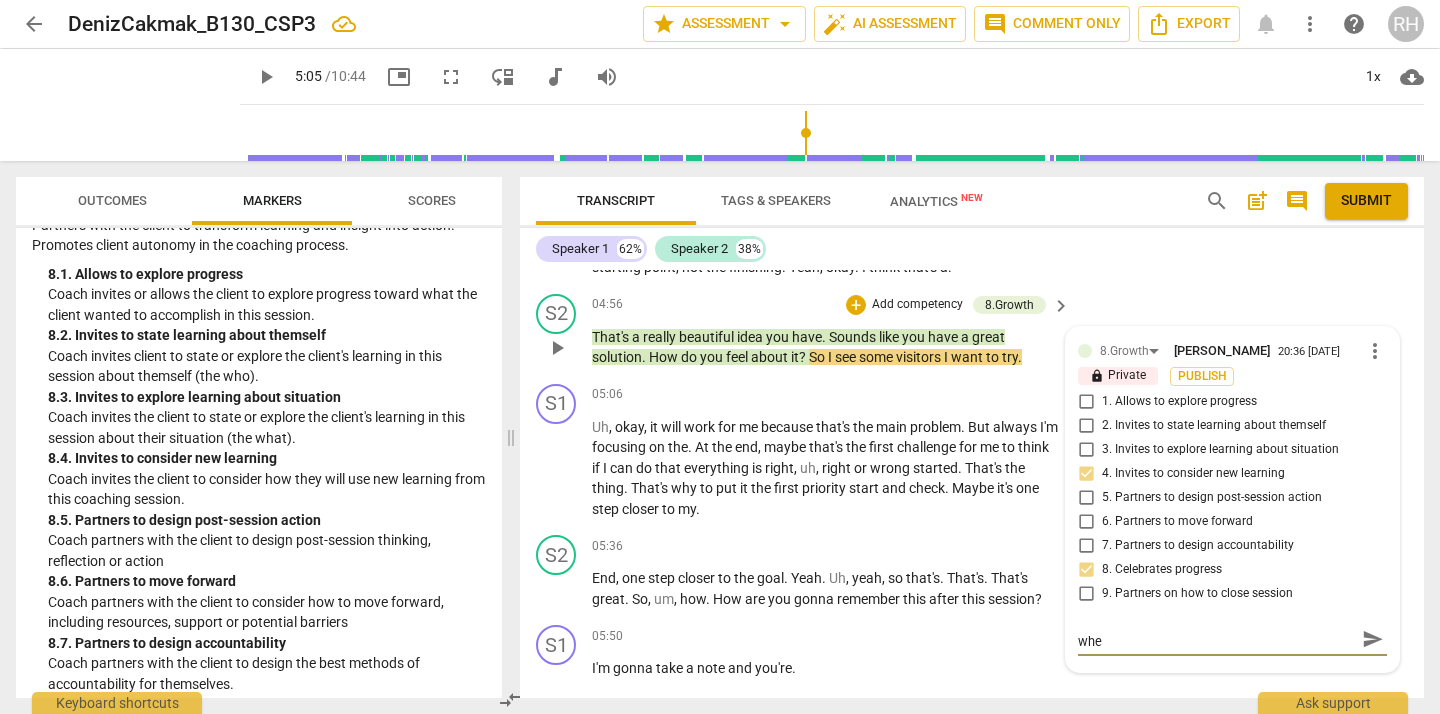 type on "Pointer: to take your coaching to the next level when" 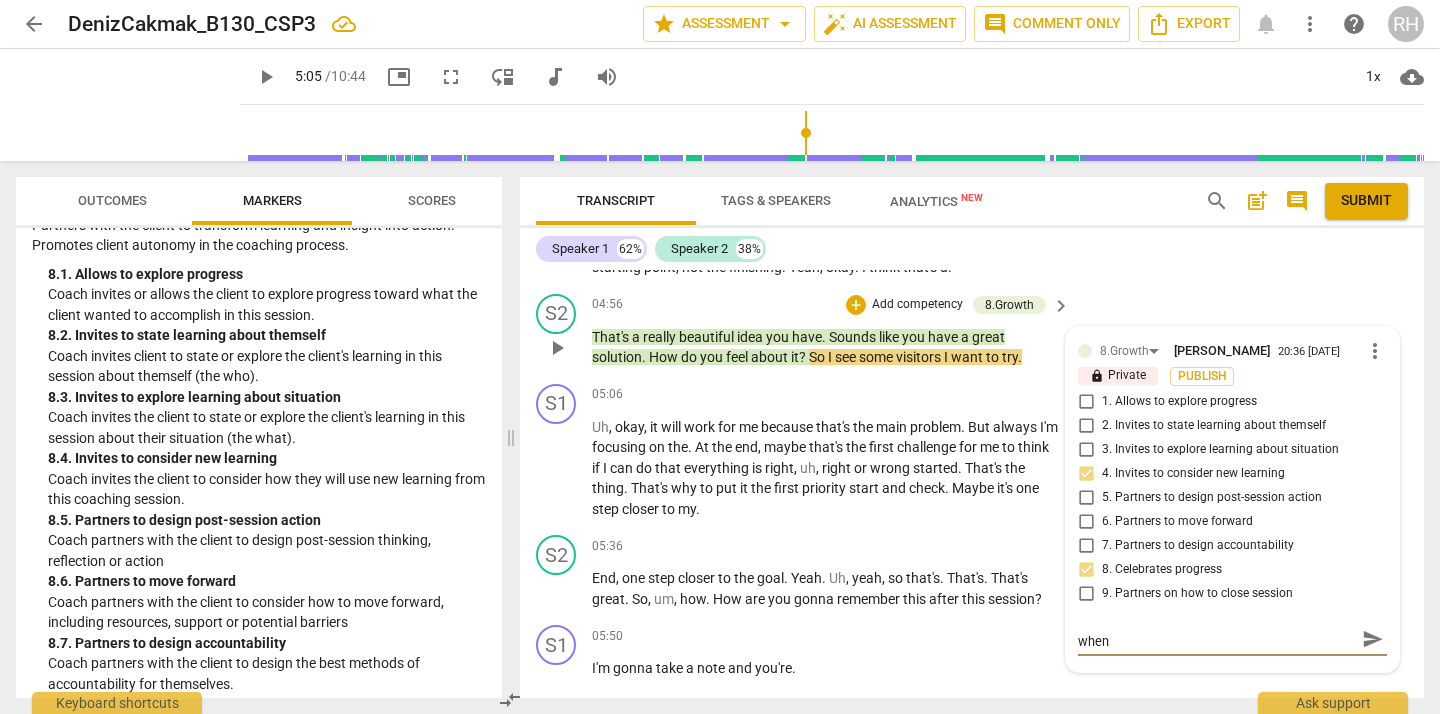 type on "Pointer: to take your coaching to the next level when" 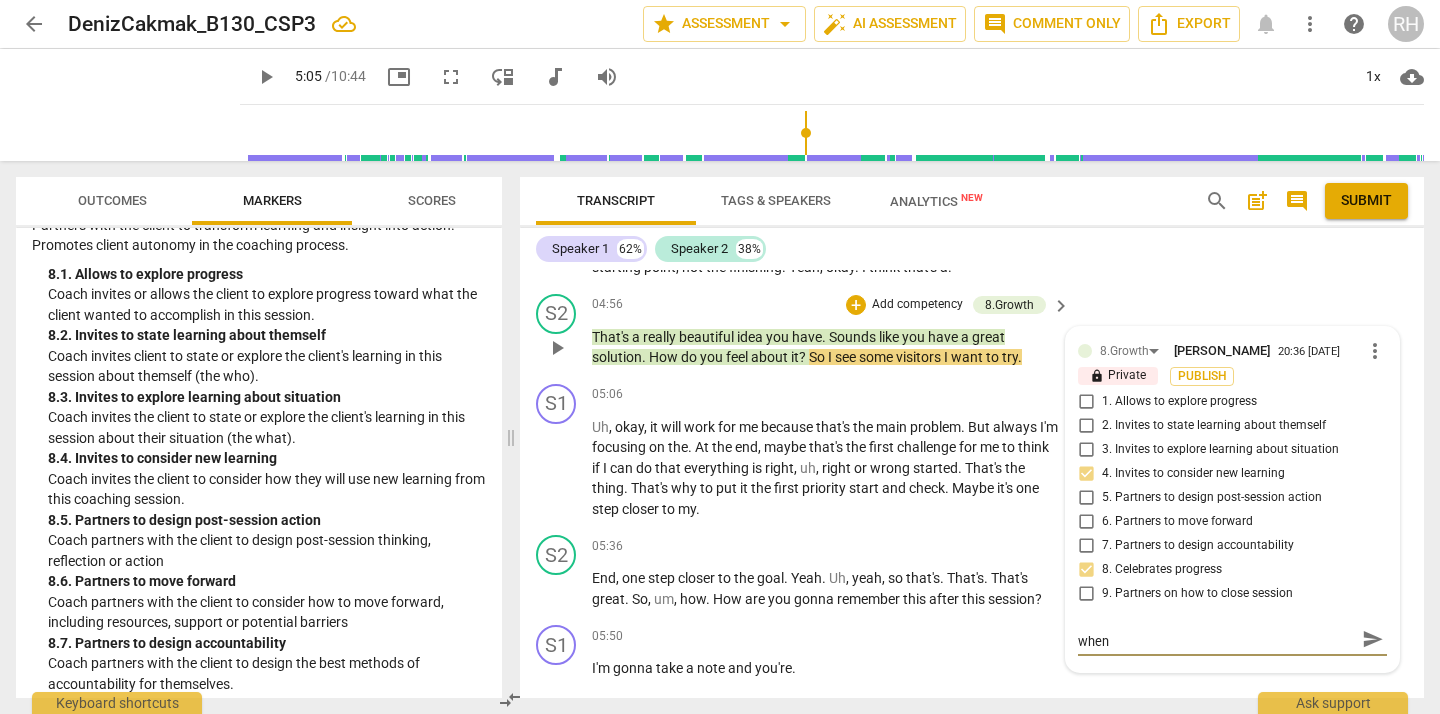 type on "Pointer: to take your coaching to the next level when" 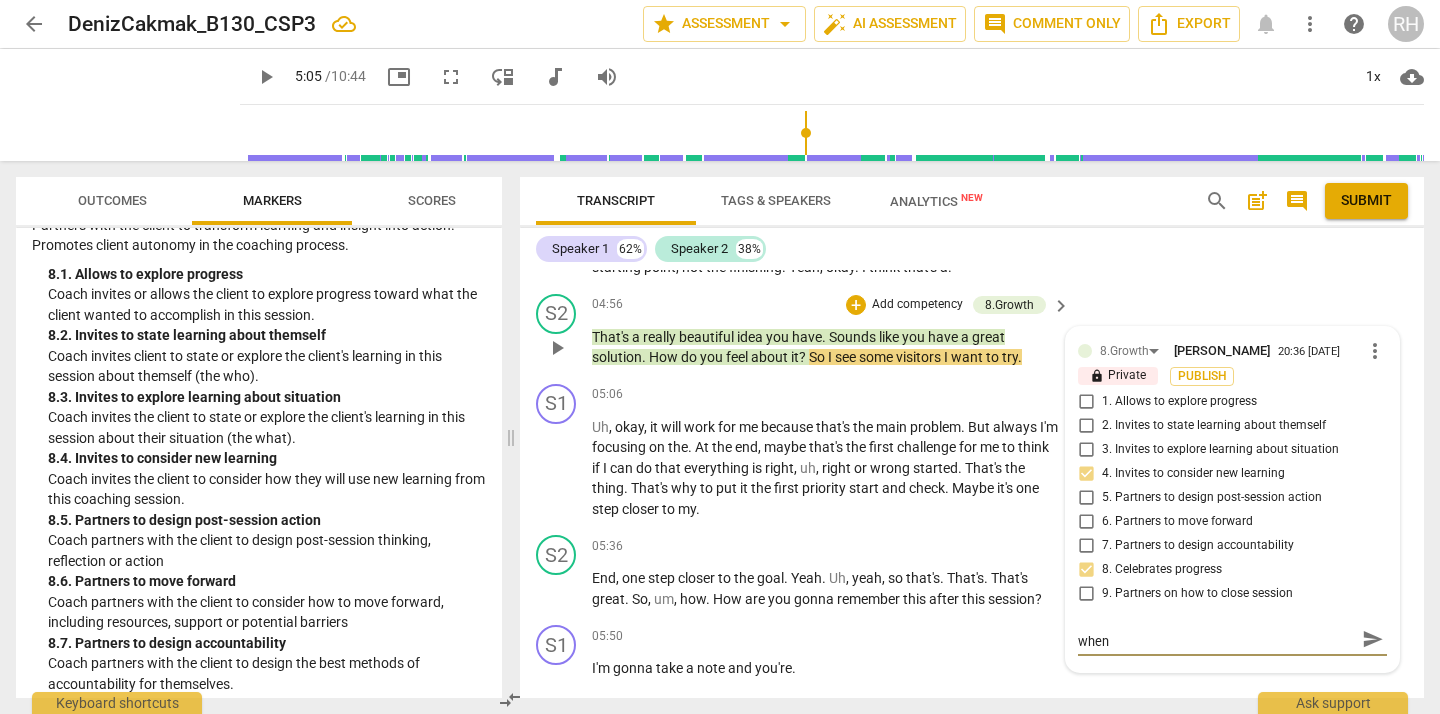 type on "Pointer: to take your coaching to the next level when y" 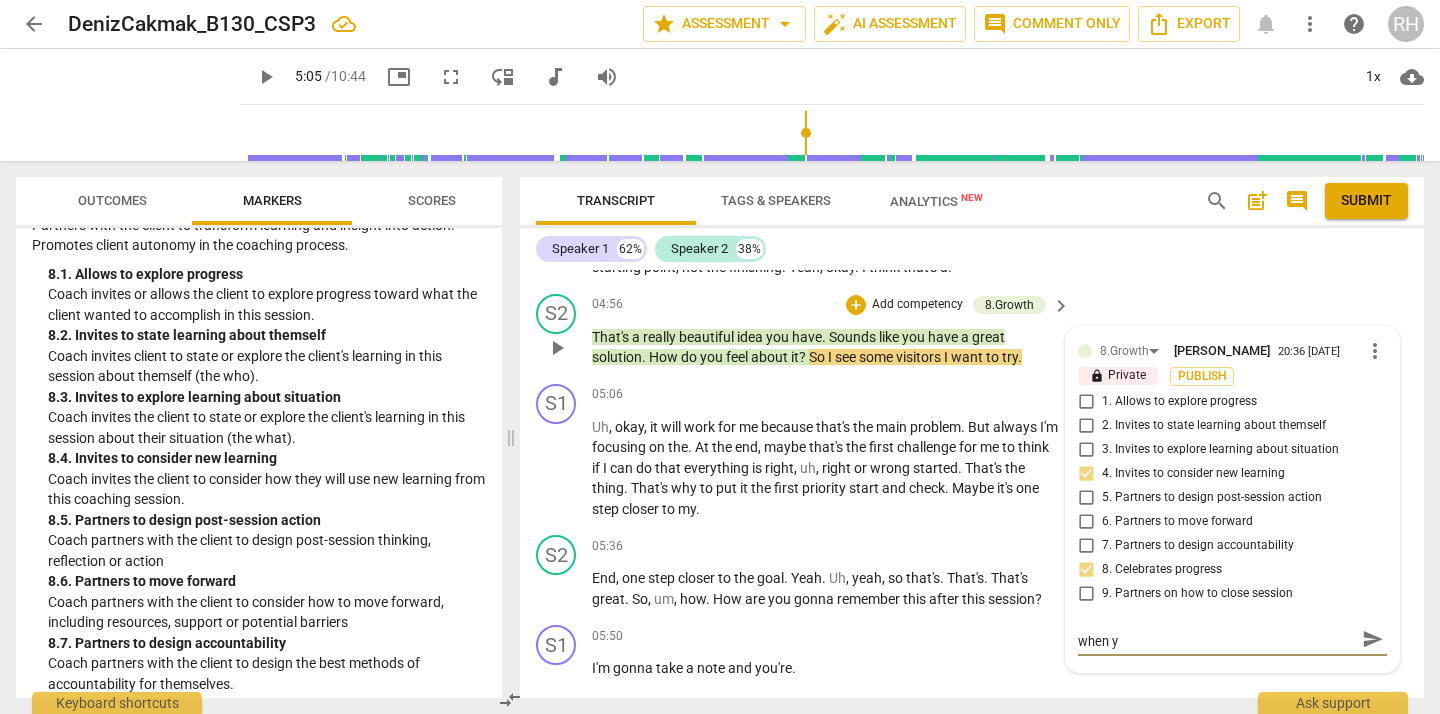 type on "Pointer: to take your coaching to the next level when yo" 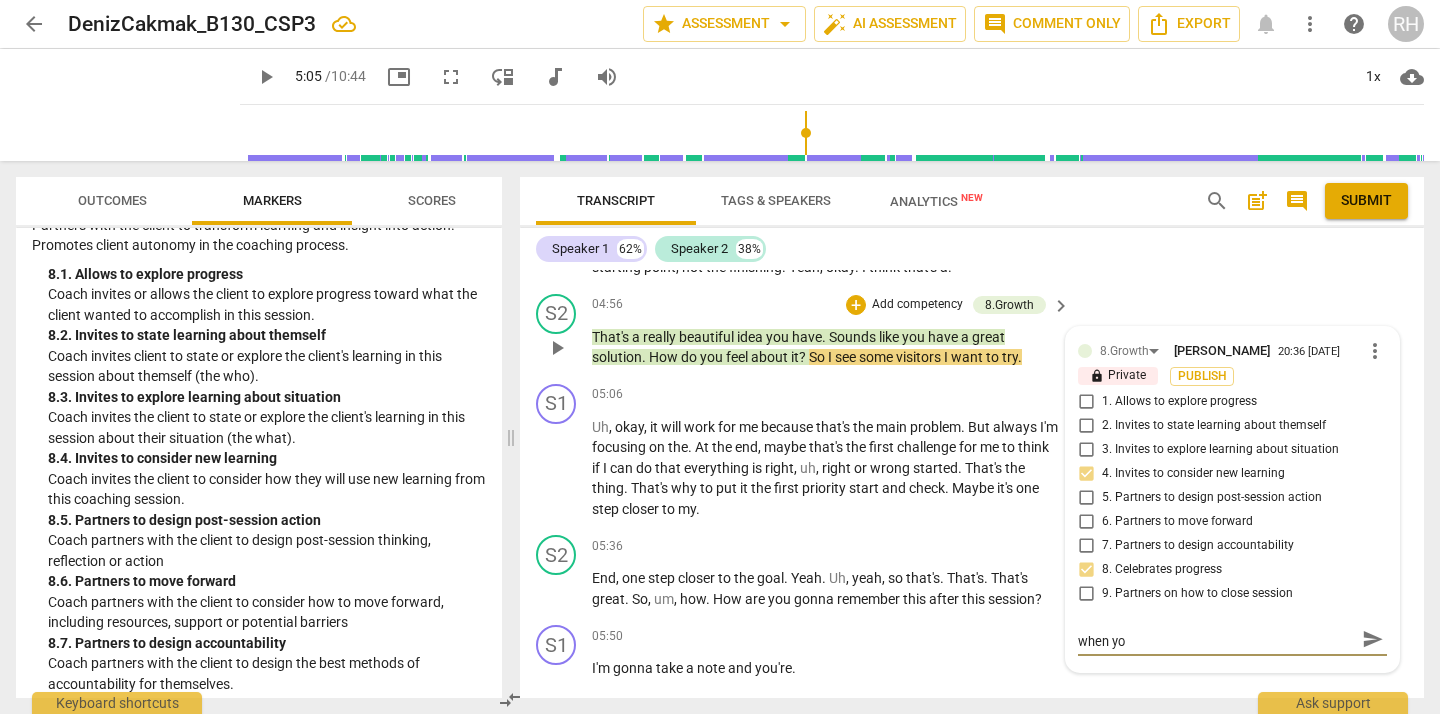 type on "Pointer: to take your coaching to the next level when you" 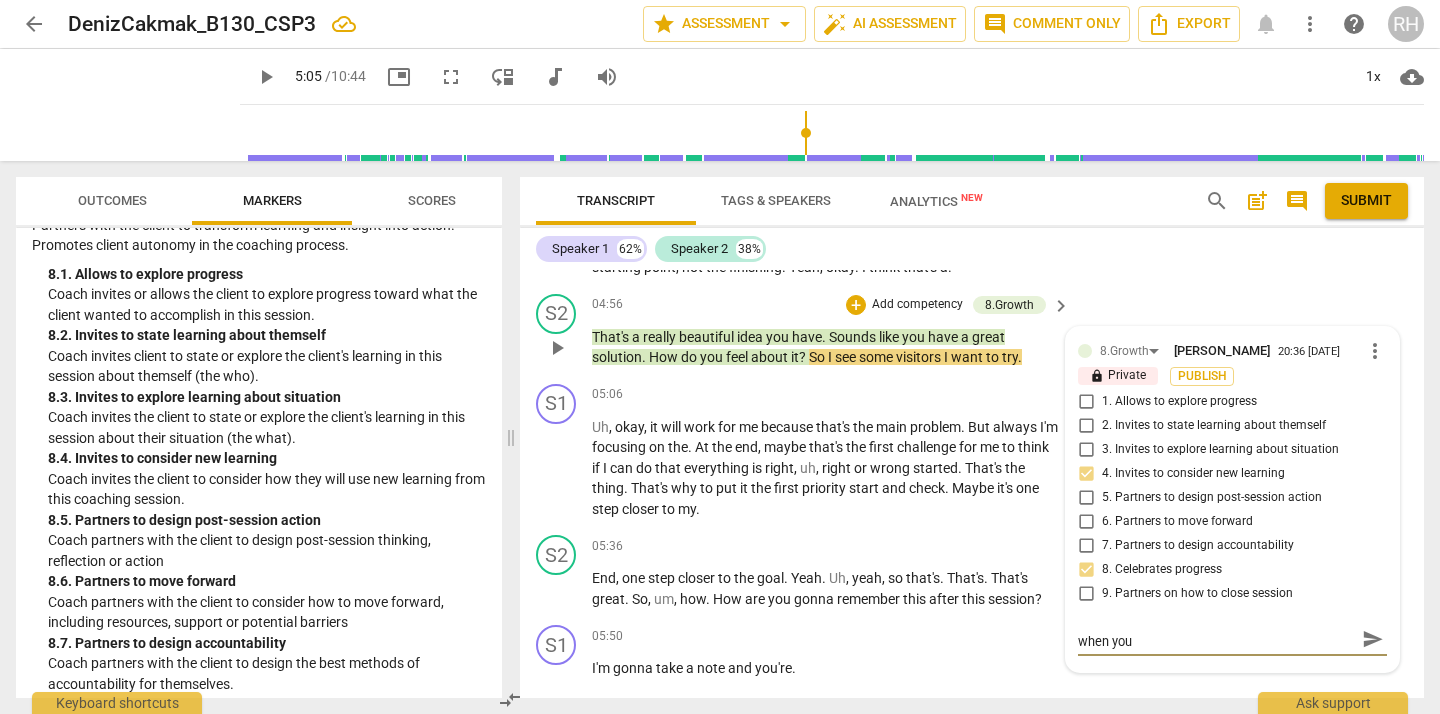 scroll, scrollTop: 0, scrollLeft: 0, axis: both 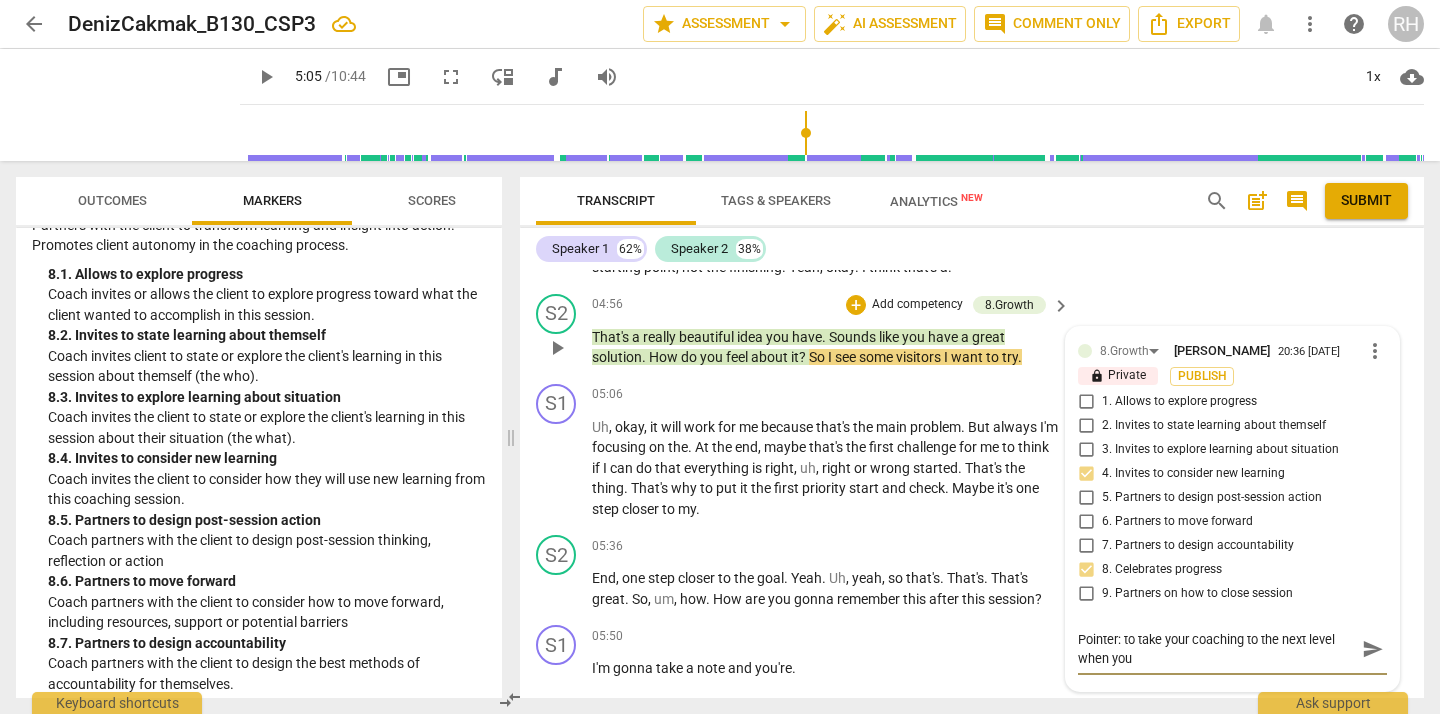 type on "Pointer: to take your coaching to the next level when you" 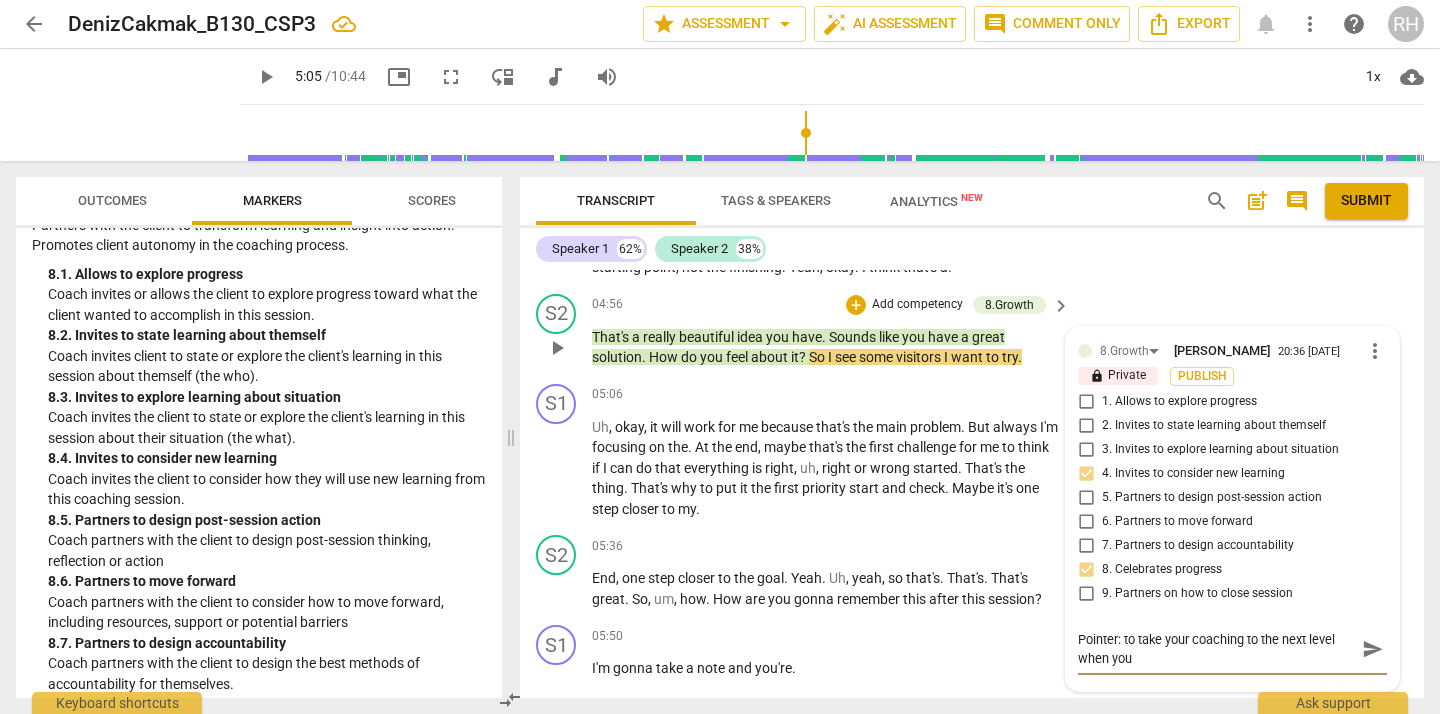 type on "Pointer: to take your coaching to the next level when you n" 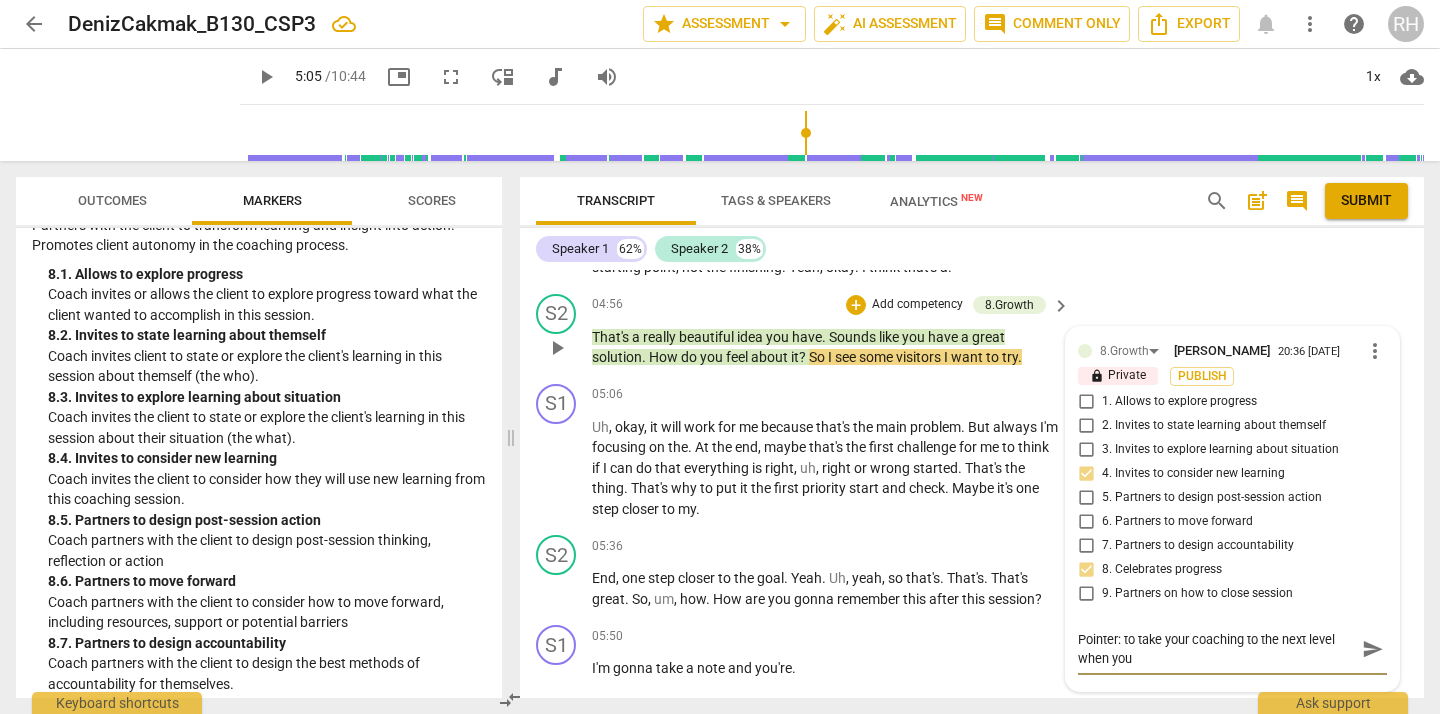 type on "Pointer: to take your coaching to the next level when you n" 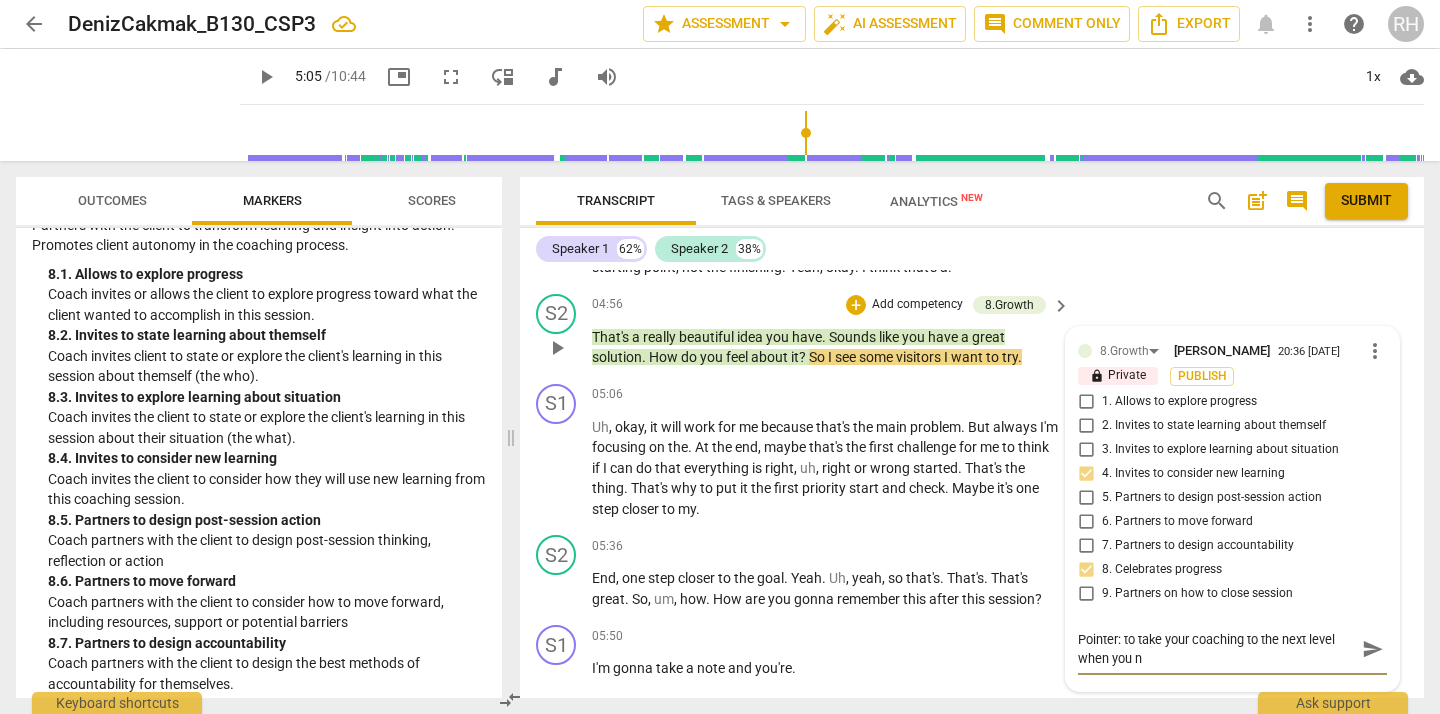 type on "Pointer: to take your coaching to the next level when you no" 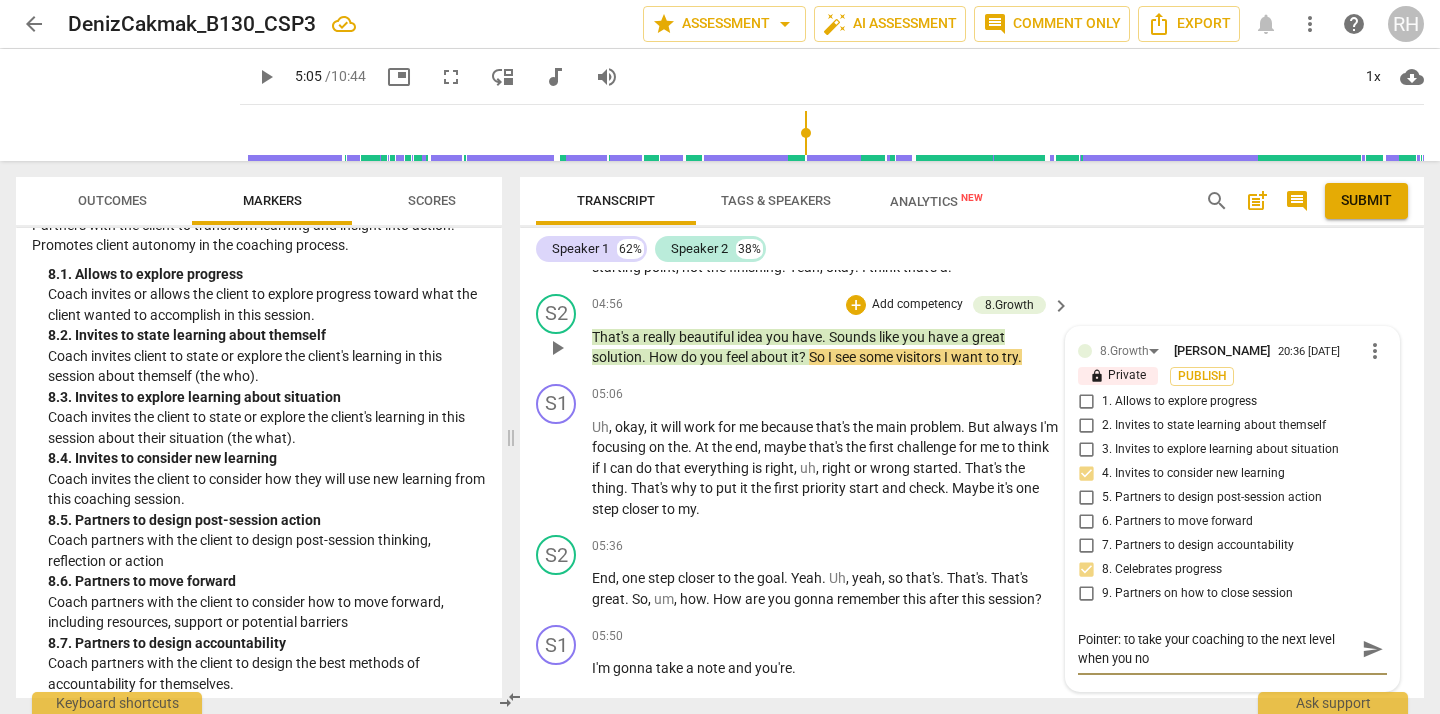 type on "Pointer: to take your coaching to the next level when you not" 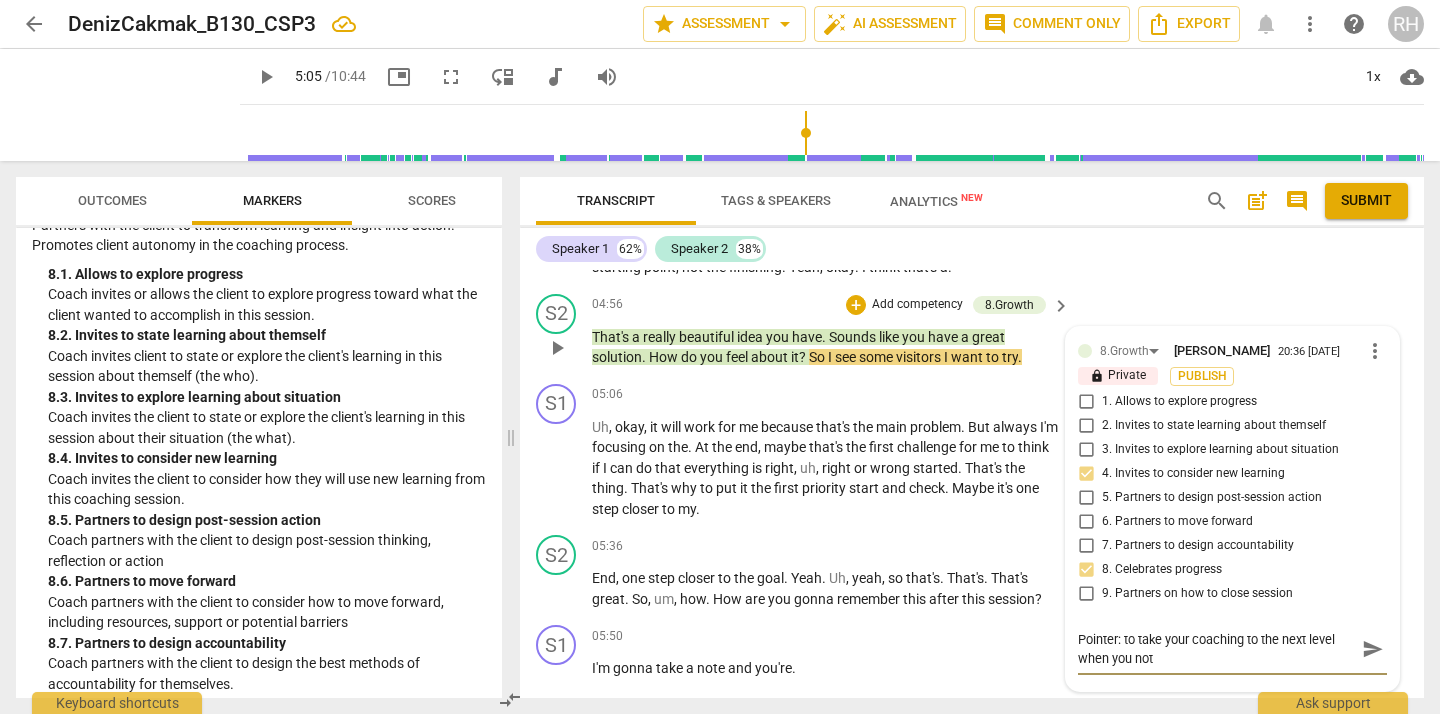 type on "Pointer: to take your coaching to the next level when you noti" 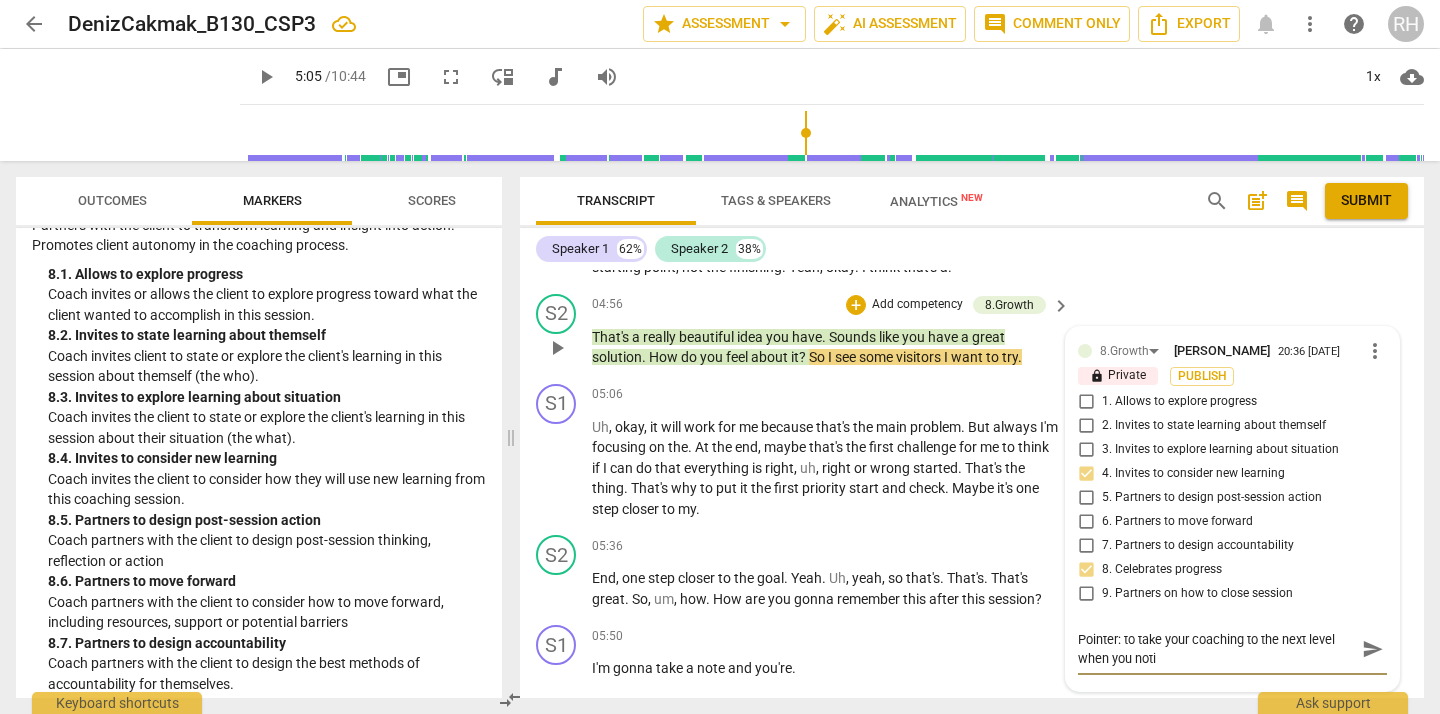 type on "Pointer: to take your coaching to the next level when you notic" 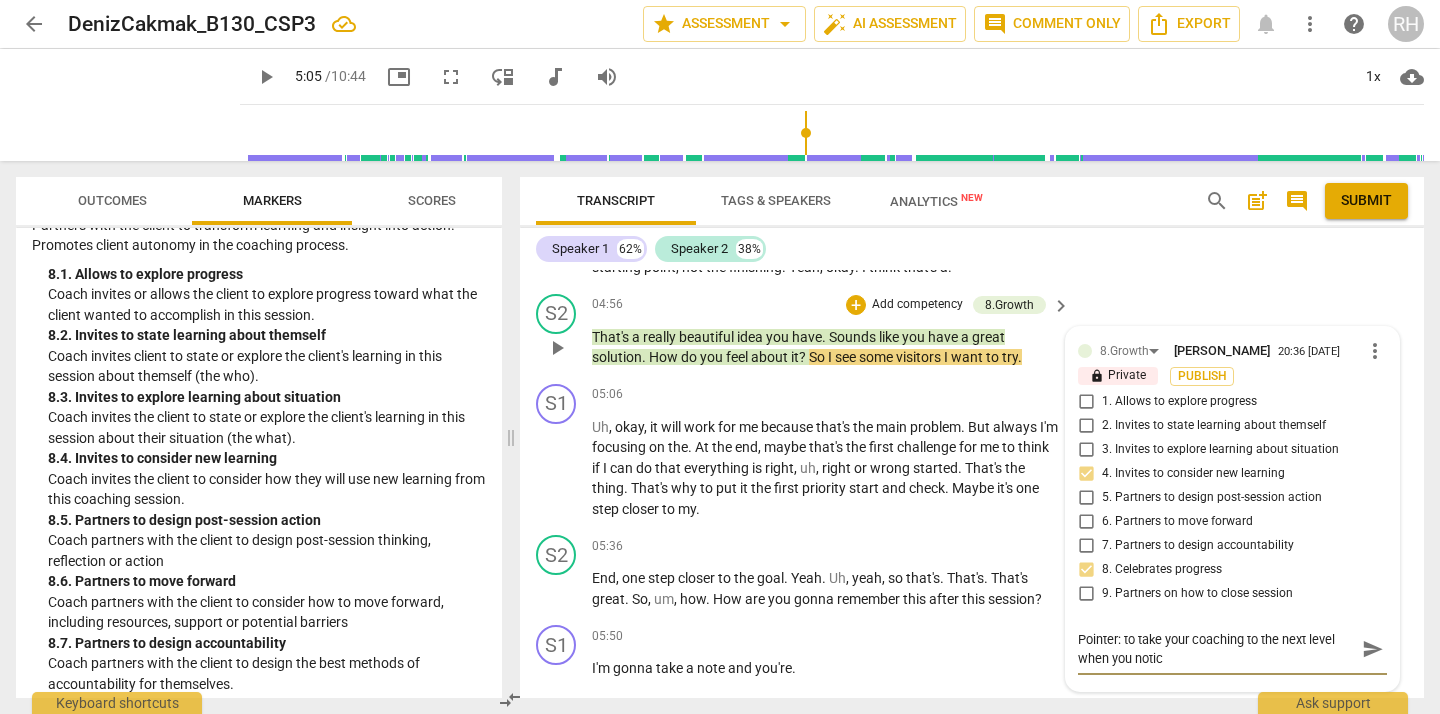 type on "Pointer: to take your coaching to the next level when you notice" 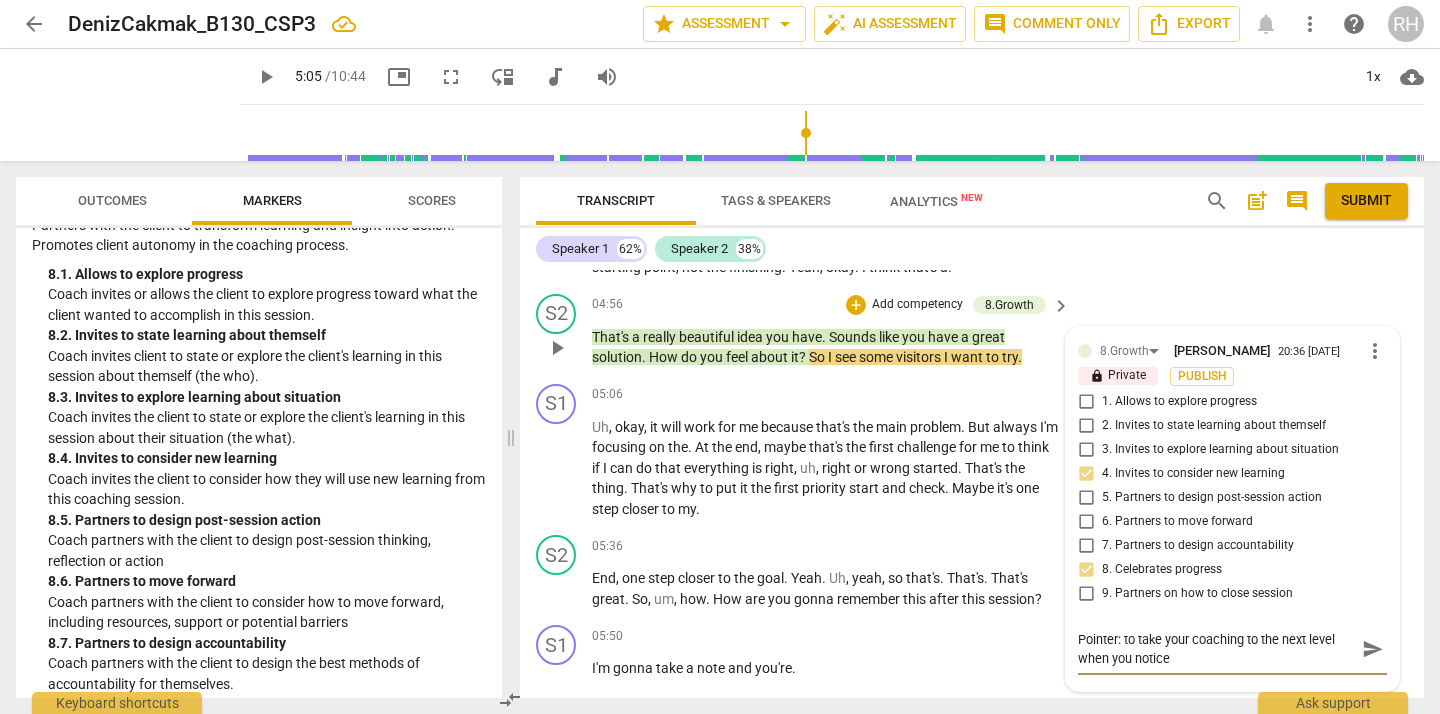 type on "Pointer: to take your coaching to the next level when you notice" 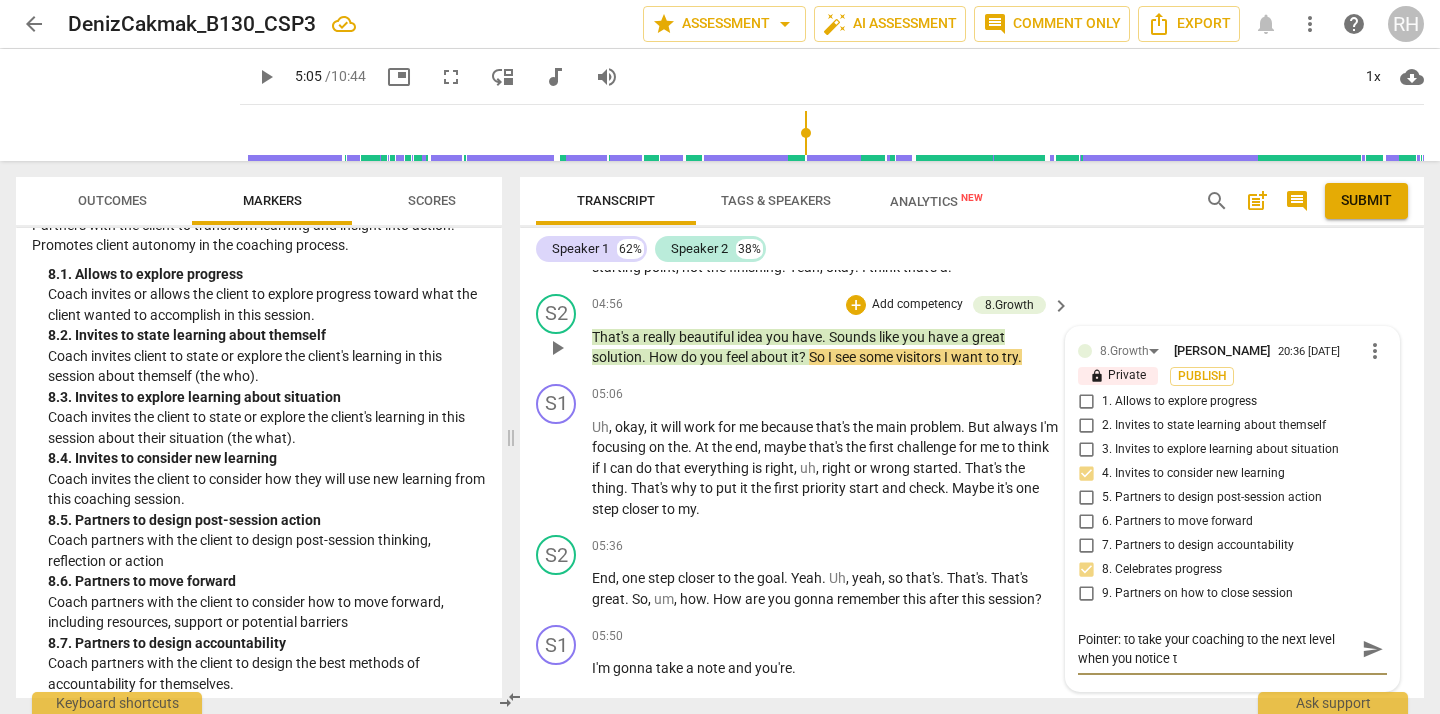 type on "Pointer: to take your coaching to the next level when you notice th" 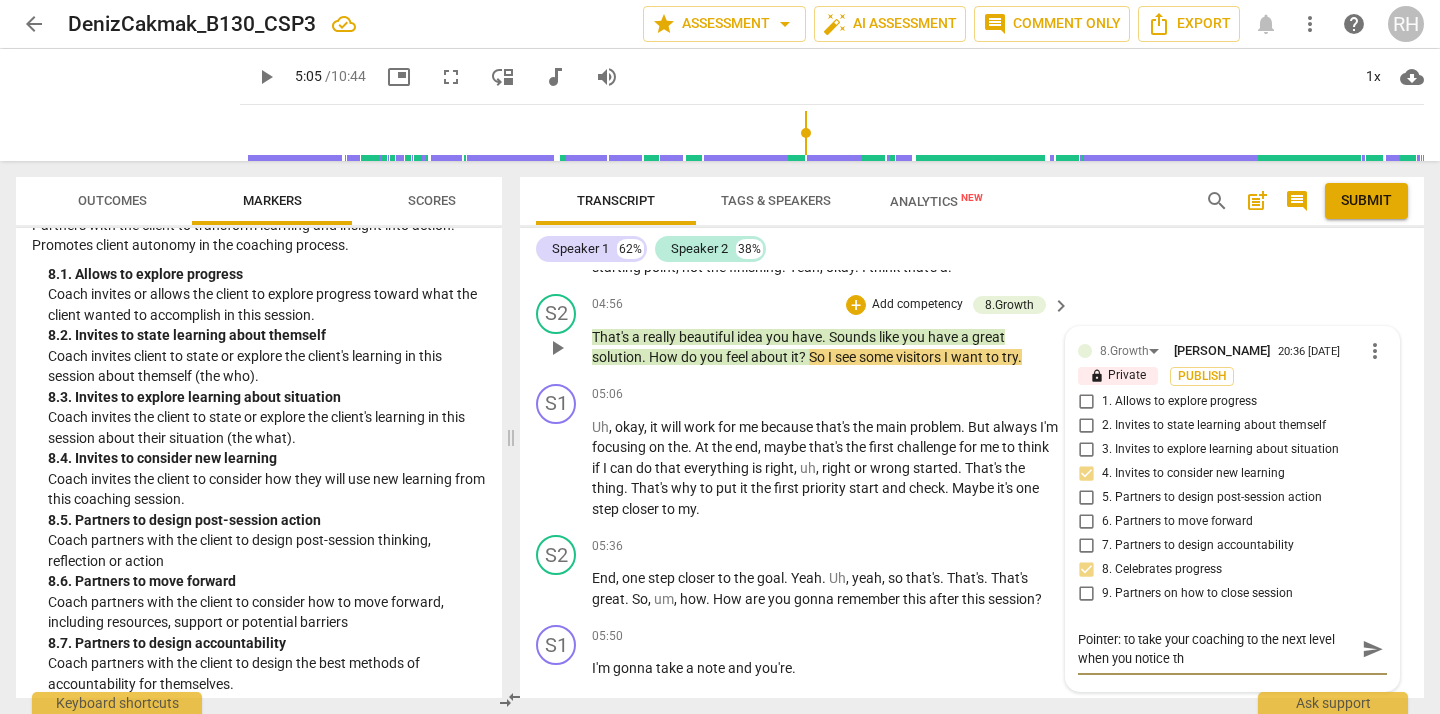 type on "Pointer: to take your coaching to the next level when you notice tha" 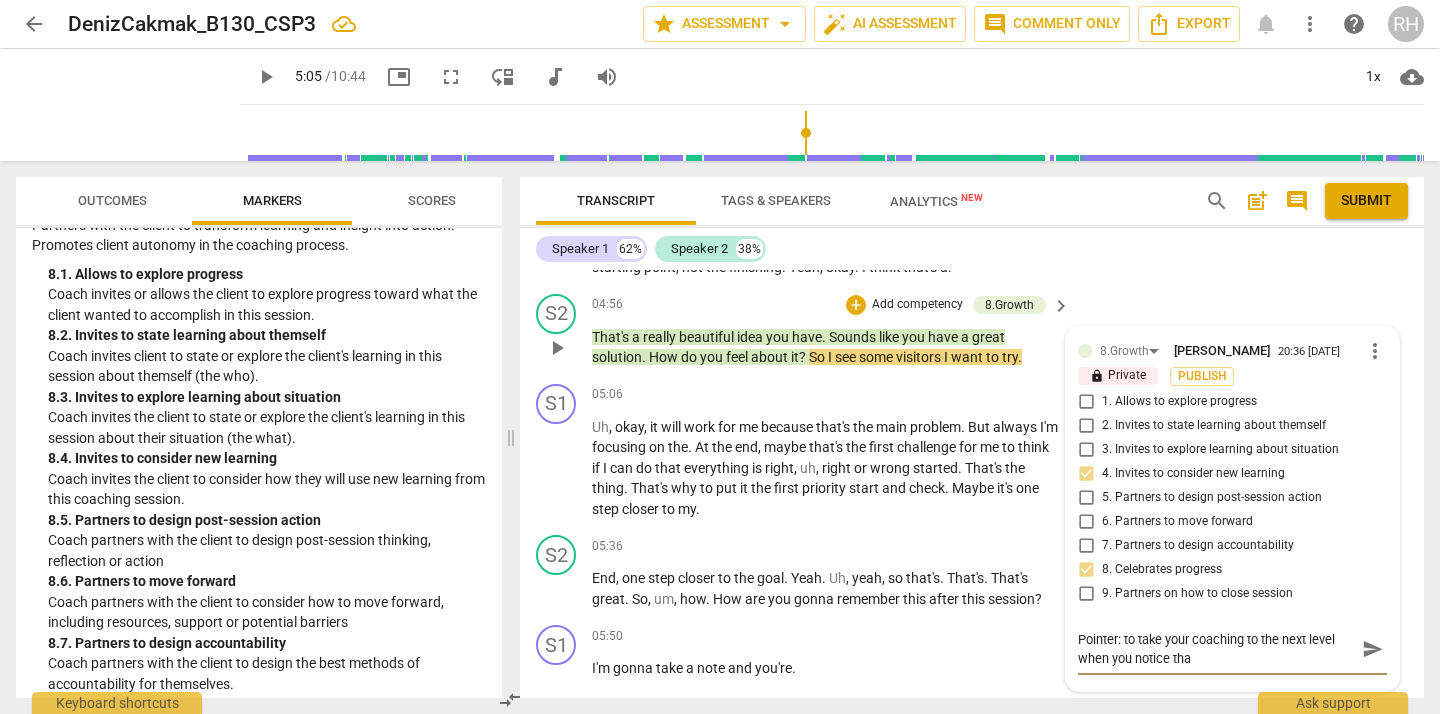 type on "Pointer: to take your coaching to the next level when you notice that" 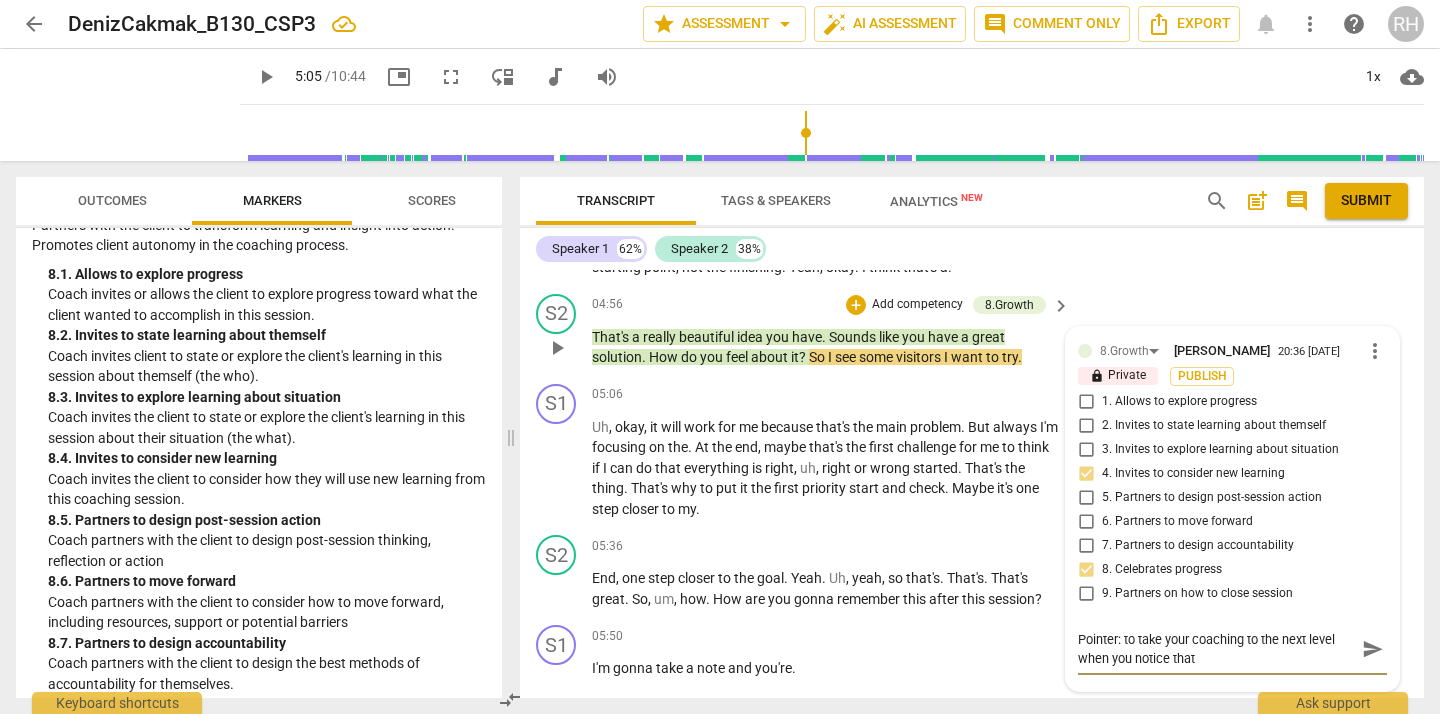 type on "Pointer: to take your coaching to the next level when you notice that" 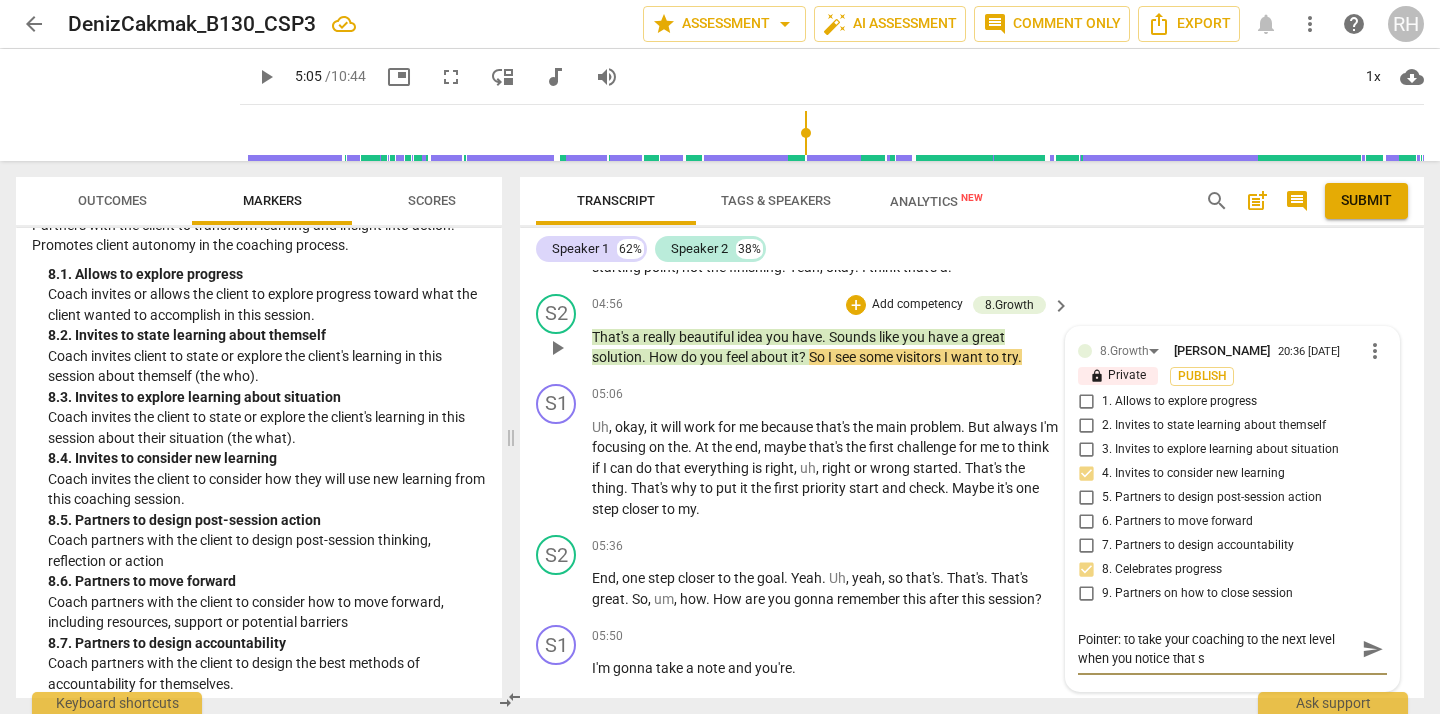 type on "Pointer: to take your coaching to the next level when you notice that sh" 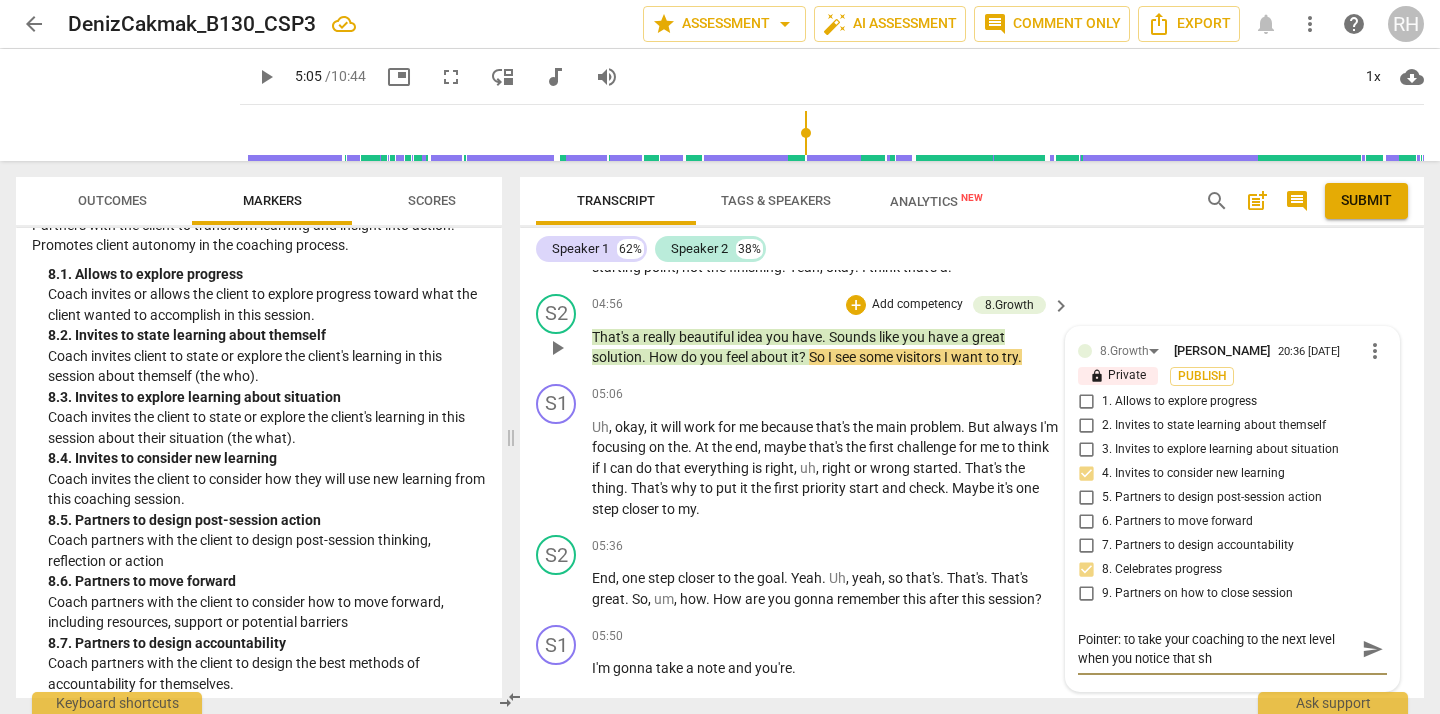 type on "Pointer: to take your coaching to the next level when you notice that she" 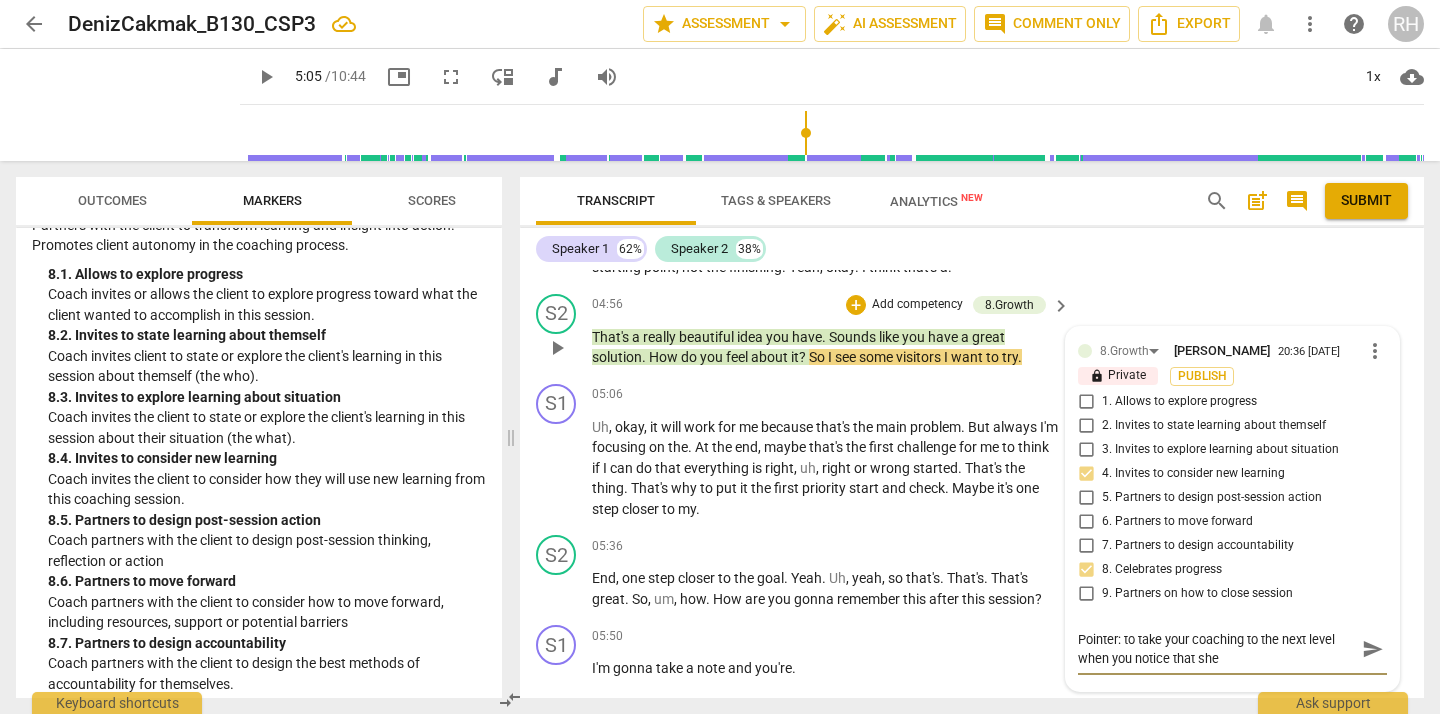 type on "Pointer: to take your coaching to the next level when you notice that she" 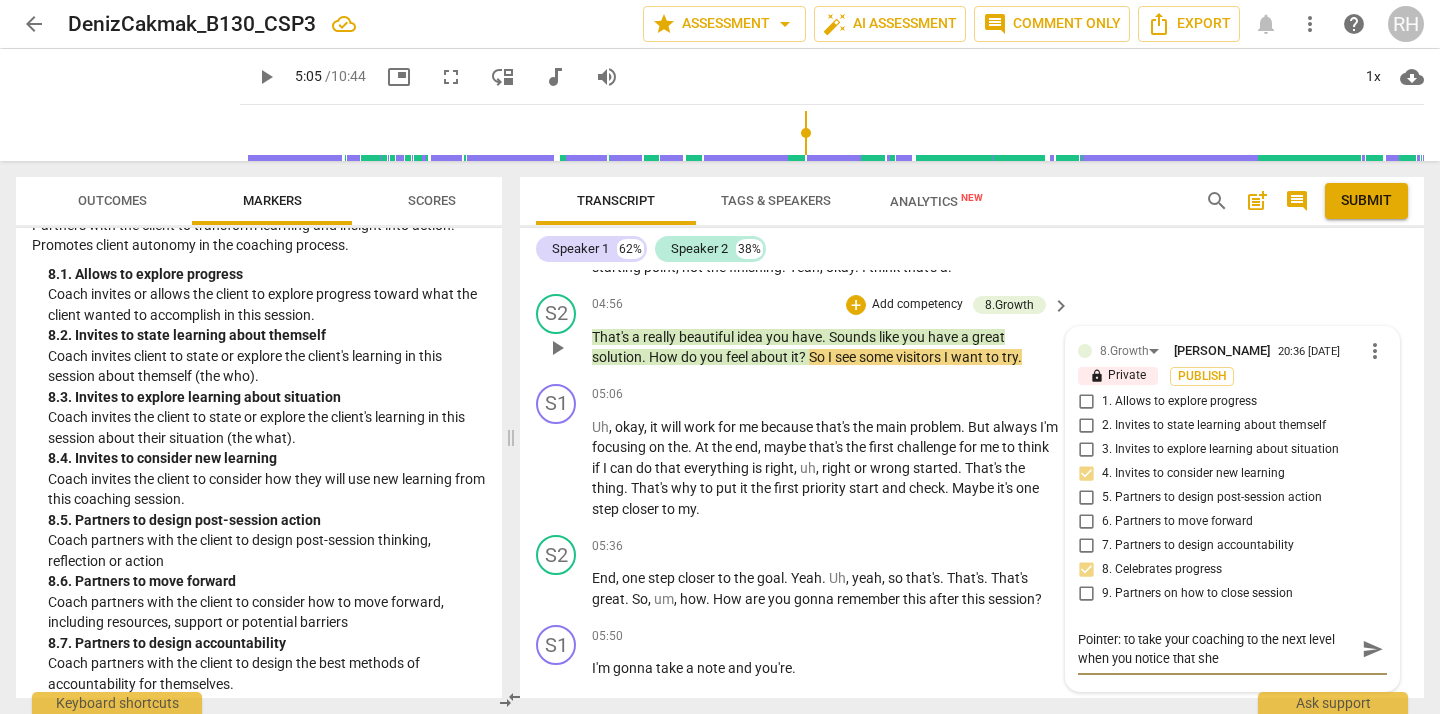 type on "Pointer: to take your coaching to the next level when you notice that she h" 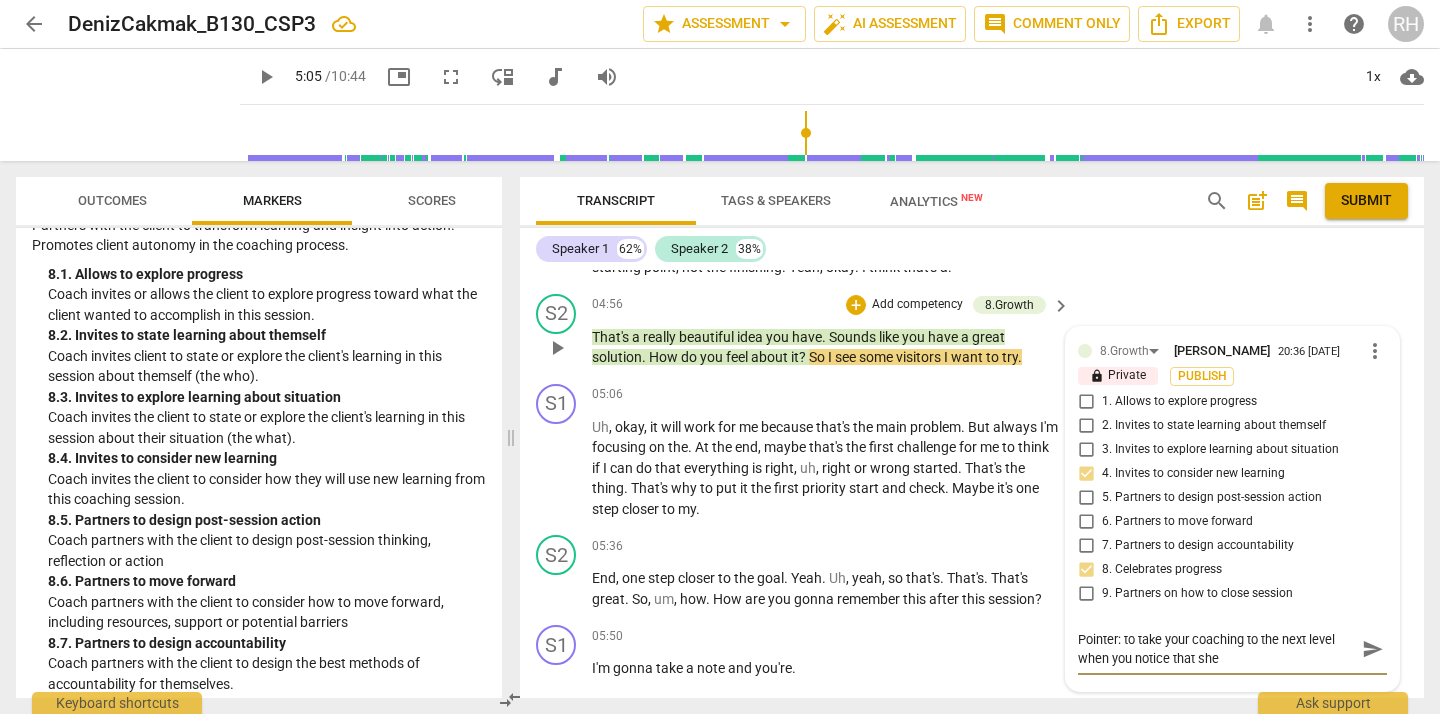 type on "Pointer: to take your coaching to the next level when you notice that she h" 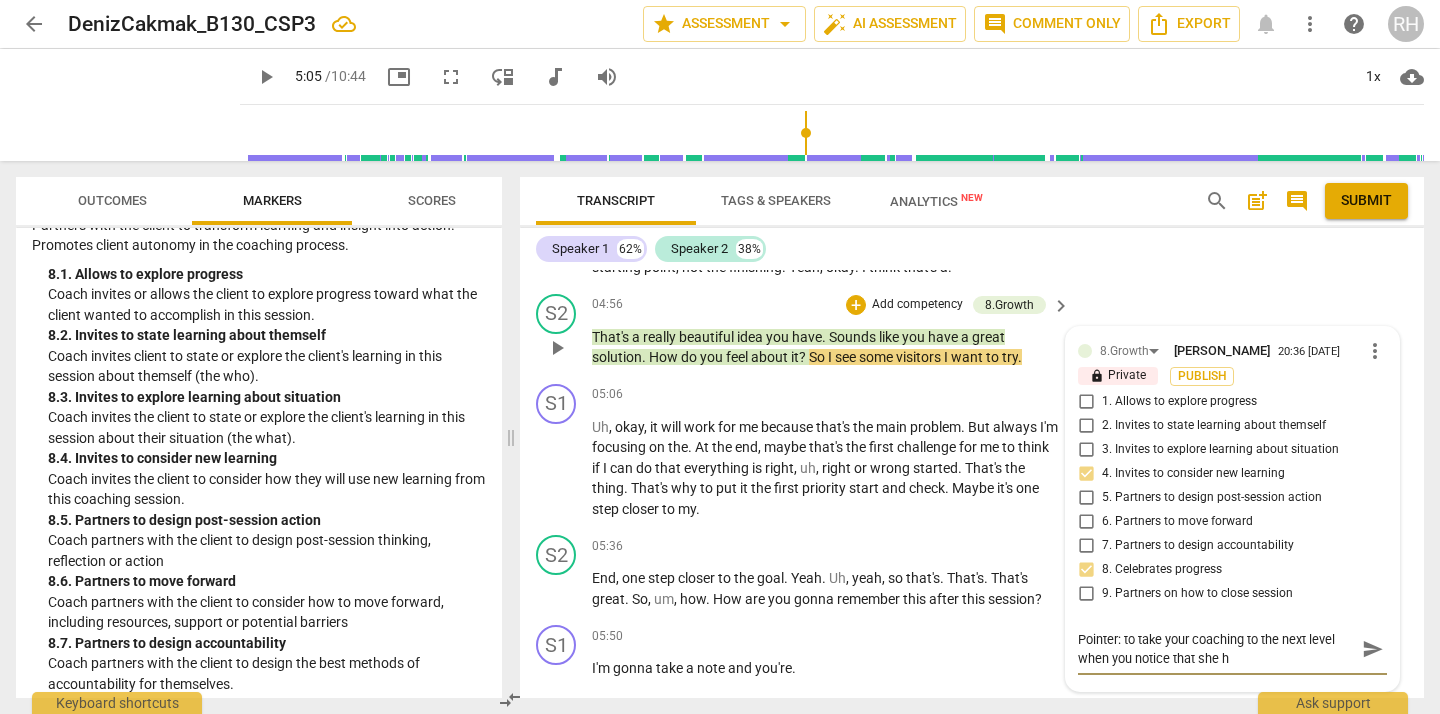 type on "Pointer: to take your coaching to the next level when you notice that she ha" 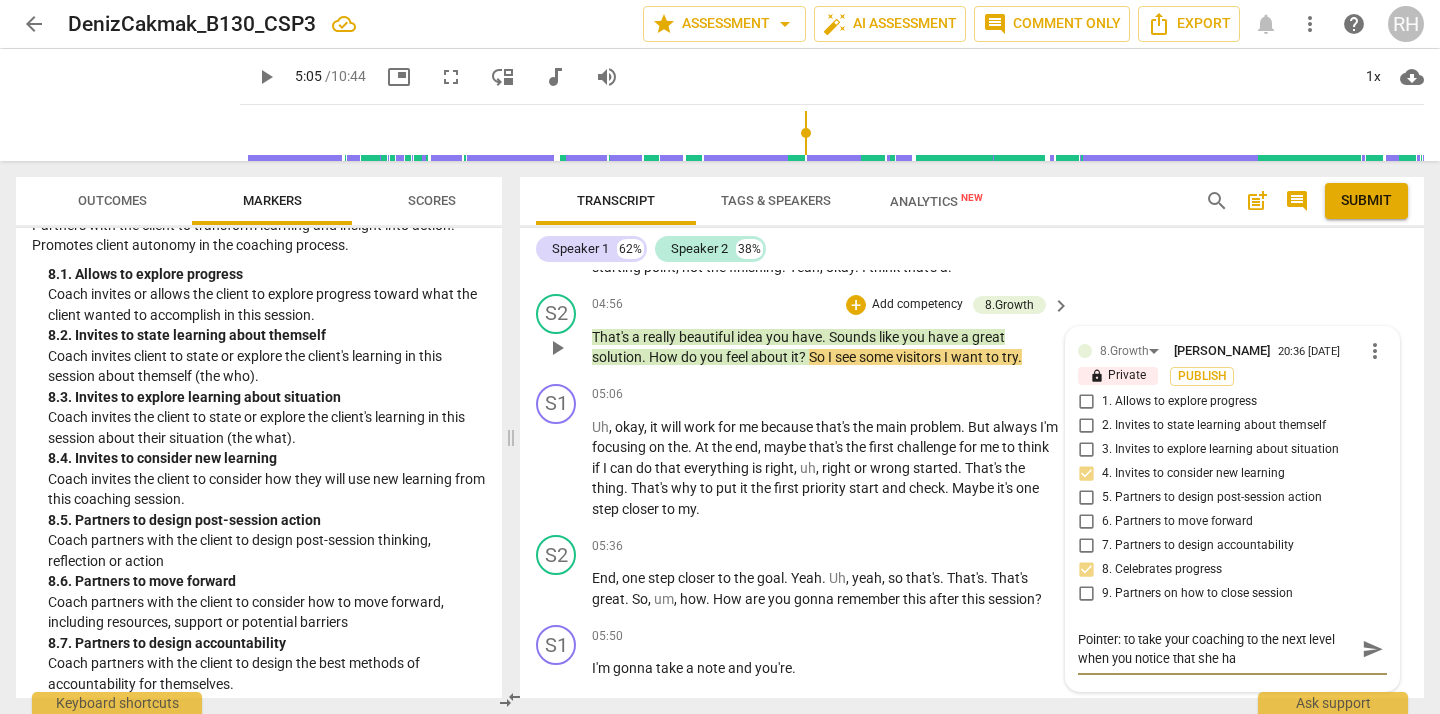type on "Pointer: to take your coaching to the next level when you notice that she has" 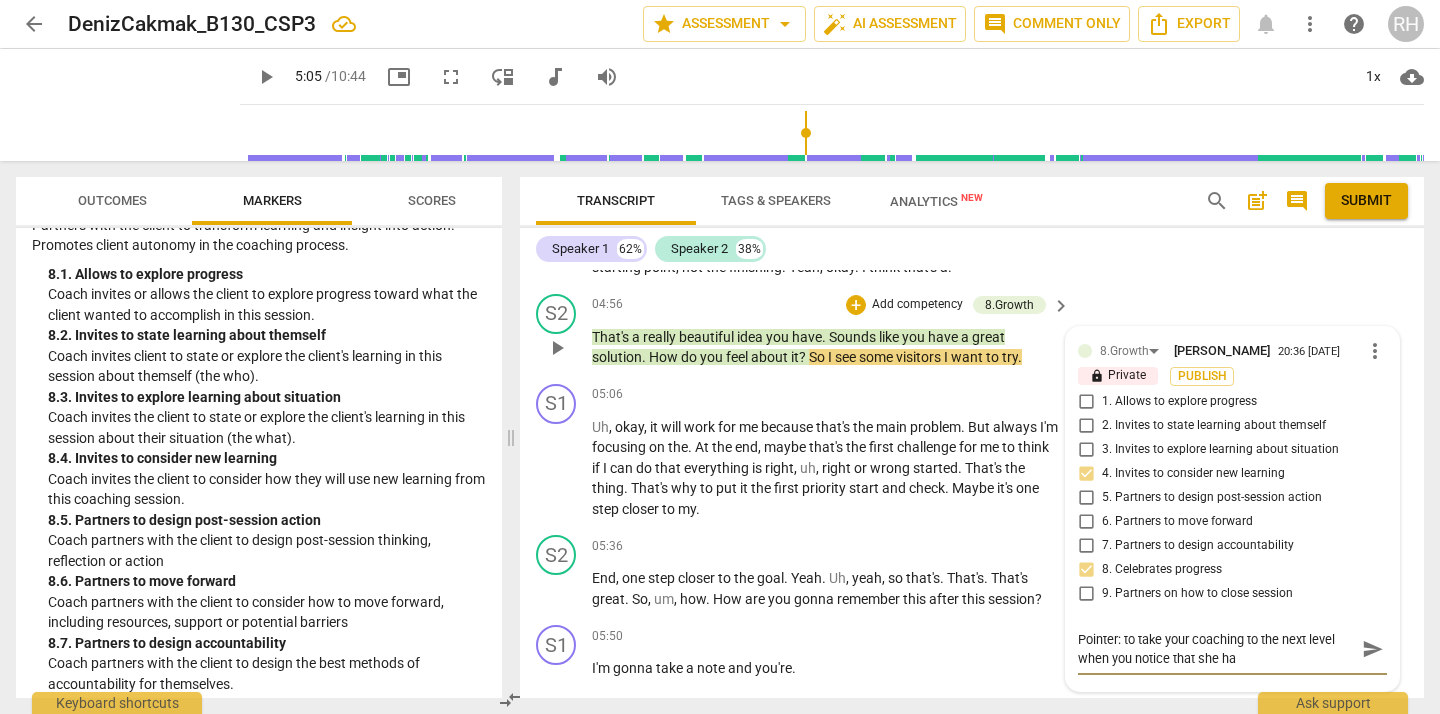 type on "Pointer: to take your coaching to the next level when you notice that she has" 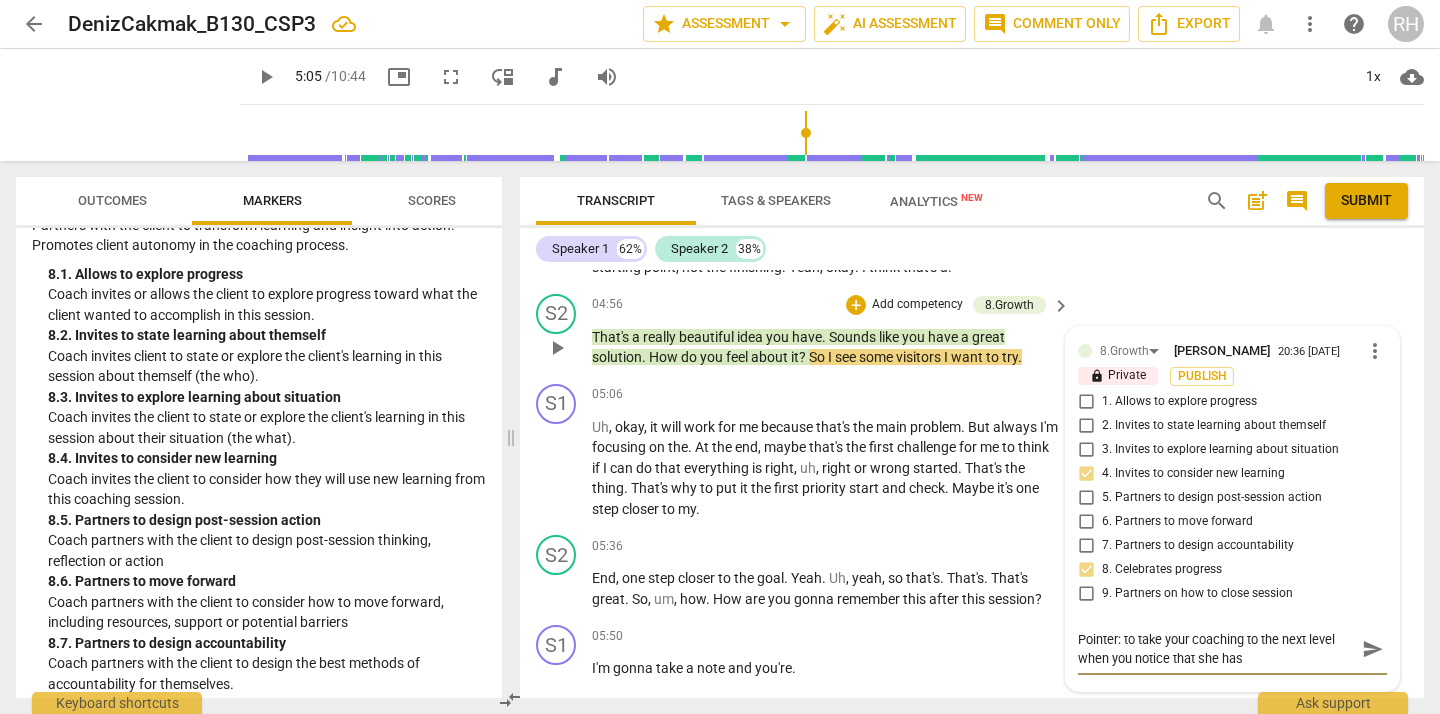 type on "Pointer: to take your coaching to the next level when you notice that she has" 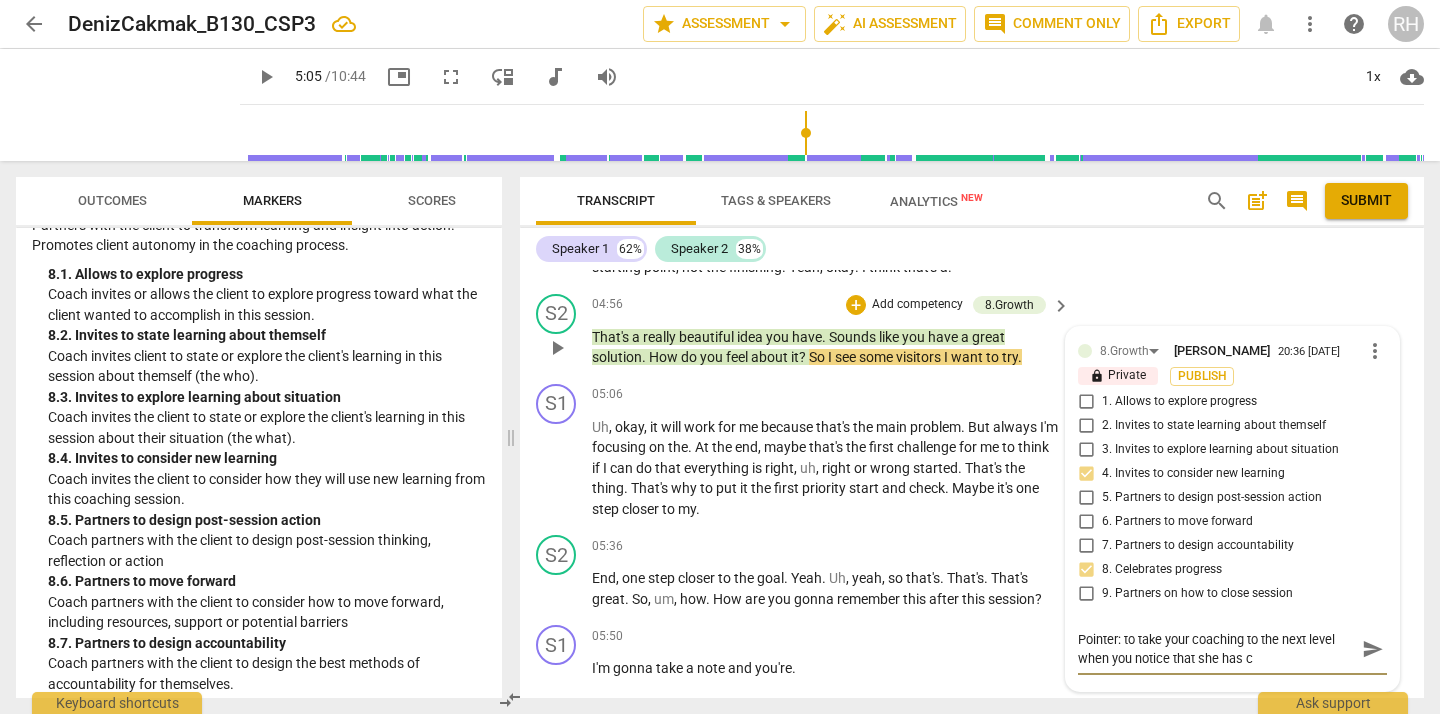 type on "Pointer: to take your coaching to the next level when you notice that she has co" 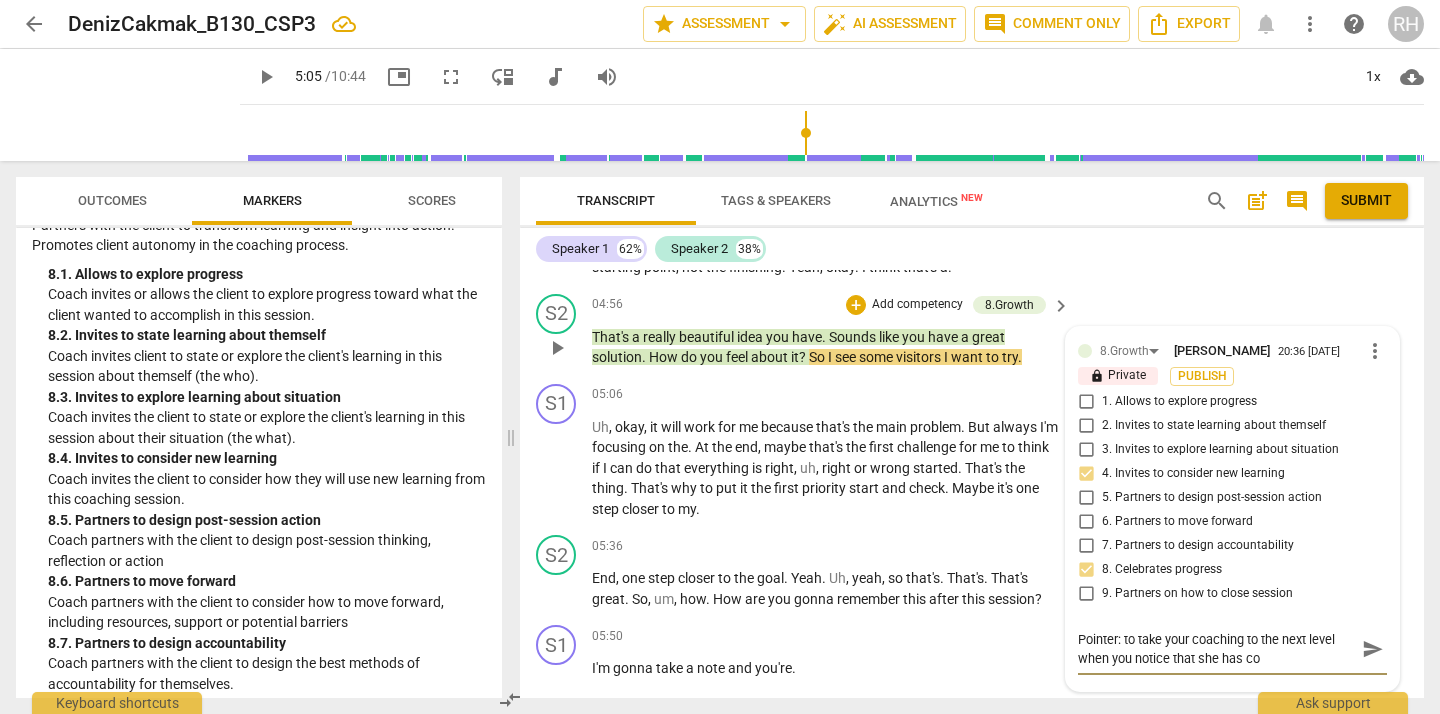 type on "Pointer: to take your coaching to the next level when you notice that she has com" 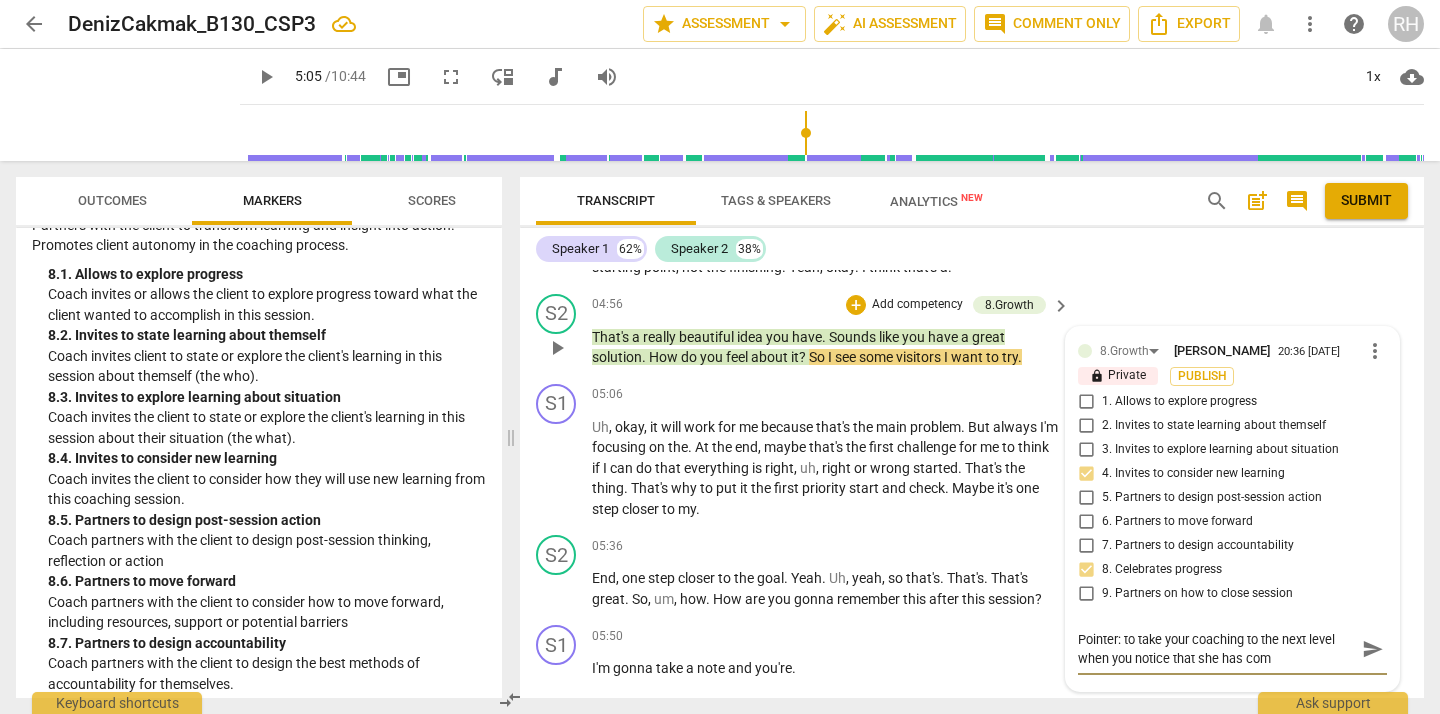 type on "Pointer: to take your coaching to the next level when you notice that she has come" 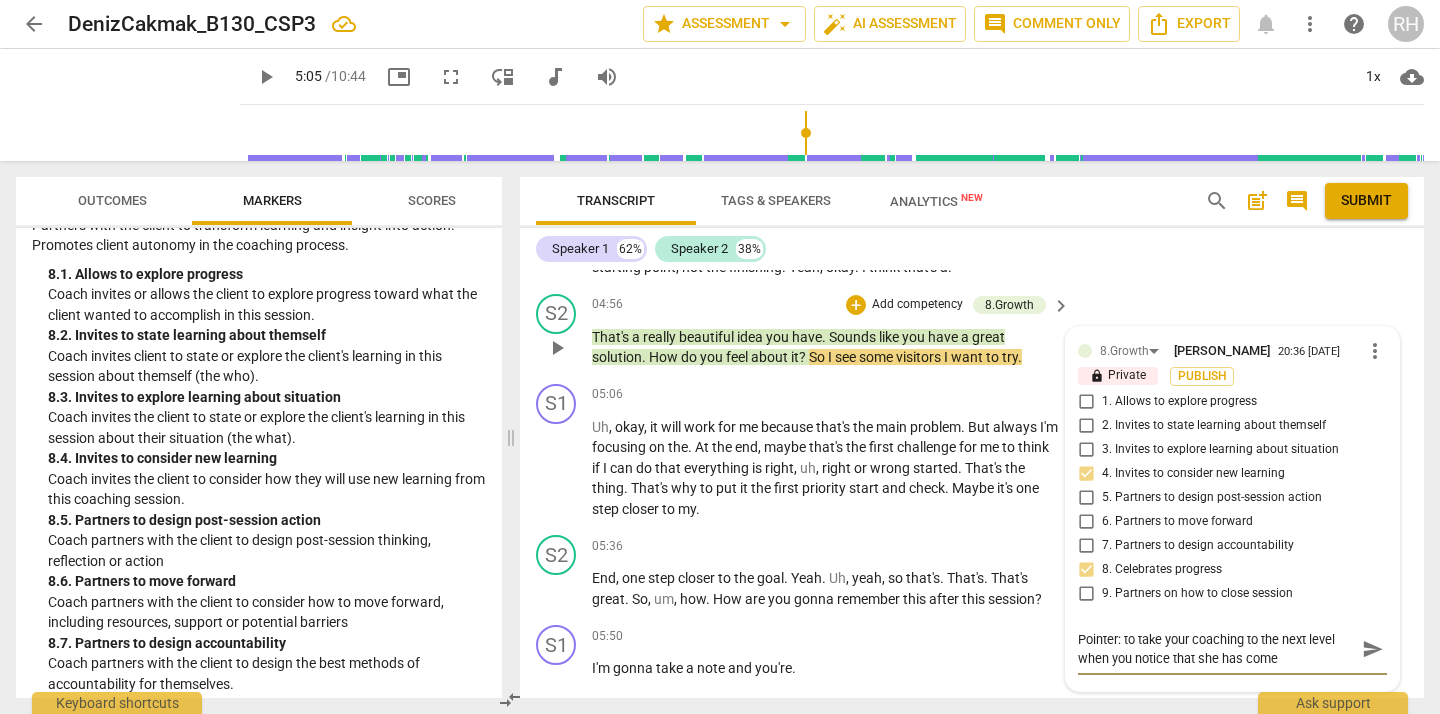 type on "Pointer: to take your coaching to the next level when you notice that she has come" 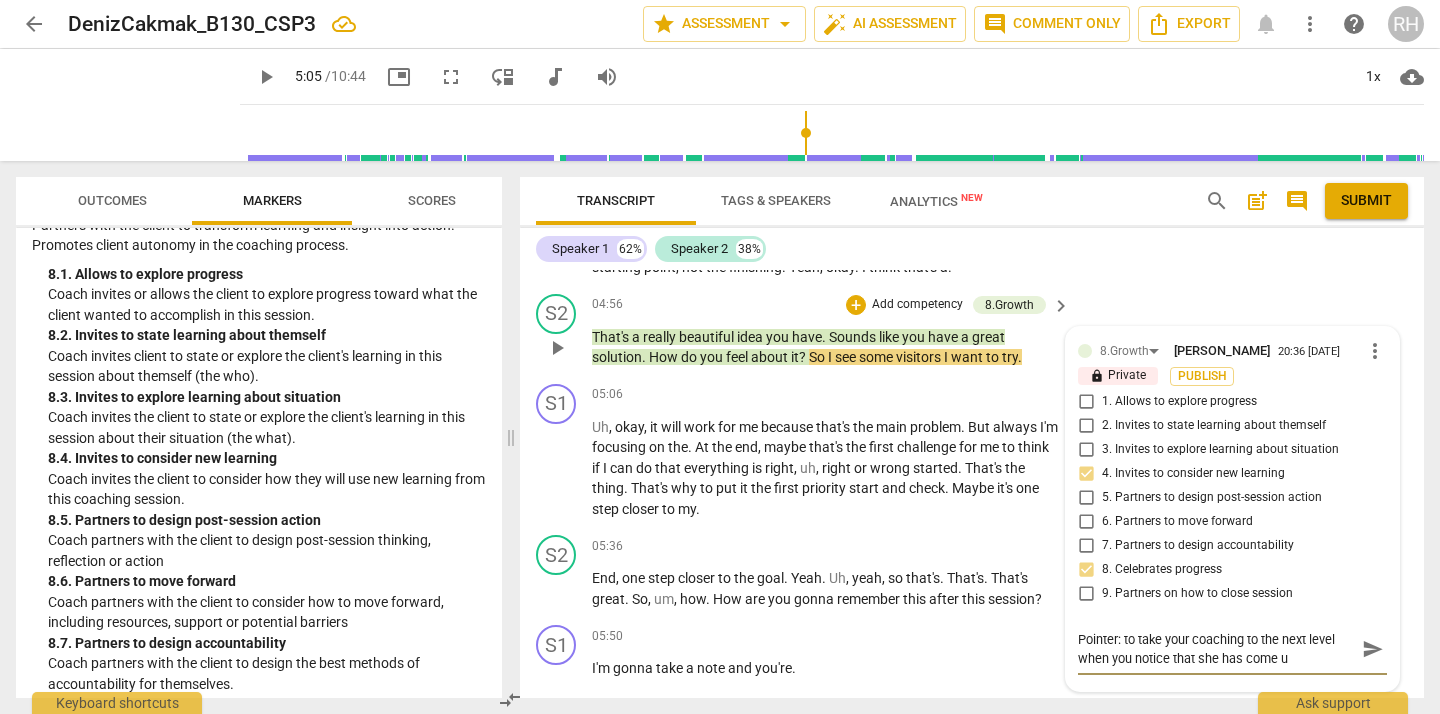 type on "Pointer: to take your coaching to the next level when you notice that she has come up" 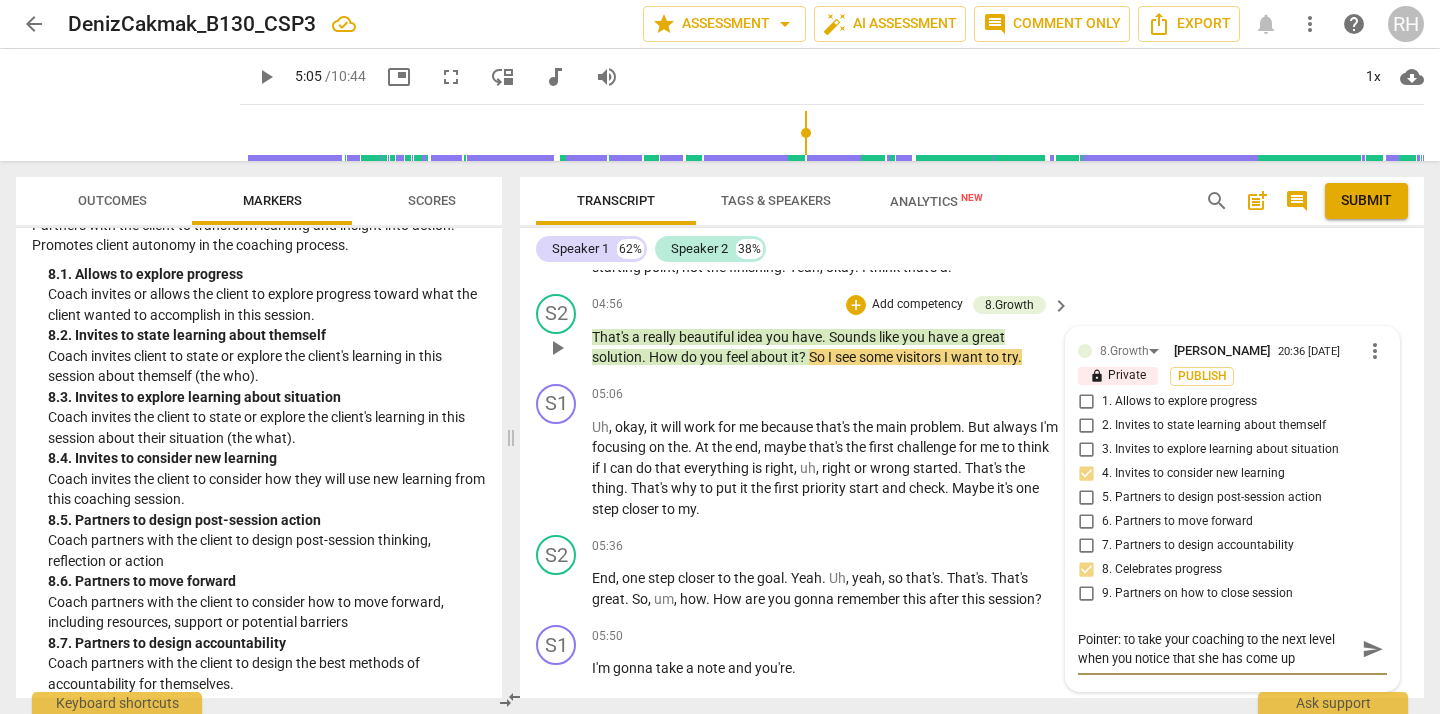 type on "Pointer: to take your coaching to the next level when you notice that she has come up" 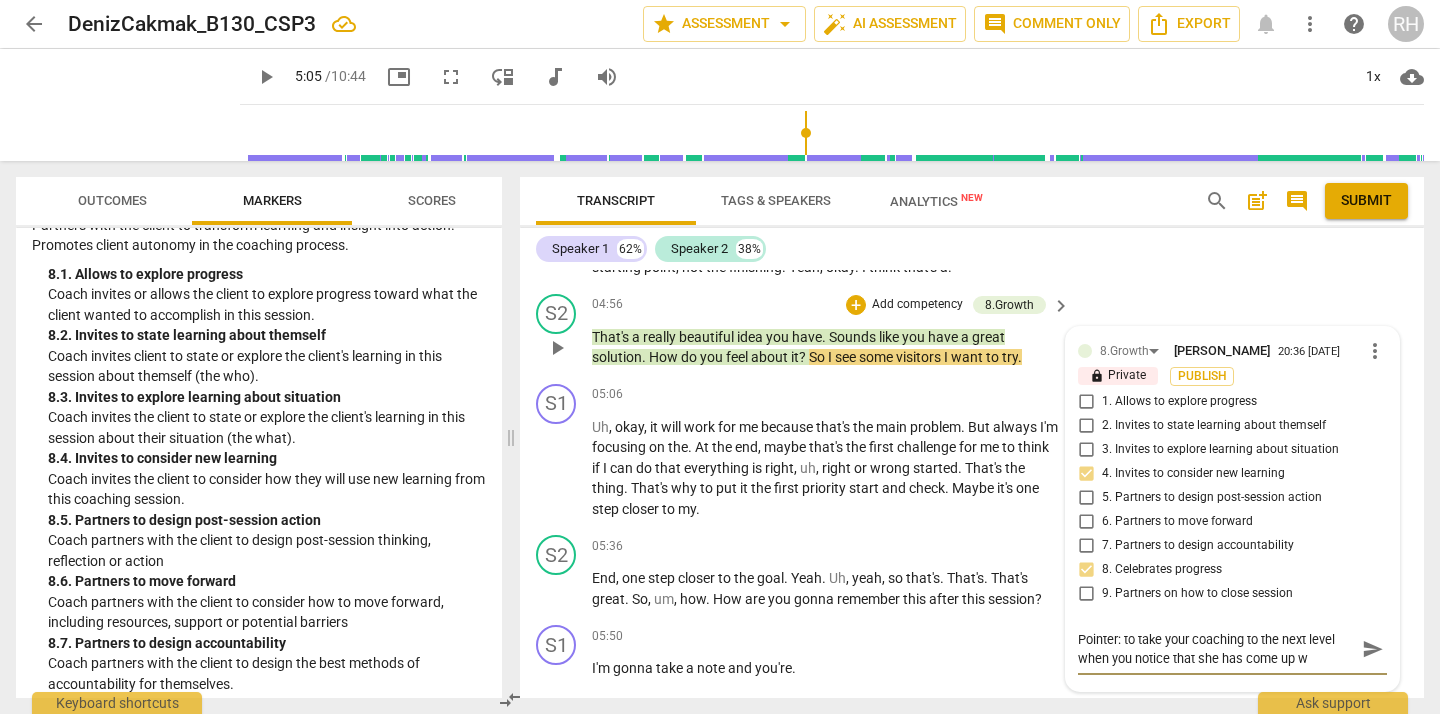 type on "Pointer: to take your coaching to the next level when you notice that she has come up wi" 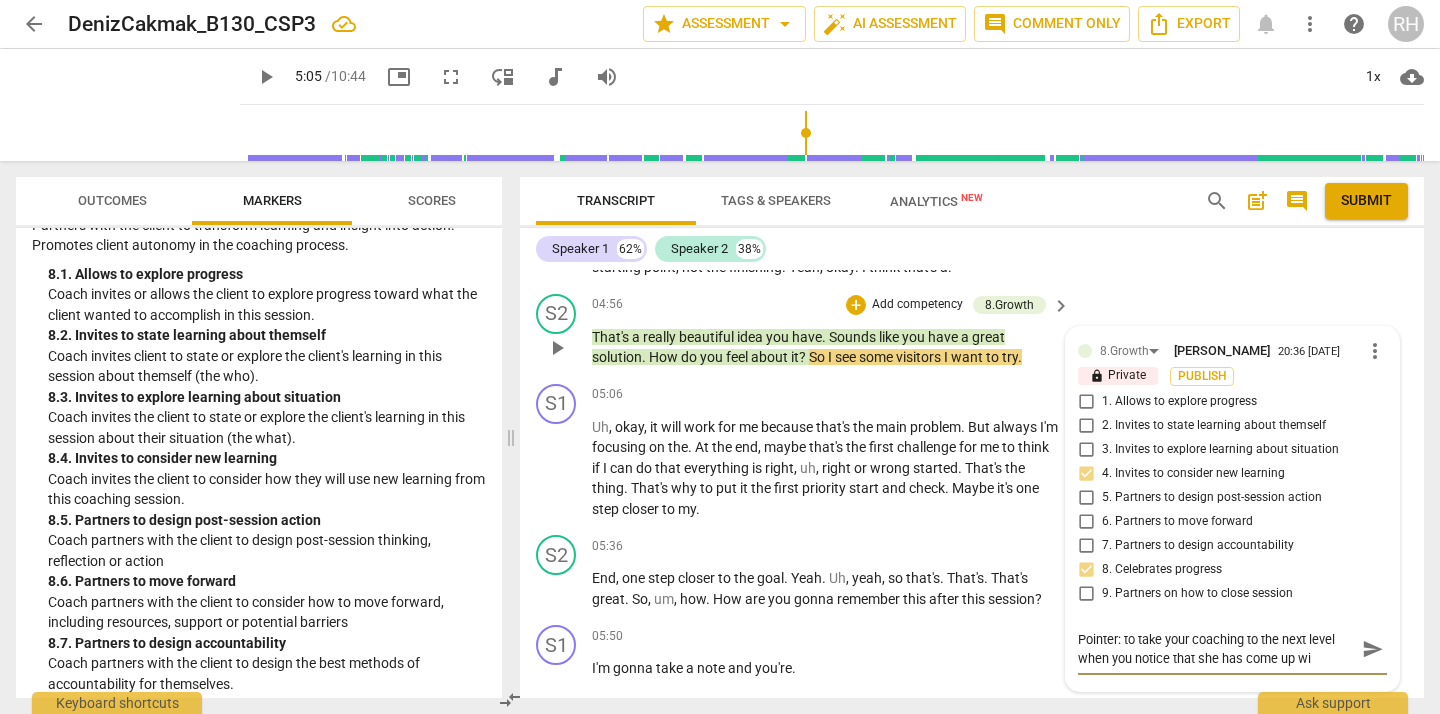 type on "Pointer: to take your coaching to the next level when you notice that she has come up wit" 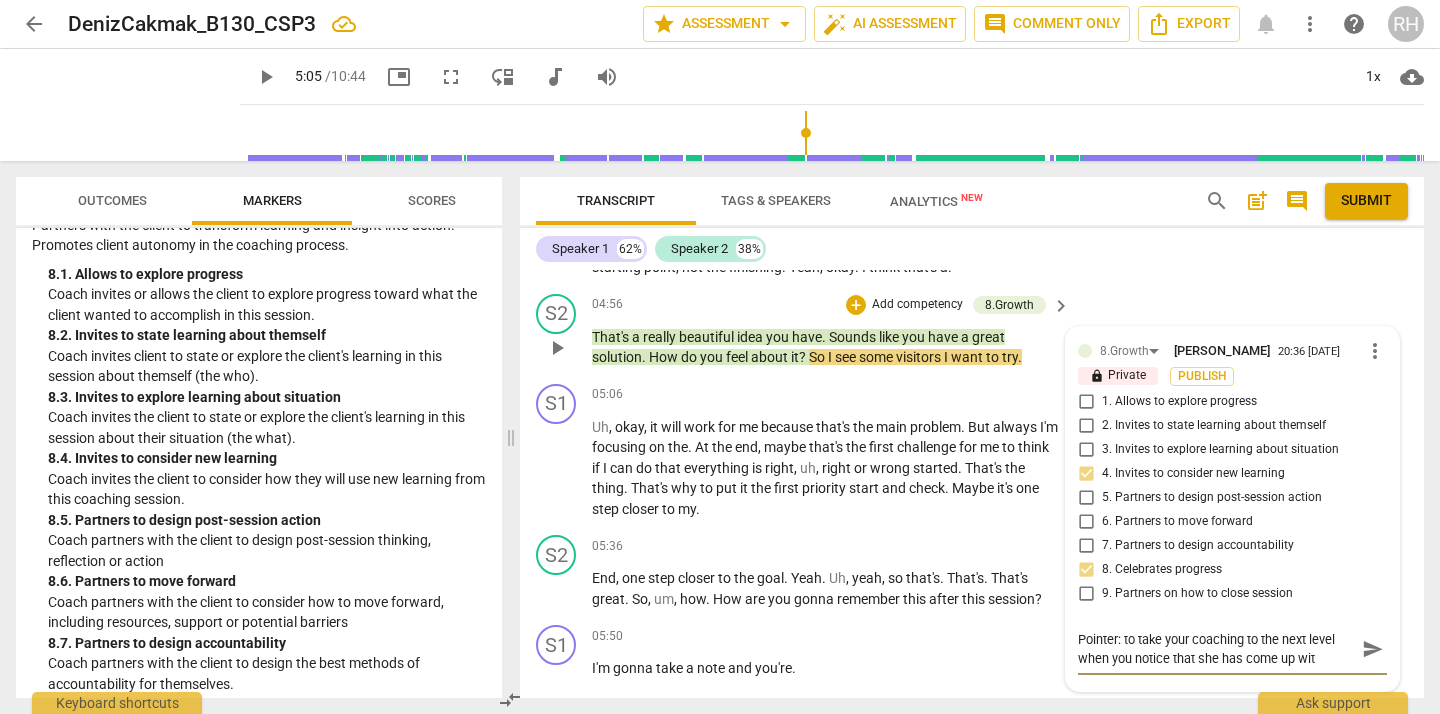 type on "Pointer: to take your coaching to the next level when you notice that she has come up with" 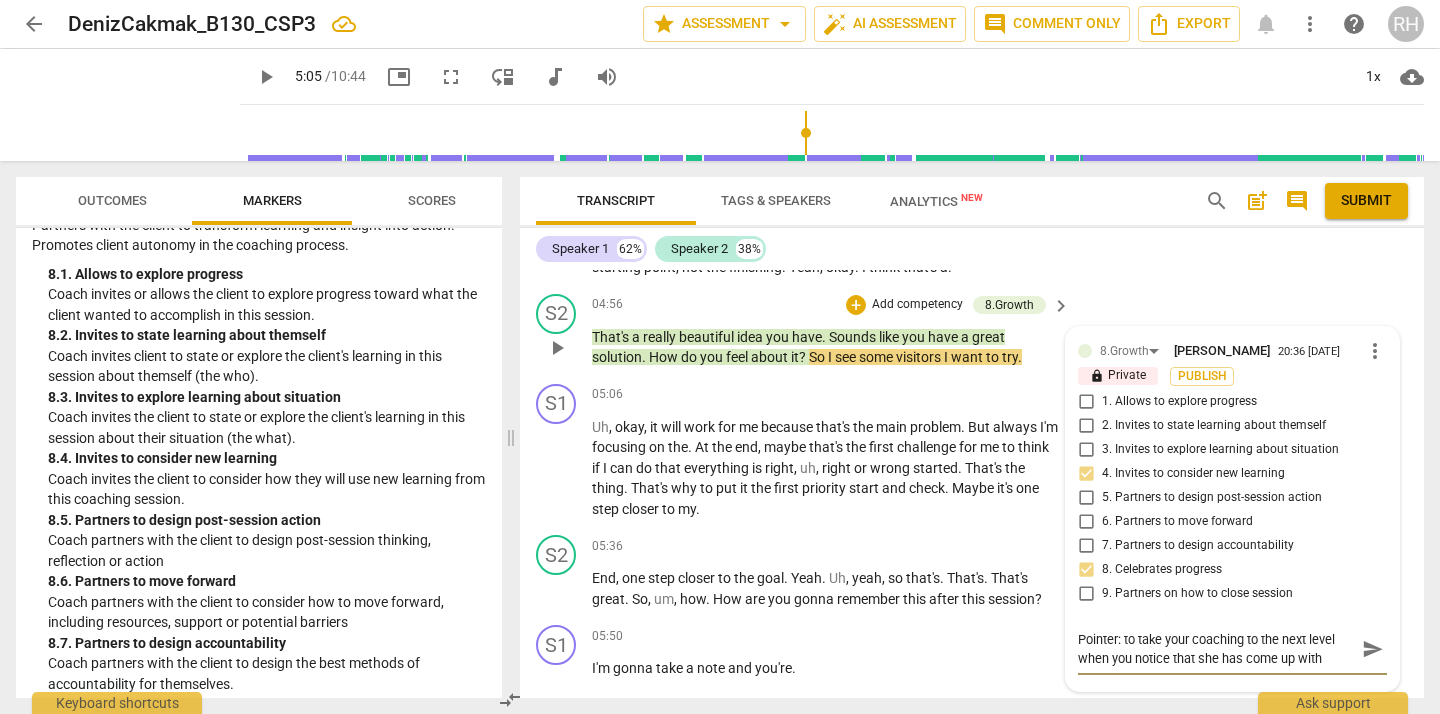 type on "Pointer: to take your coaching to the next level when you notice that she has come up with" 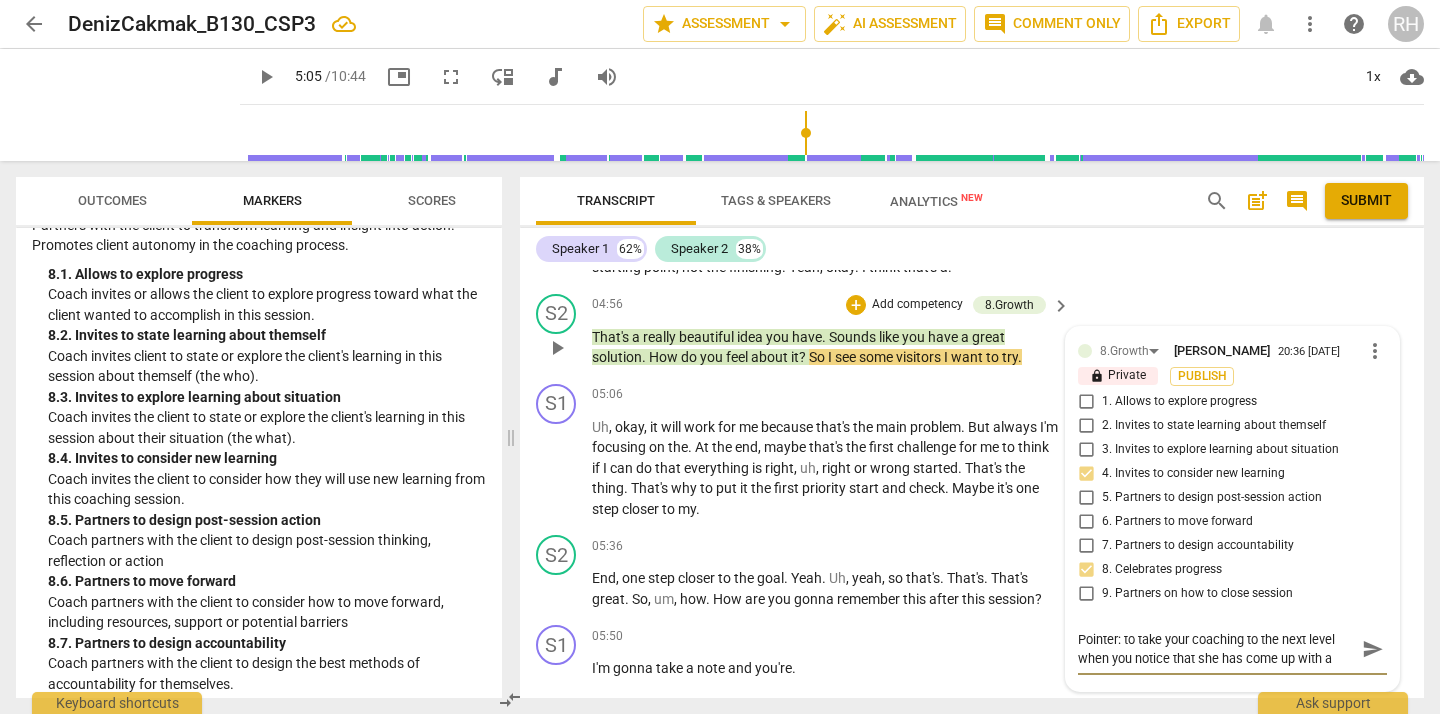 type on "Pointer: to take your coaching to the next level when you notice that she has come up with a" 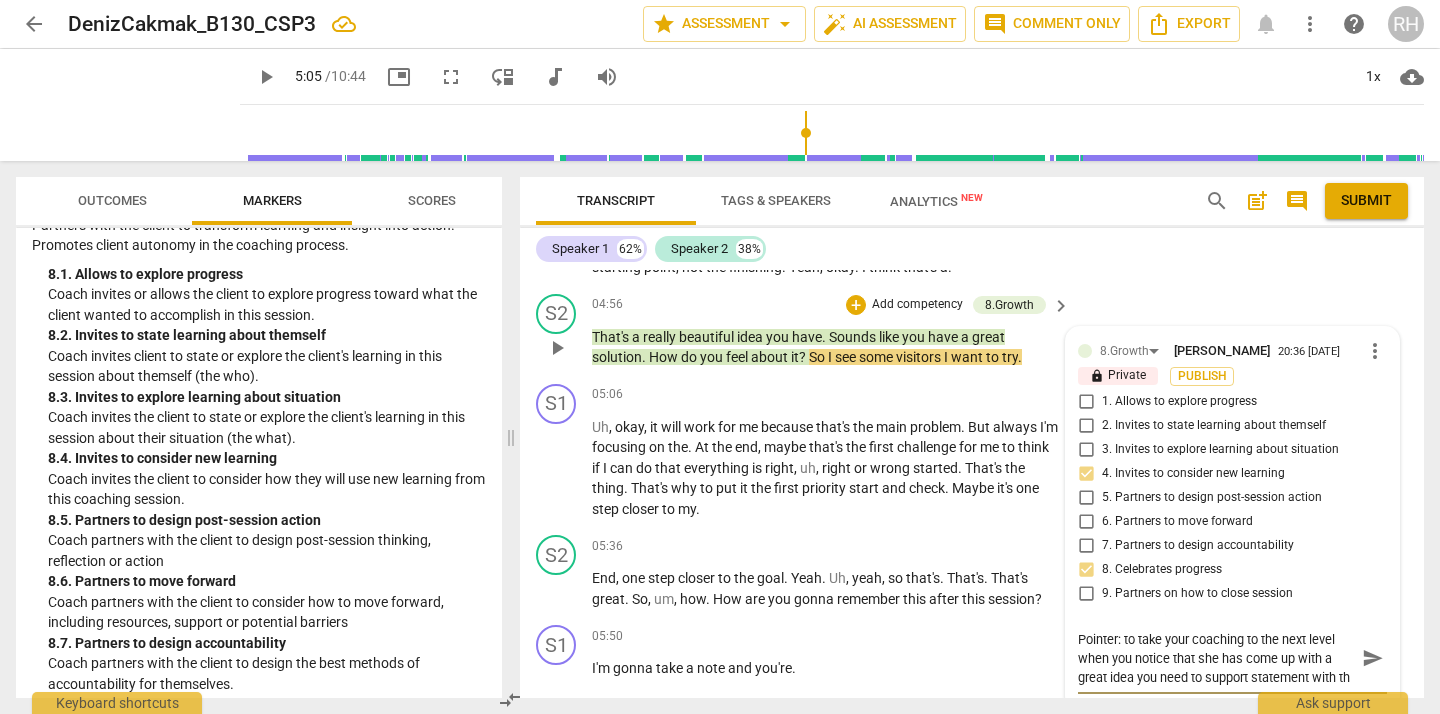 scroll, scrollTop: 17, scrollLeft: 0, axis: vertical 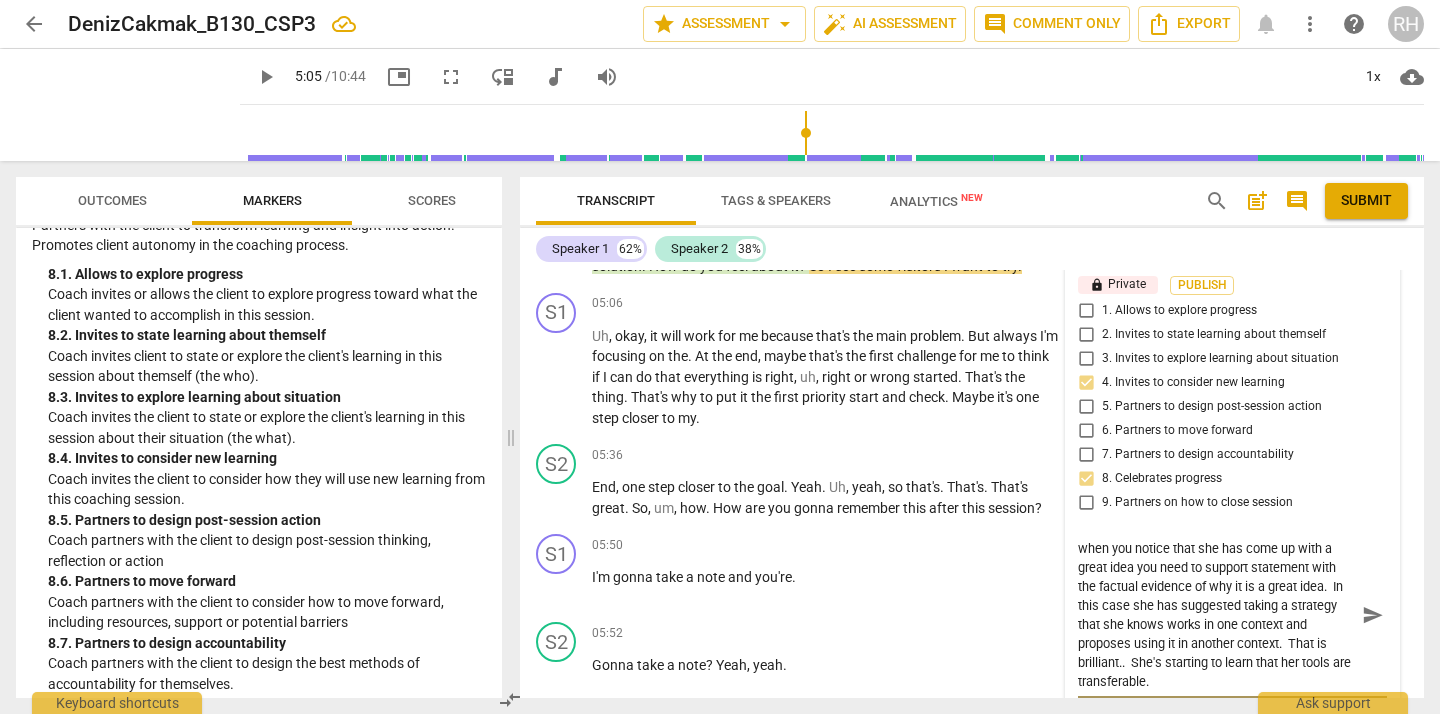click on "send" at bounding box center [1373, 615] 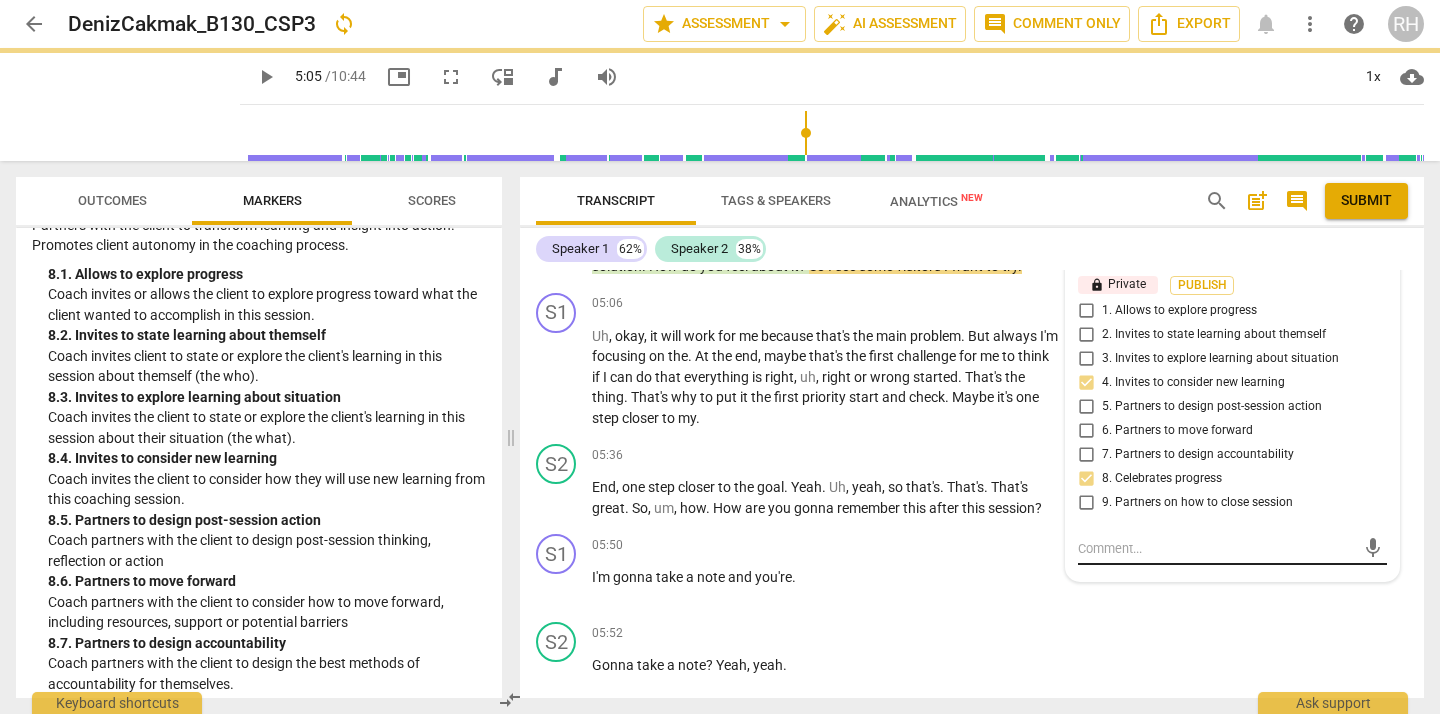 scroll, scrollTop: 0, scrollLeft: 0, axis: both 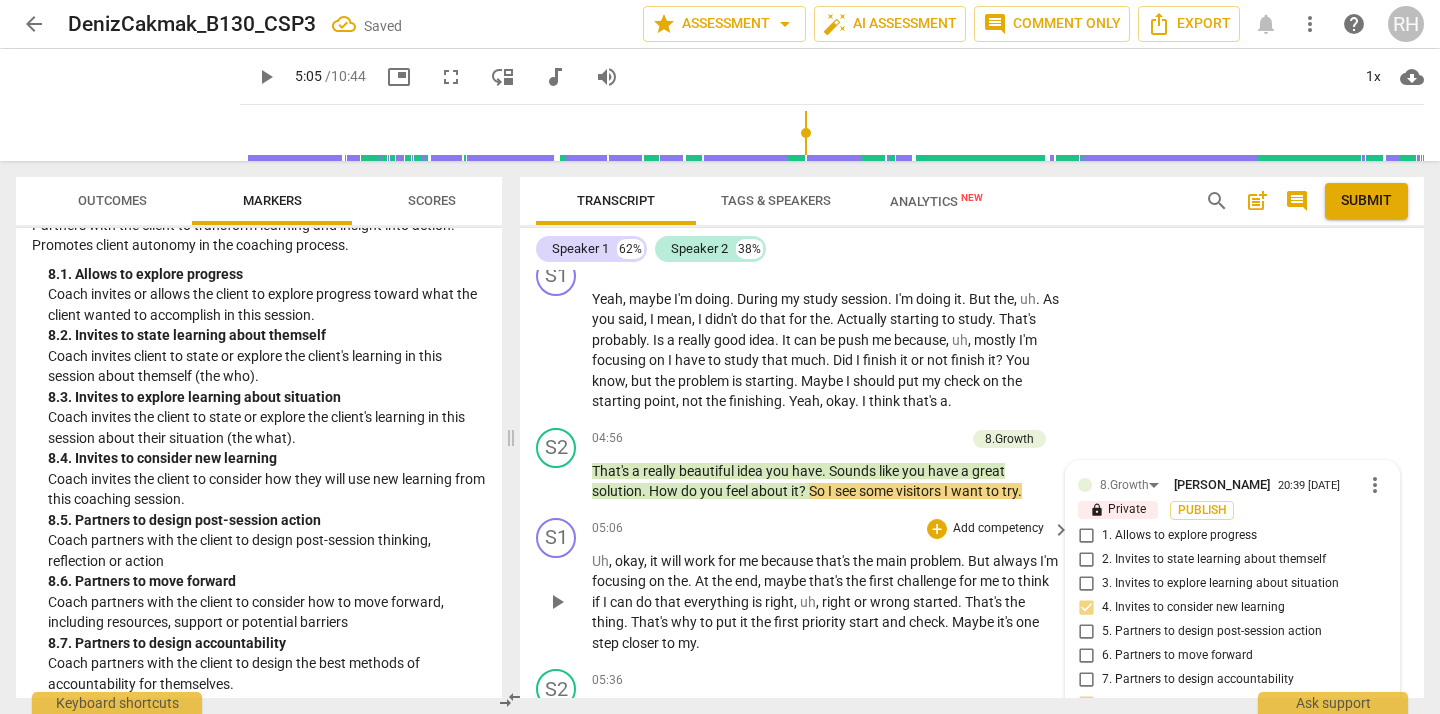 click on "play_arrow" at bounding box center [557, 602] 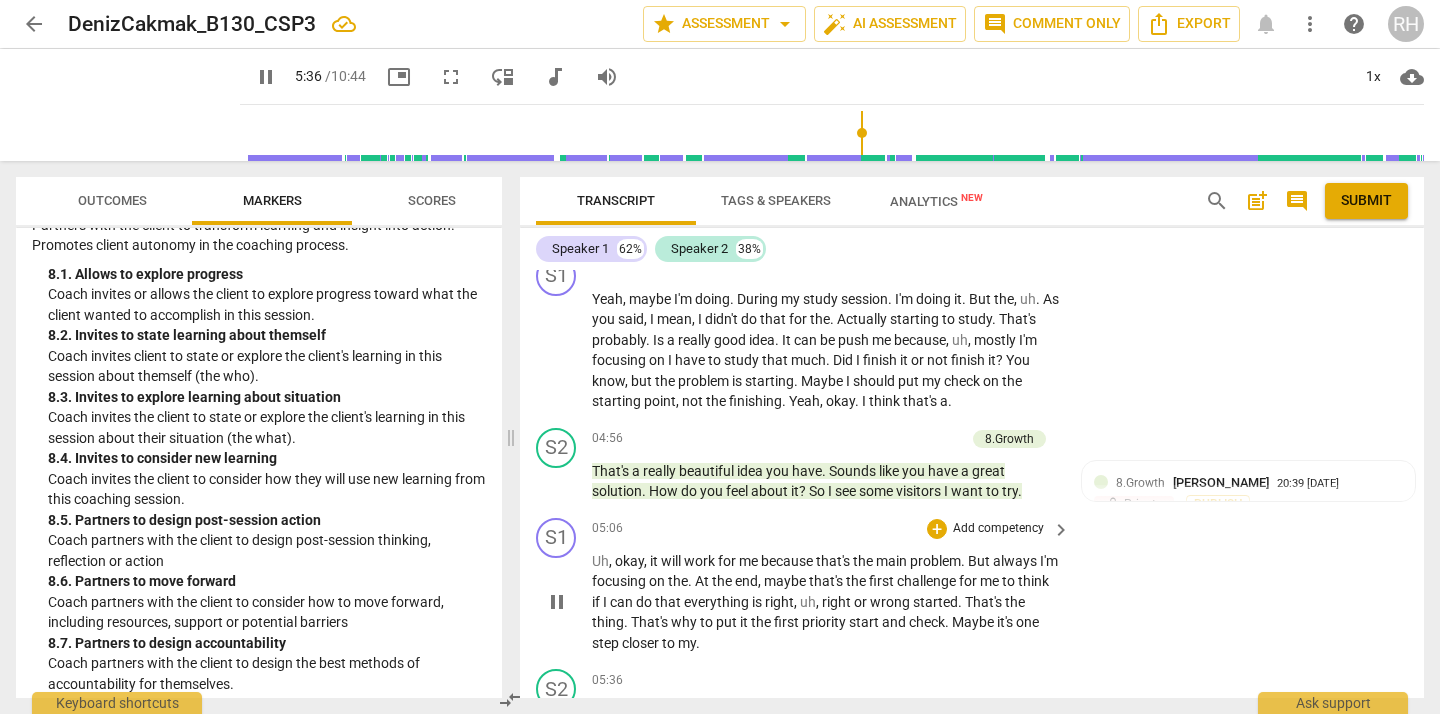 scroll, scrollTop: 3041, scrollLeft: 0, axis: vertical 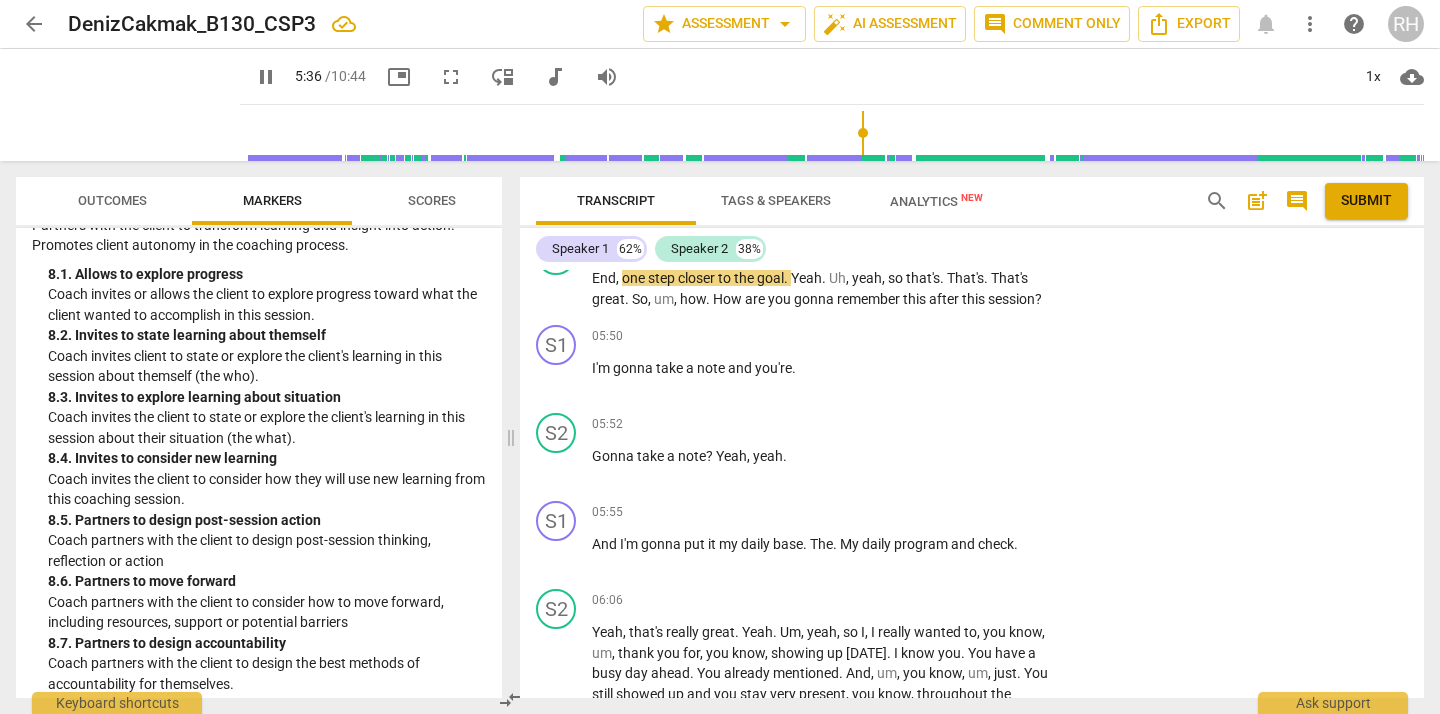click on "S2" at bounding box center [556, 609] 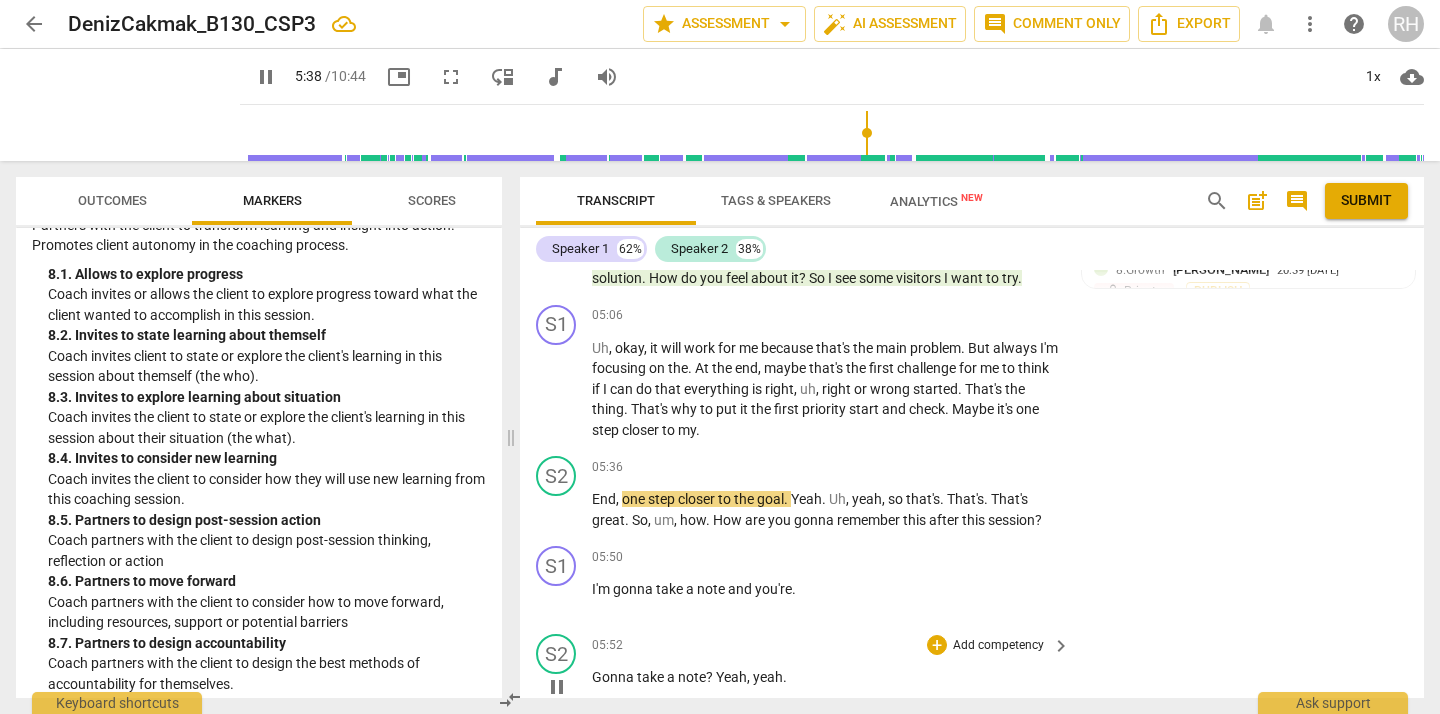 scroll, scrollTop: 2819, scrollLeft: 0, axis: vertical 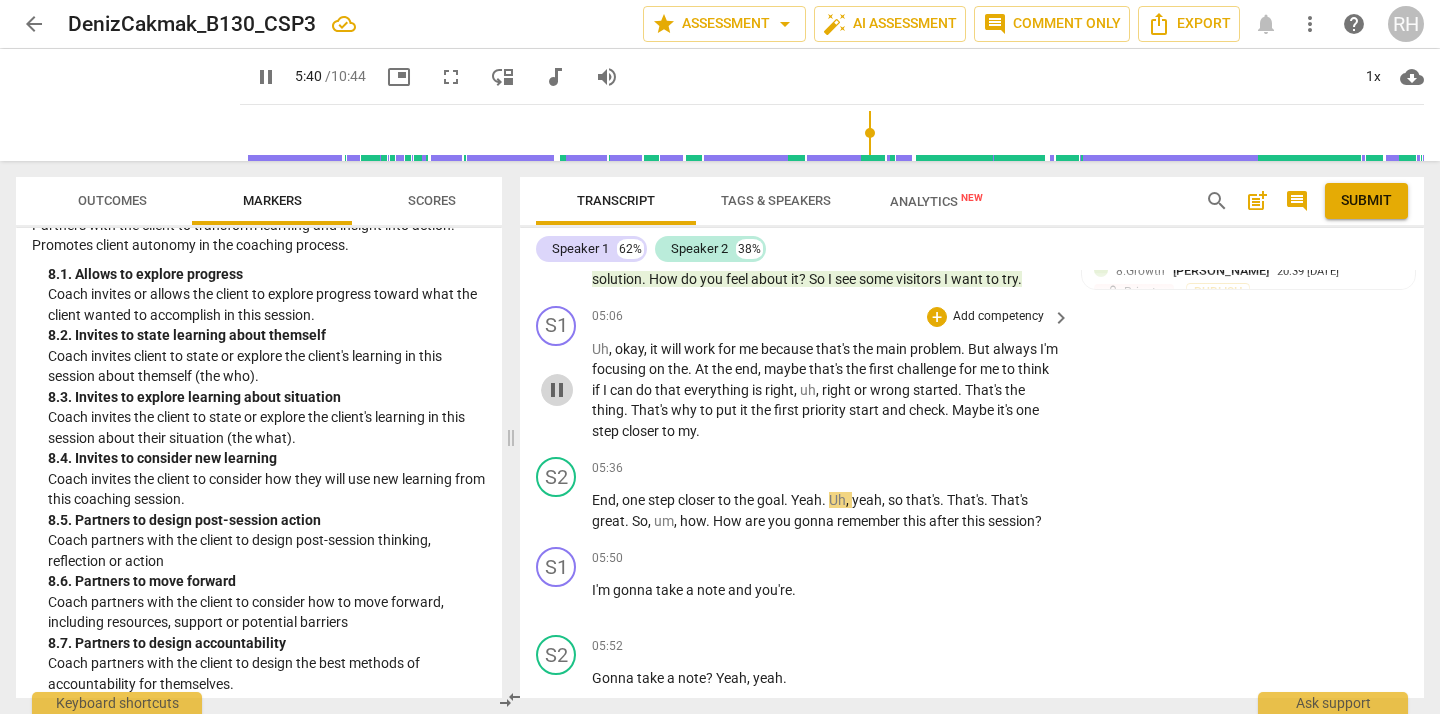 click on "pause" at bounding box center (557, 390) 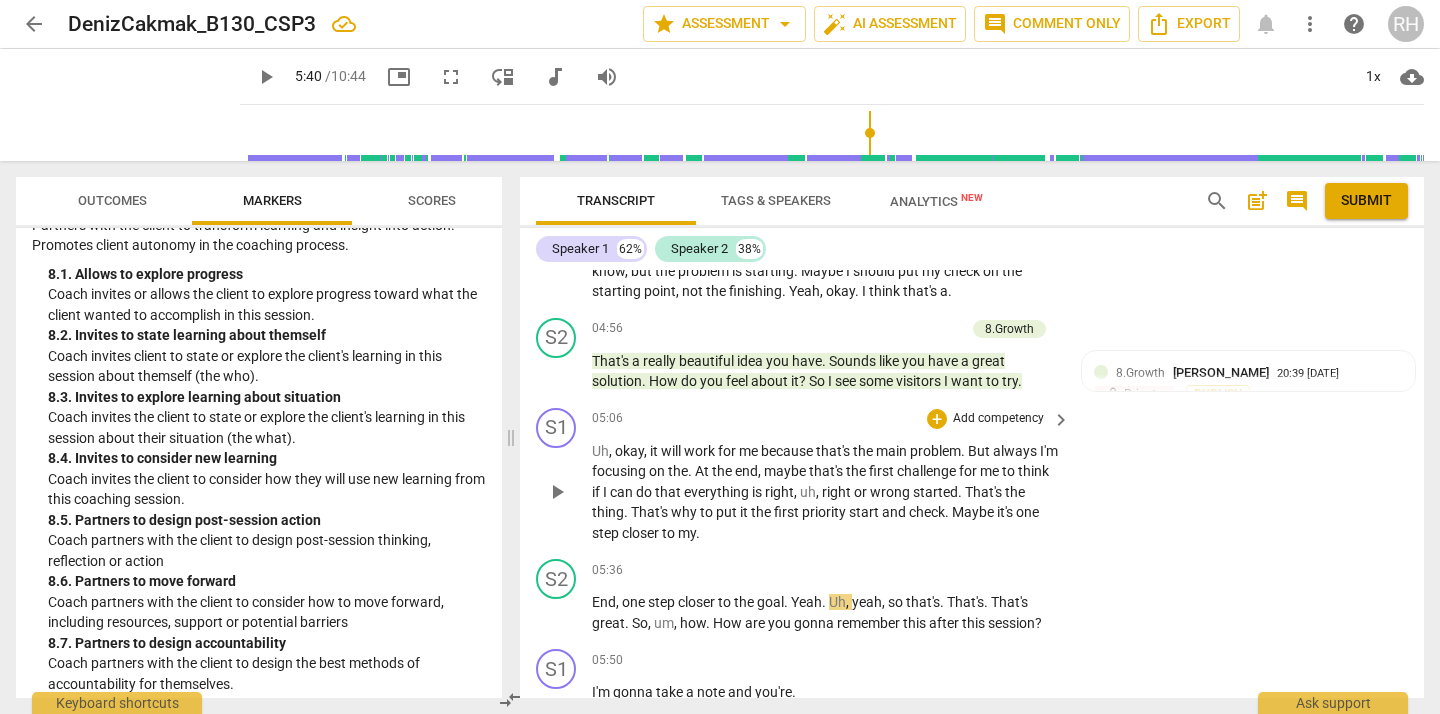 scroll, scrollTop: 2711, scrollLeft: 0, axis: vertical 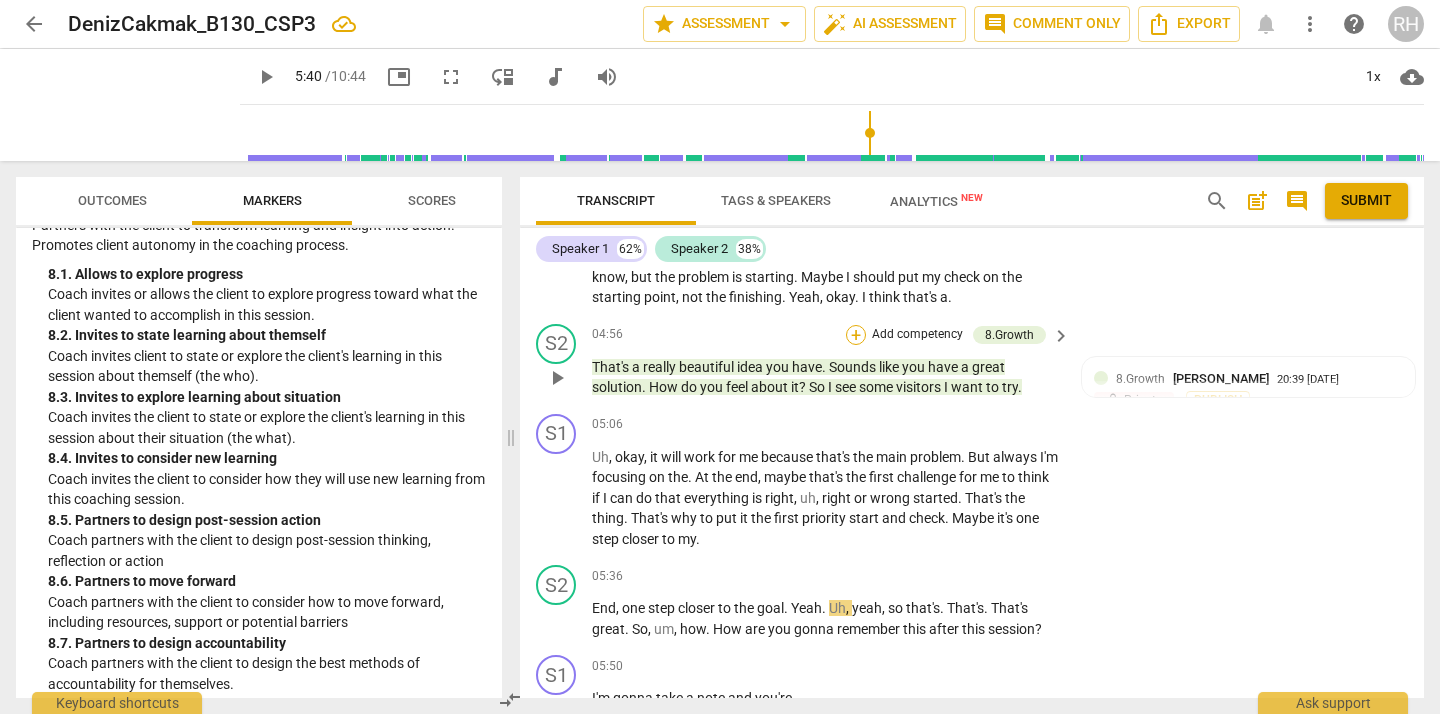 click on "+" at bounding box center (856, 335) 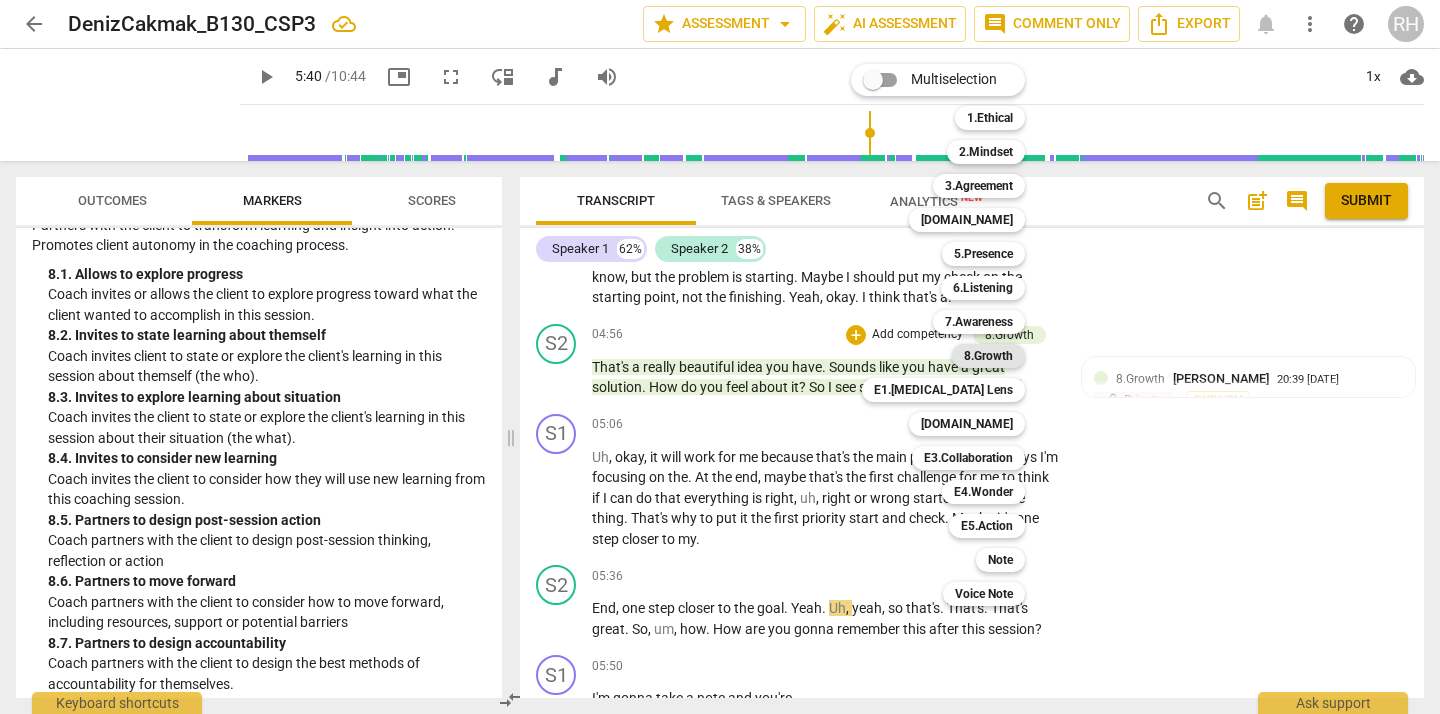 click on "8.Growth" at bounding box center (988, 356) 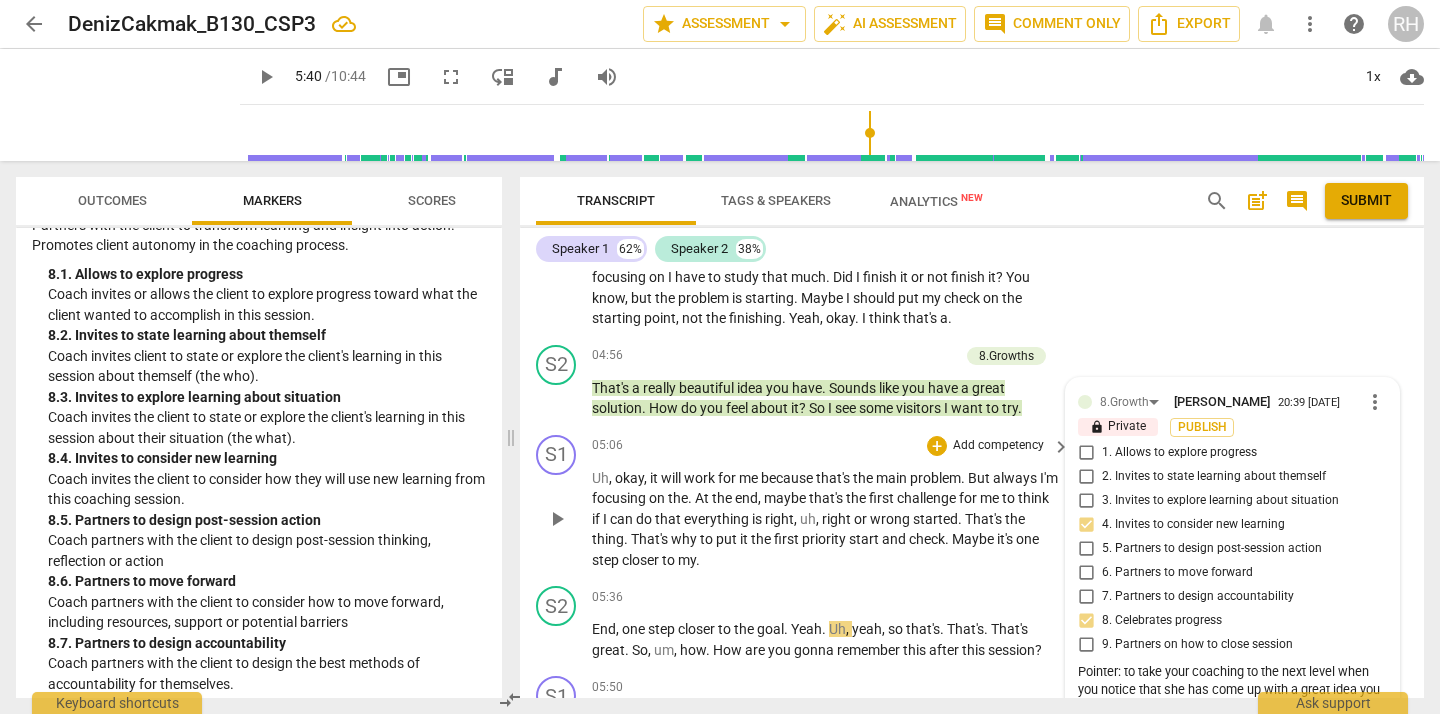 scroll, scrollTop: 2688, scrollLeft: 0, axis: vertical 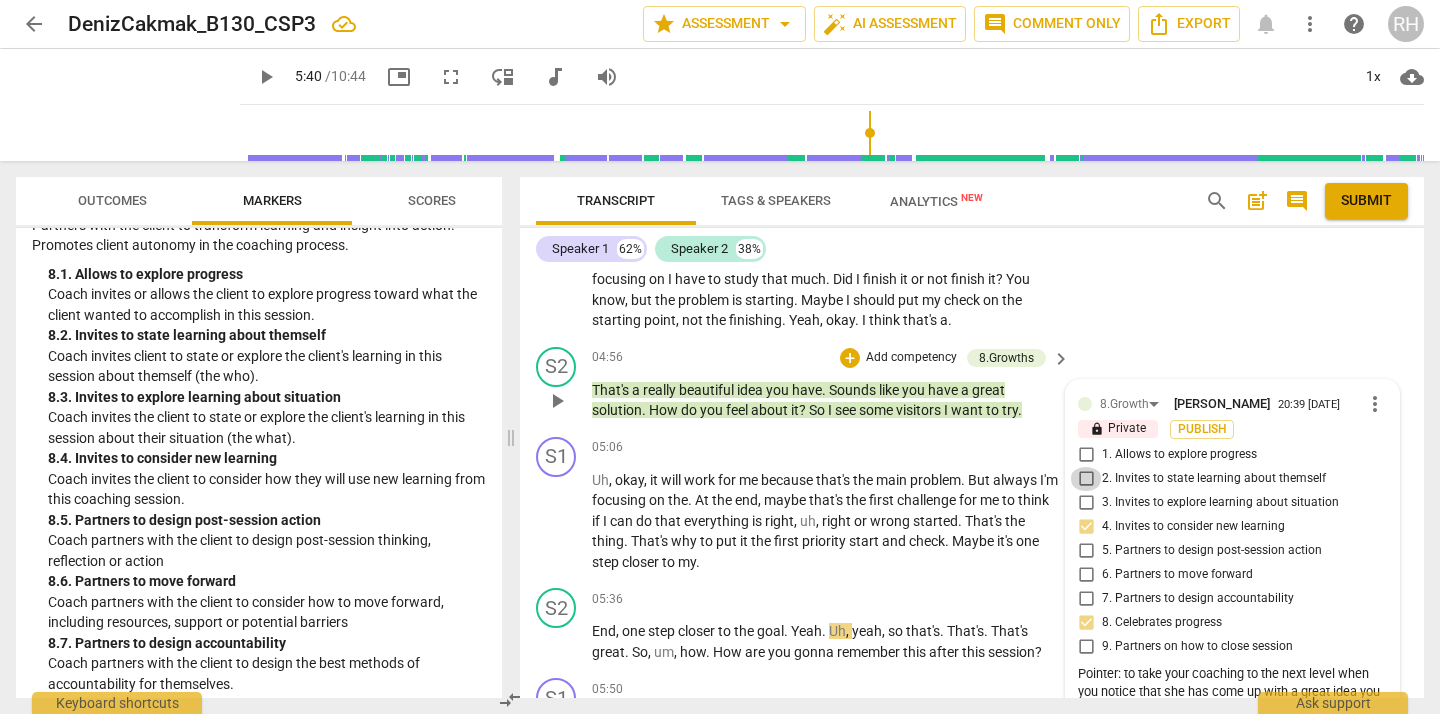 click on "2. Invites to state learning about themself" at bounding box center (1086, 479) 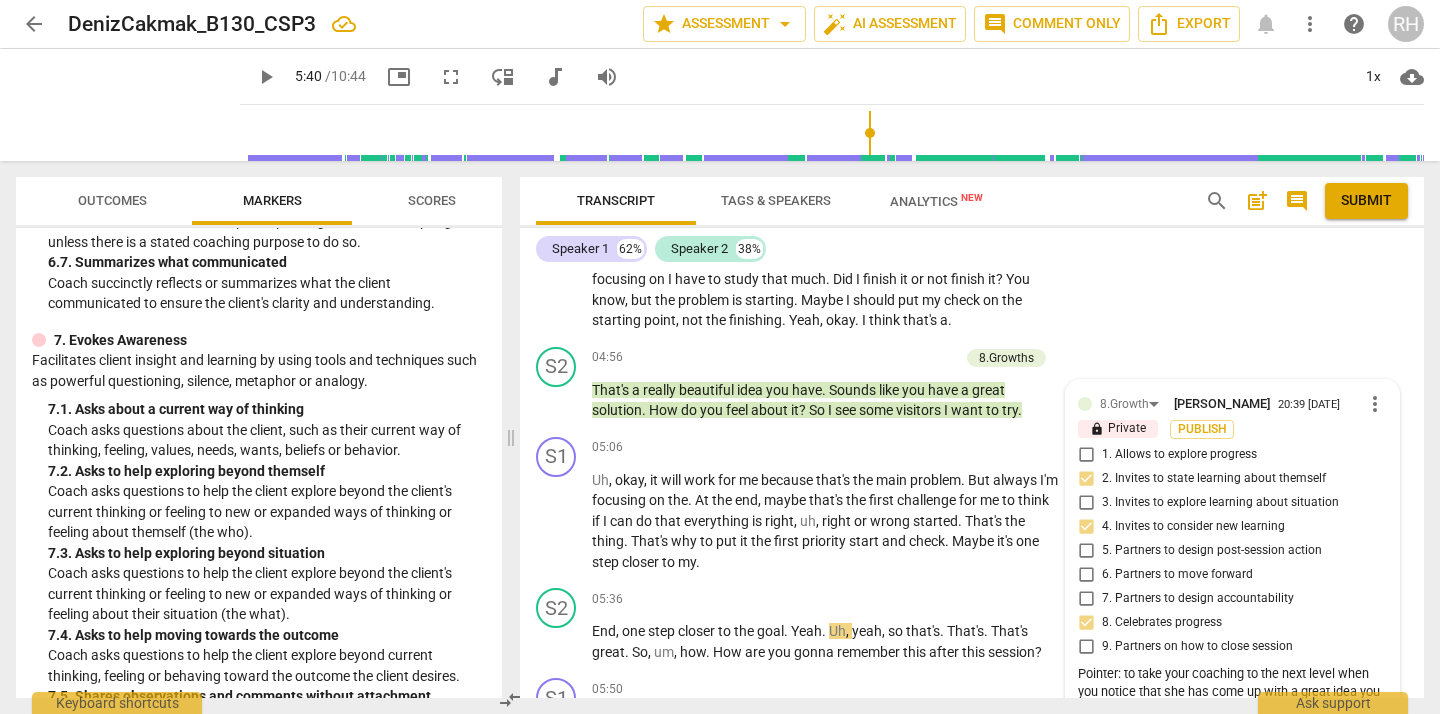 scroll, scrollTop: 1659, scrollLeft: 0, axis: vertical 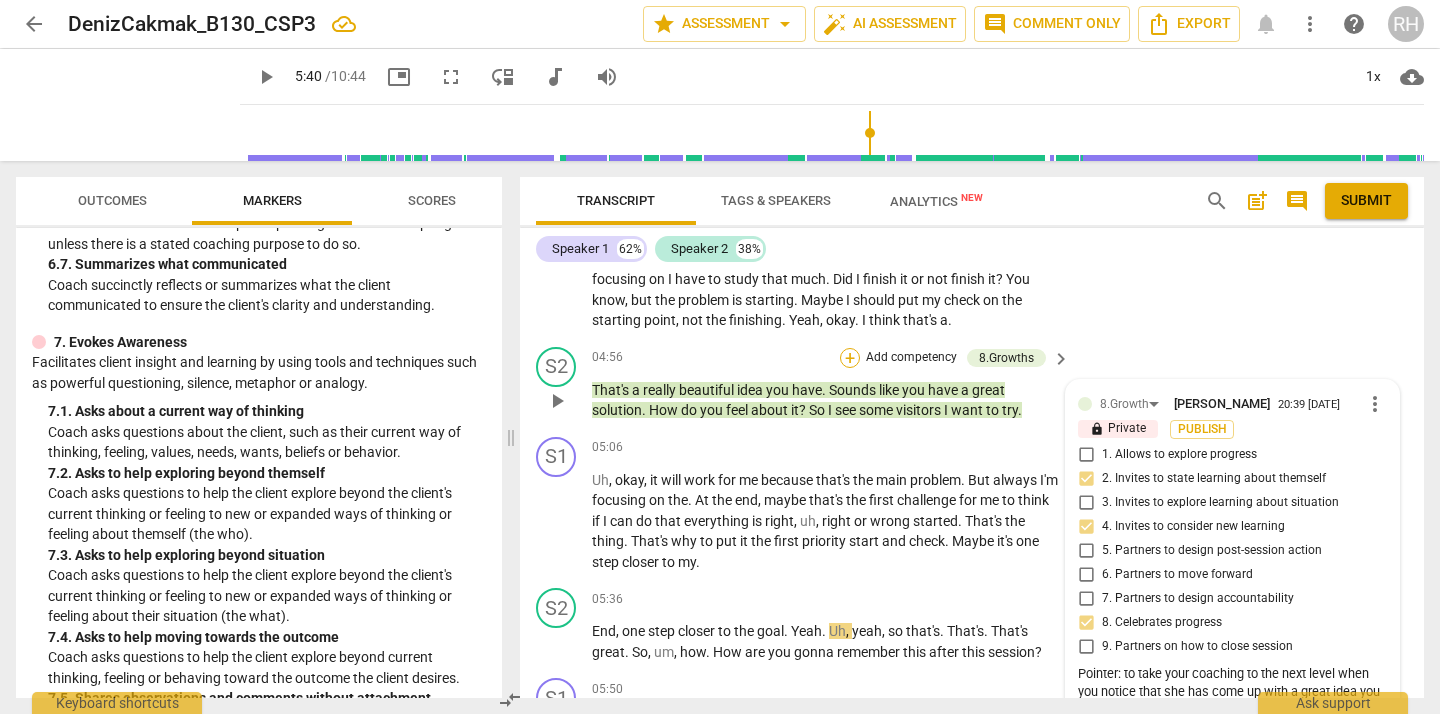 click on "+" at bounding box center [850, 358] 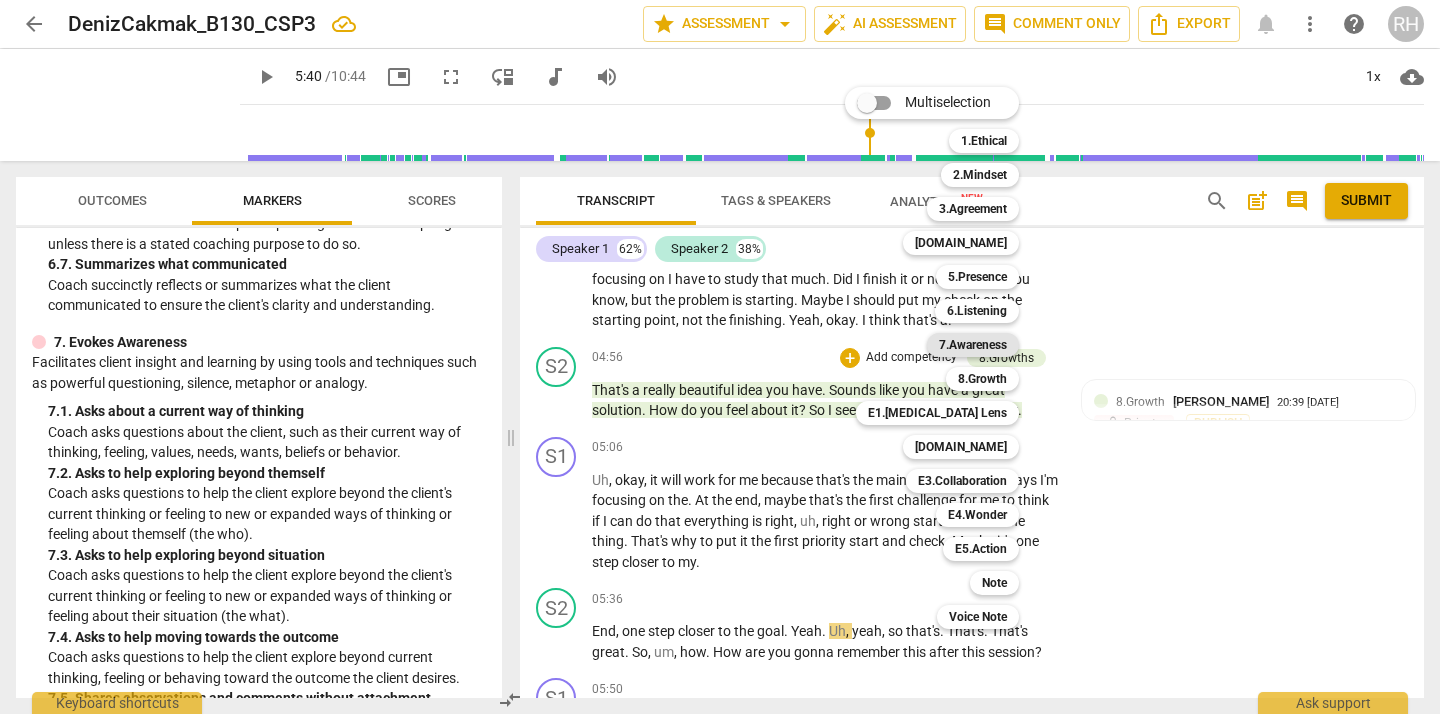 click on "7.Awareness" at bounding box center [973, 345] 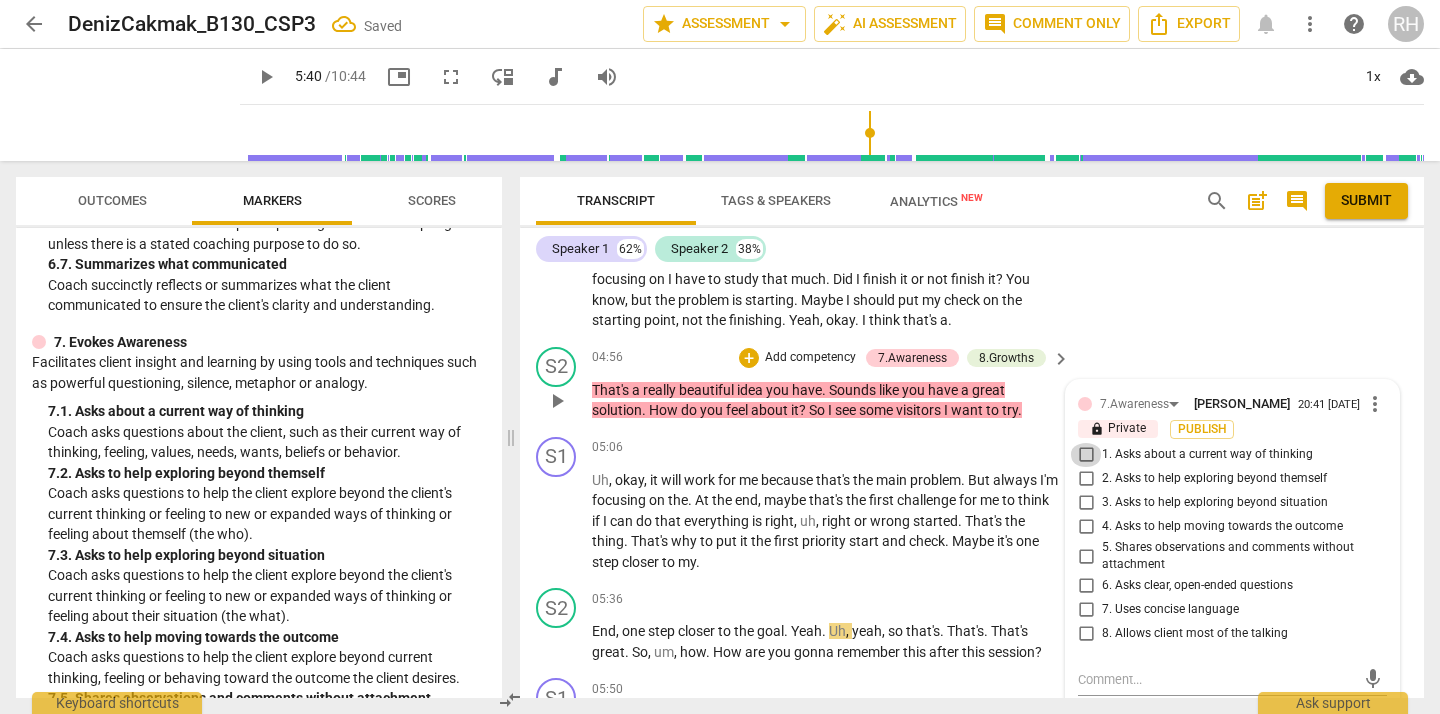 click on "1. Asks about a current way of thinking" at bounding box center (1086, 455) 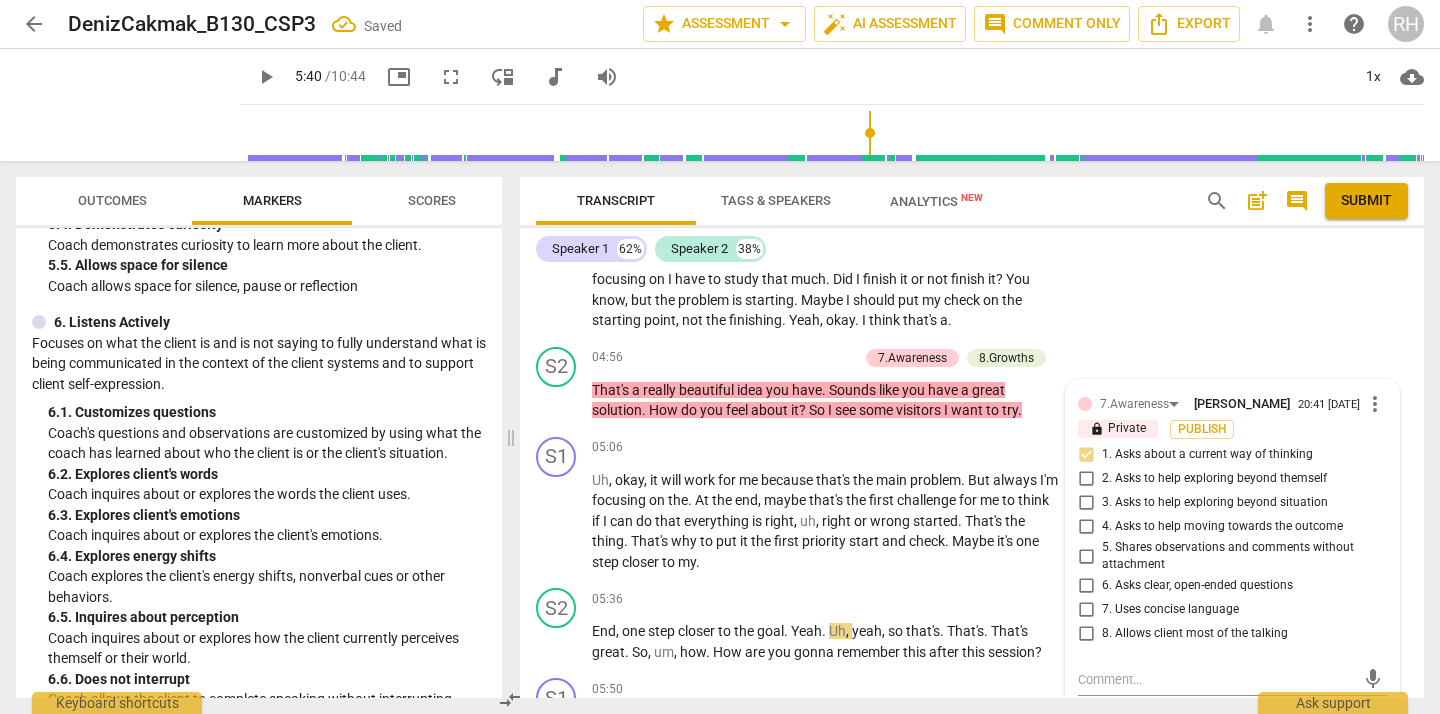 scroll, scrollTop: 1179, scrollLeft: 0, axis: vertical 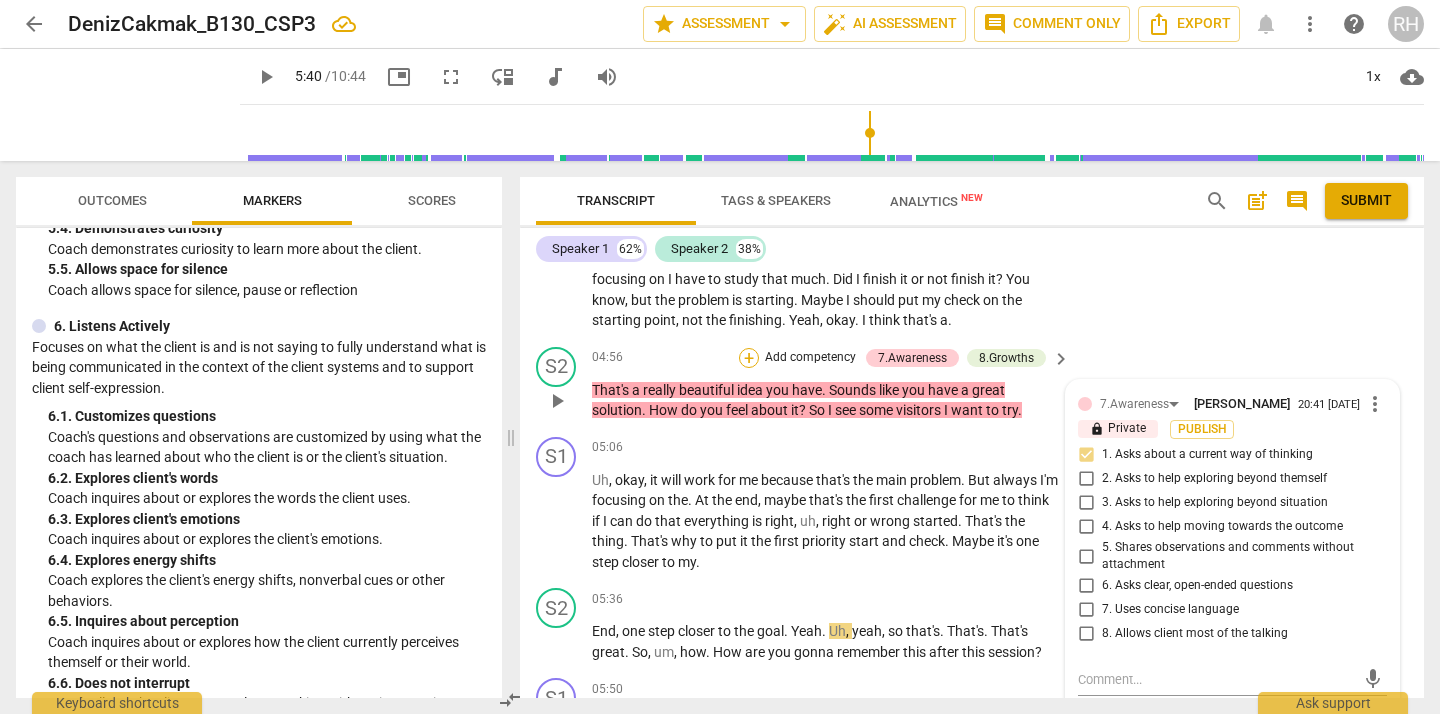 click on "+" at bounding box center (749, 358) 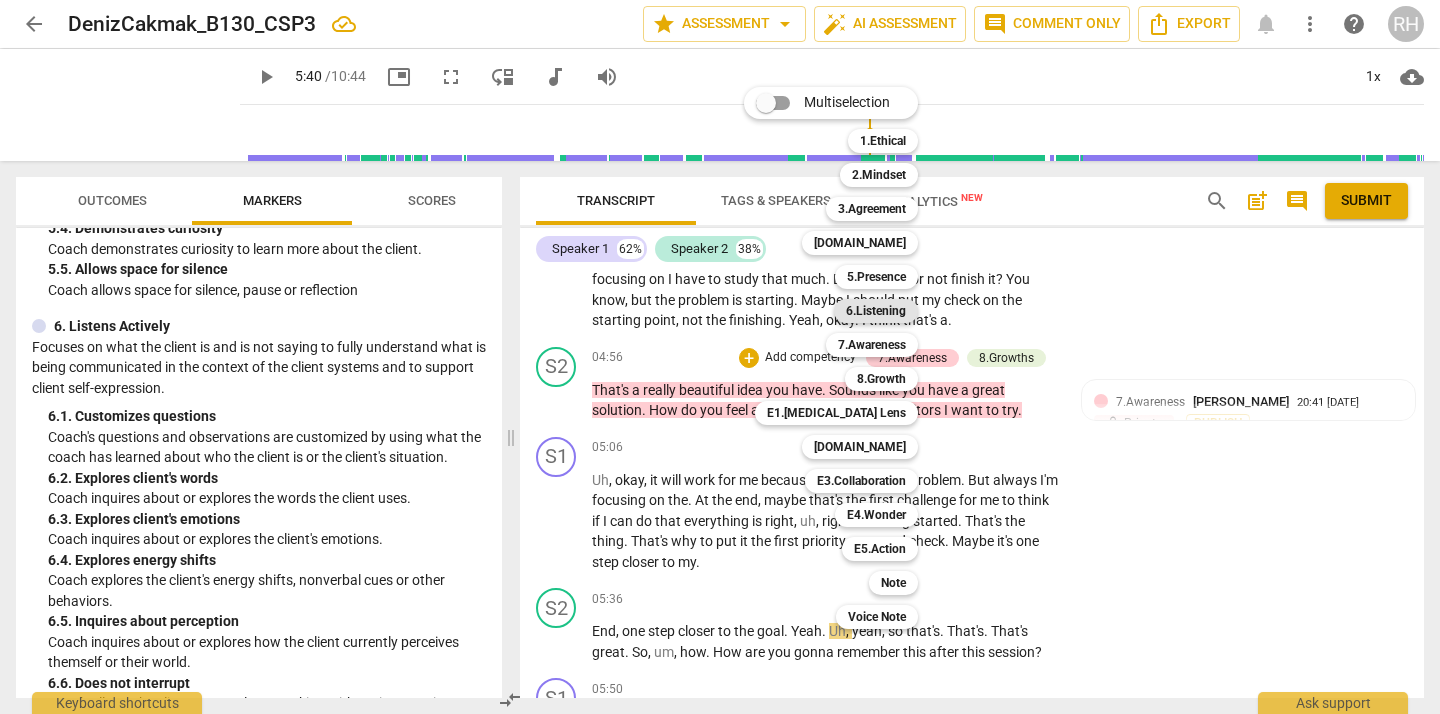 click on "6.Listening" at bounding box center (876, 311) 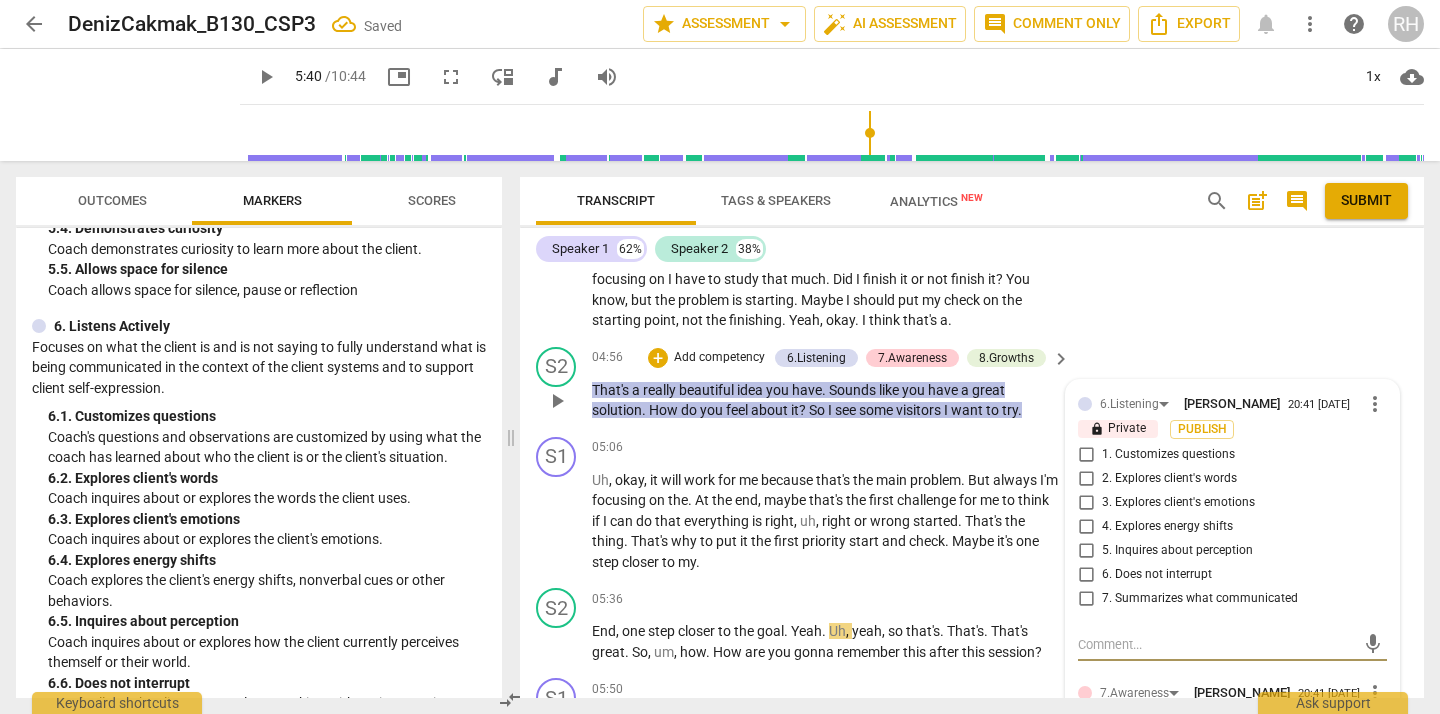click on "3. Explores client's emotions" at bounding box center [1086, 503] 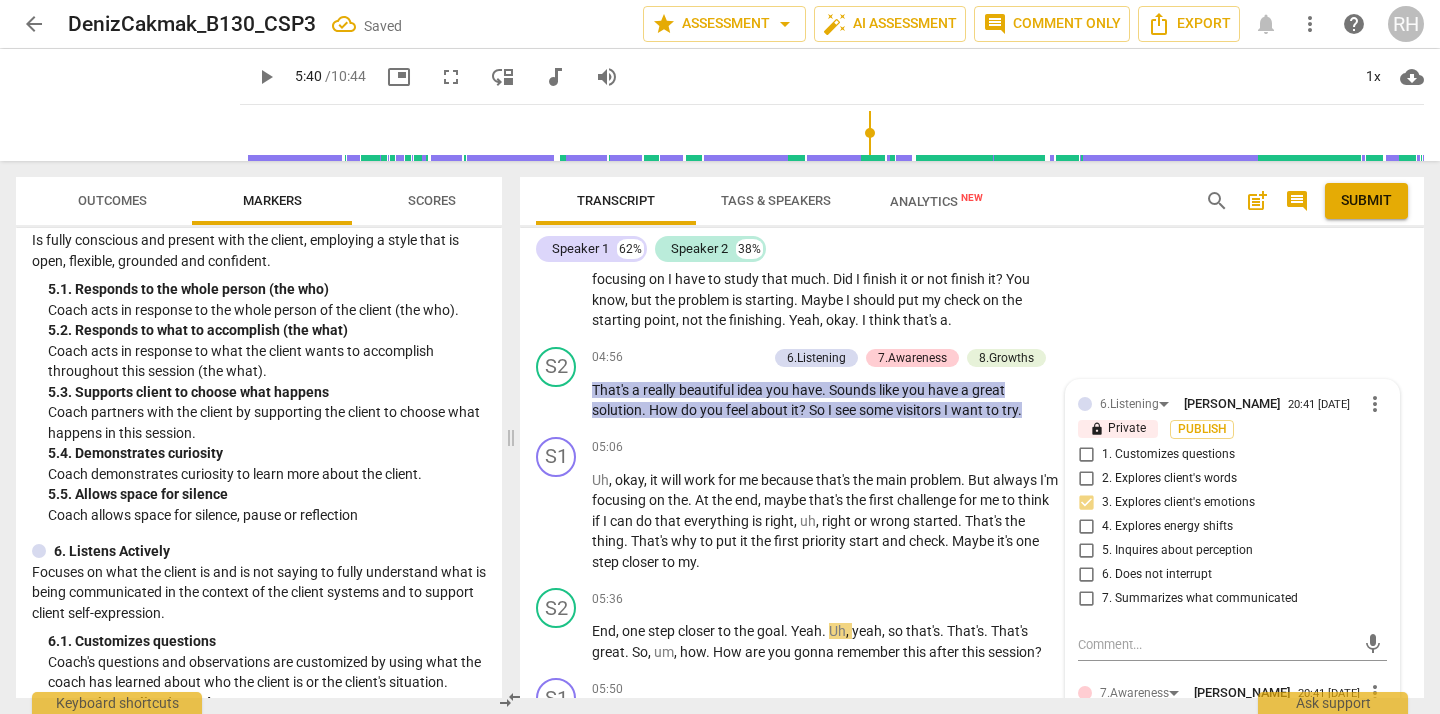 scroll, scrollTop: 940, scrollLeft: 0, axis: vertical 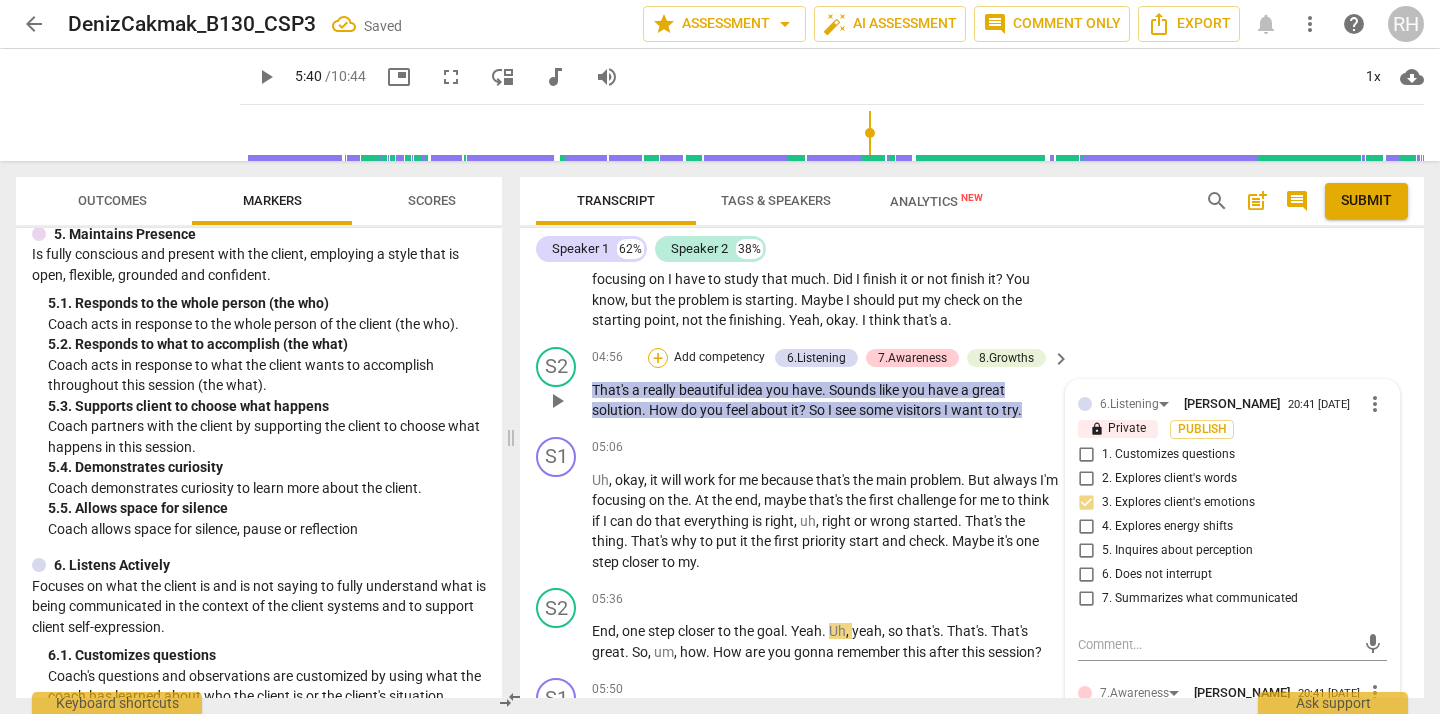 click on "+" at bounding box center (658, 358) 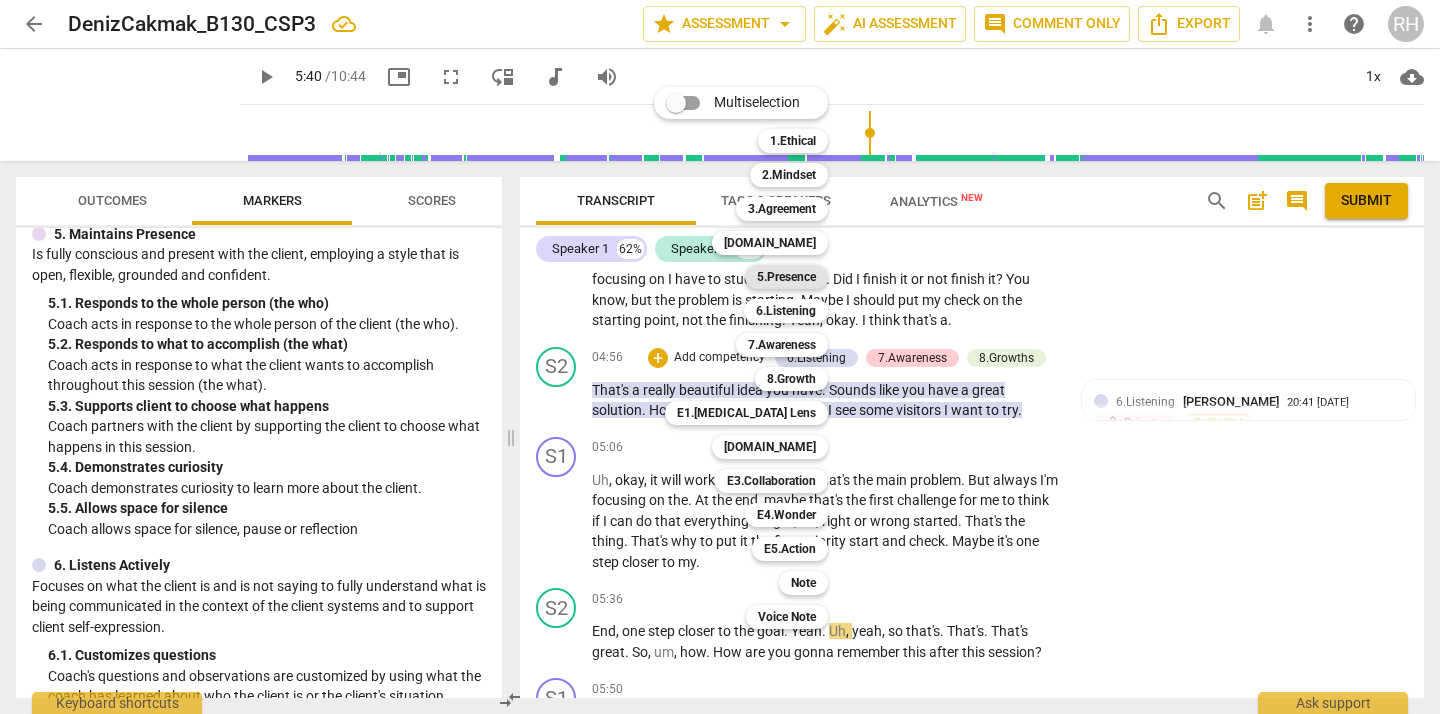 click on "5.Presence" at bounding box center (786, 277) 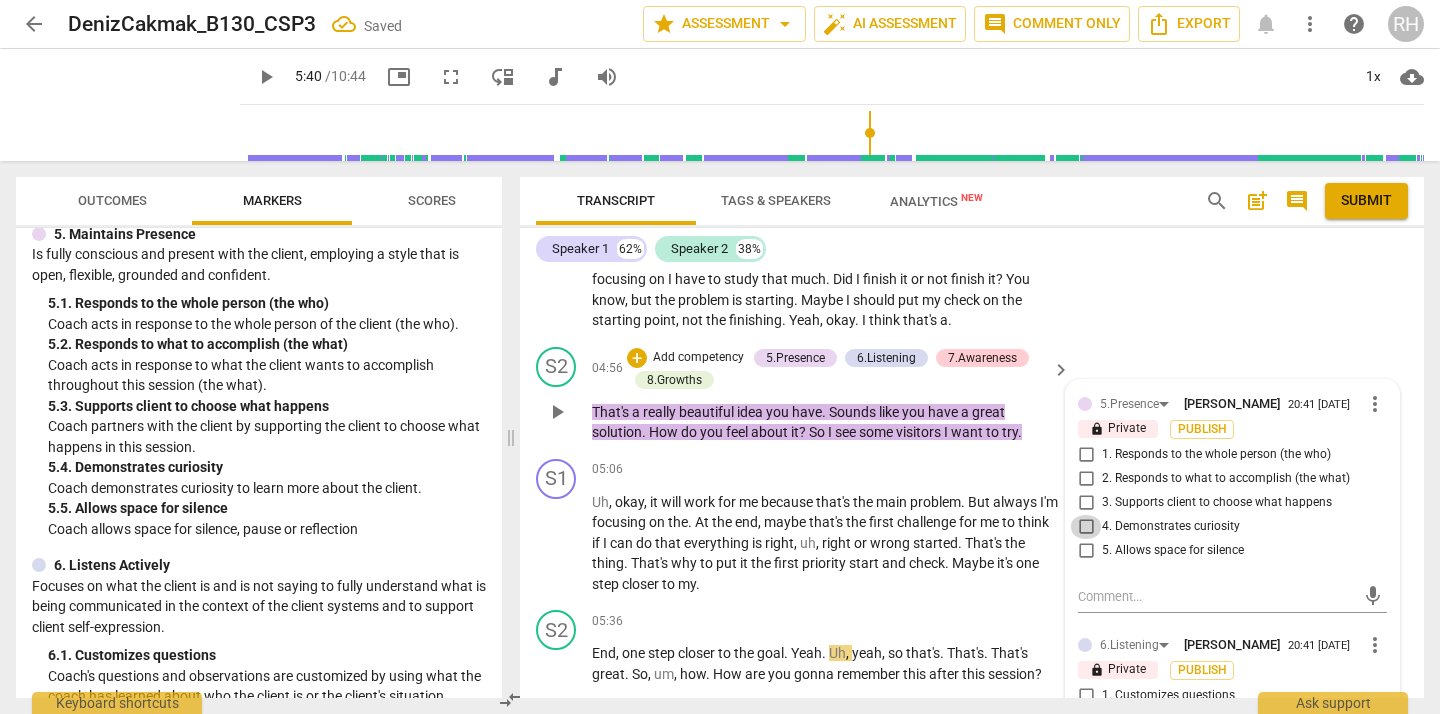 click on "4. Demonstrates curiosity" at bounding box center (1086, 527) 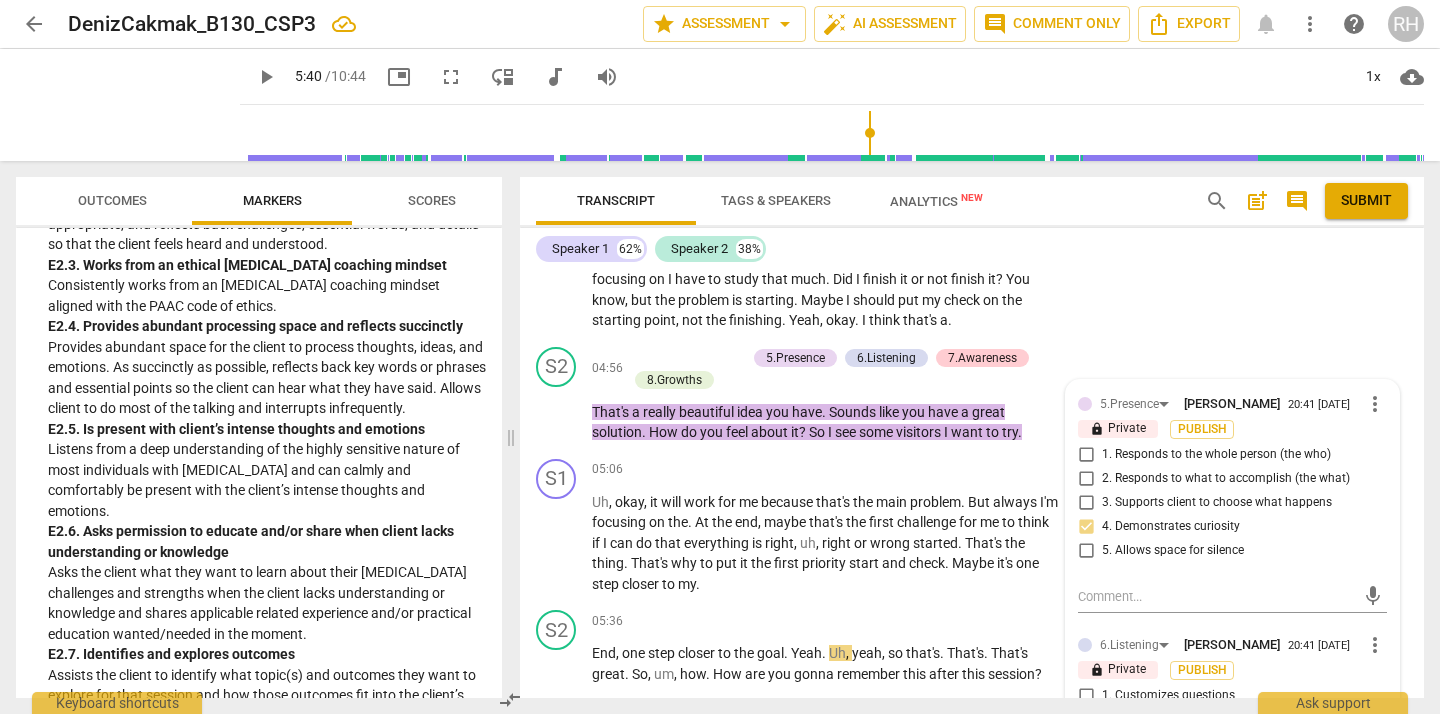 scroll, scrollTop: 4237, scrollLeft: 0, axis: vertical 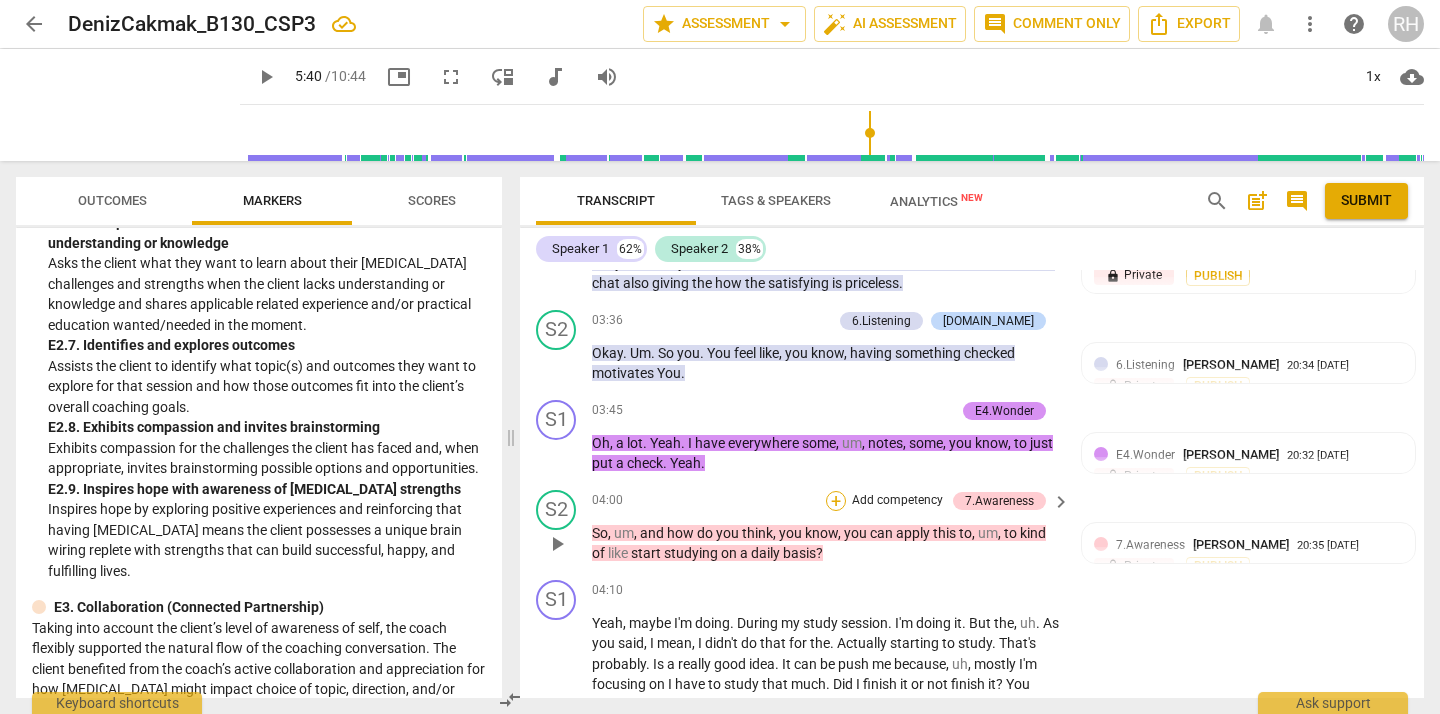 click on "+" at bounding box center (836, 501) 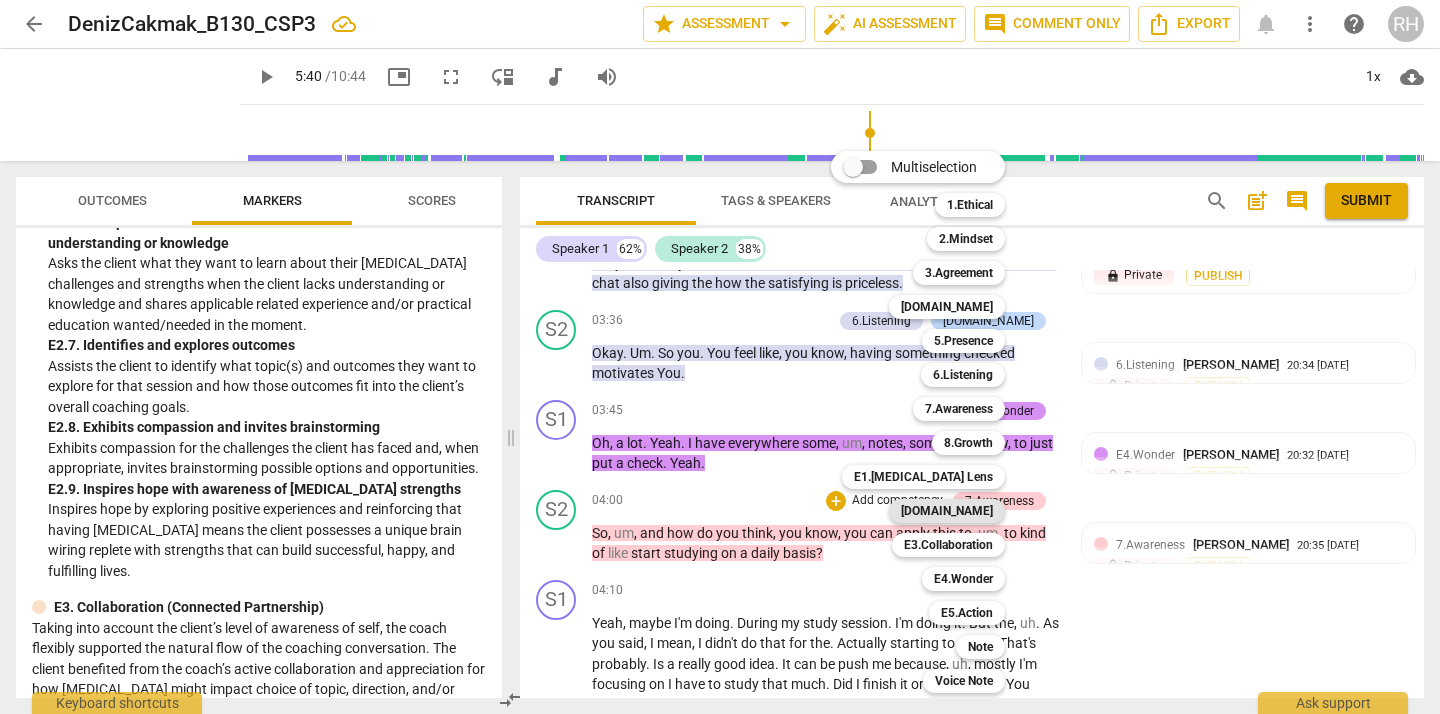 click on "[DOMAIN_NAME]" at bounding box center [947, 511] 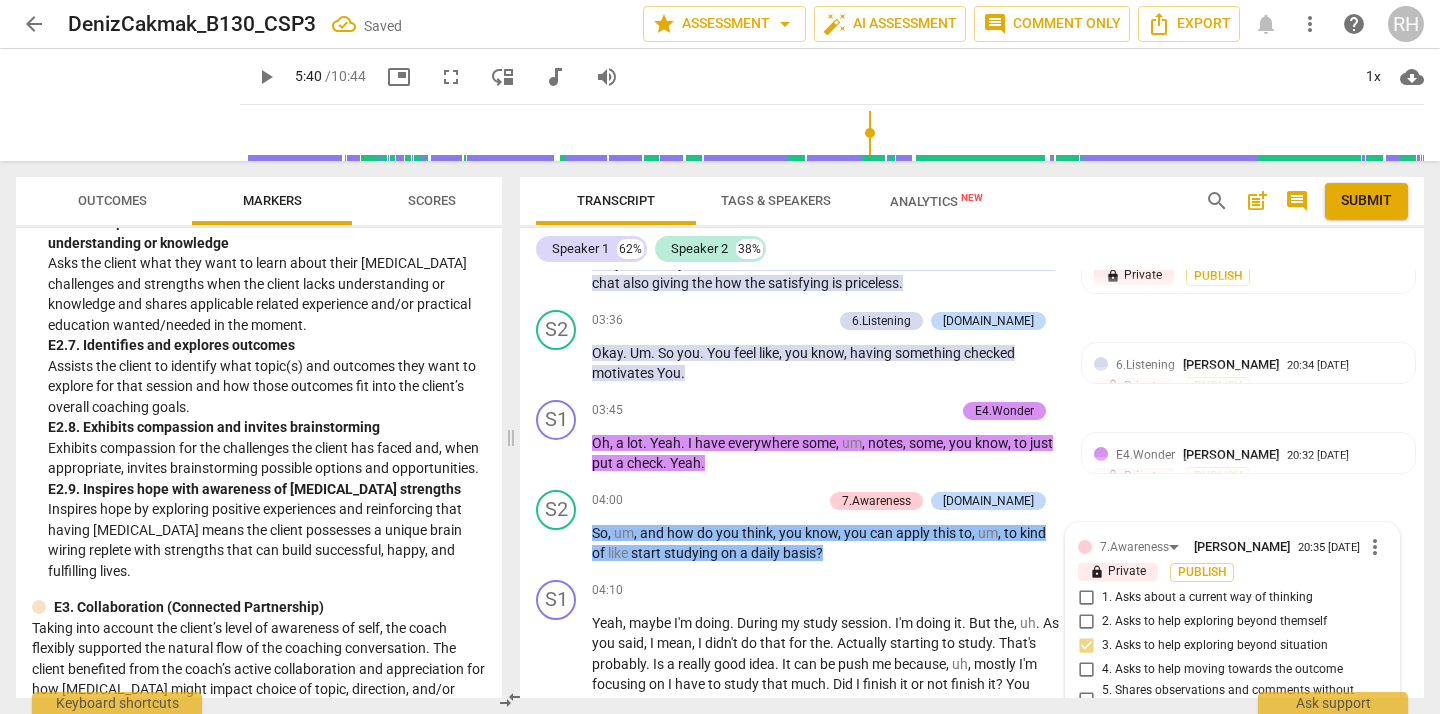 scroll, scrollTop: 2628, scrollLeft: 0, axis: vertical 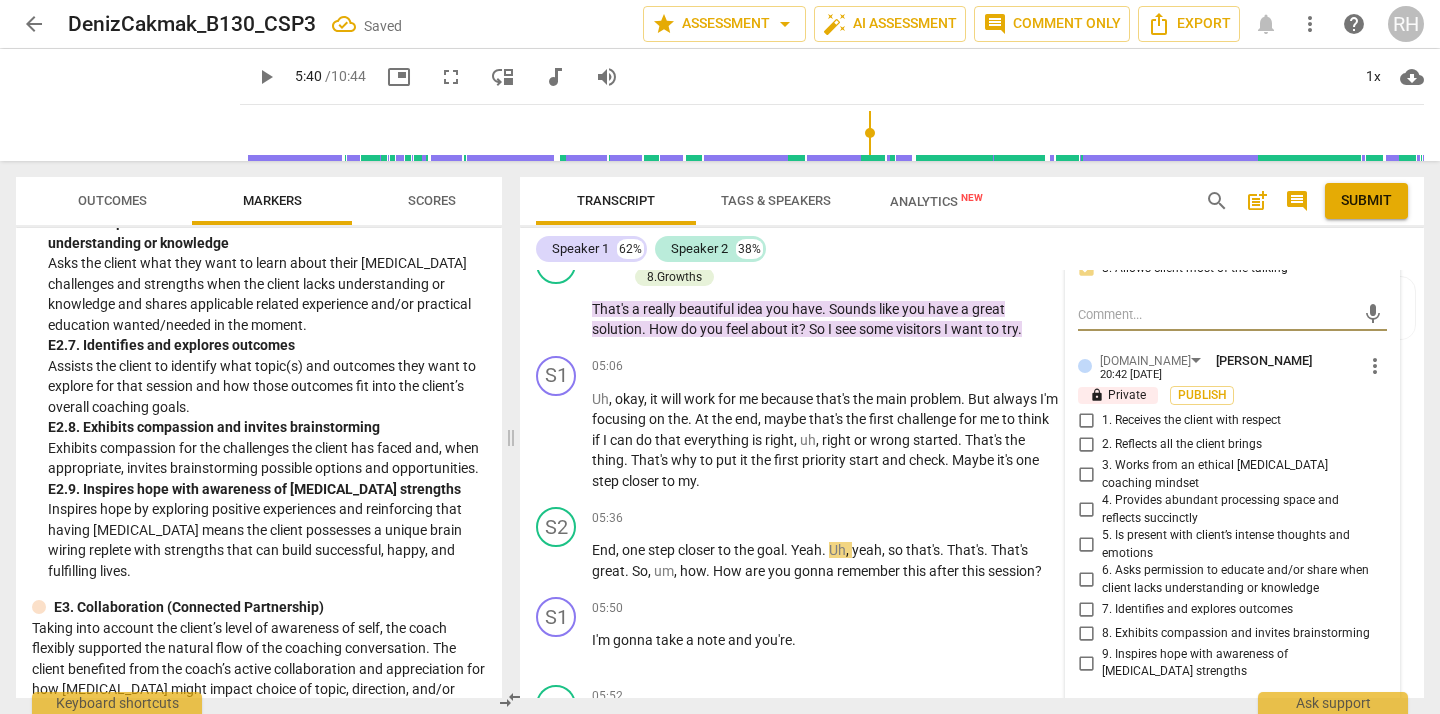 click on "8. Exhibits compassion and invites brainstorming" at bounding box center [1086, 634] 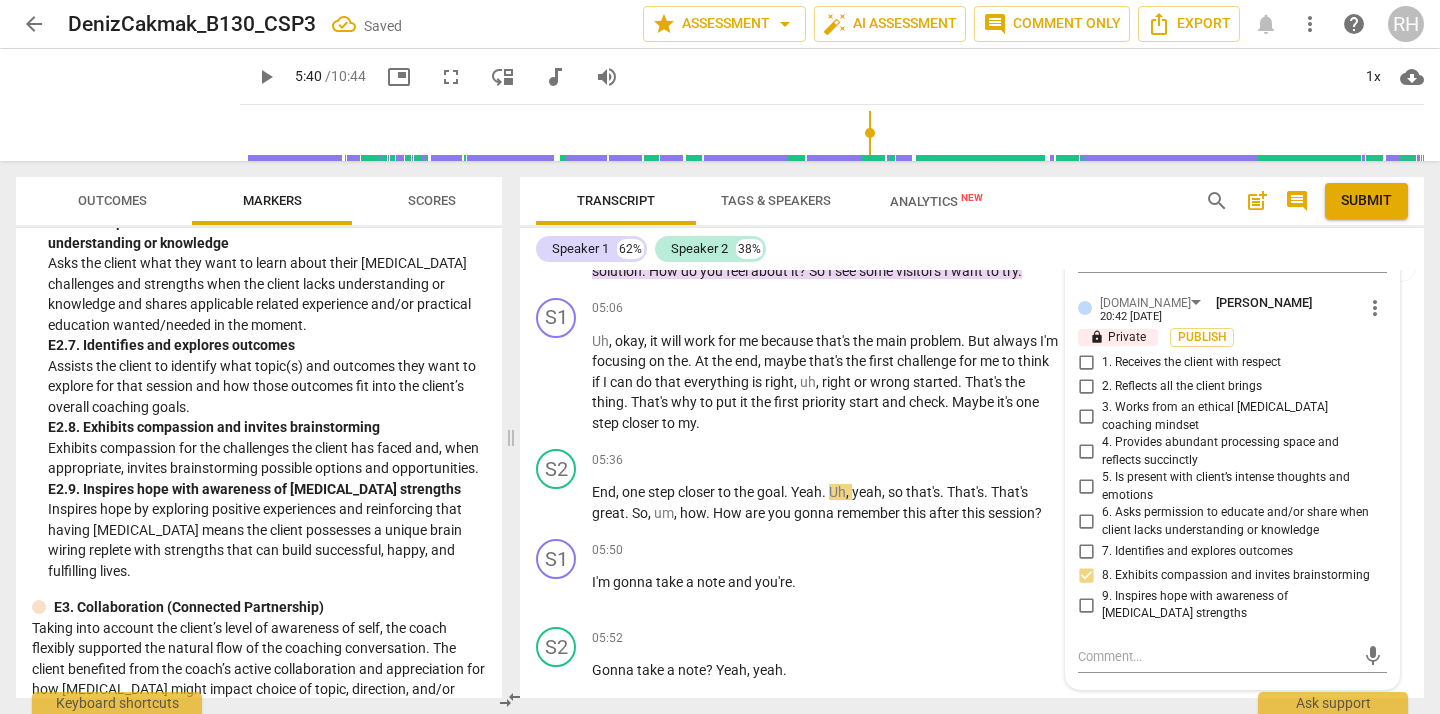 scroll, scrollTop: 2882, scrollLeft: 0, axis: vertical 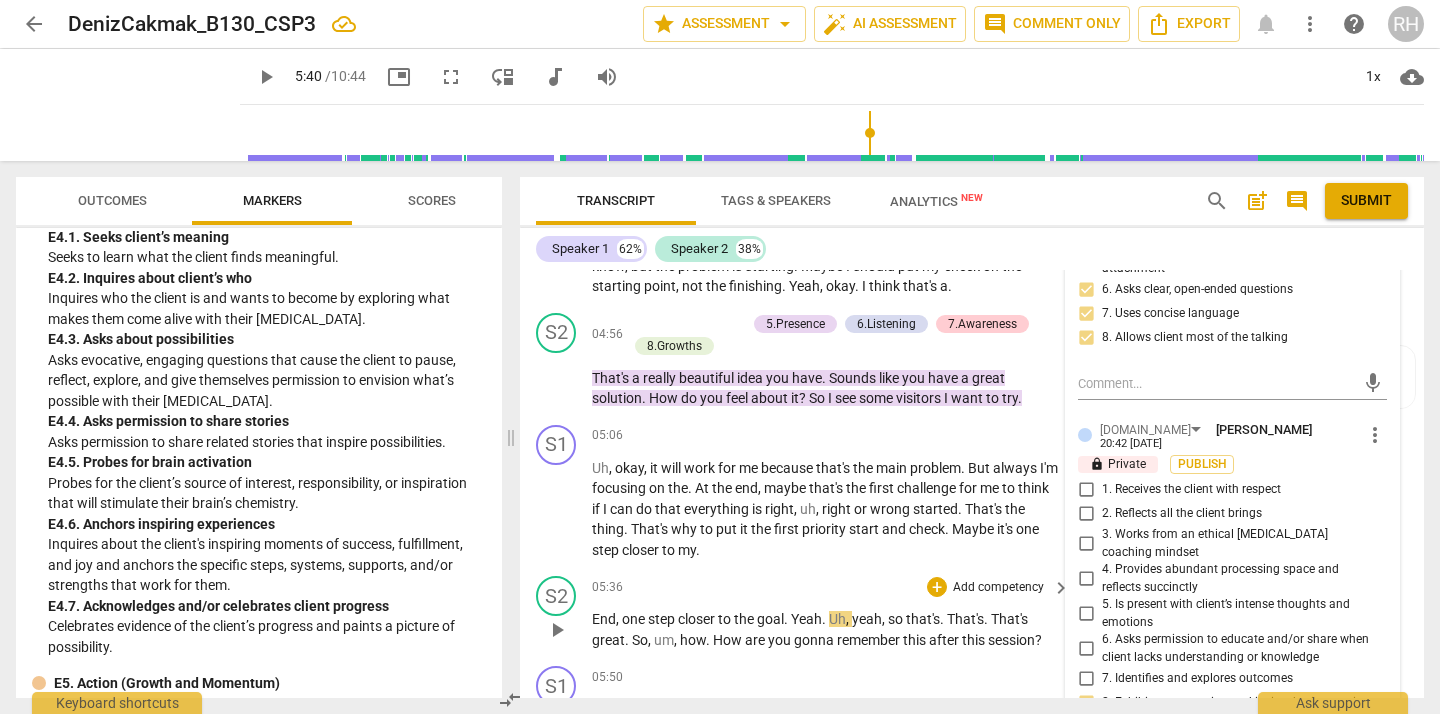 click on "play_arrow" at bounding box center (557, 630) 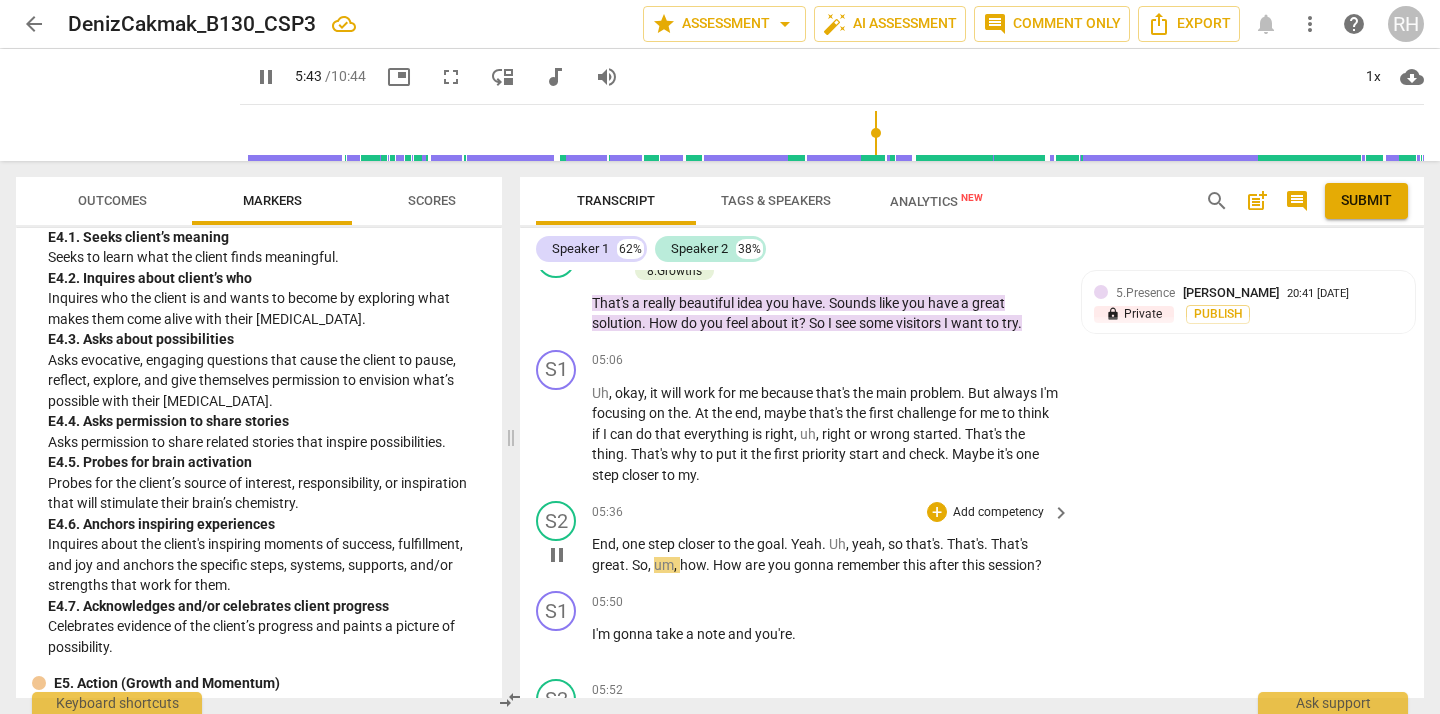 scroll, scrollTop: 2803, scrollLeft: 0, axis: vertical 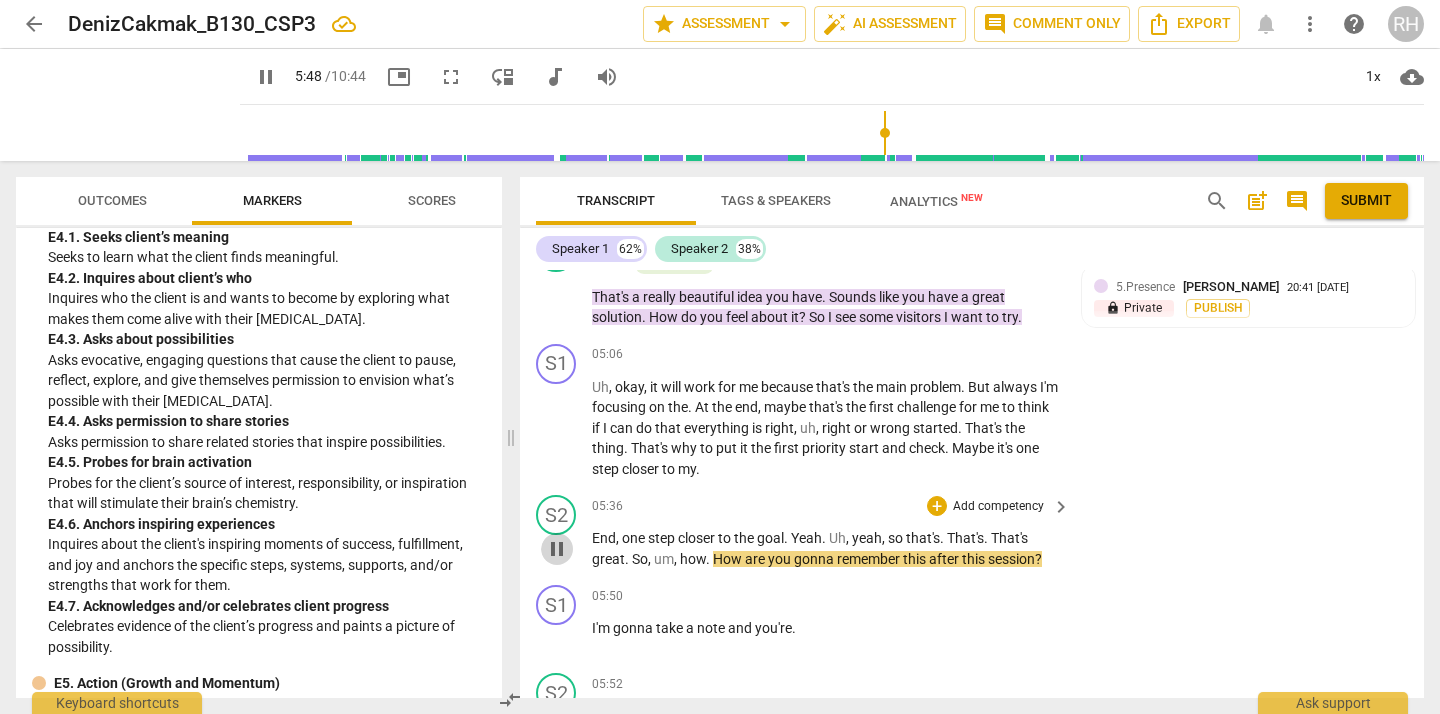 click on "pause" at bounding box center (557, 549) 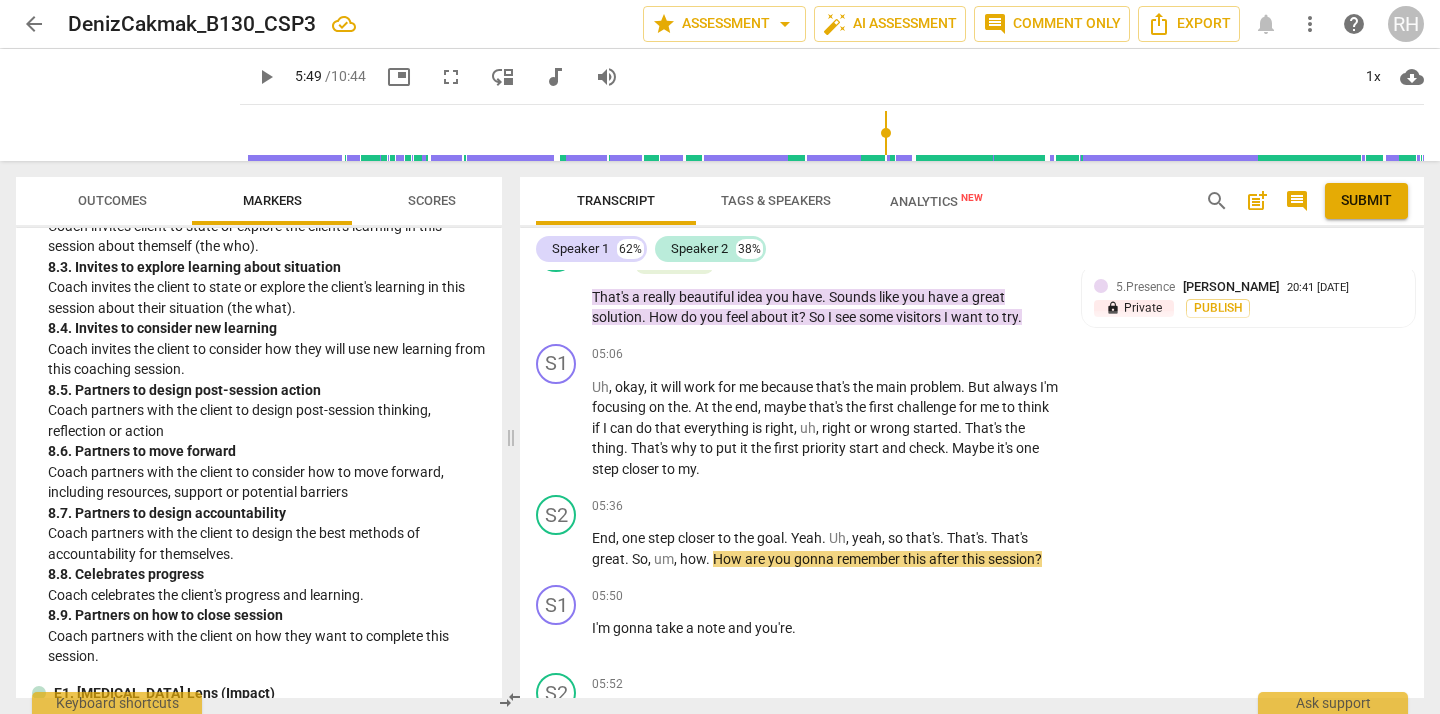 scroll, scrollTop: 2546, scrollLeft: 0, axis: vertical 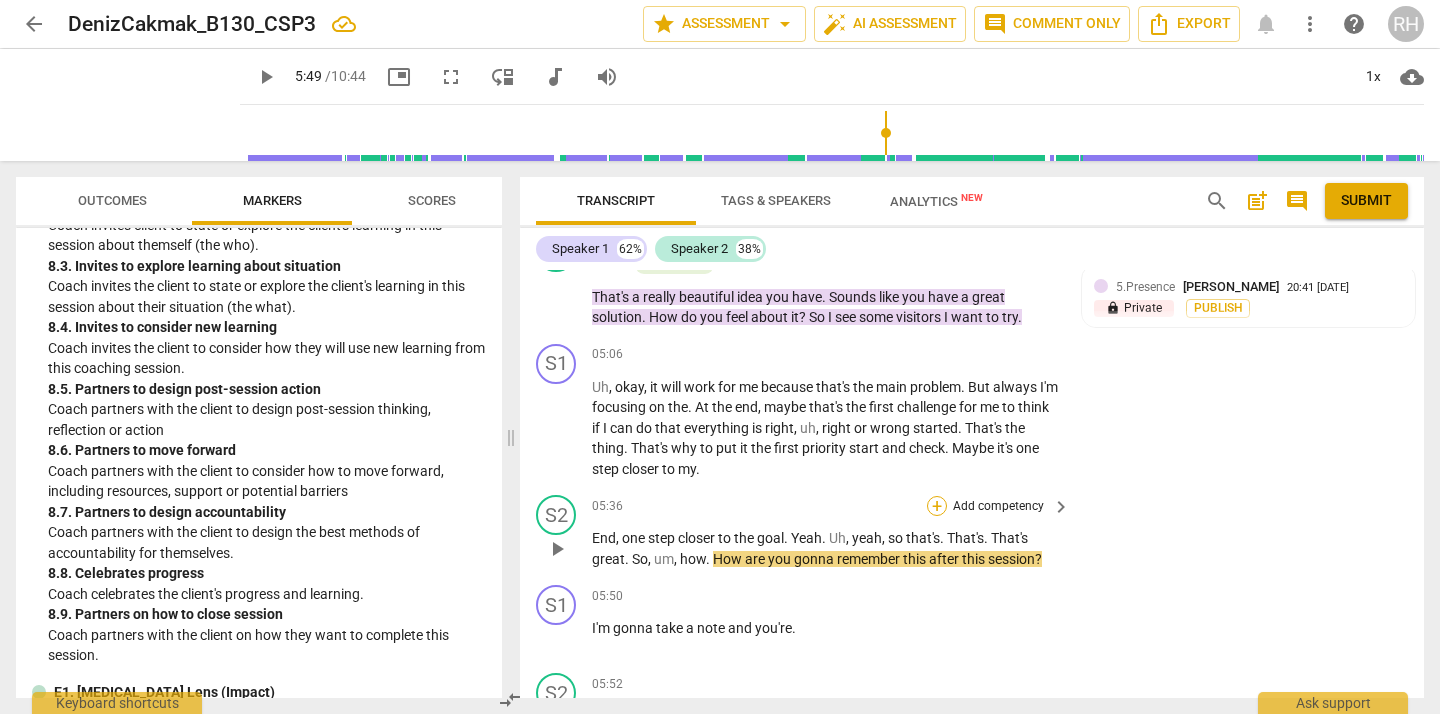 click on "+" at bounding box center [937, 506] 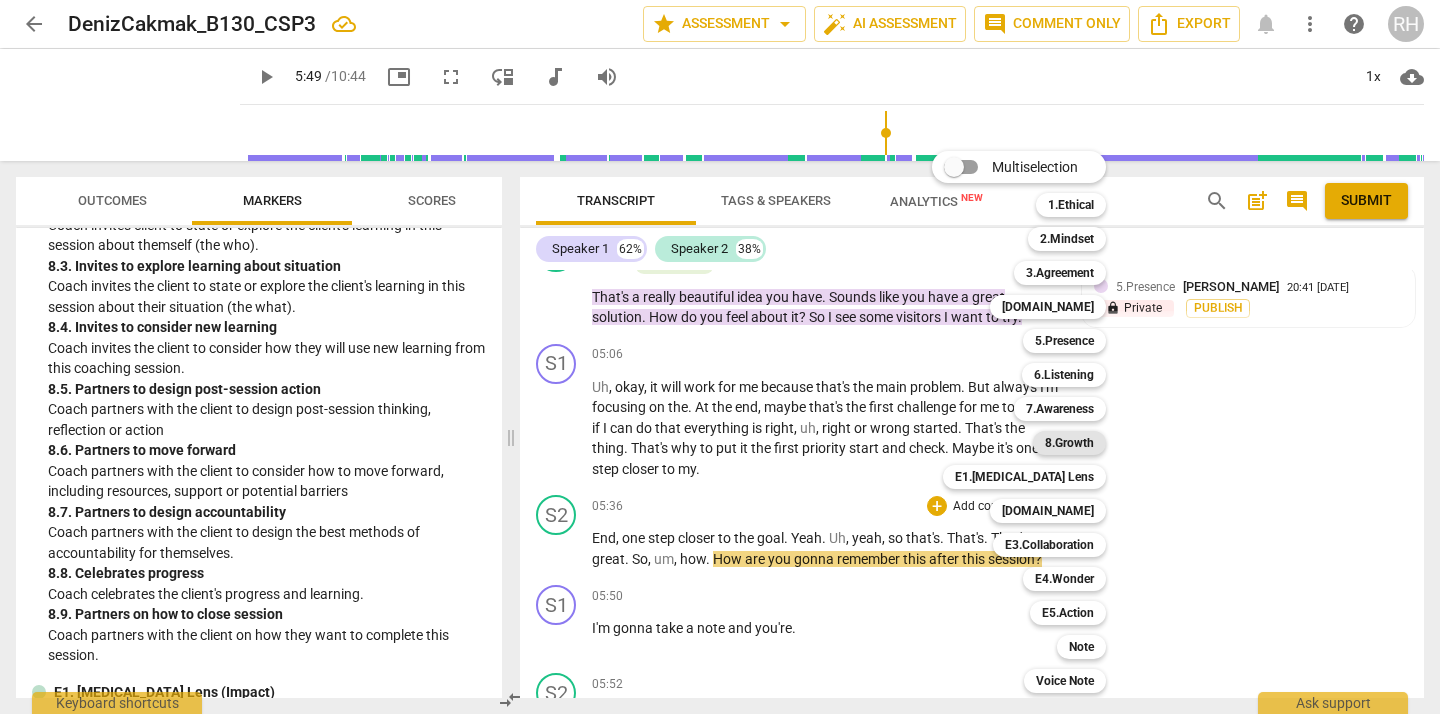 click on "8.Growth" at bounding box center (1069, 443) 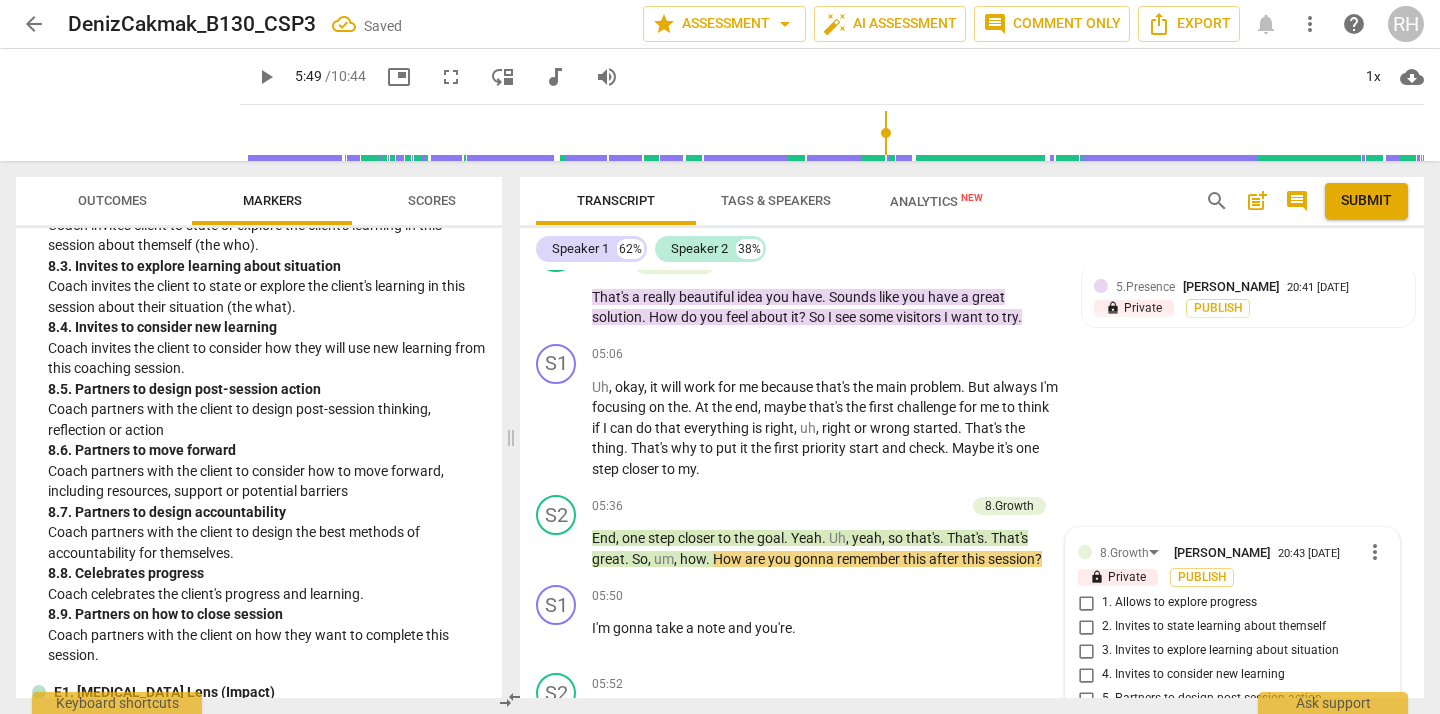 scroll, scrollTop: 3167, scrollLeft: 0, axis: vertical 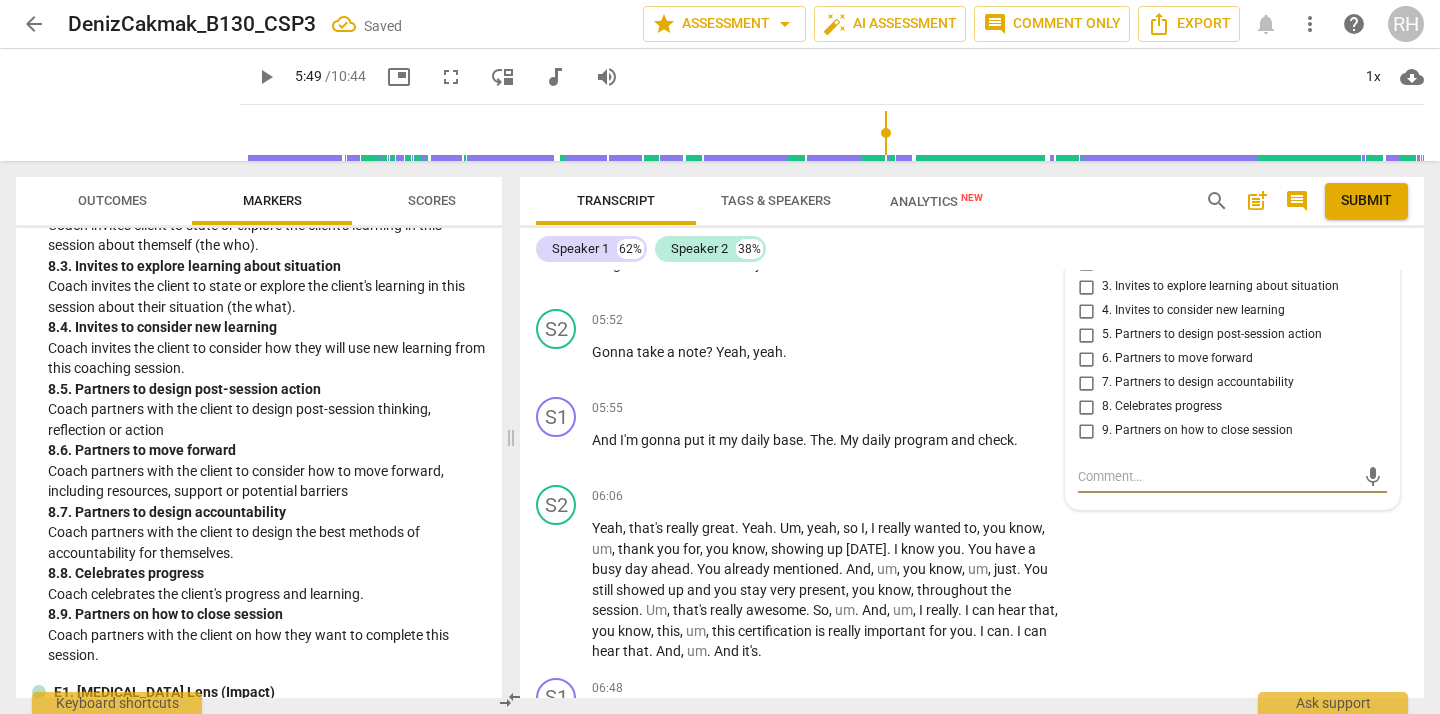 click on "5. Partners to design post-session action" at bounding box center (1086, 335) 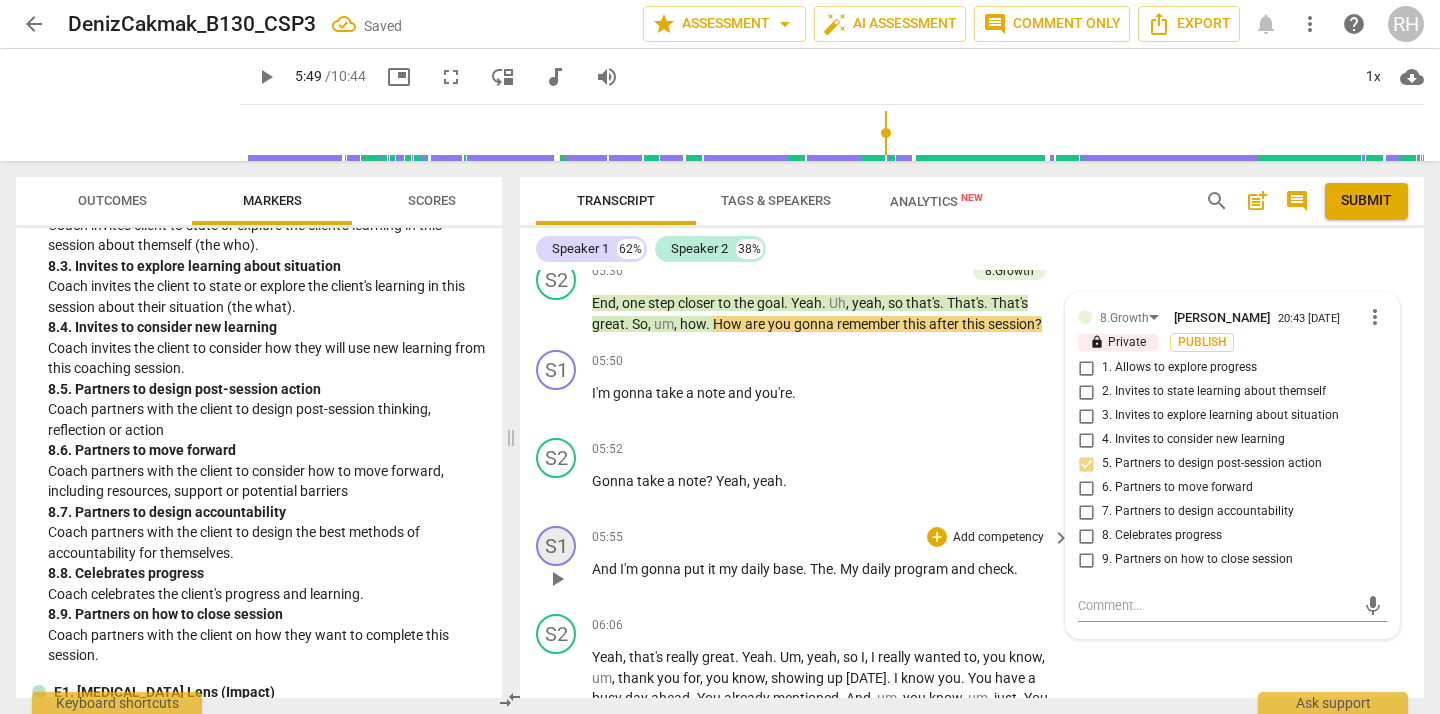 scroll, scrollTop: 3036, scrollLeft: 0, axis: vertical 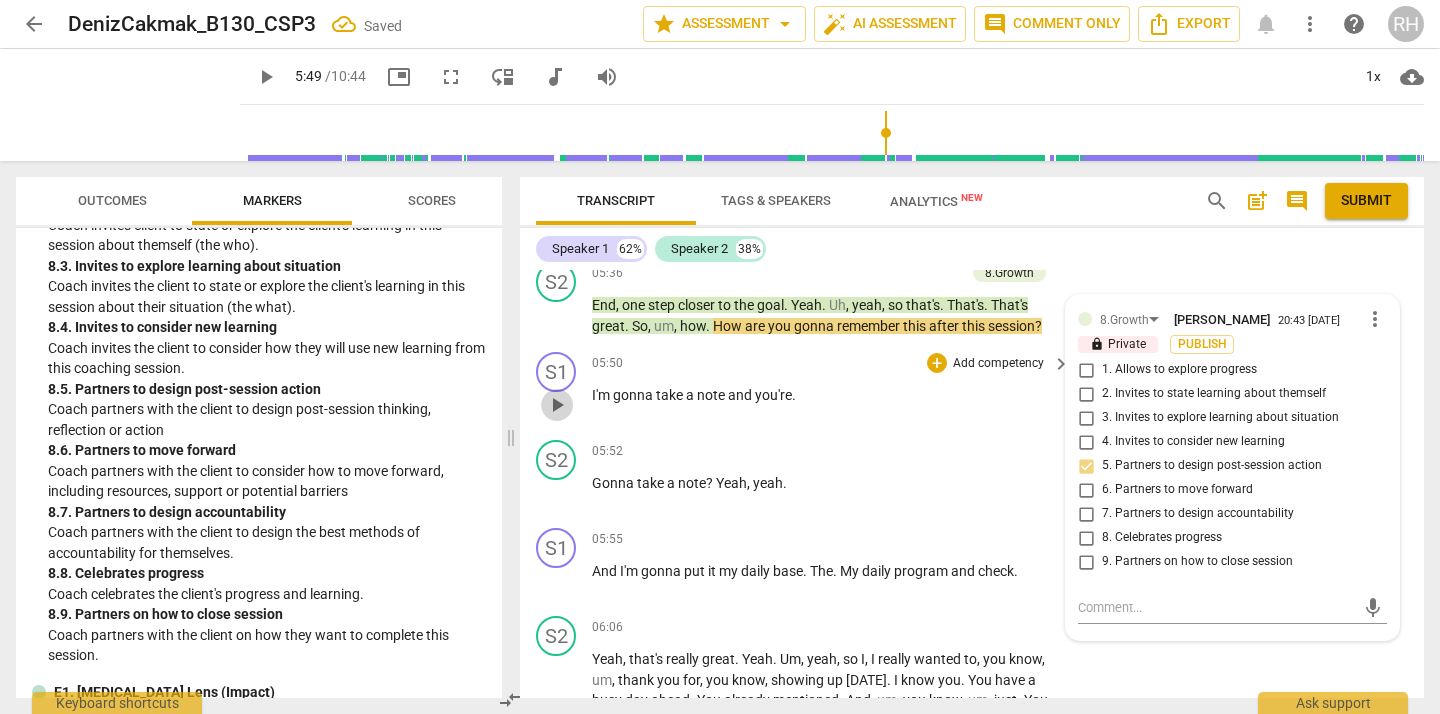 click on "play_arrow" at bounding box center (557, 405) 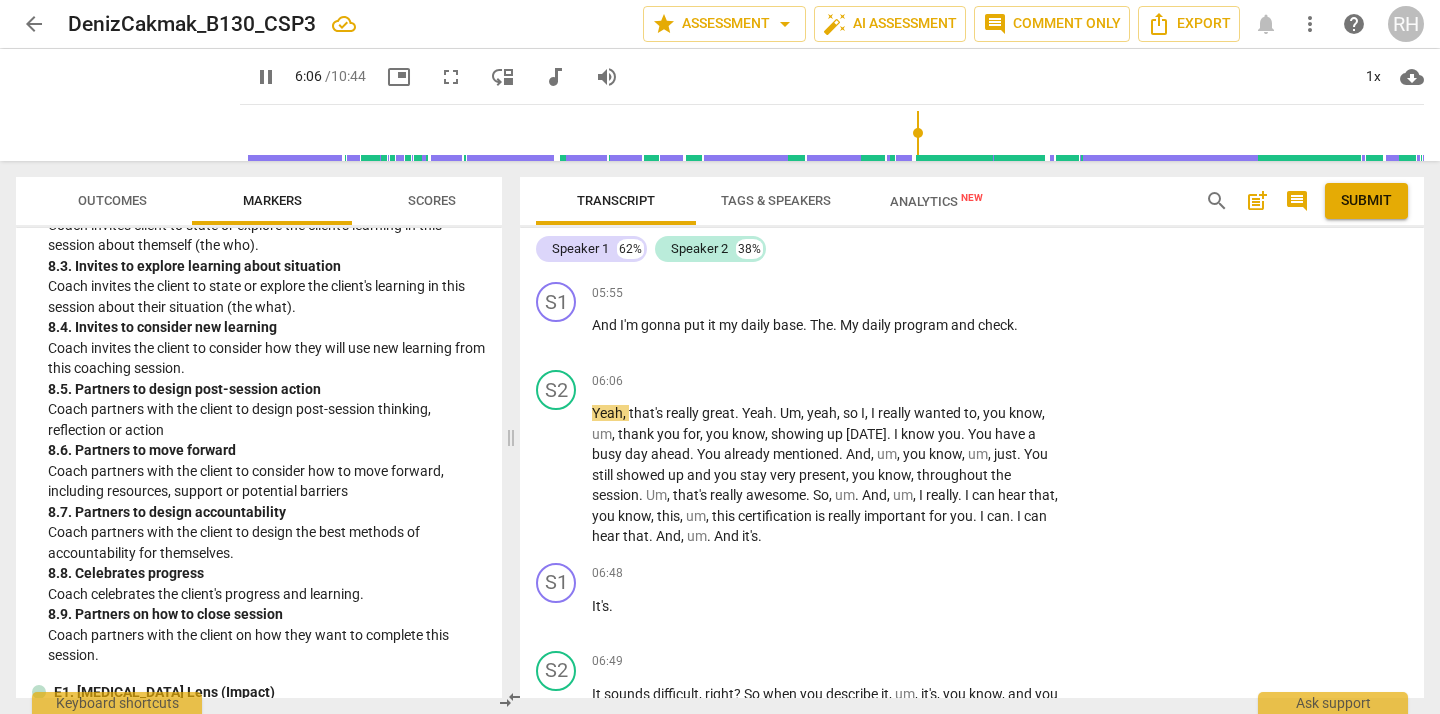 scroll, scrollTop: 3286, scrollLeft: 0, axis: vertical 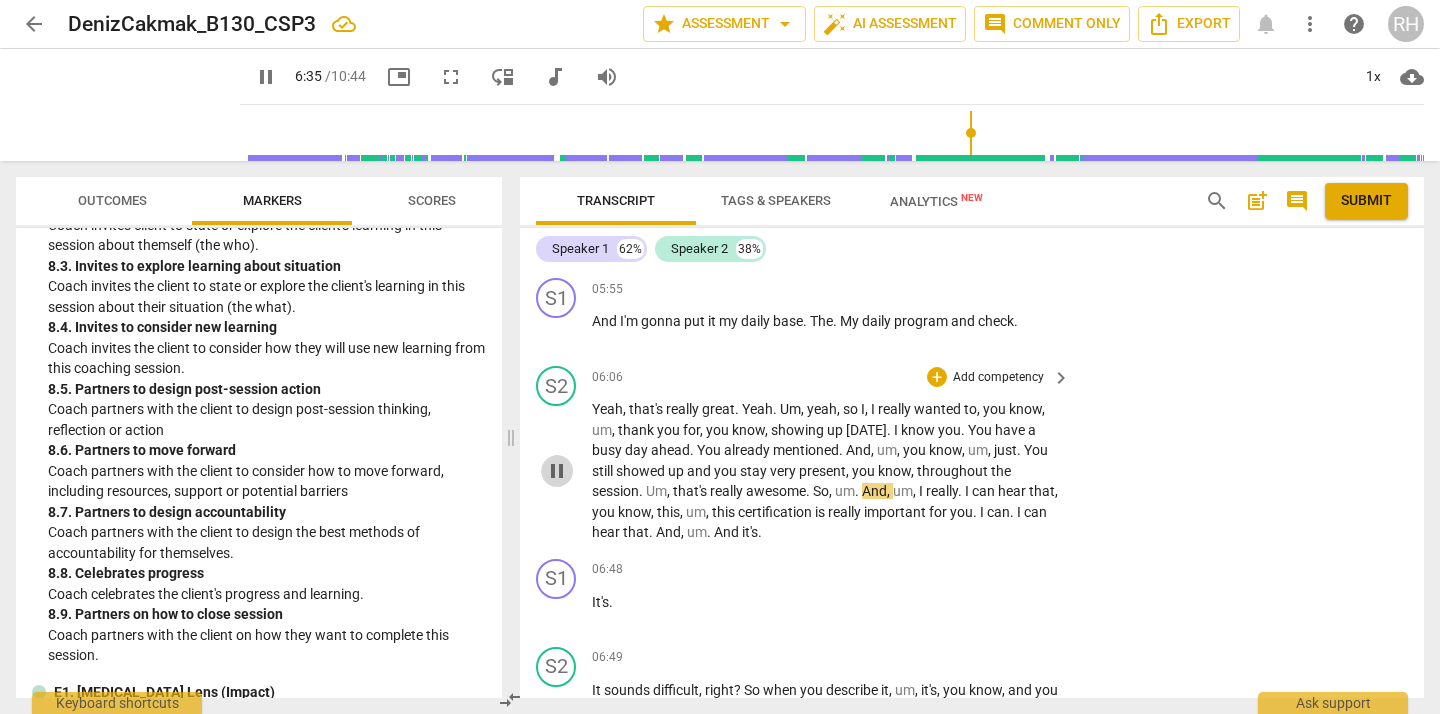 click on "pause" at bounding box center [557, 471] 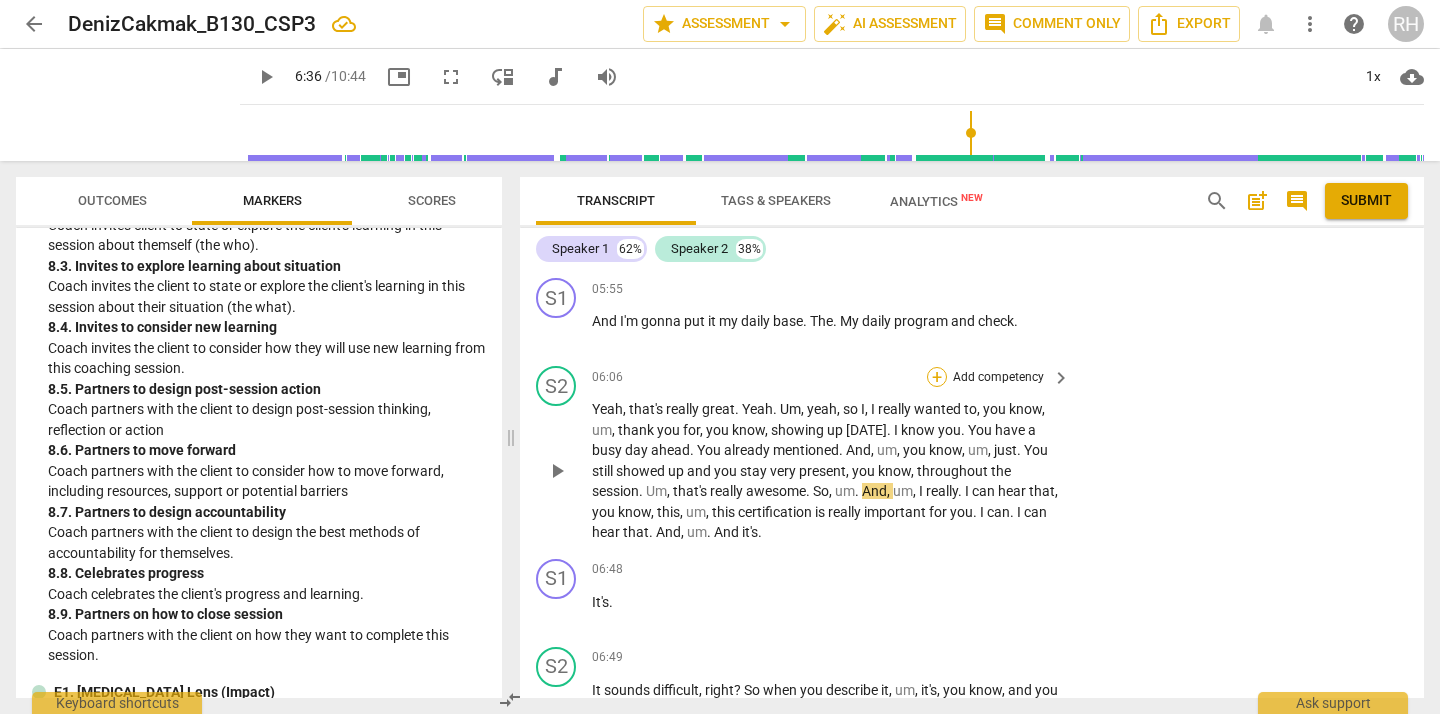 click on "+" at bounding box center (937, 377) 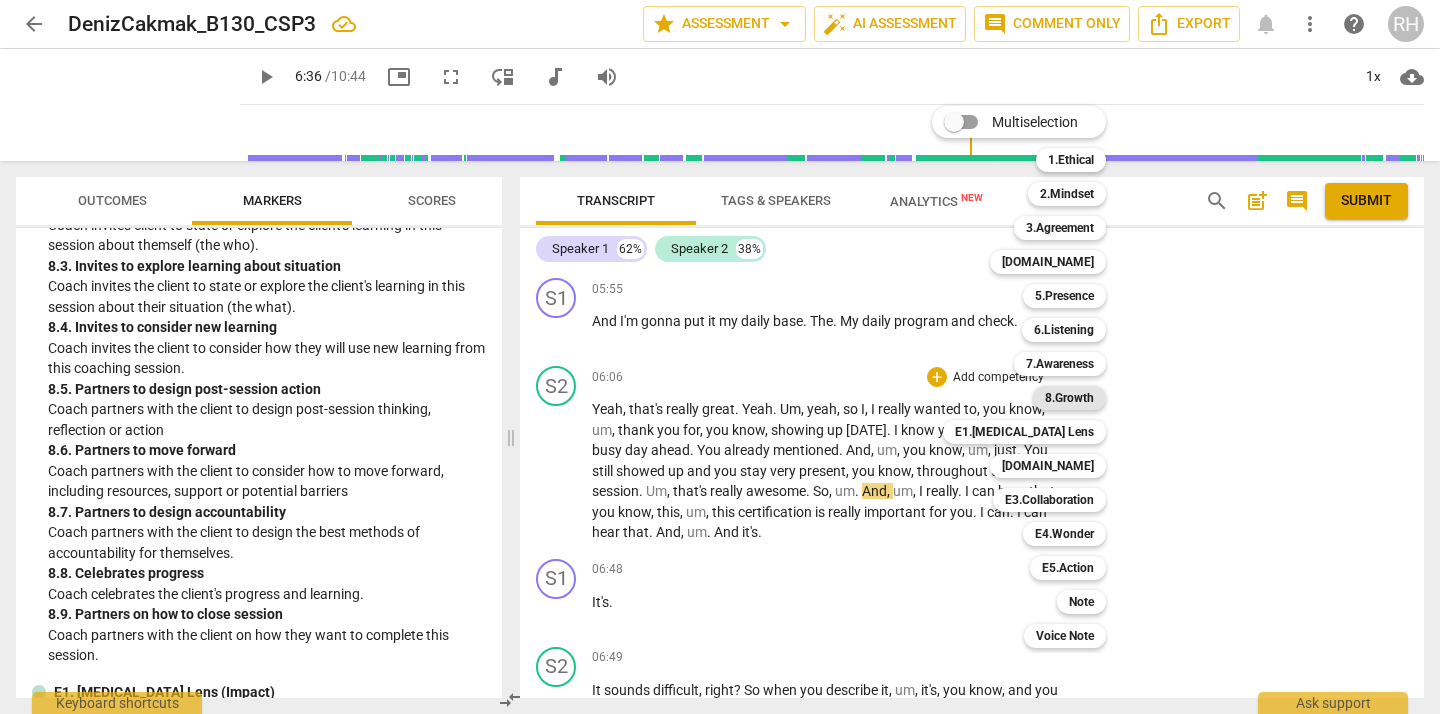 click on "8.Growth" at bounding box center [1069, 398] 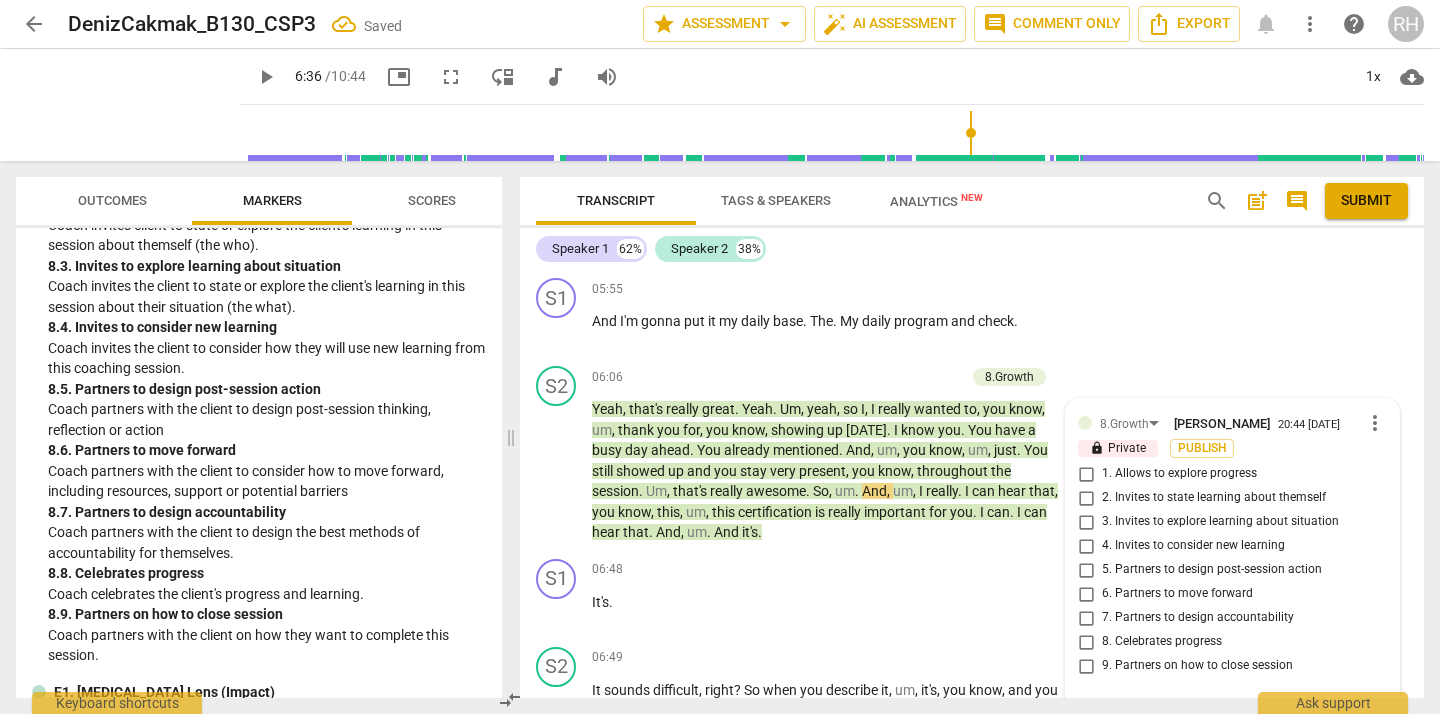 scroll, scrollTop: 3521, scrollLeft: 0, axis: vertical 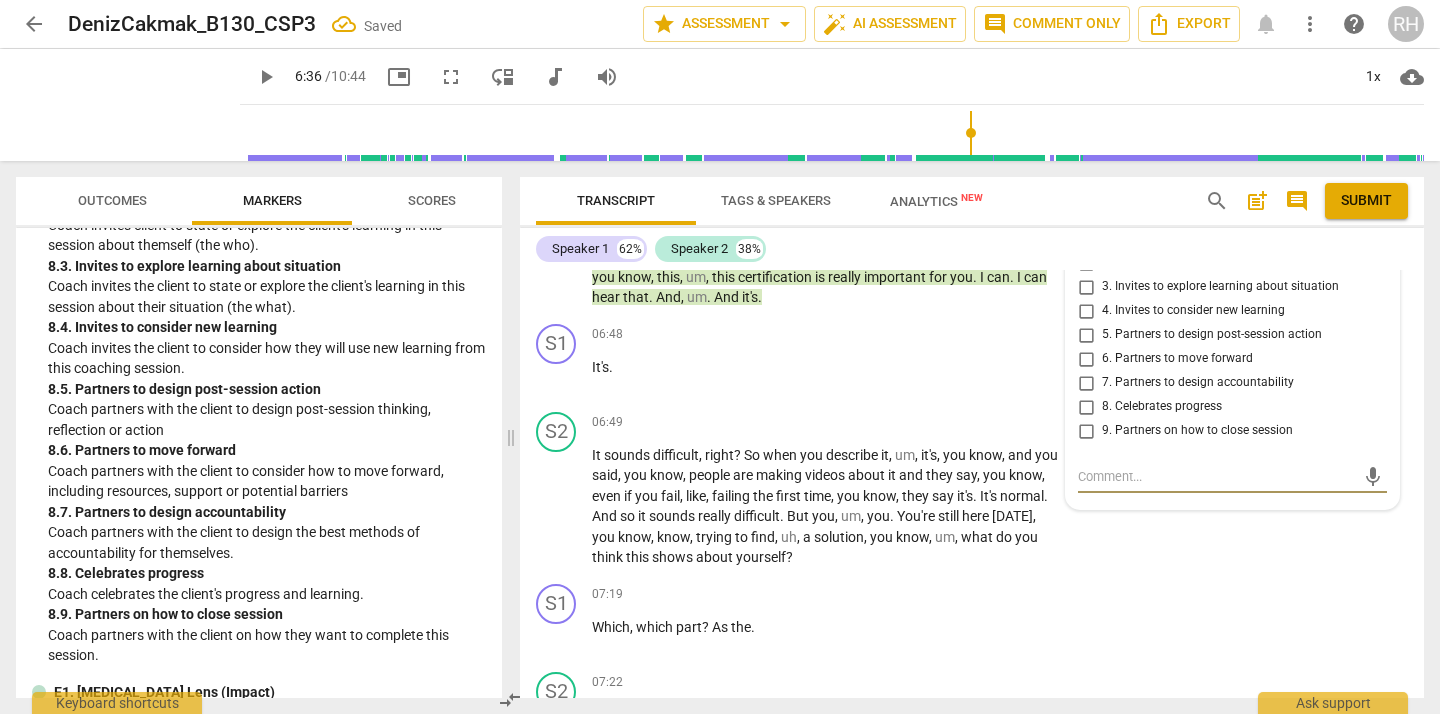 click on "8. Celebrates progress" at bounding box center (1086, 407) 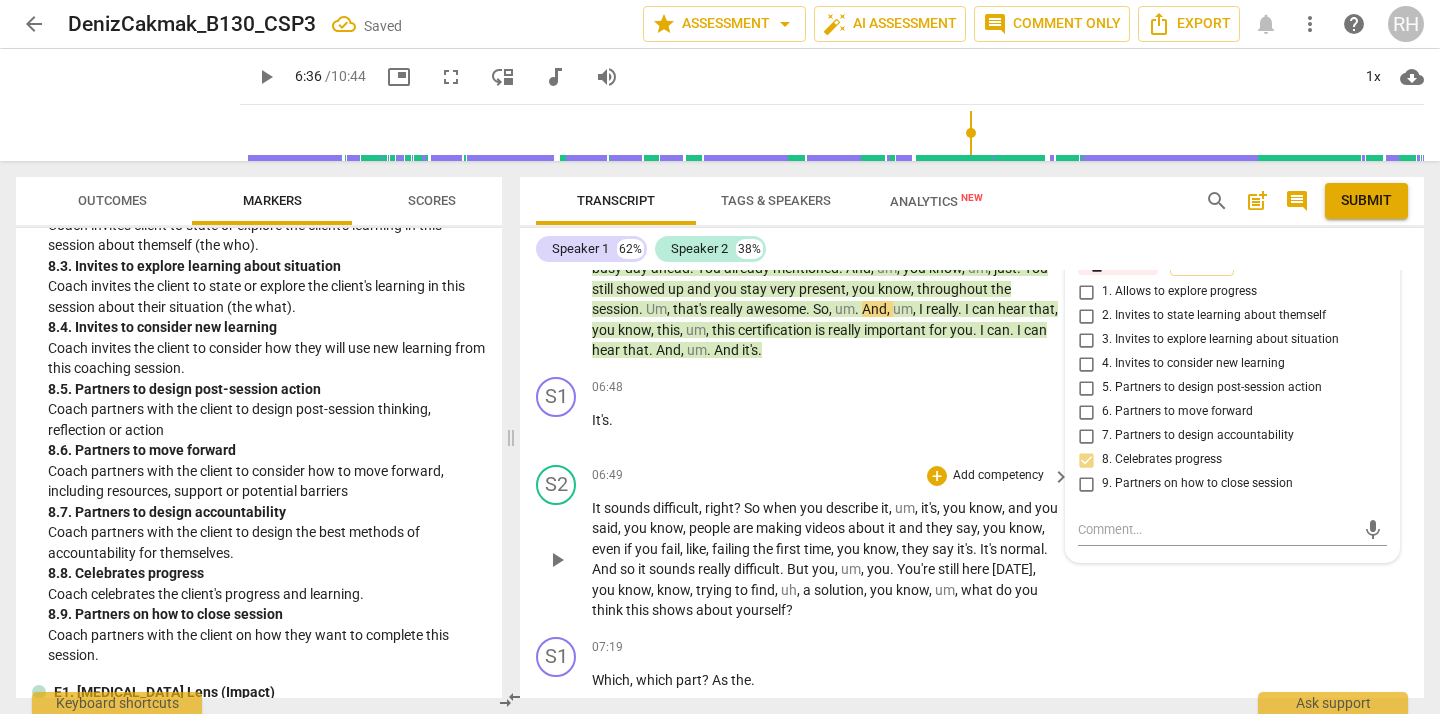 scroll, scrollTop: 3460, scrollLeft: 0, axis: vertical 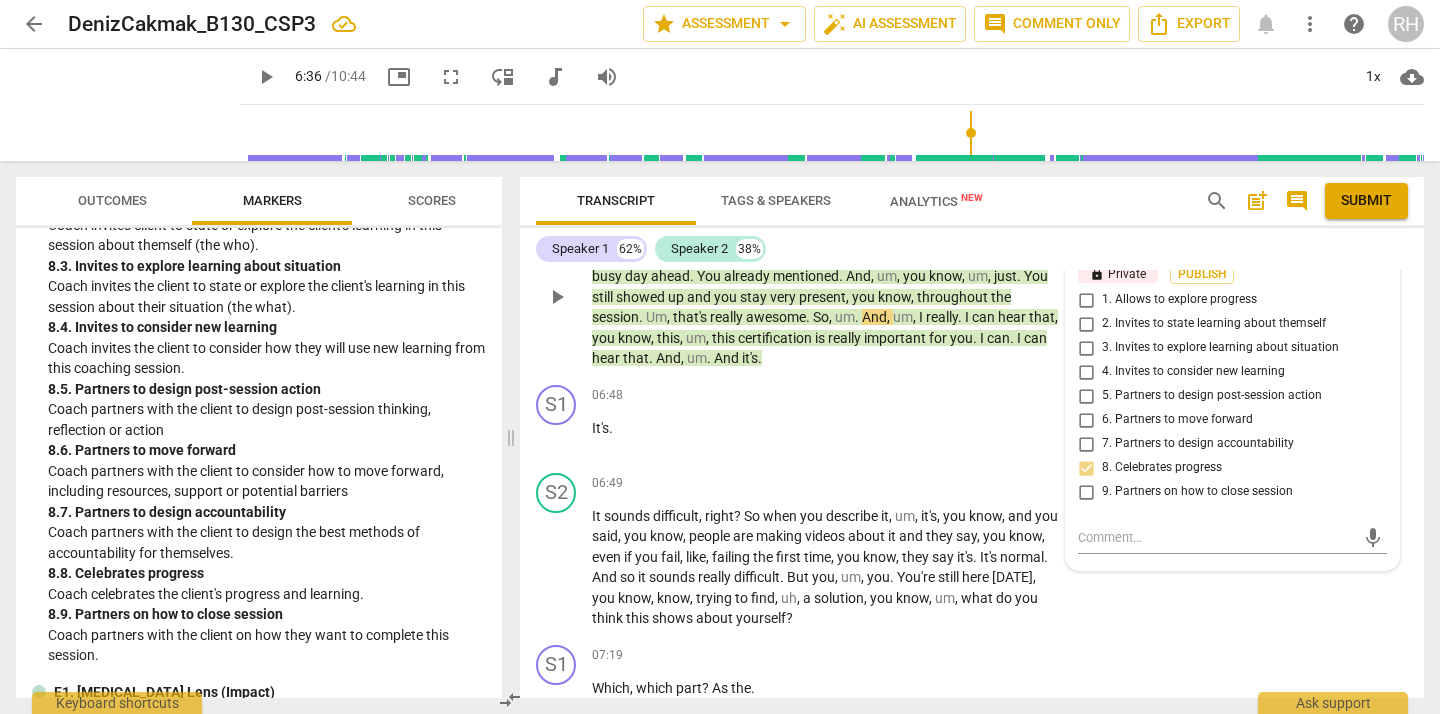 click on "4. Invites to consider new learning" at bounding box center [1086, 372] 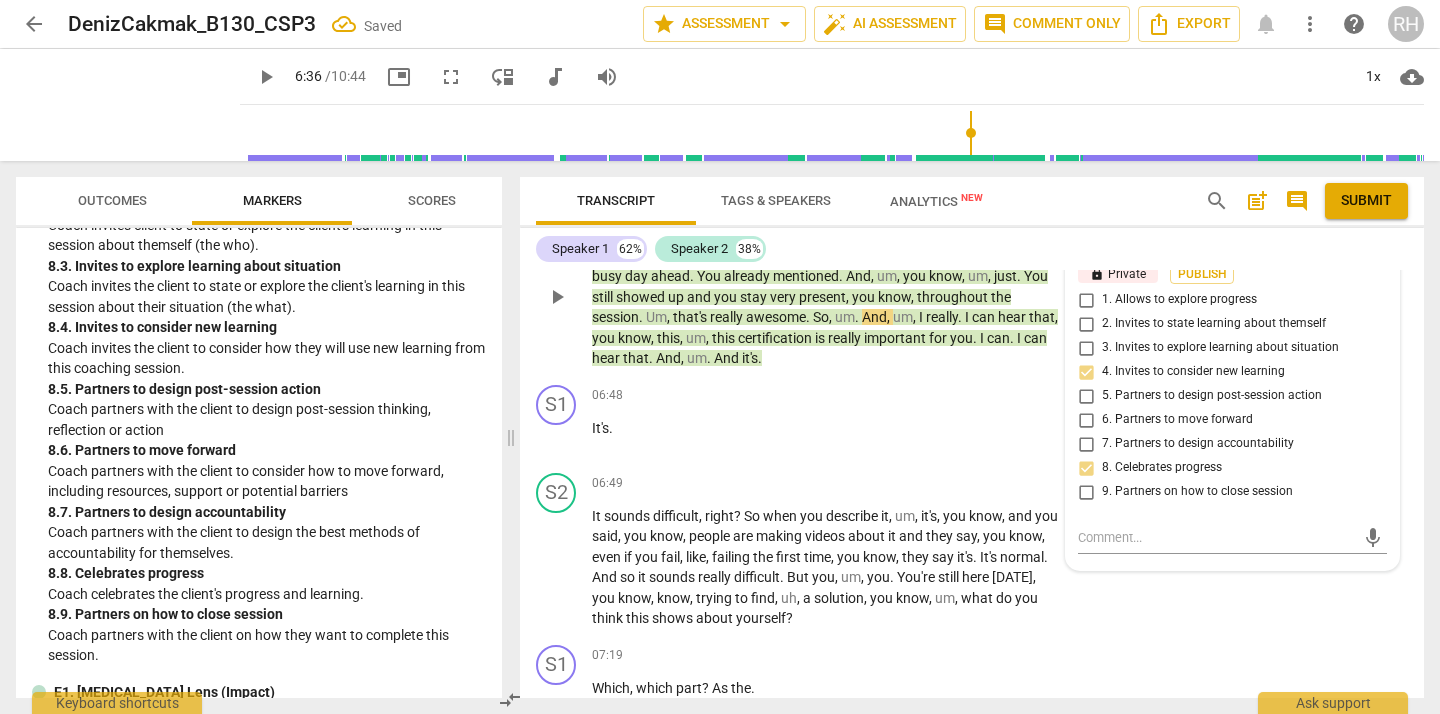 click on "4. Invites to consider new learning" at bounding box center (1086, 372) 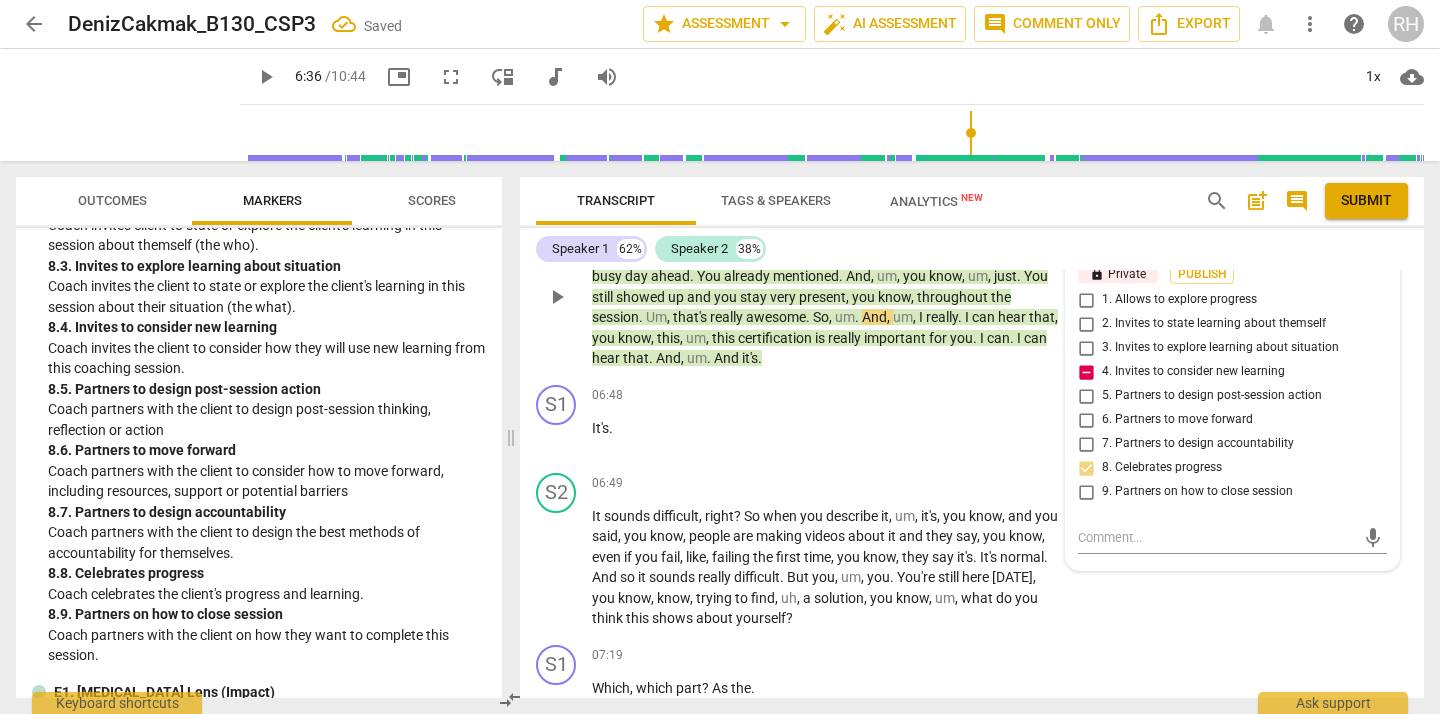 click on "4. Invites to consider new learning" at bounding box center (1086, 372) 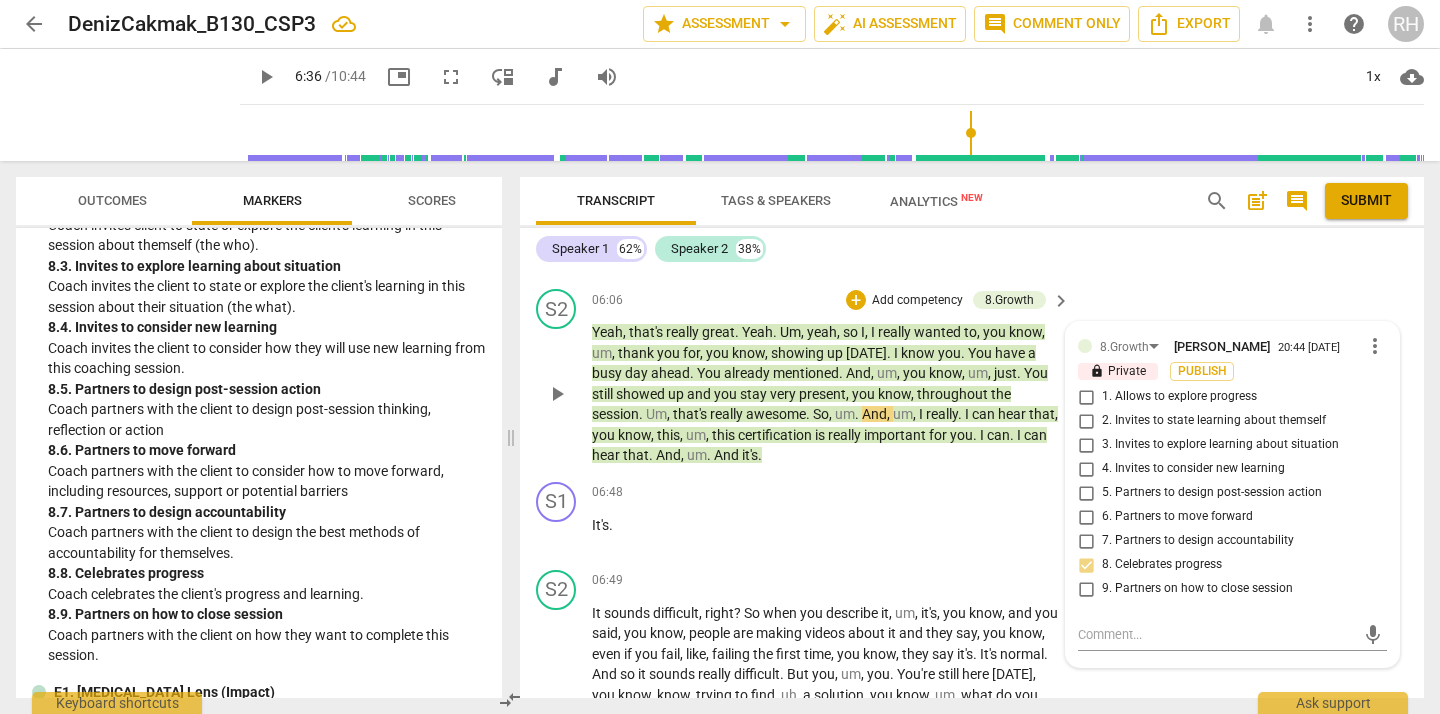 scroll, scrollTop: 3361, scrollLeft: 0, axis: vertical 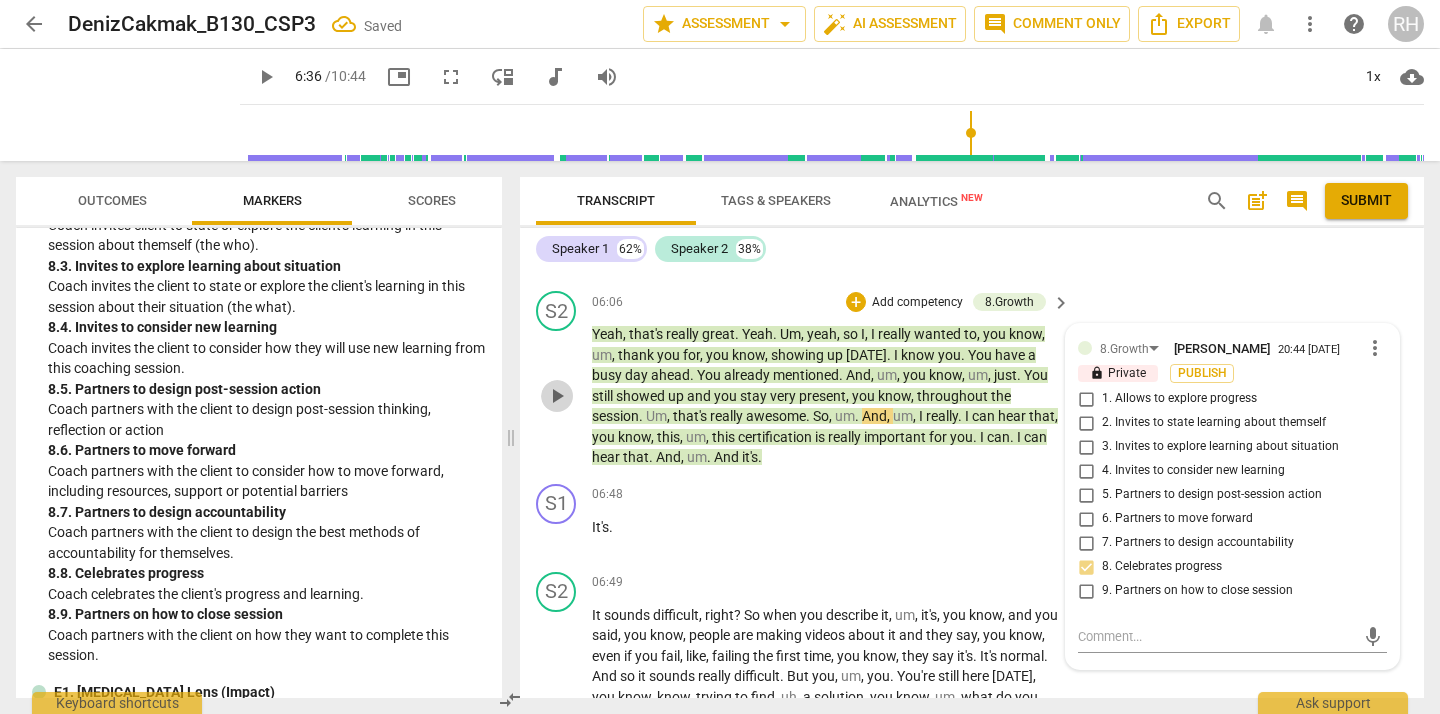 click on "play_arrow" at bounding box center [557, 396] 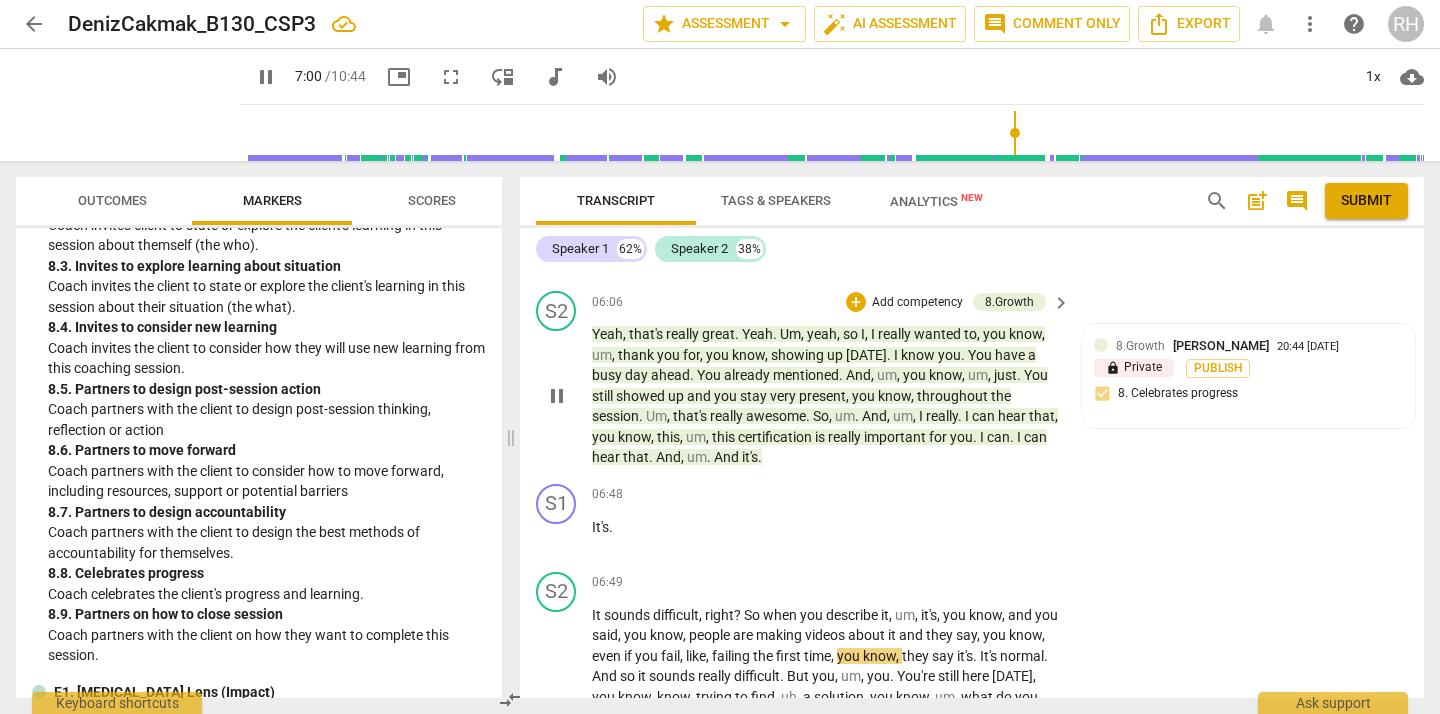 click on "pause" at bounding box center (557, 396) 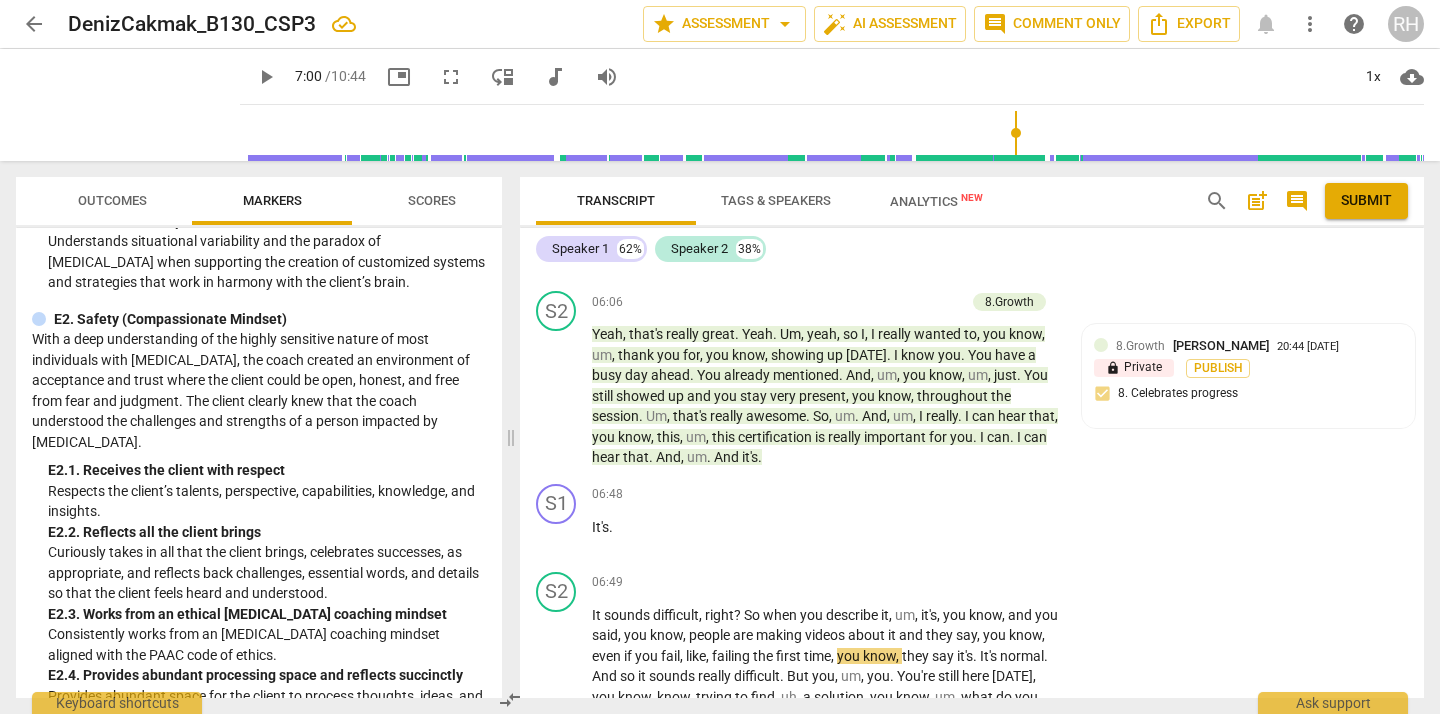 scroll, scrollTop: 3890, scrollLeft: 0, axis: vertical 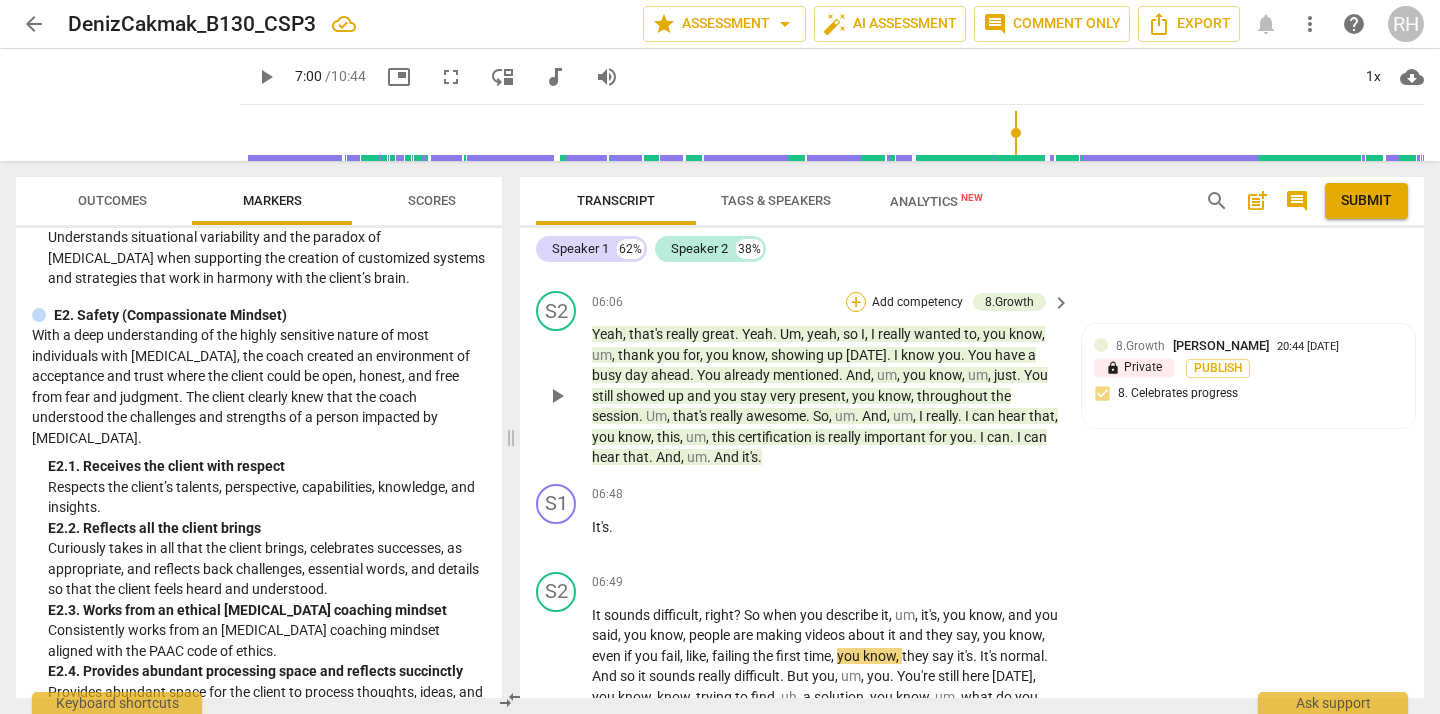 click on "+" at bounding box center [856, 302] 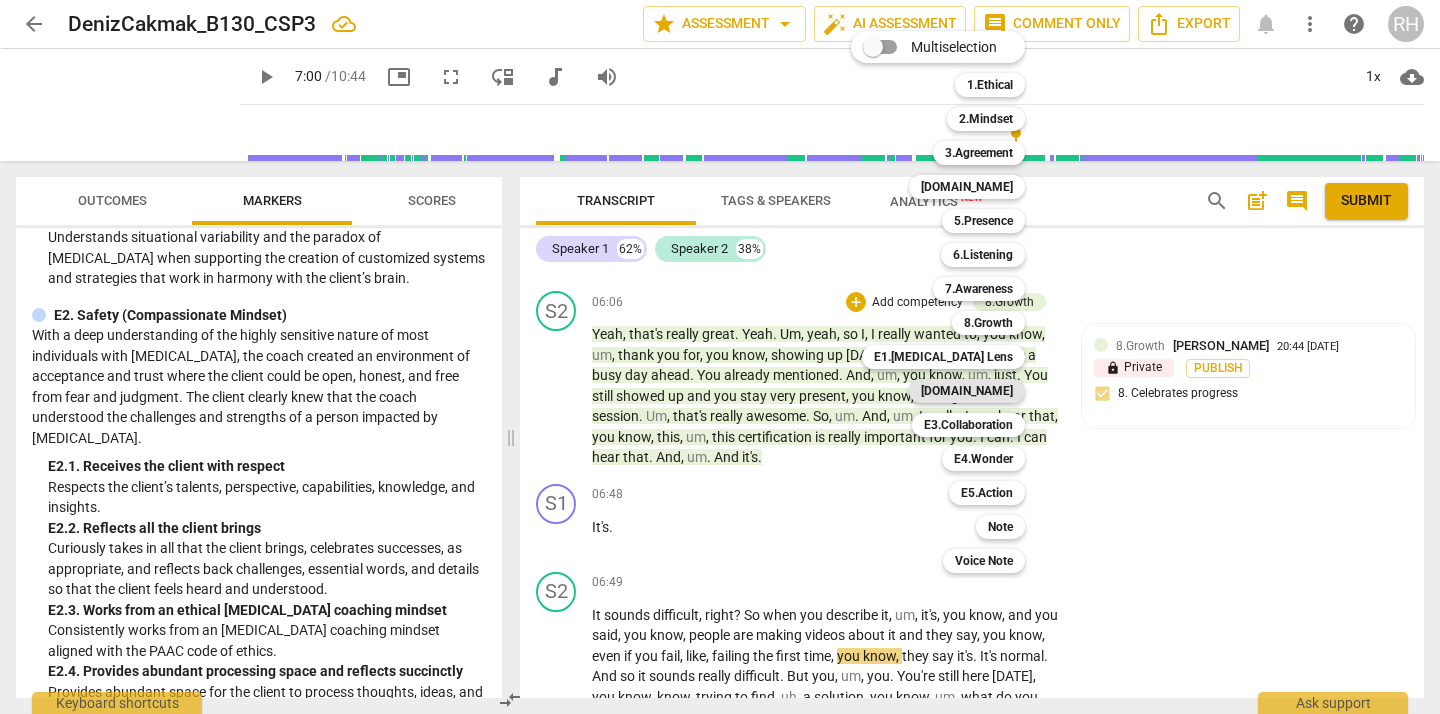click on "[DOMAIN_NAME]" at bounding box center (967, 391) 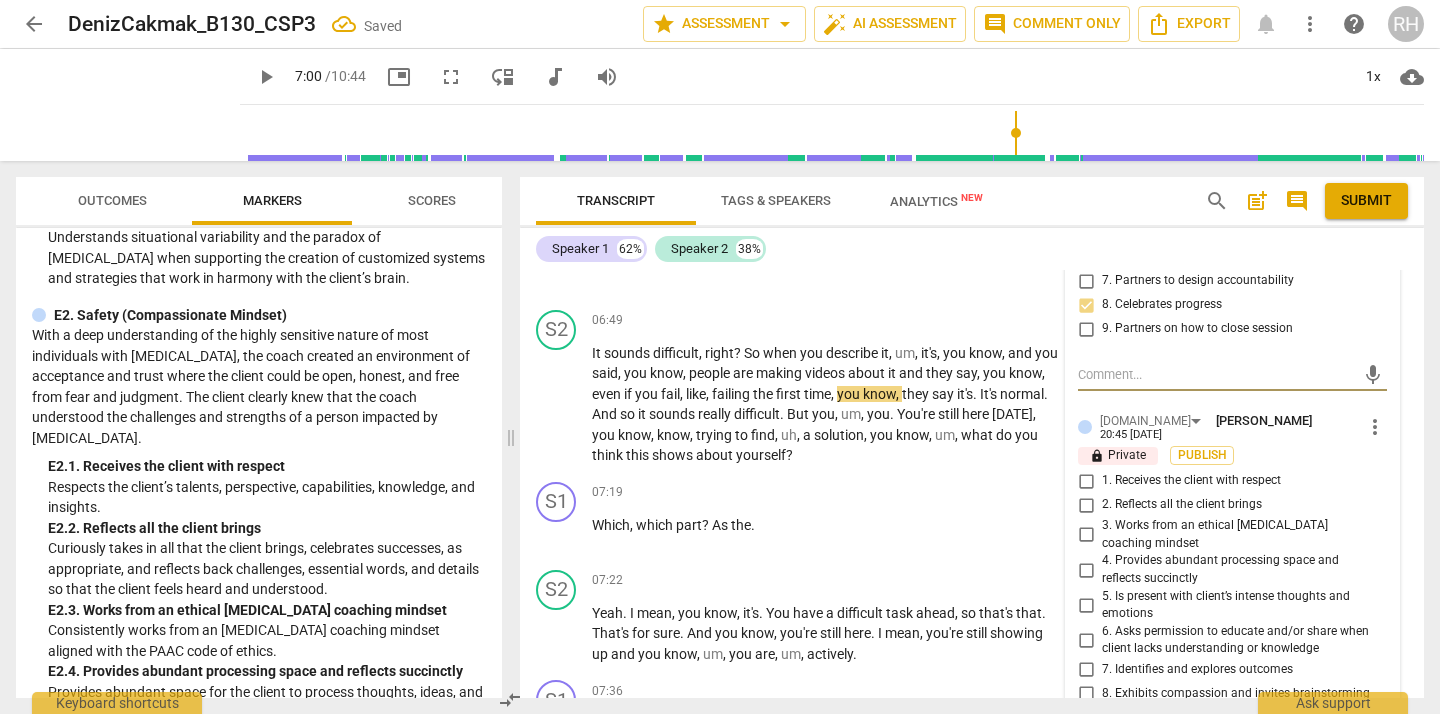 scroll, scrollTop: 3625, scrollLeft: 0, axis: vertical 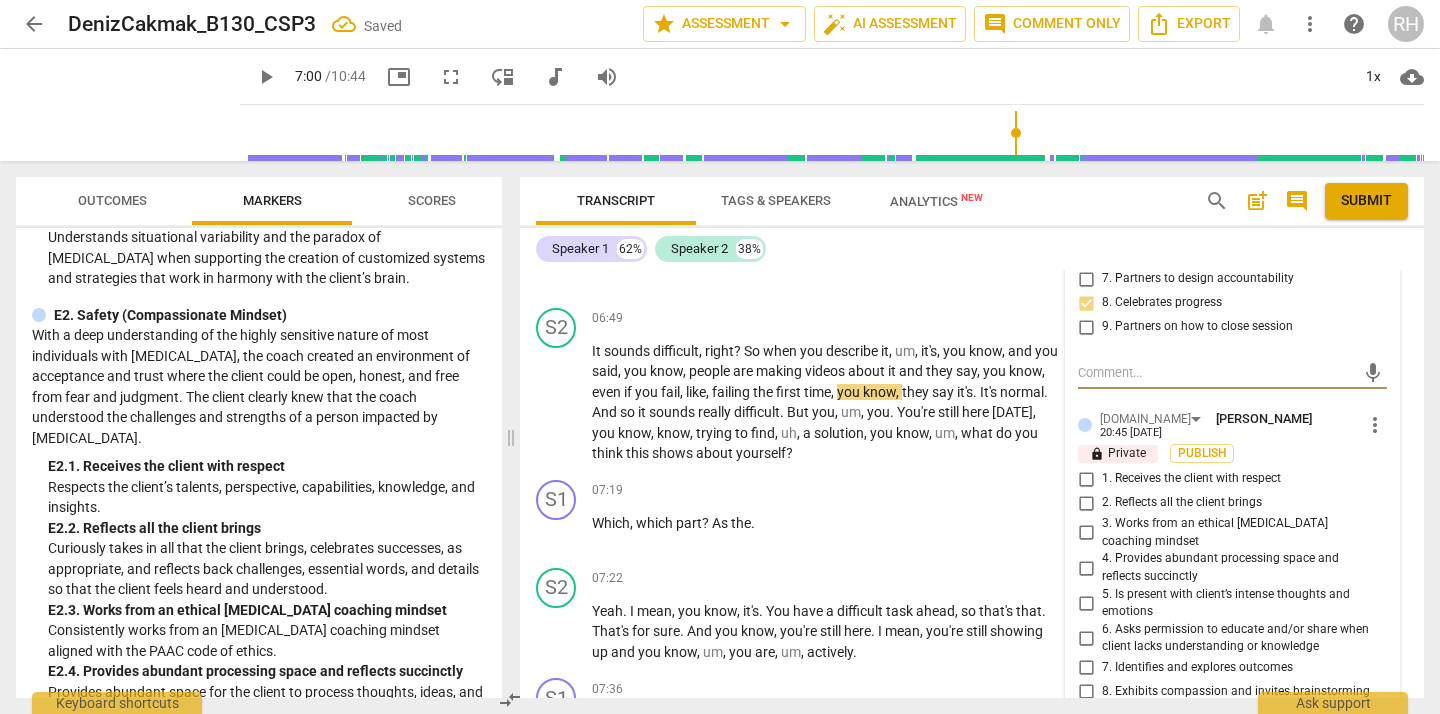 click on "1. Receives the client with respect" at bounding box center (1086, 479) 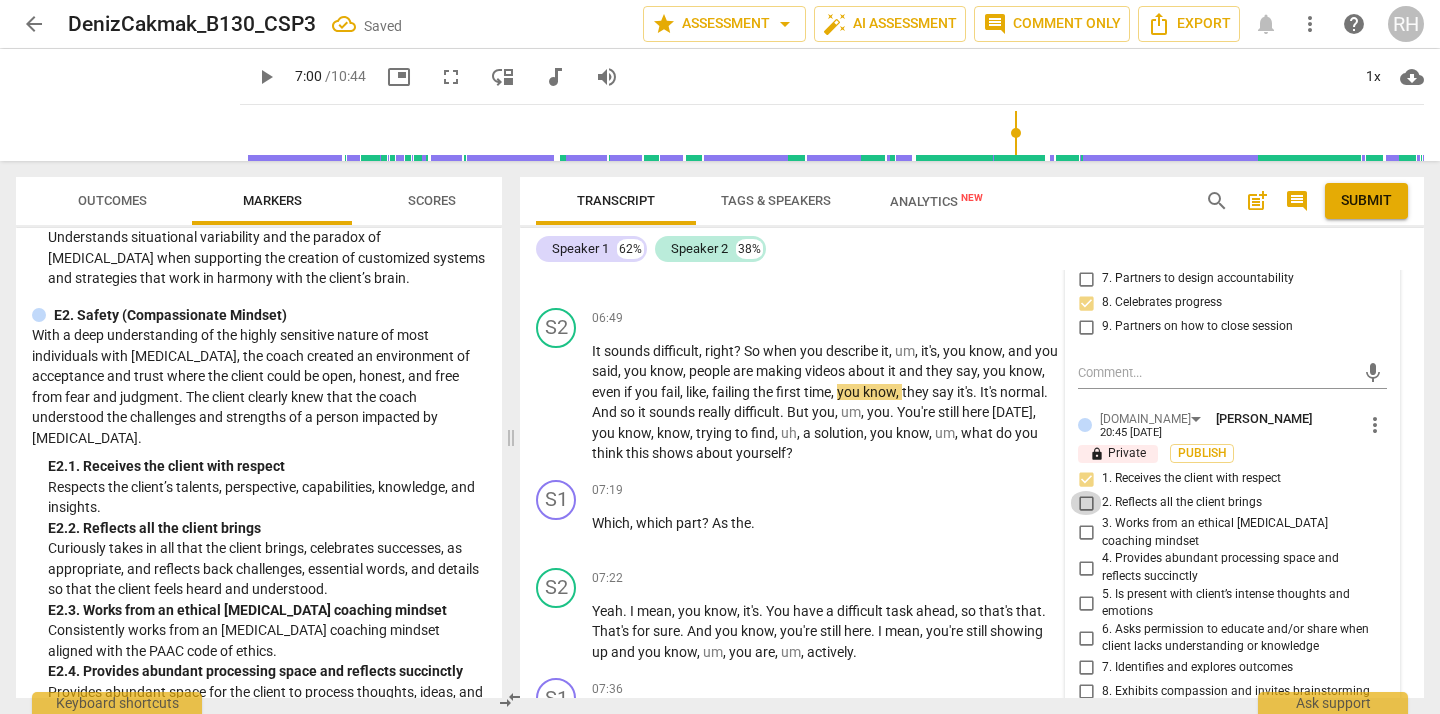 click on "2. Reflects all the client brings" at bounding box center (1086, 503) 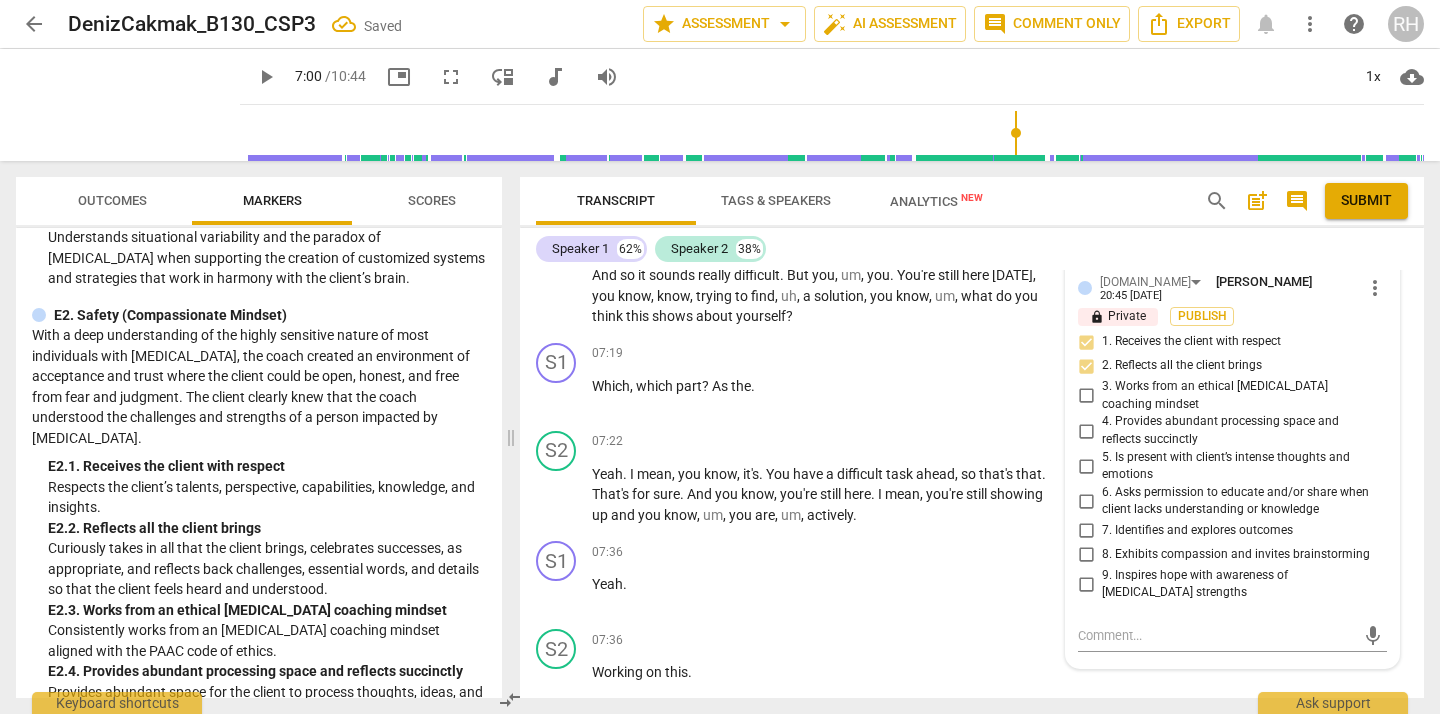 scroll, scrollTop: 3767, scrollLeft: 0, axis: vertical 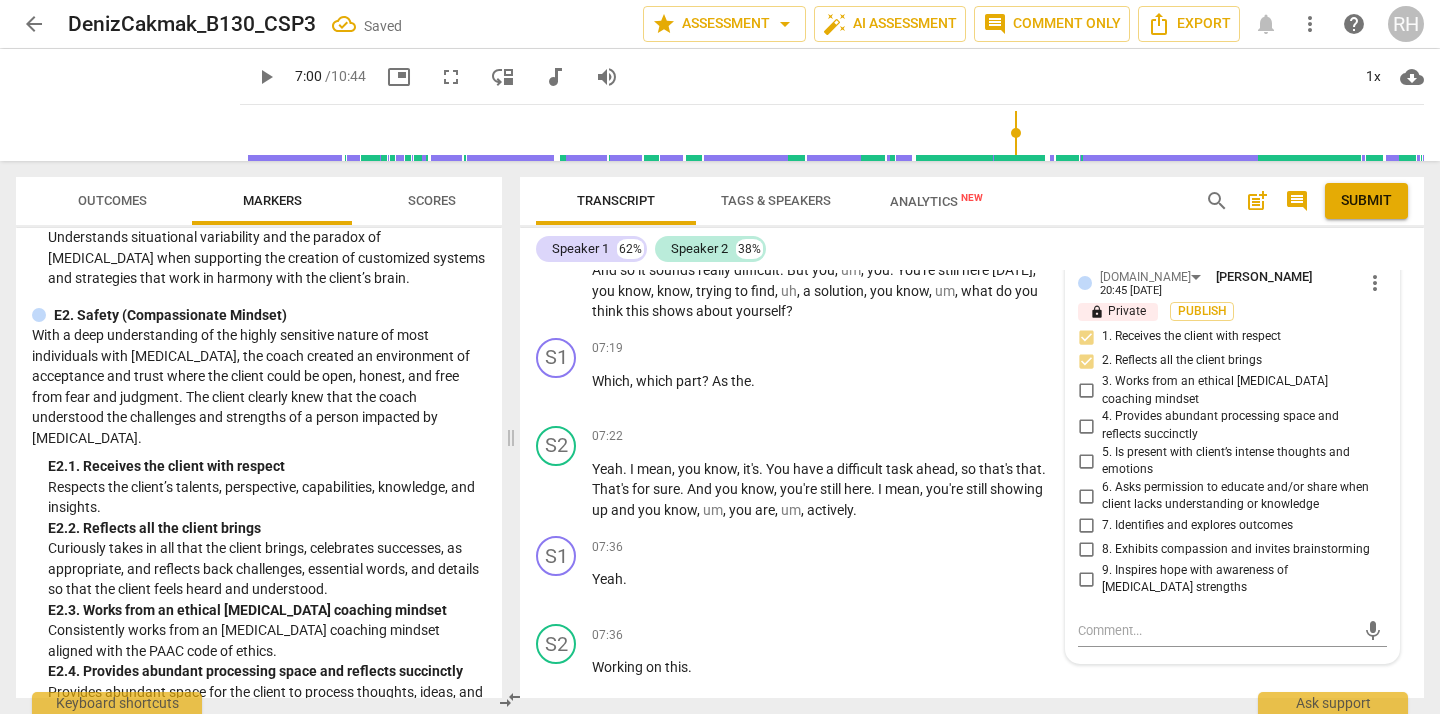 click on "5. Is present with client’s intense thoughts and emotions" at bounding box center (1086, 461) 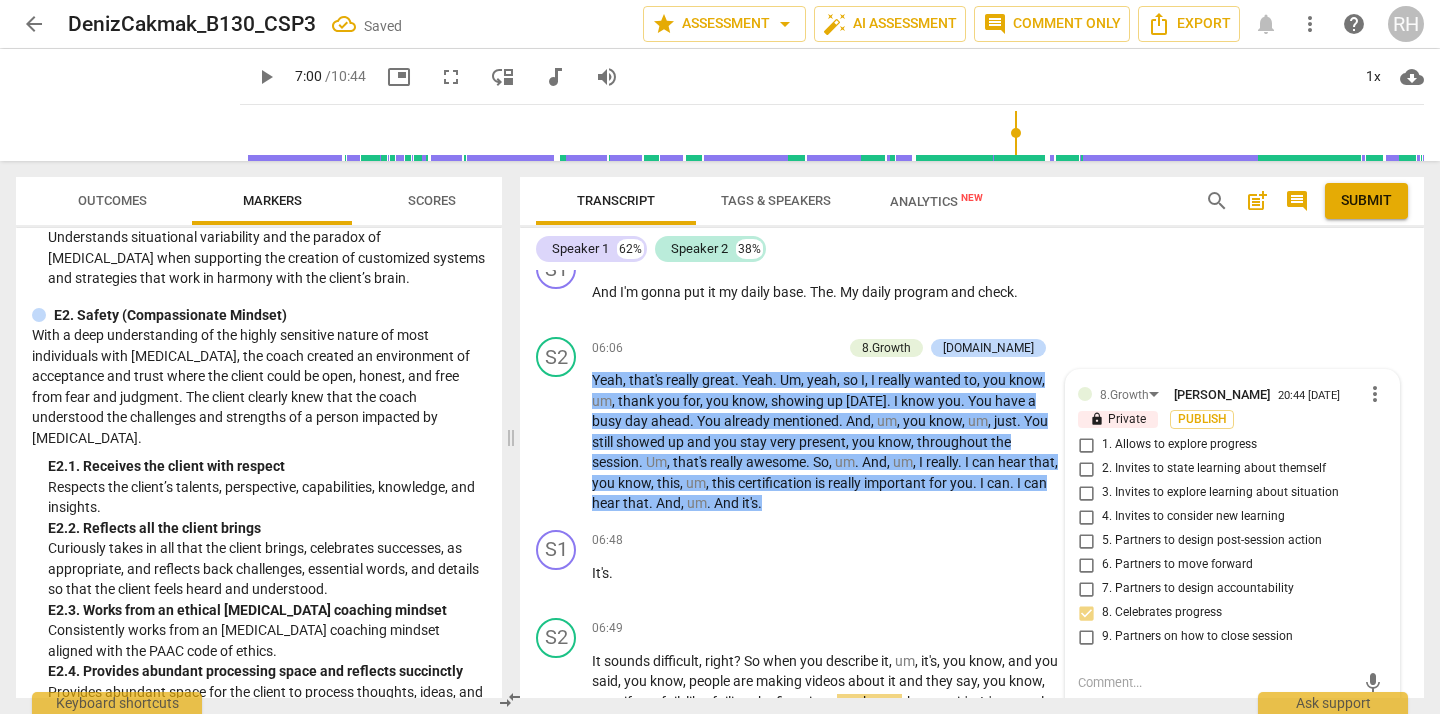 scroll, scrollTop: 3306, scrollLeft: 0, axis: vertical 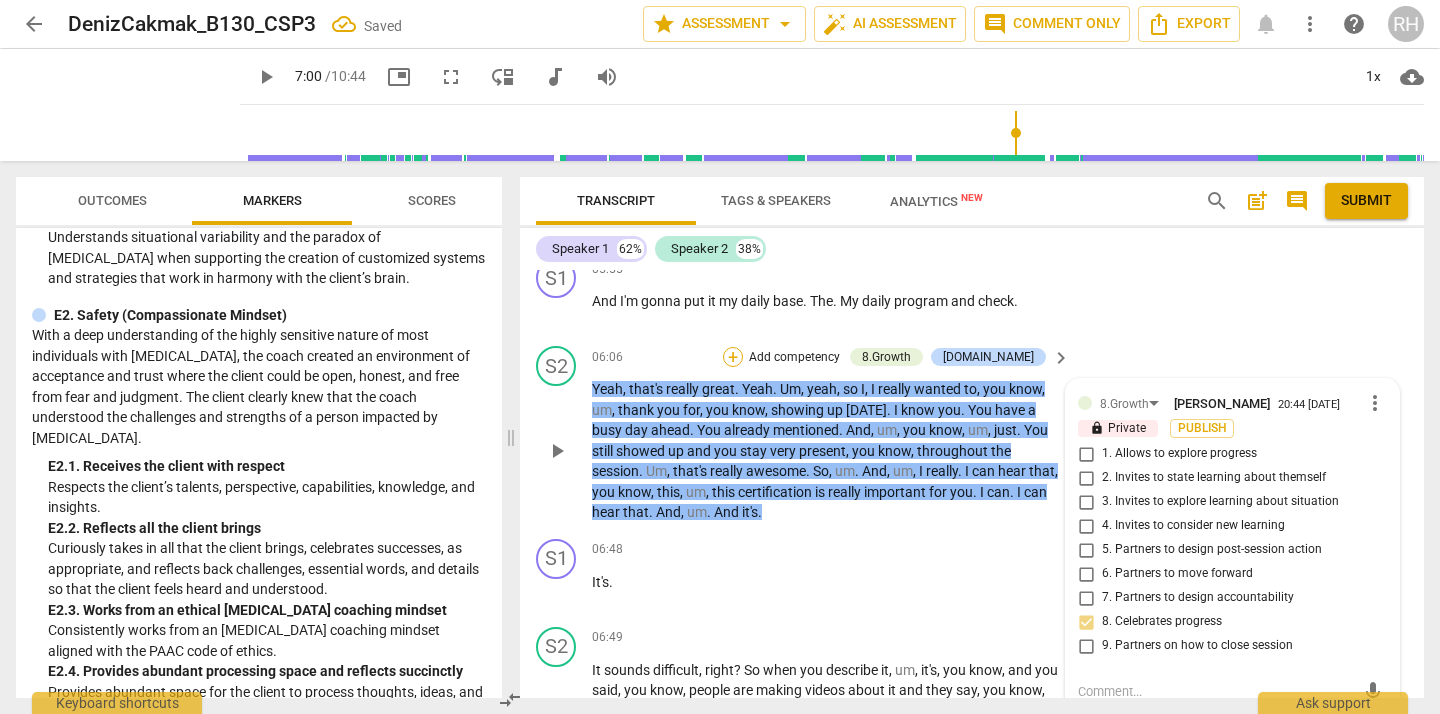 click on "+" at bounding box center (733, 357) 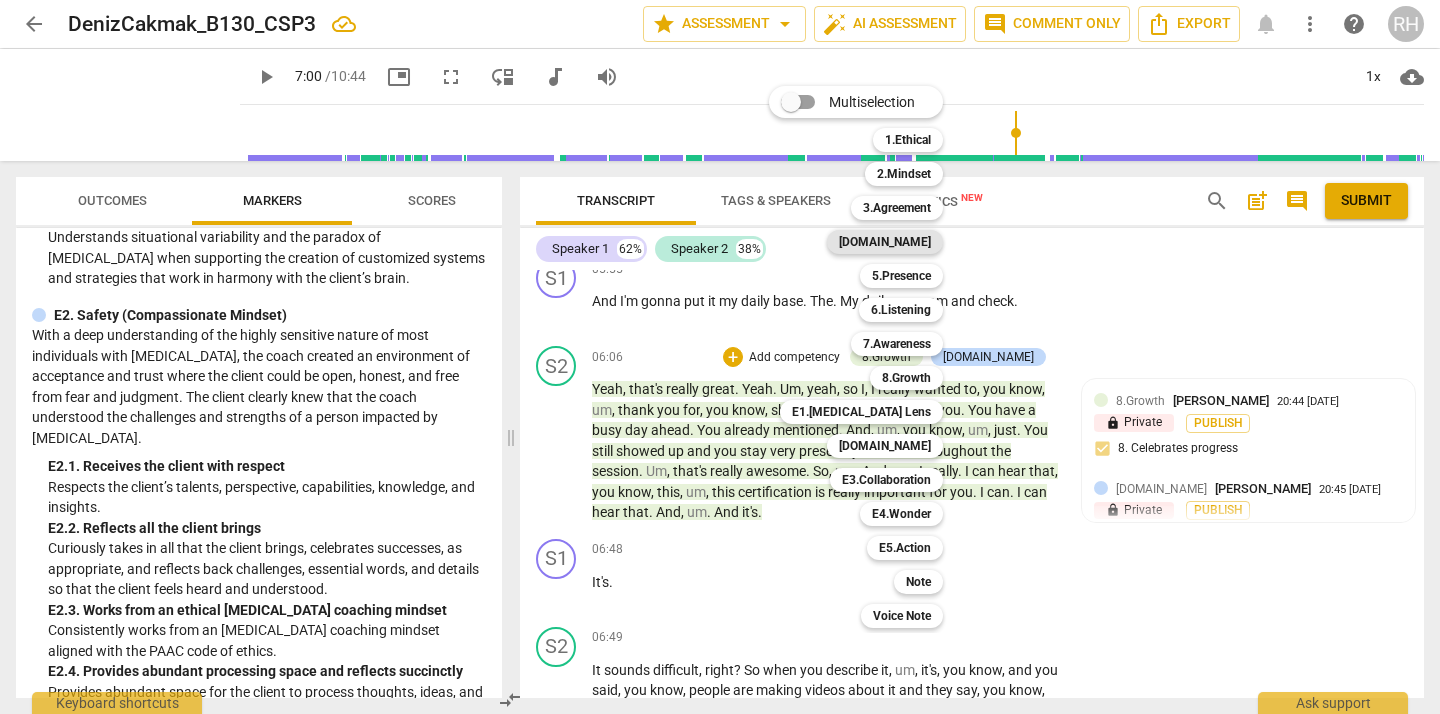 click on "[DOMAIN_NAME]" at bounding box center (885, 242) 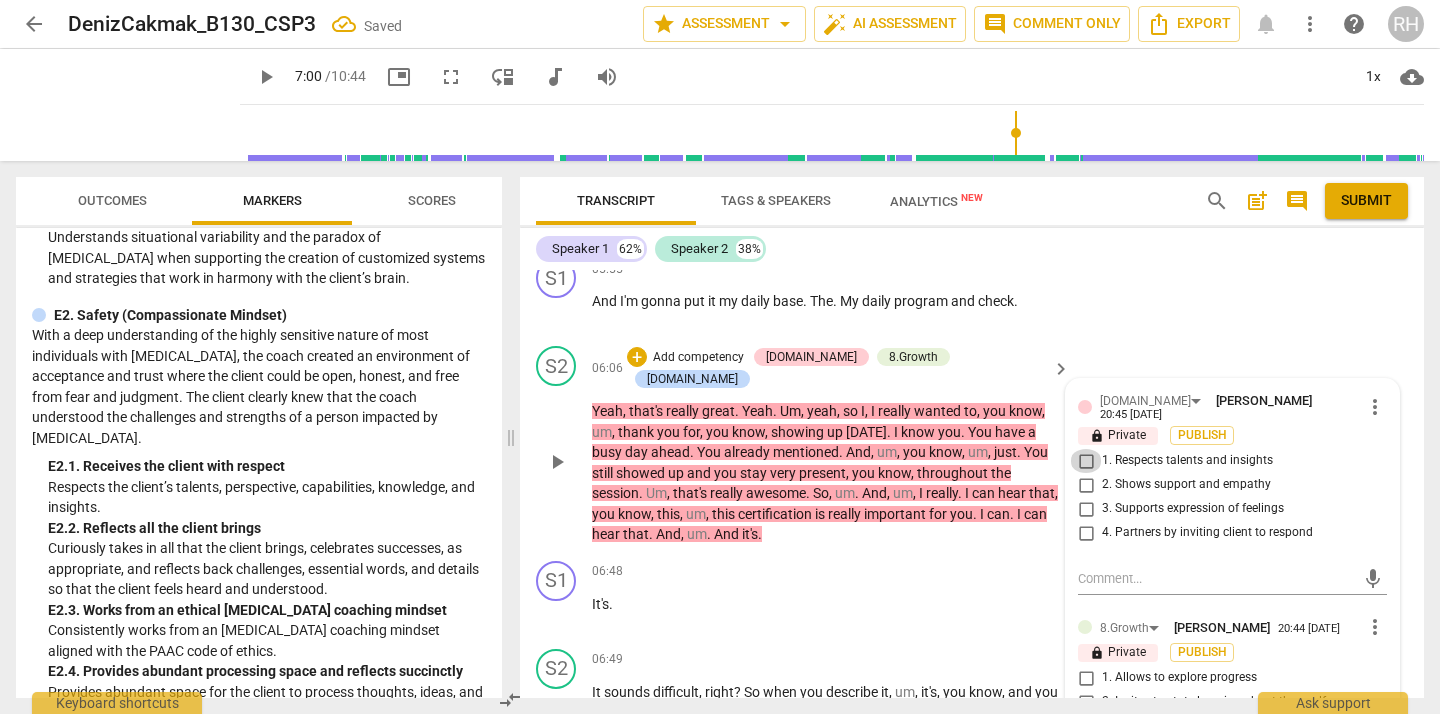 click on "1. Respects talents and insights" at bounding box center (1086, 461) 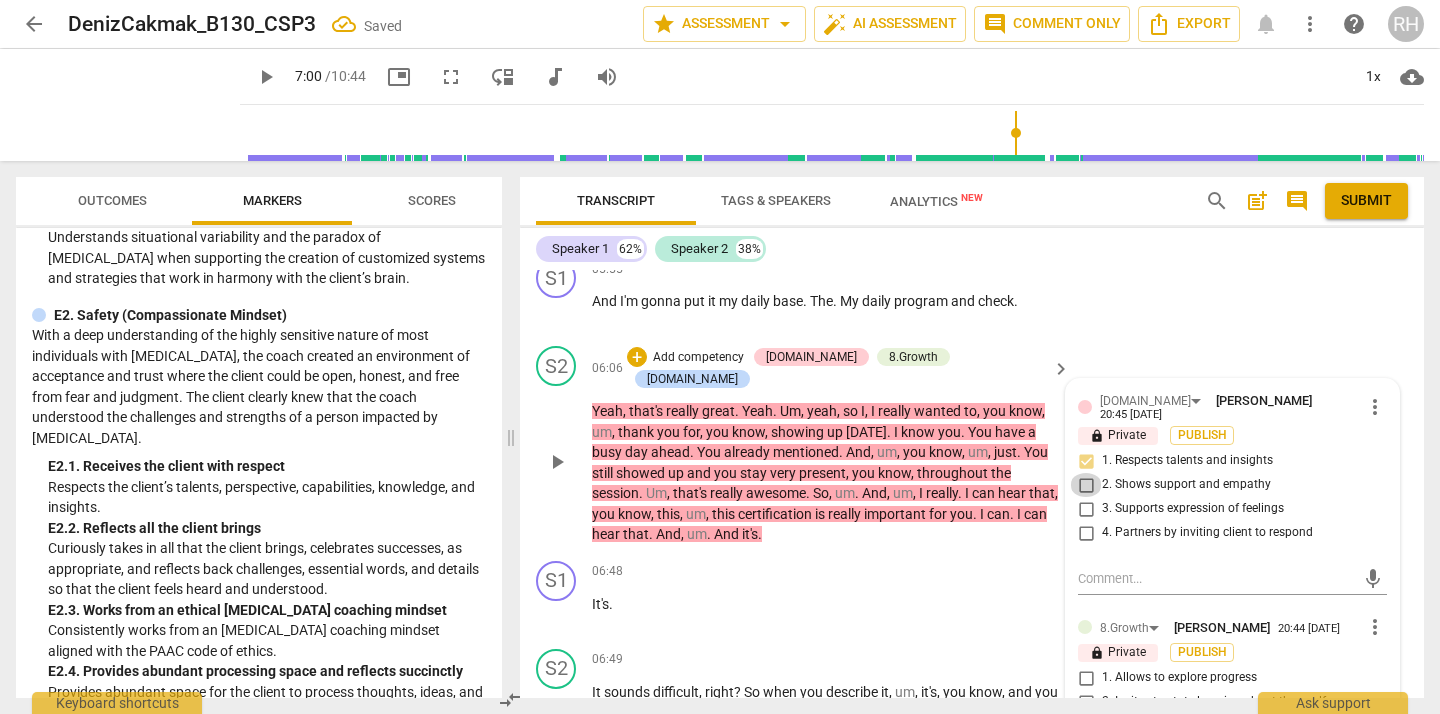 click on "2. Shows support and empathy" at bounding box center [1086, 485] 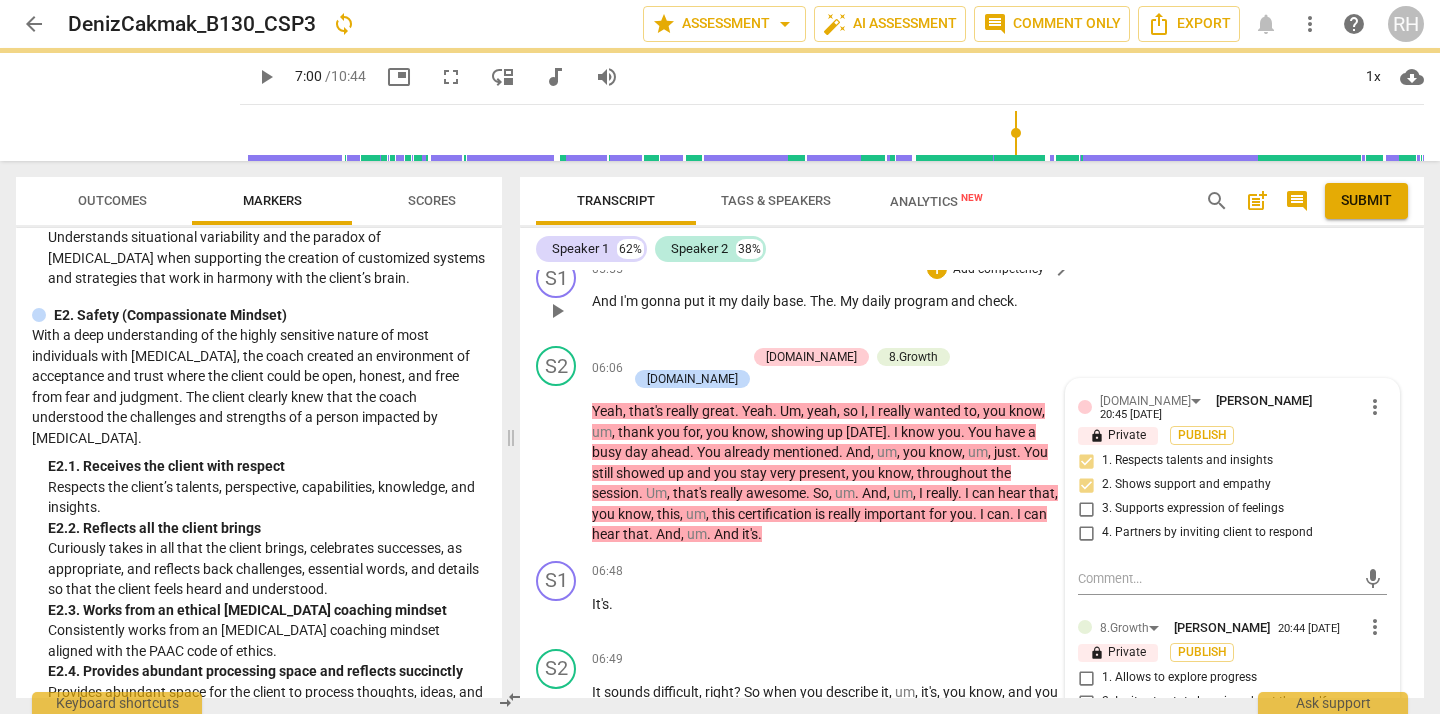 click on "S1 play_arrow pause 05:55 + Add competency keyboard_arrow_right And   I'm   gonna   put   it   my   daily   base .   The .   My   daily   program   and   check ." at bounding box center (972, 294) 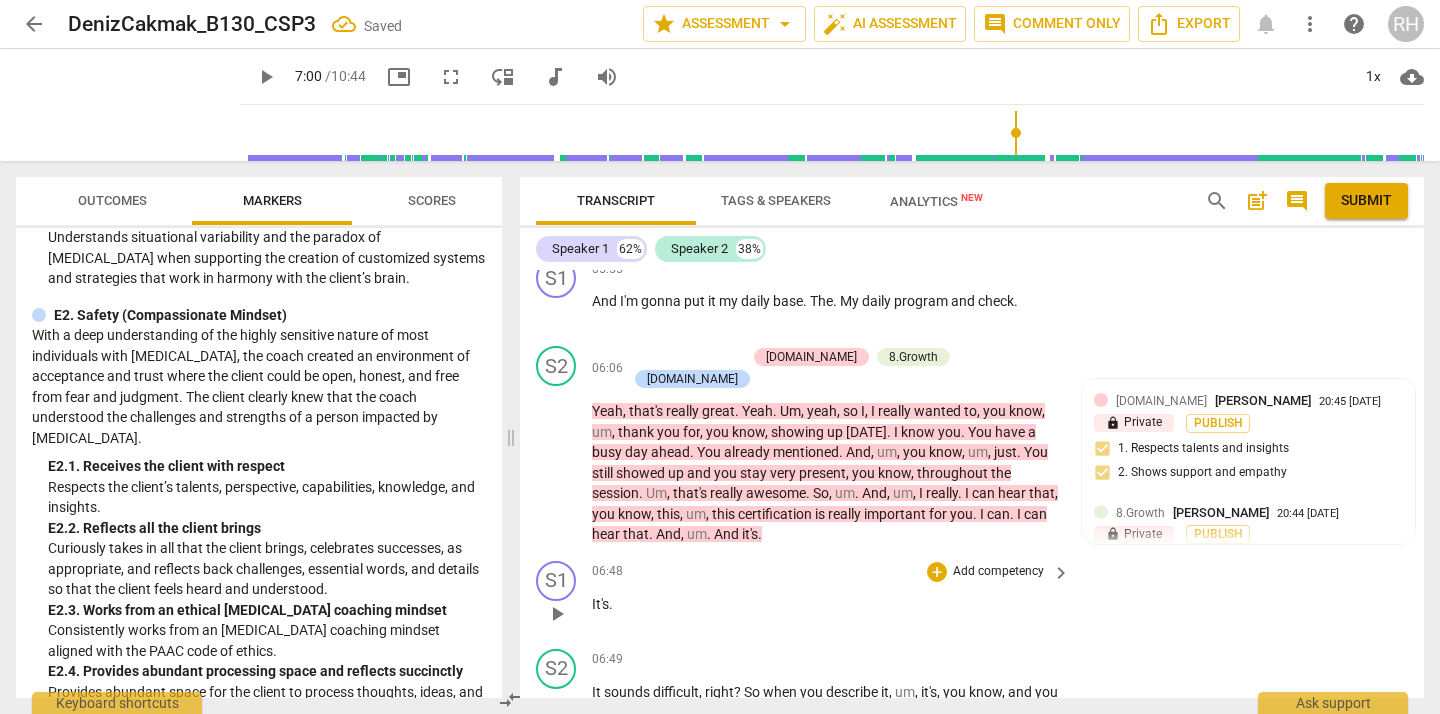click on "play_arrow" at bounding box center [557, 614] 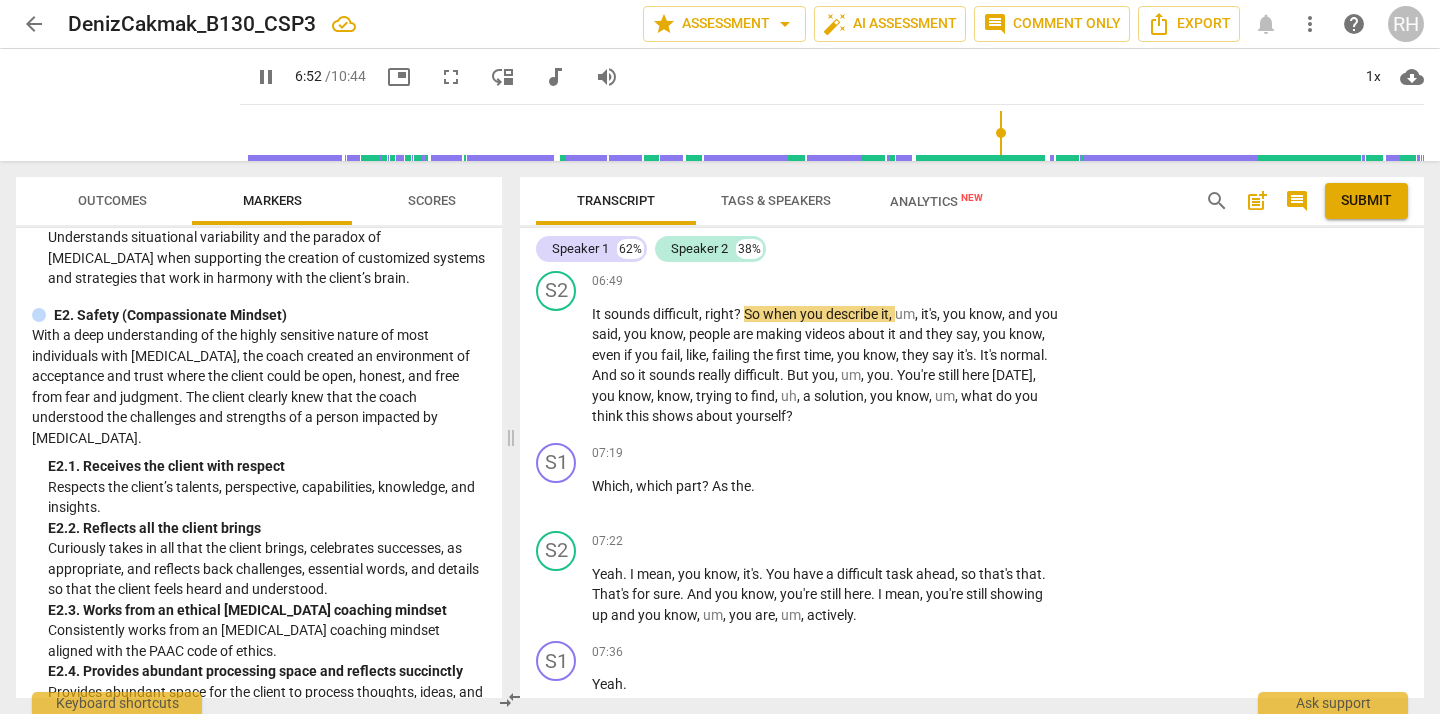 scroll, scrollTop: 3685, scrollLeft: 0, axis: vertical 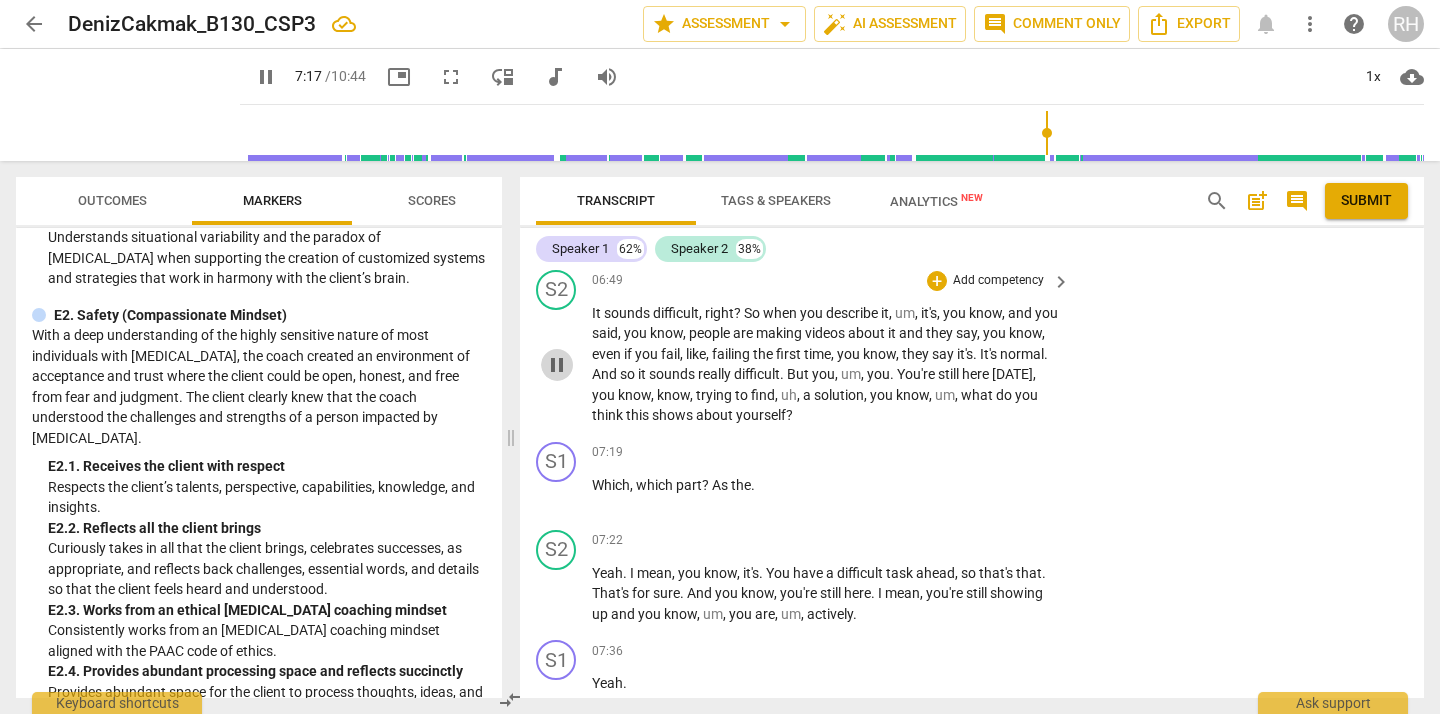 click on "pause" at bounding box center (557, 365) 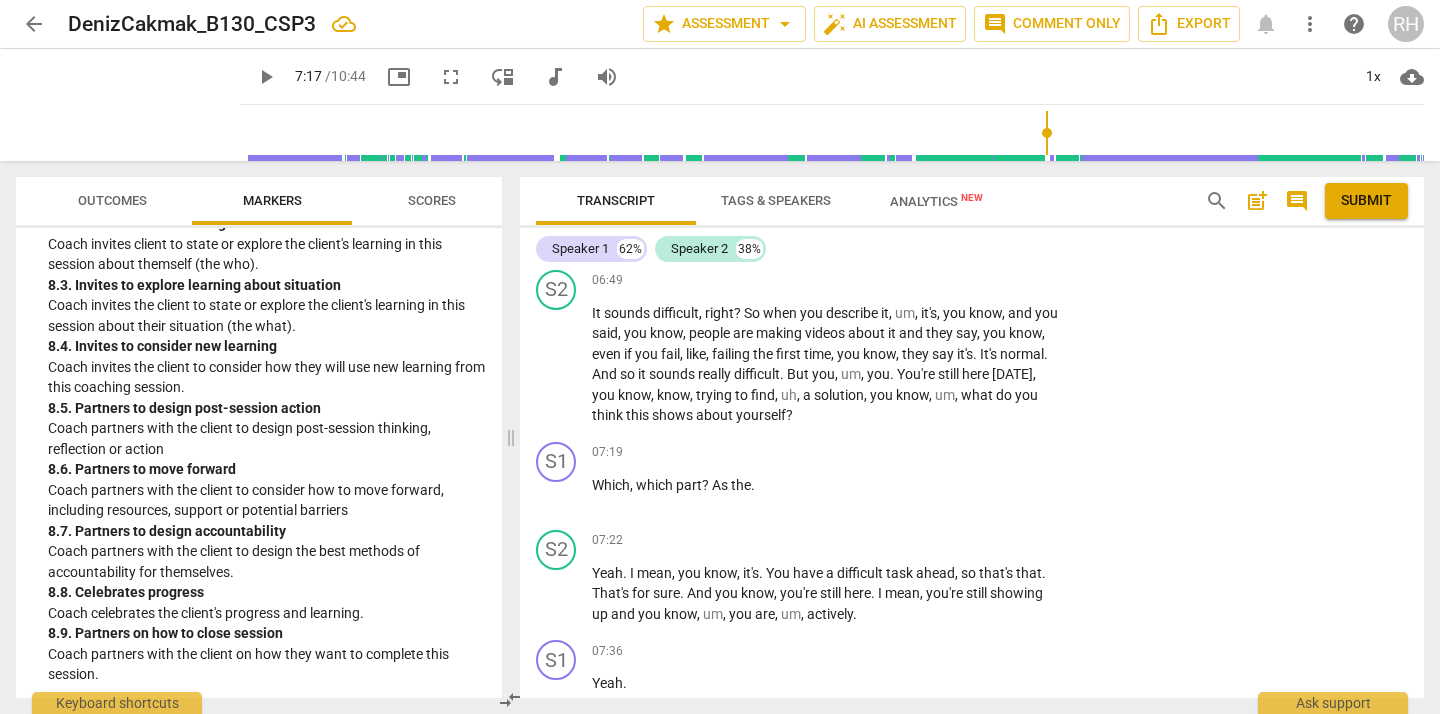 scroll, scrollTop: 2526, scrollLeft: 0, axis: vertical 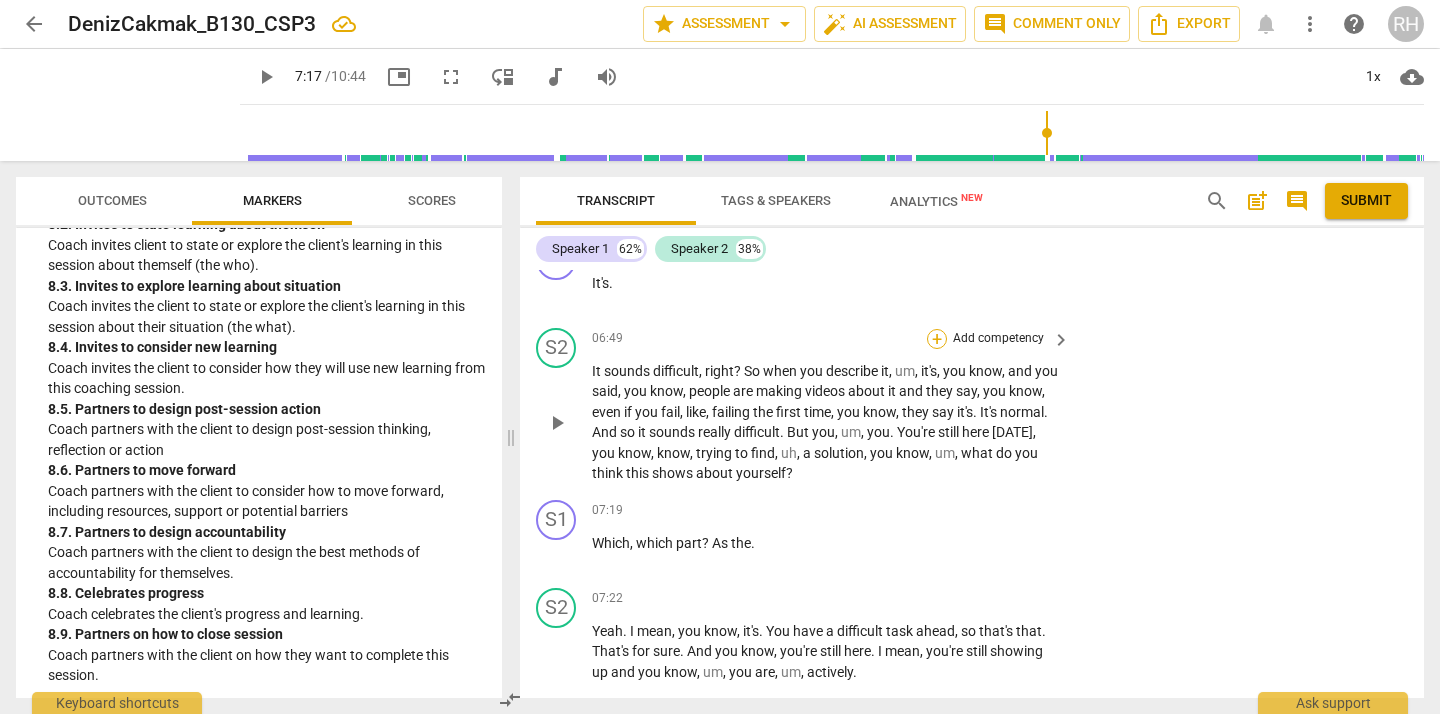 click on "+" at bounding box center (937, 339) 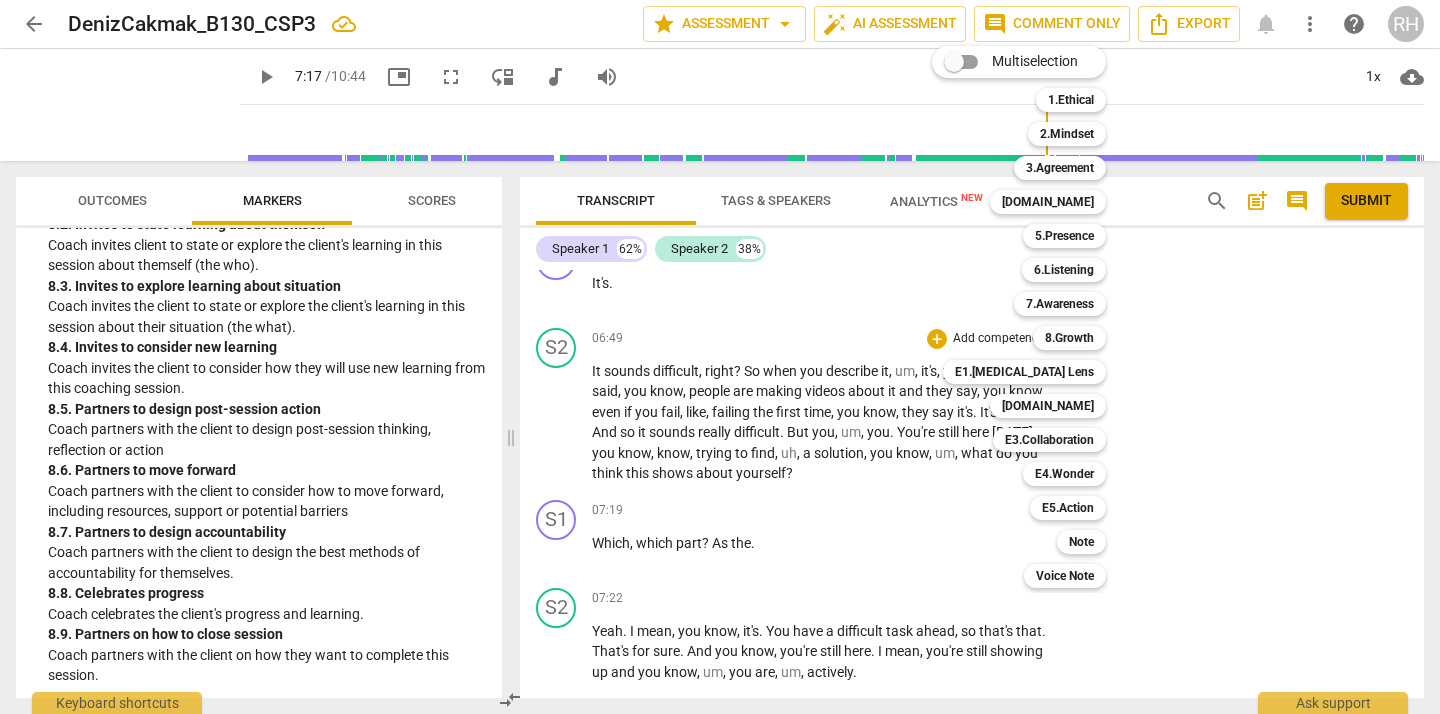 click at bounding box center (720, 357) 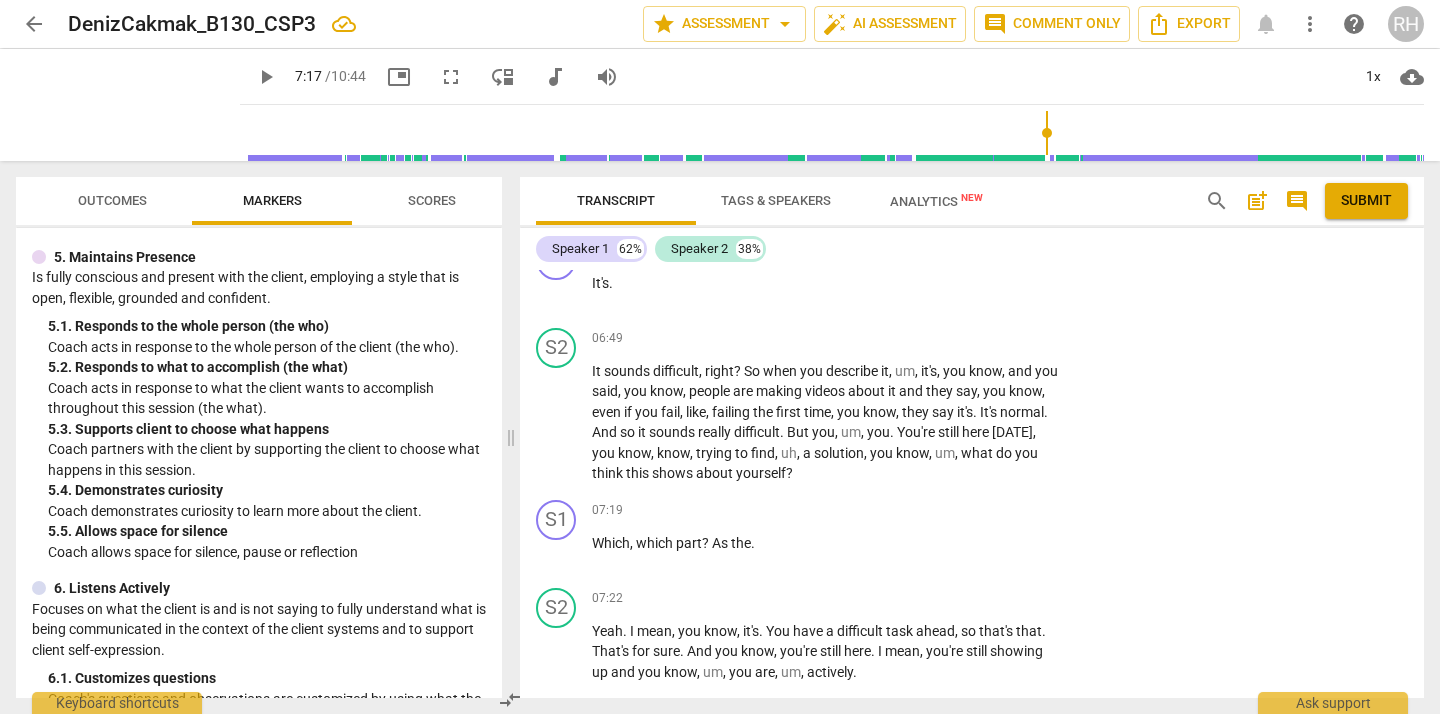 scroll, scrollTop: 913, scrollLeft: 0, axis: vertical 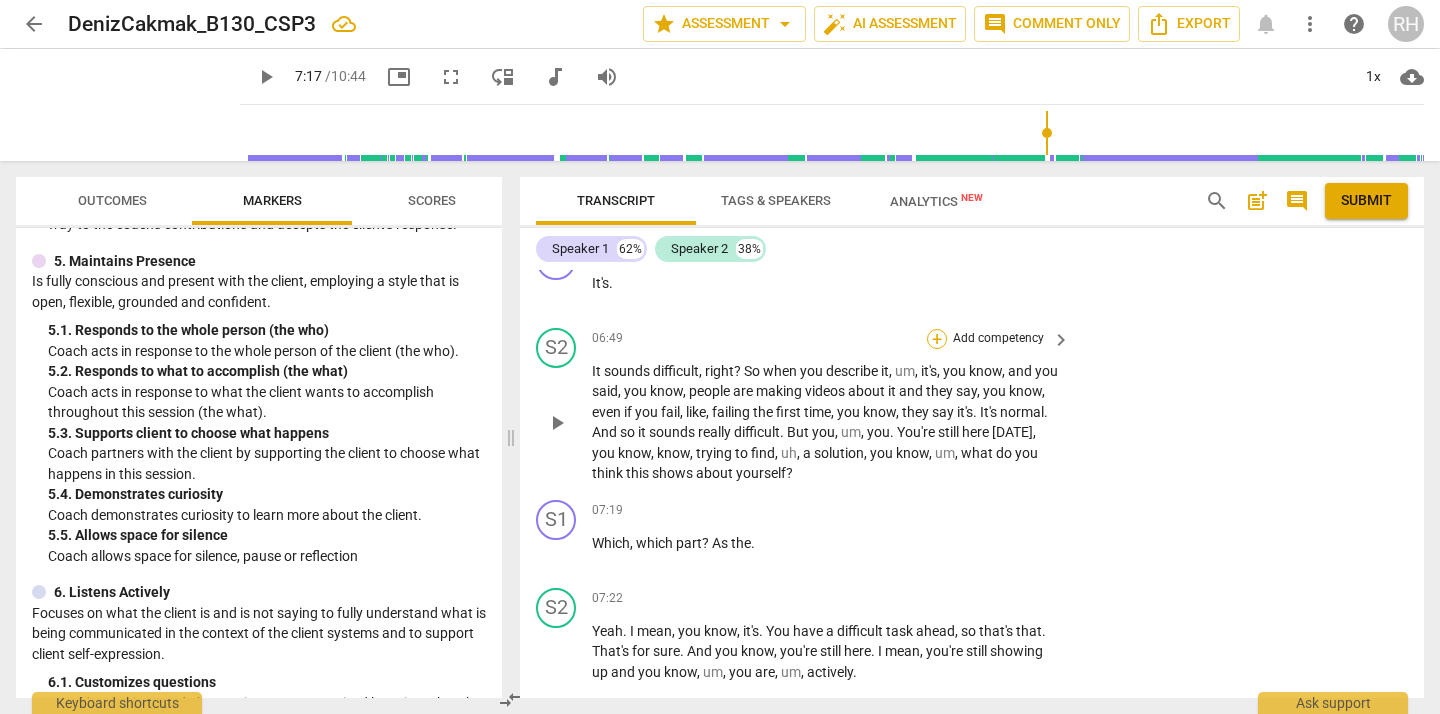 click on "+" at bounding box center [937, 339] 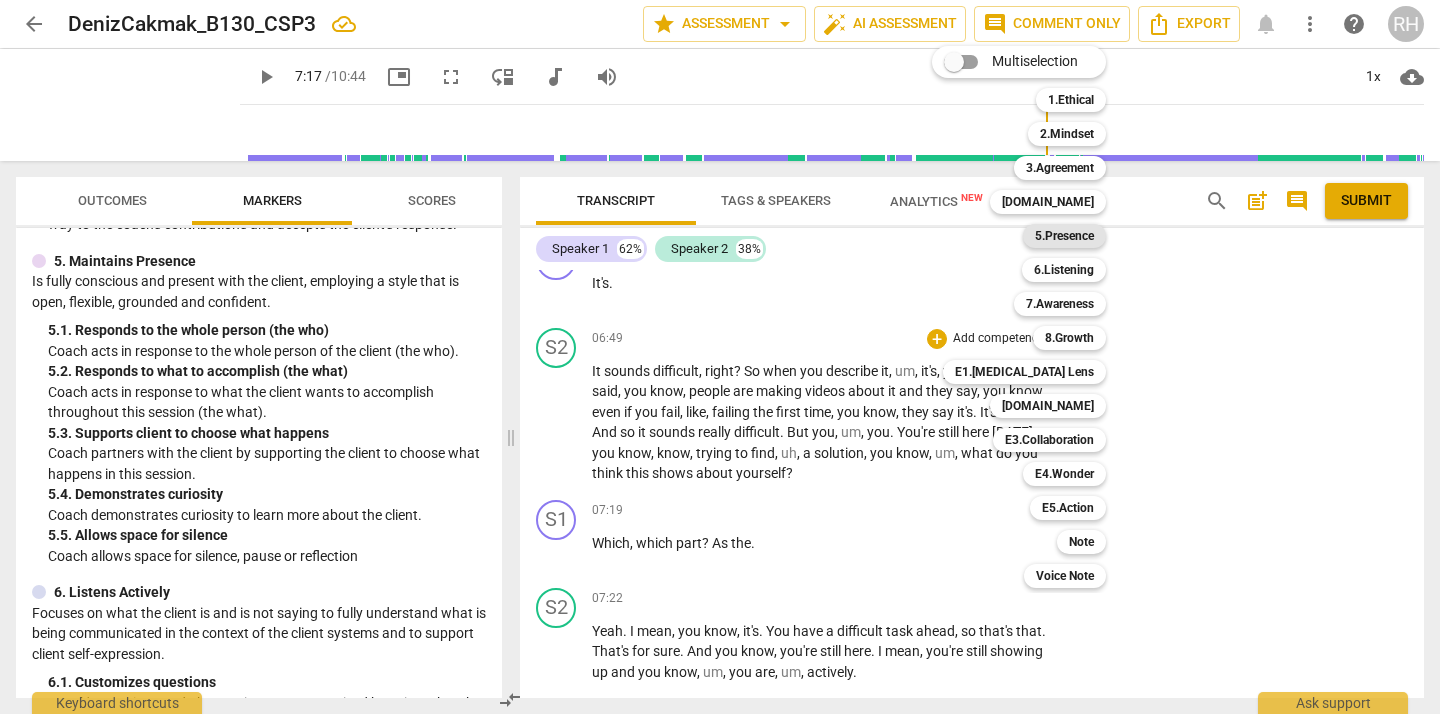 click on "5.Presence" at bounding box center (1064, 236) 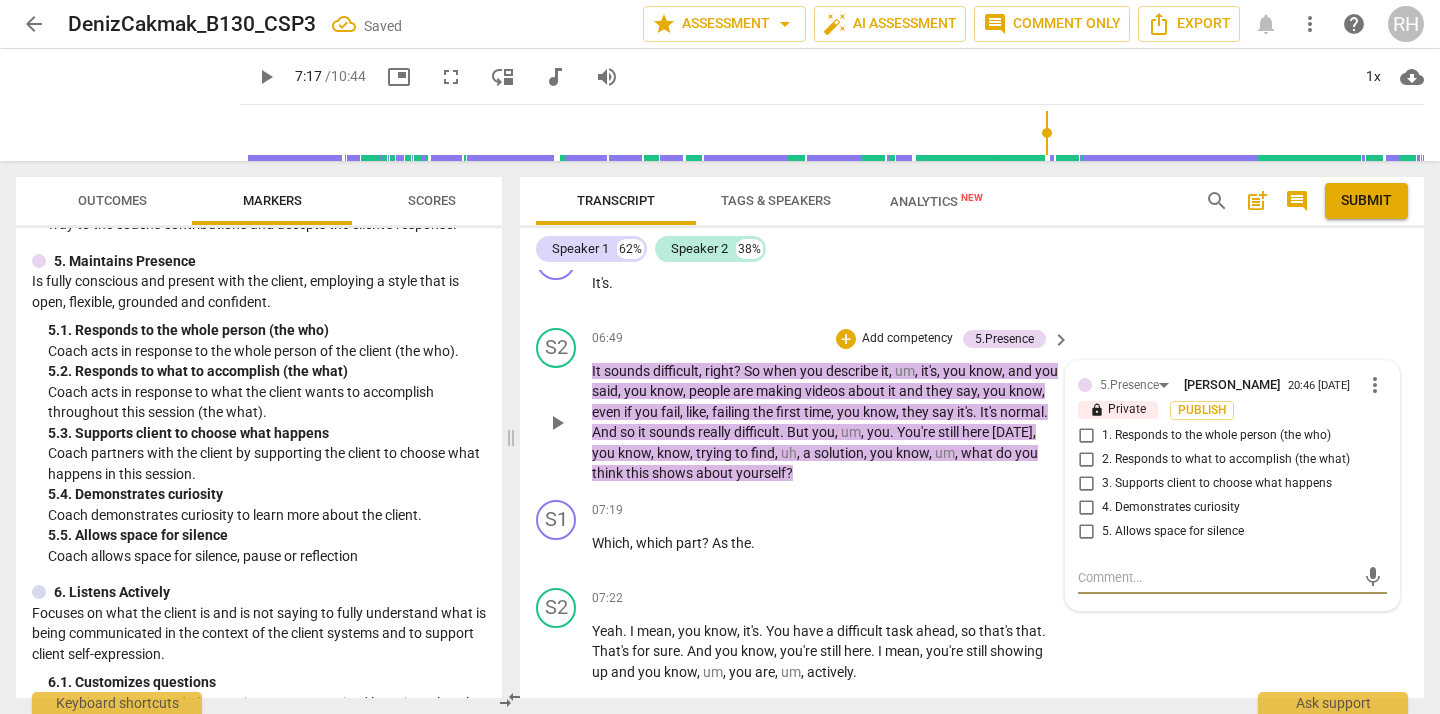 click on "1. Responds to the whole person (the who)" at bounding box center [1086, 436] 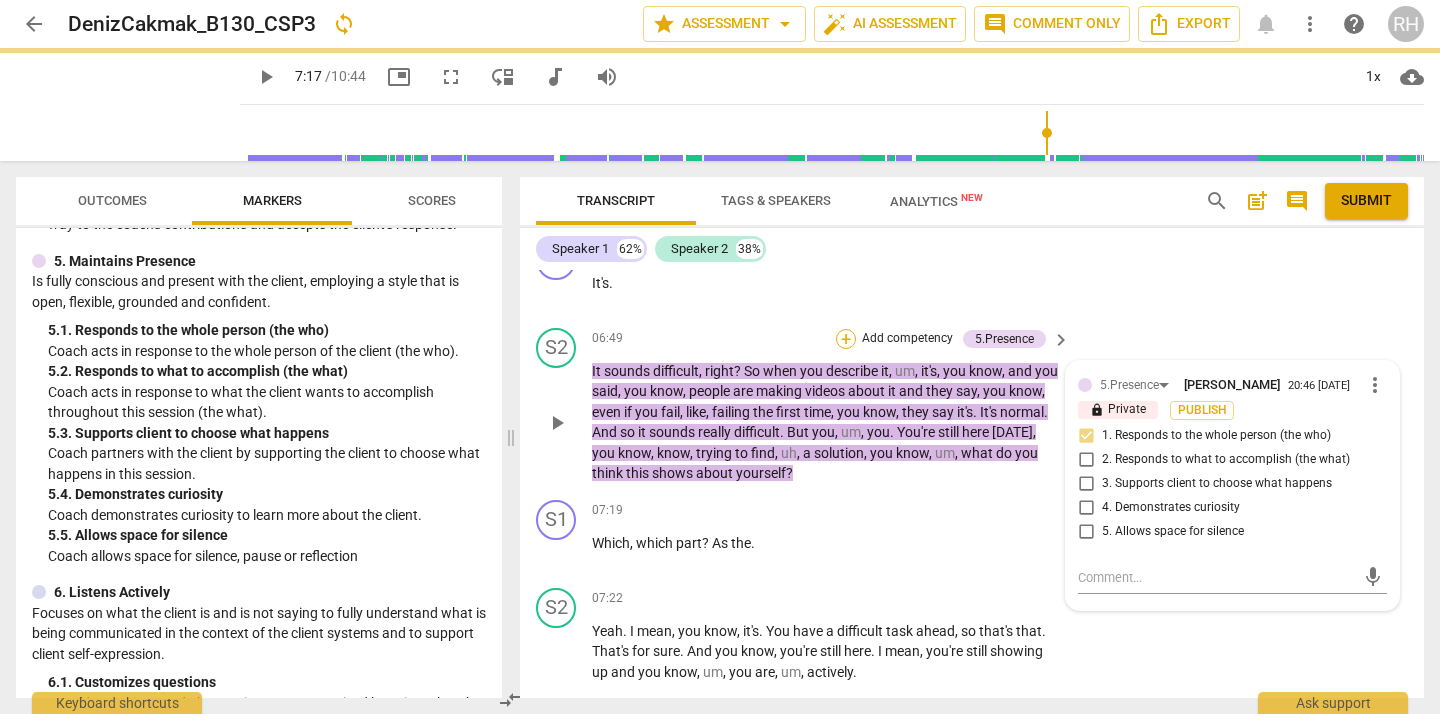 click on "+" at bounding box center (846, 339) 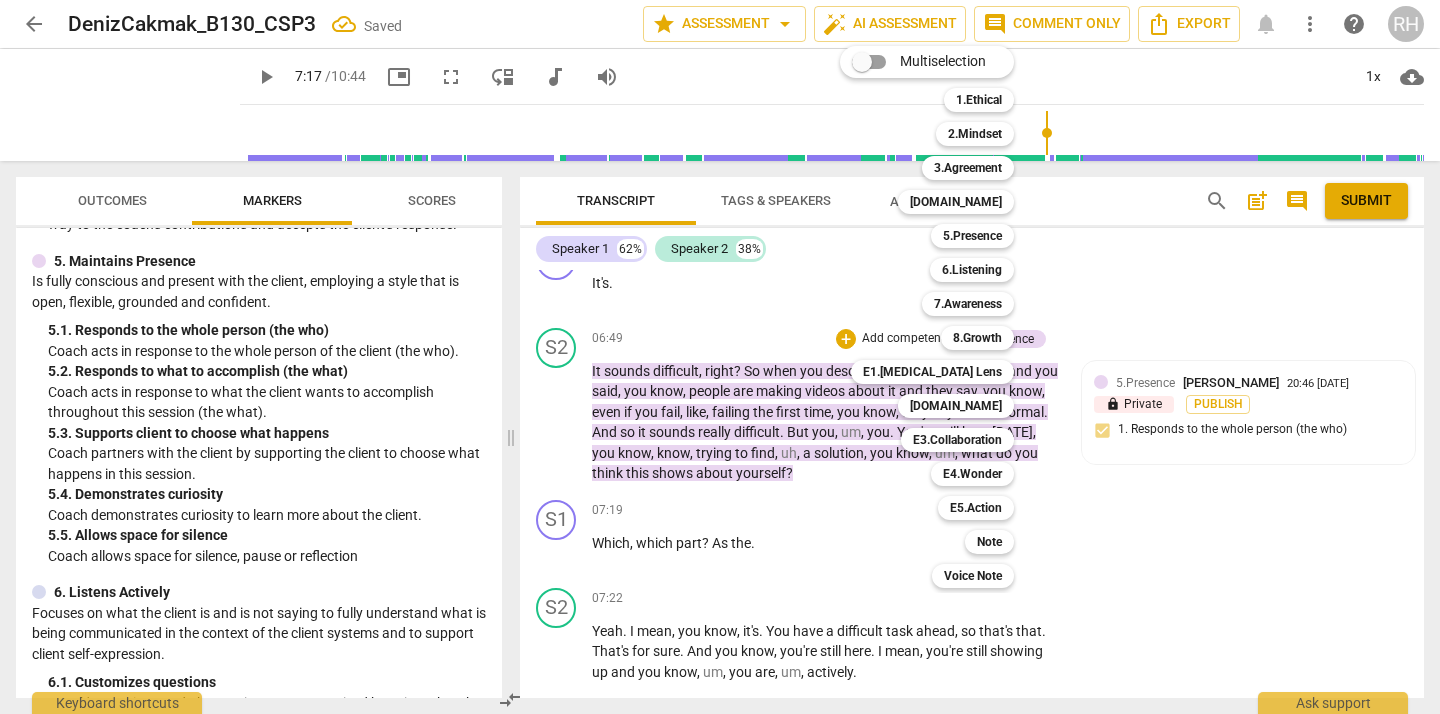 click at bounding box center [720, 357] 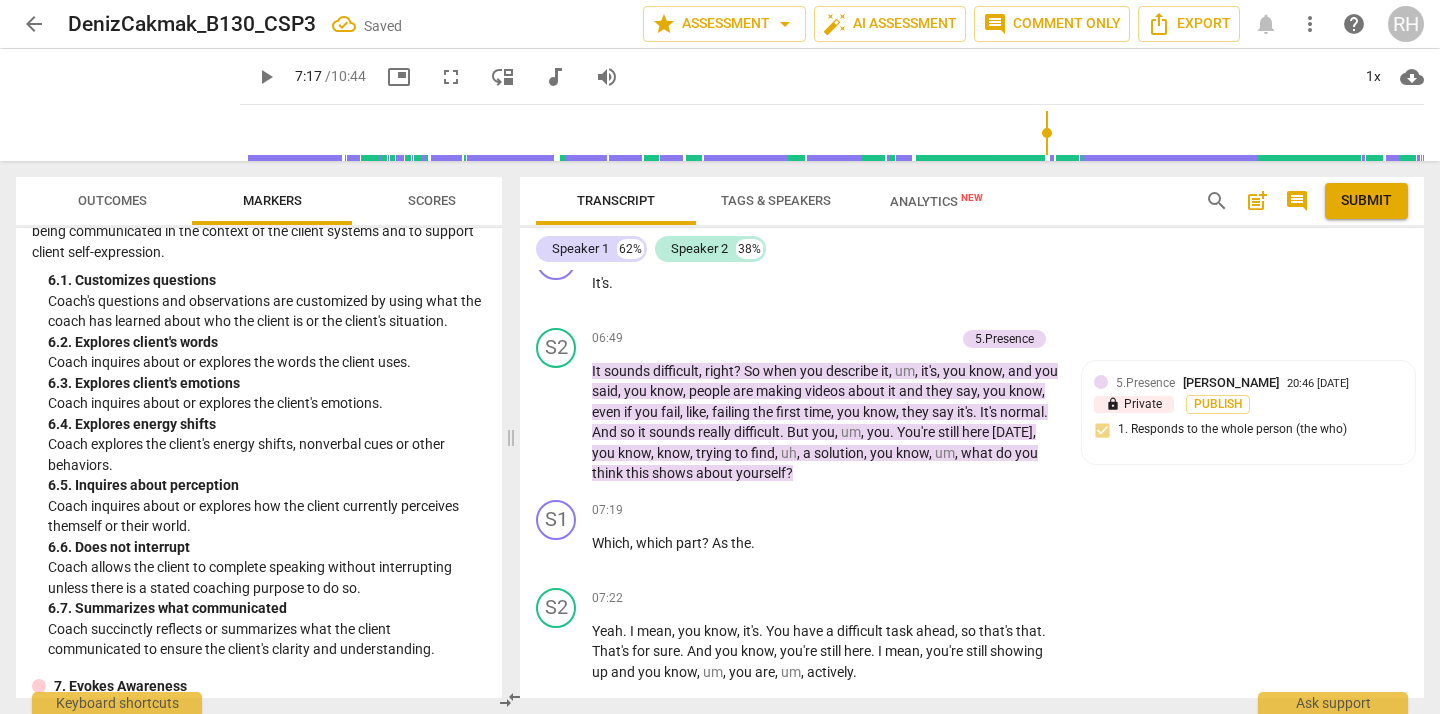 scroll, scrollTop: 1313, scrollLeft: 0, axis: vertical 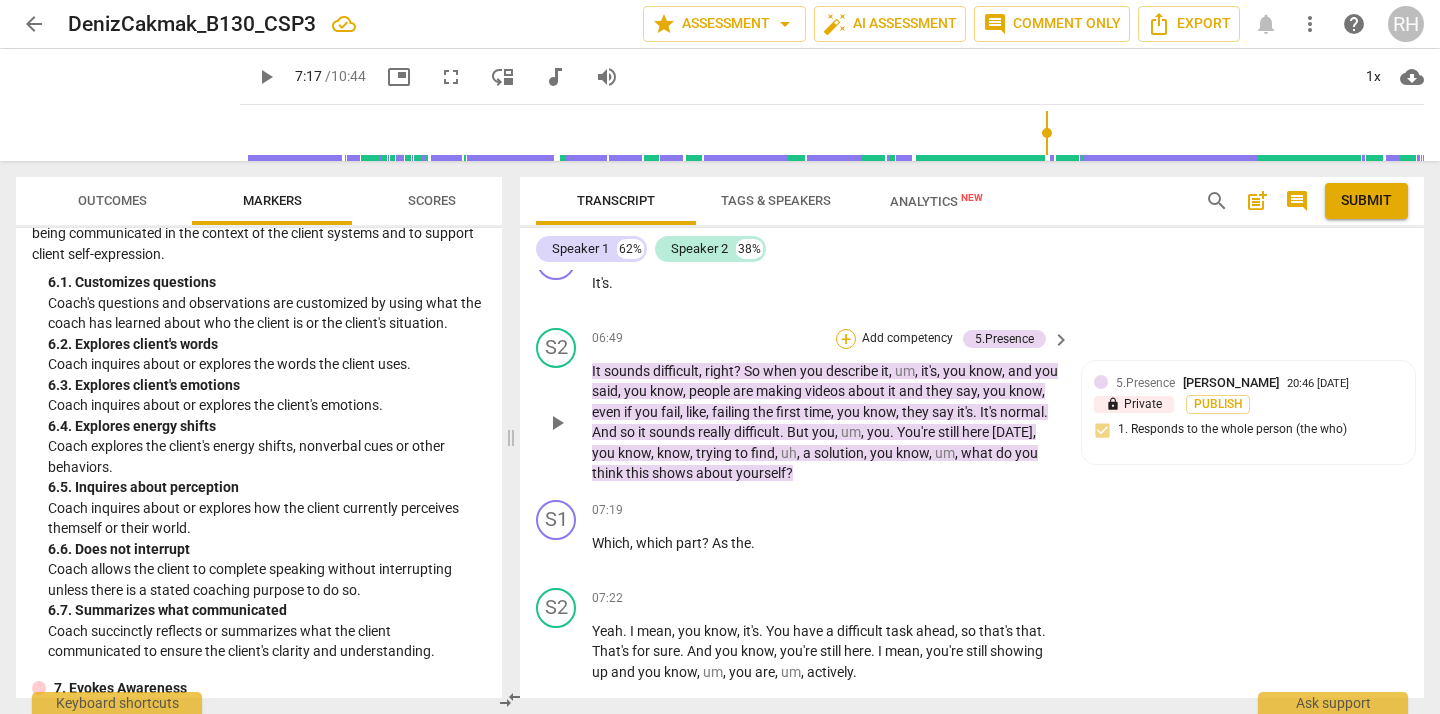 click on "+" at bounding box center [846, 339] 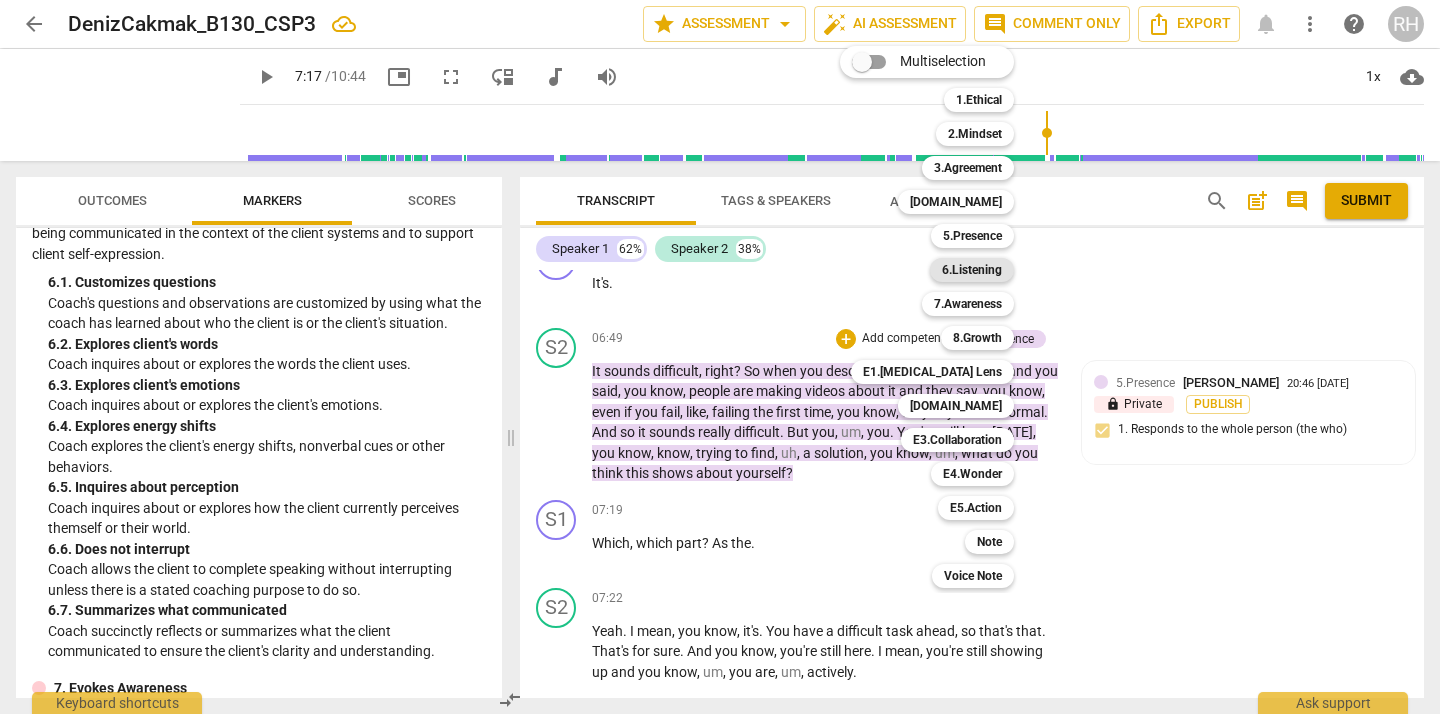 click on "6.Listening" at bounding box center [972, 270] 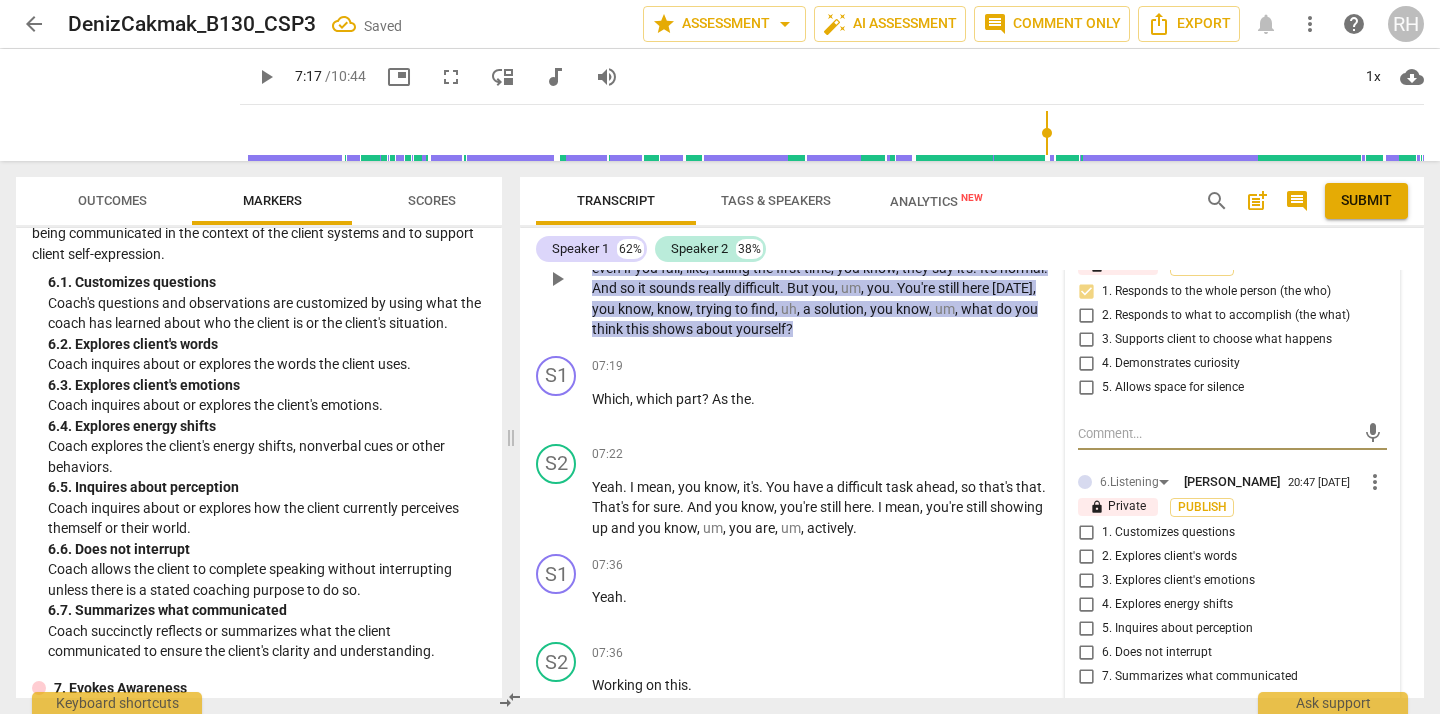 scroll, scrollTop: 3782, scrollLeft: 0, axis: vertical 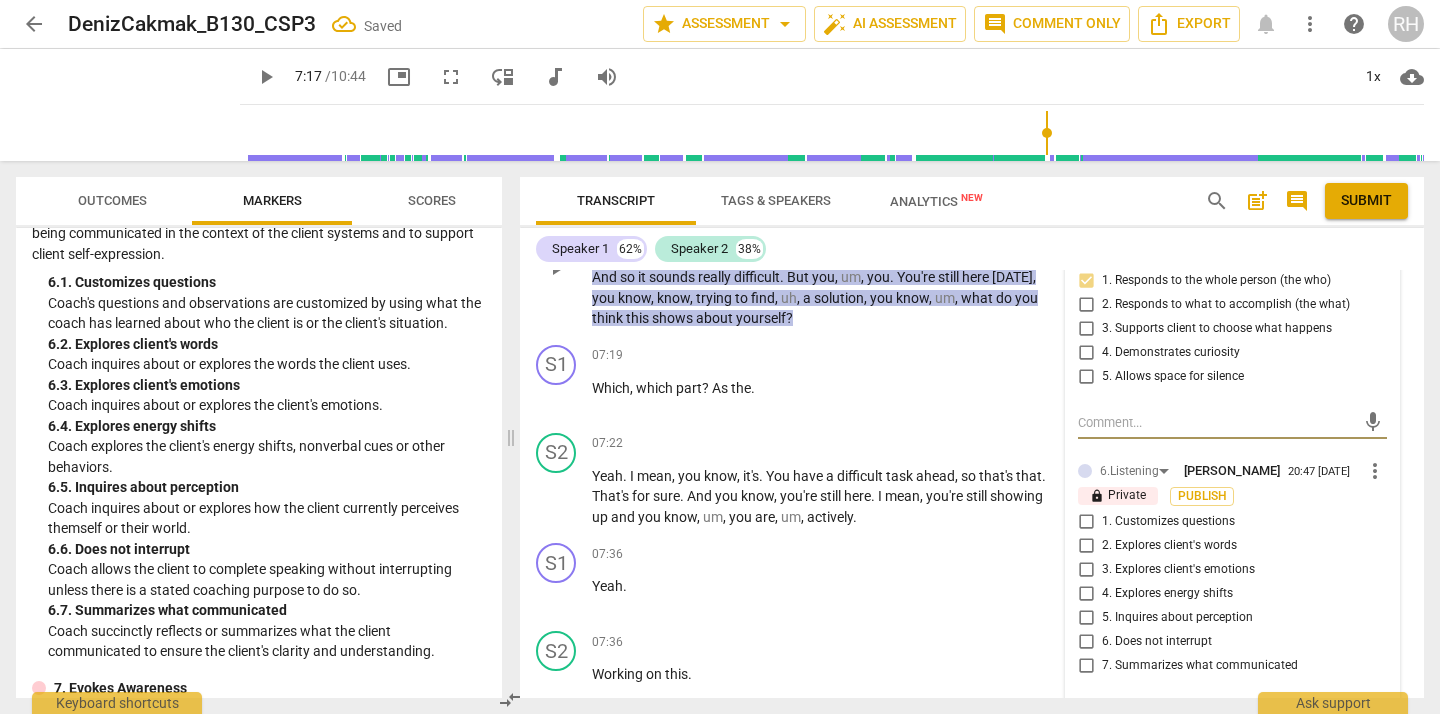 click on "1. Customizes questions" at bounding box center (1086, 522) 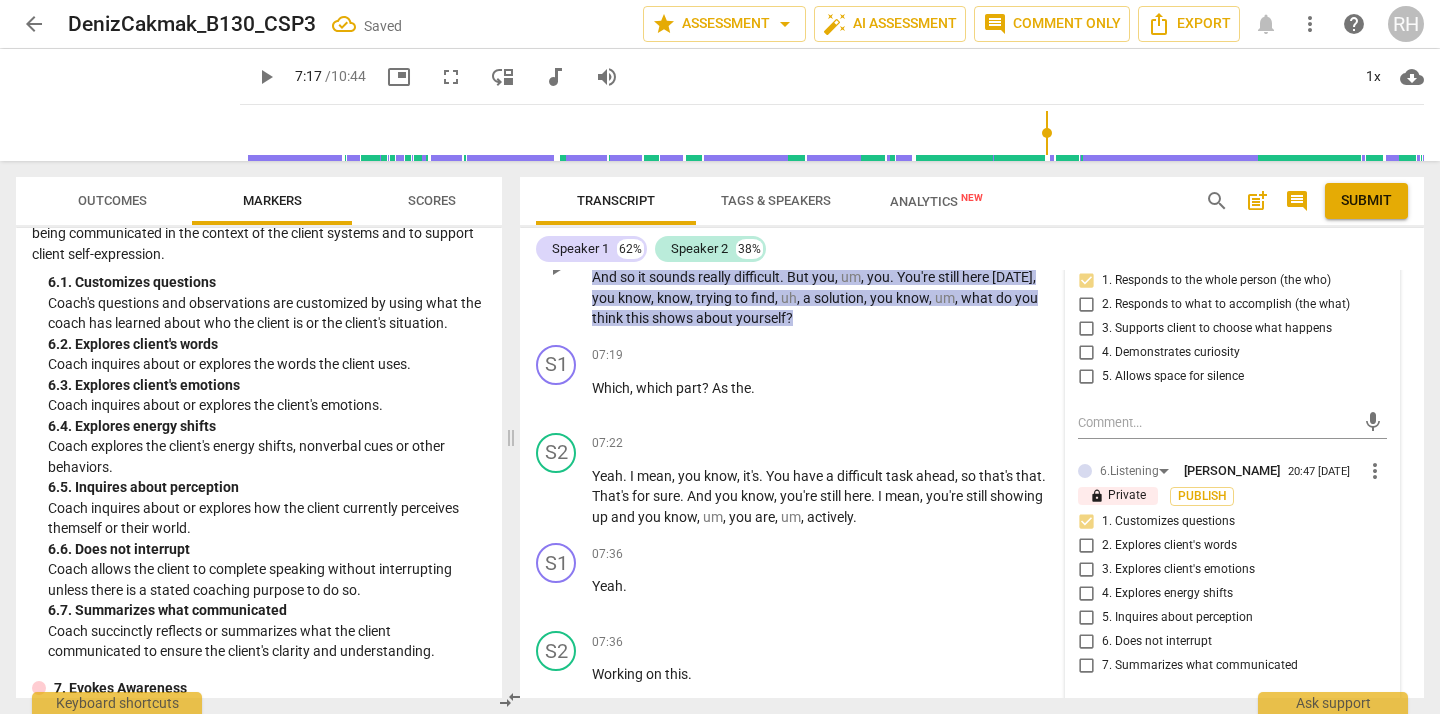 click on "3. Explores client's emotions" at bounding box center (1086, 570) 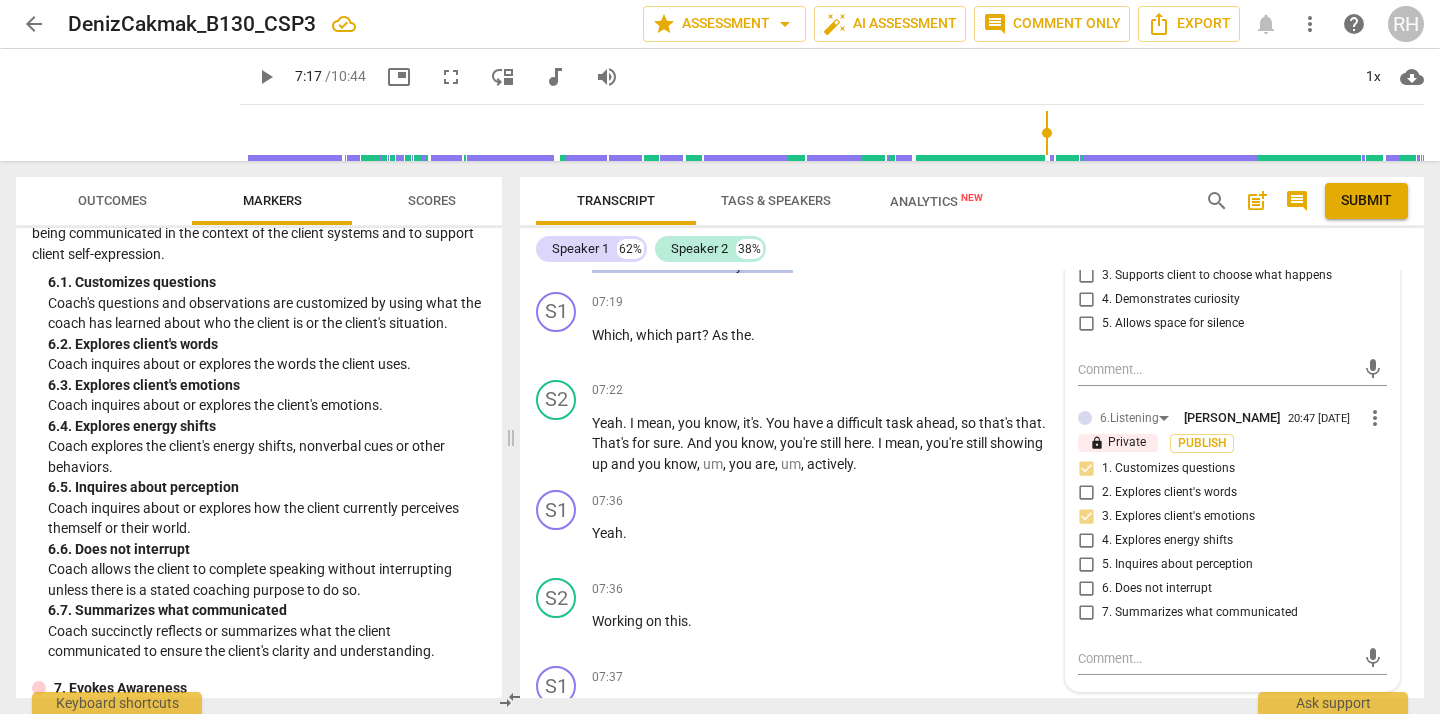scroll, scrollTop: 3844, scrollLeft: 0, axis: vertical 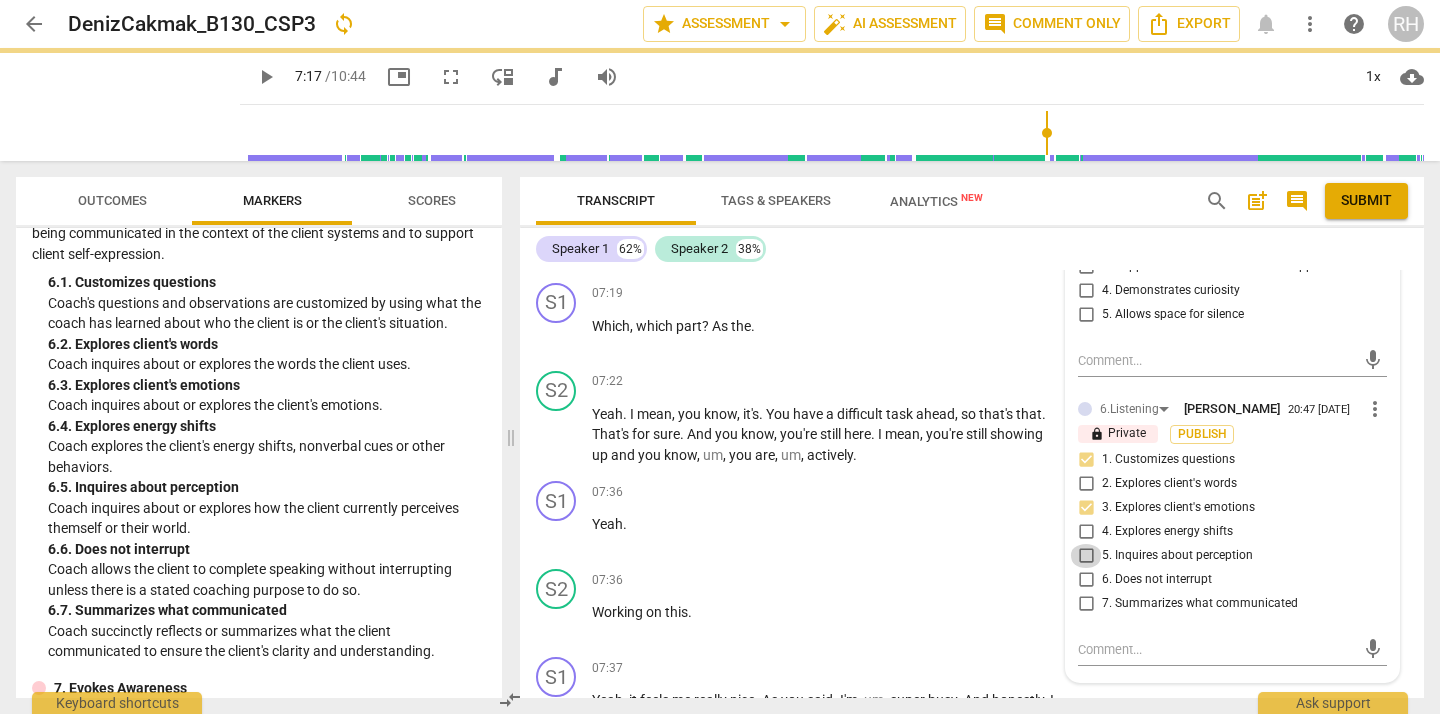 click on "5. Inquires about perception" at bounding box center (1086, 556) 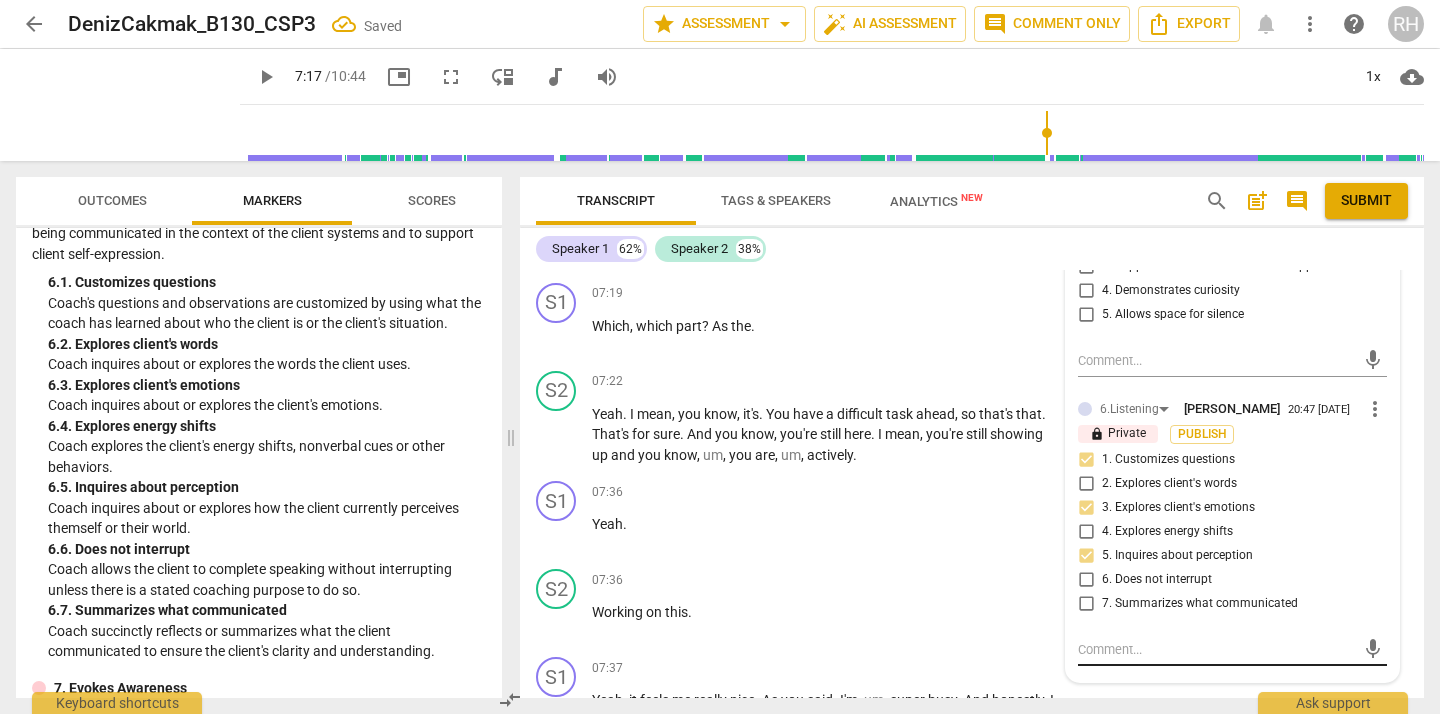 click at bounding box center [1216, 649] 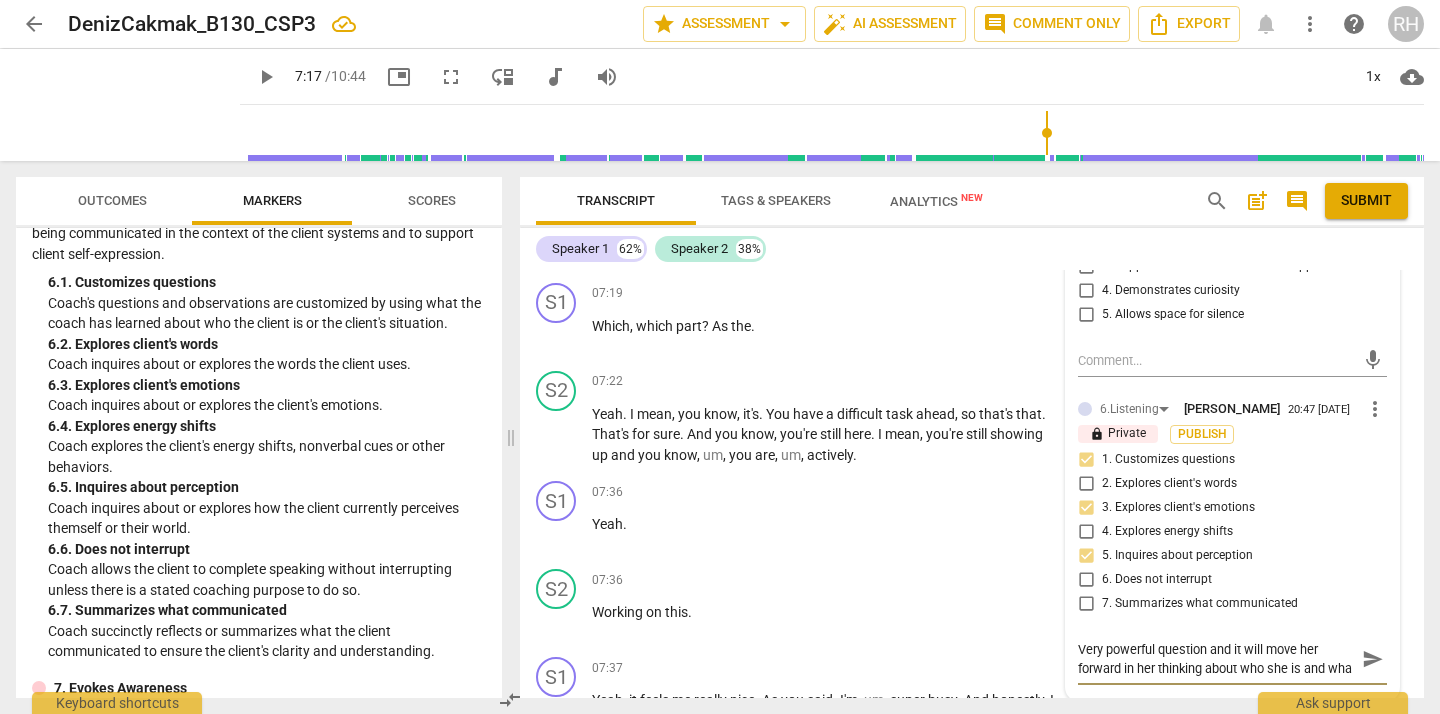 scroll, scrollTop: 17, scrollLeft: 0, axis: vertical 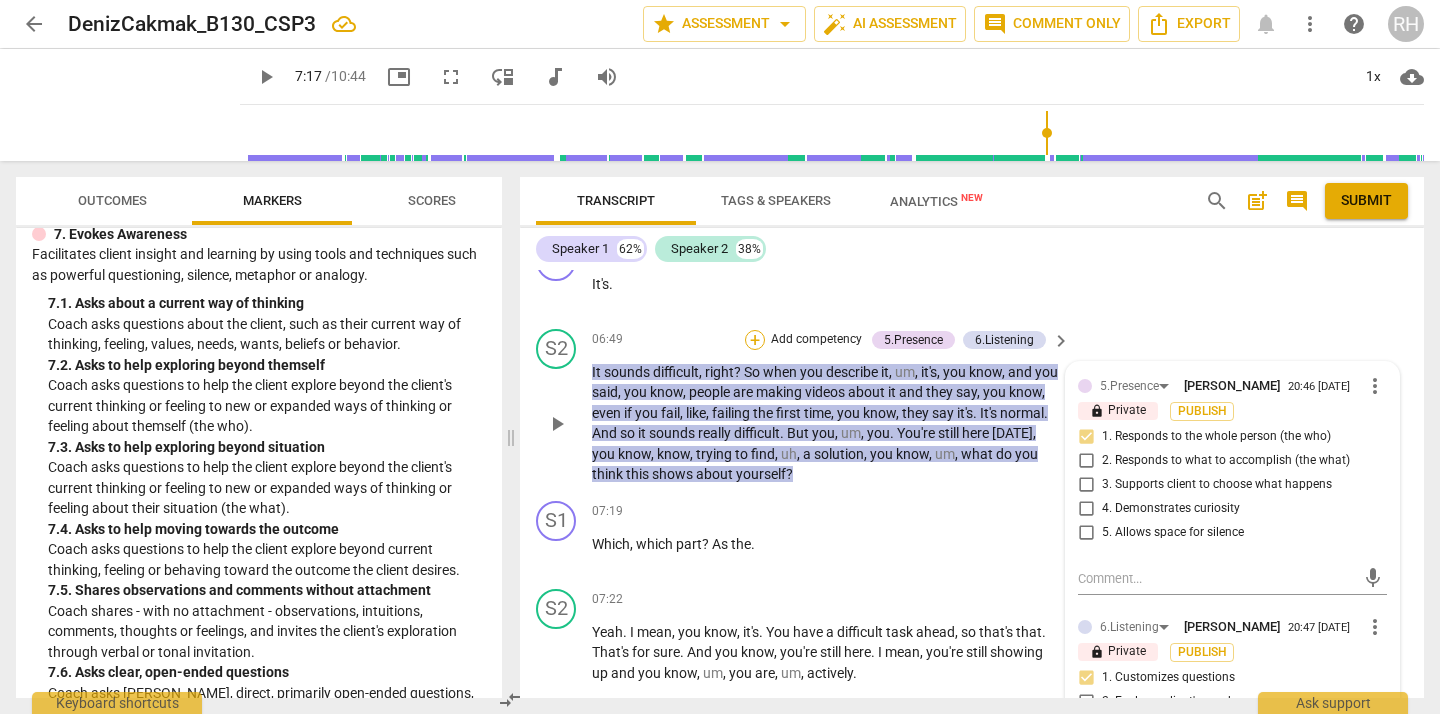 click on "+" at bounding box center [755, 340] 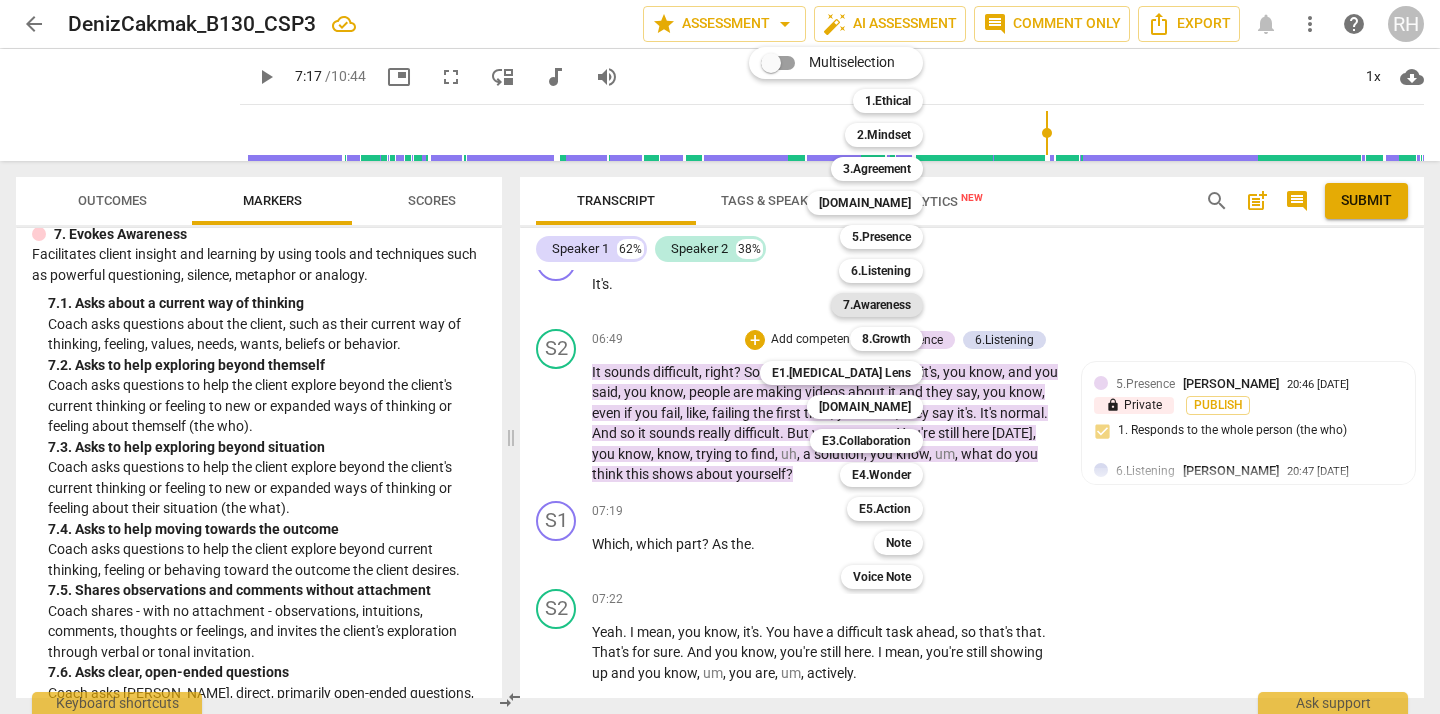 click on "7.Awareness" at bounding box center (877, 305) 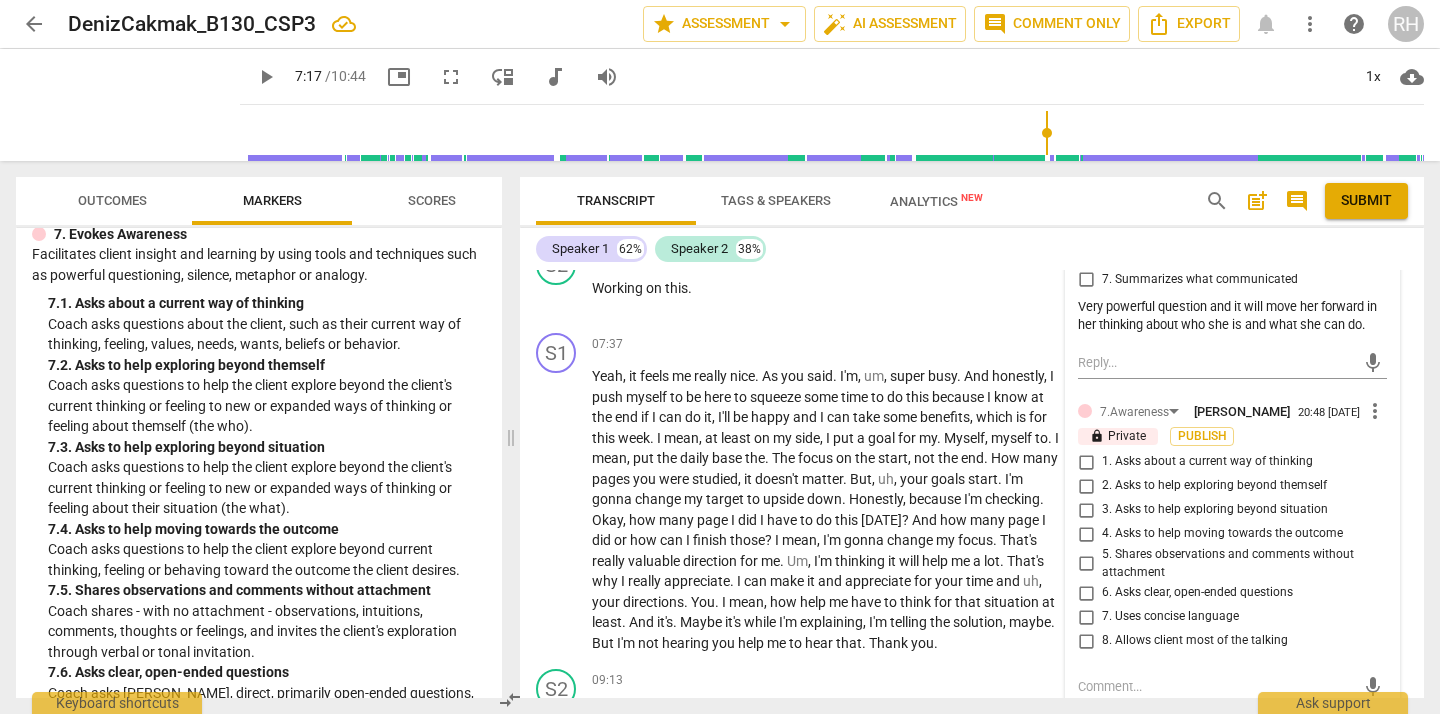scroll, scrollTop: 4153, scrollLeft: 0, axis: vertical 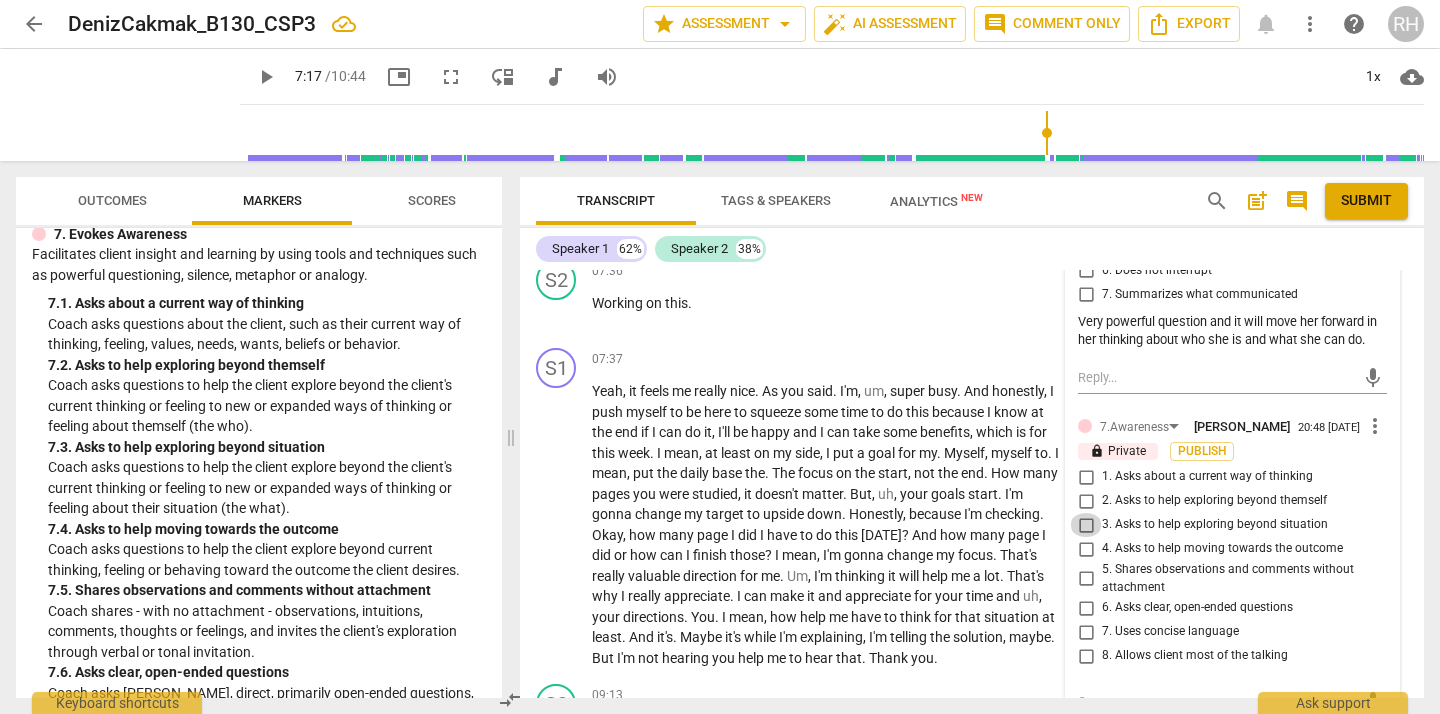 click on "3. Asks to help exploring beyond situation" at bounding box center (1086, 525) 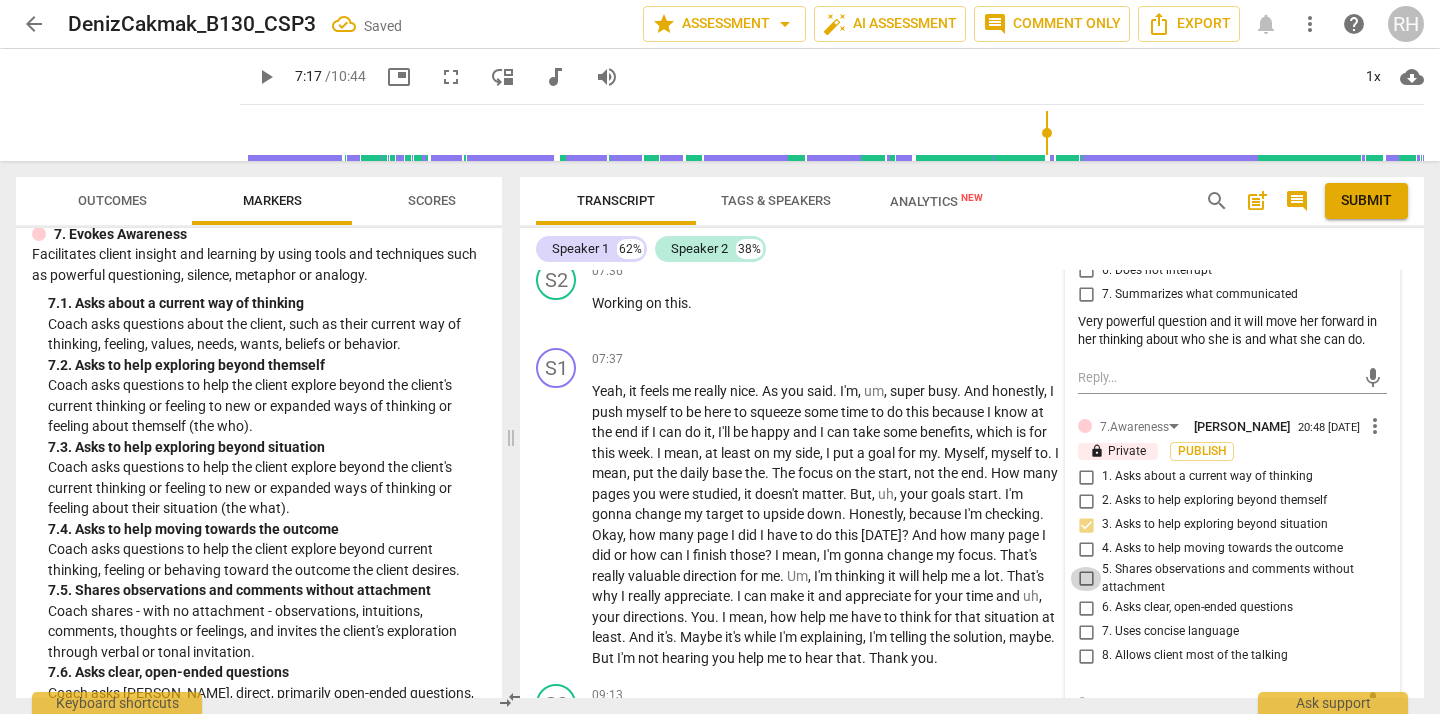 click on "5. Shares observations and comments without attachment" at bounding box center [1086, 579] 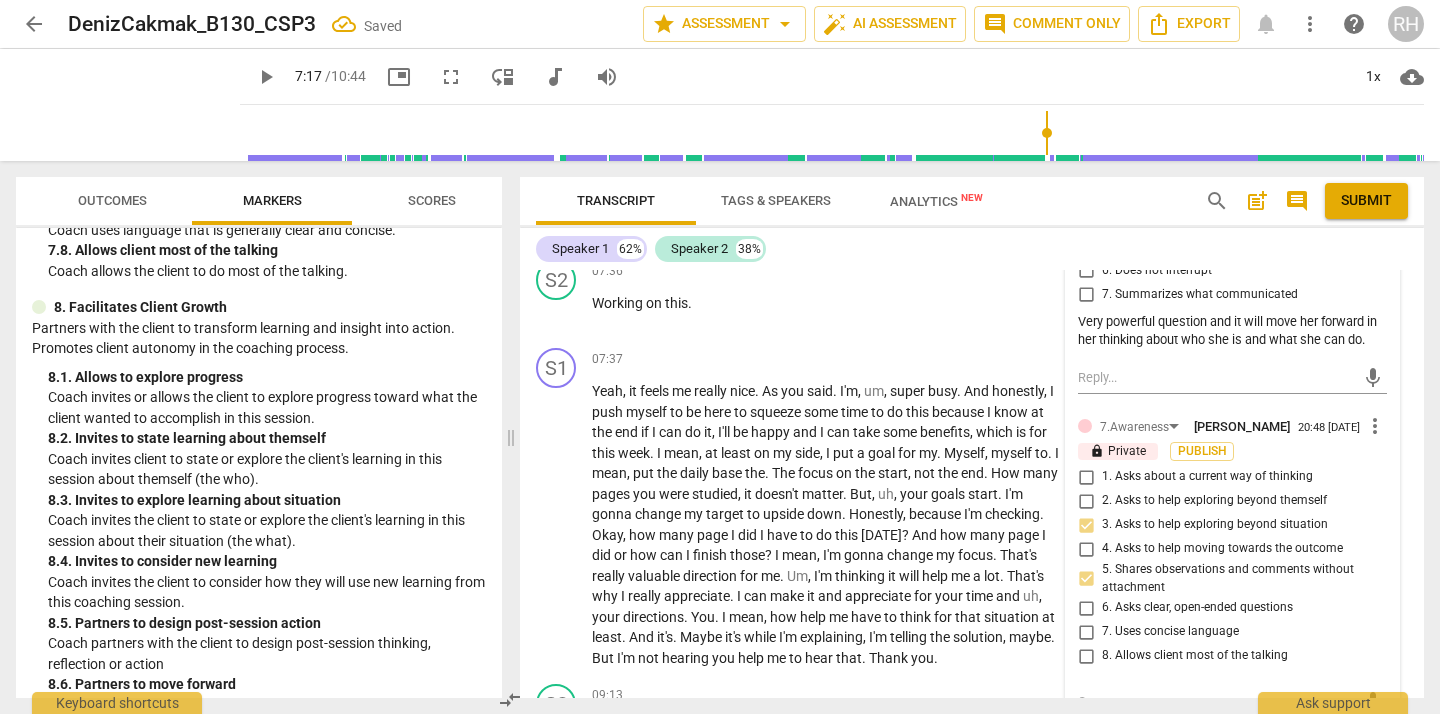 scroll, scrollTop: 2330, scrollLeft: 0, axis: vertical 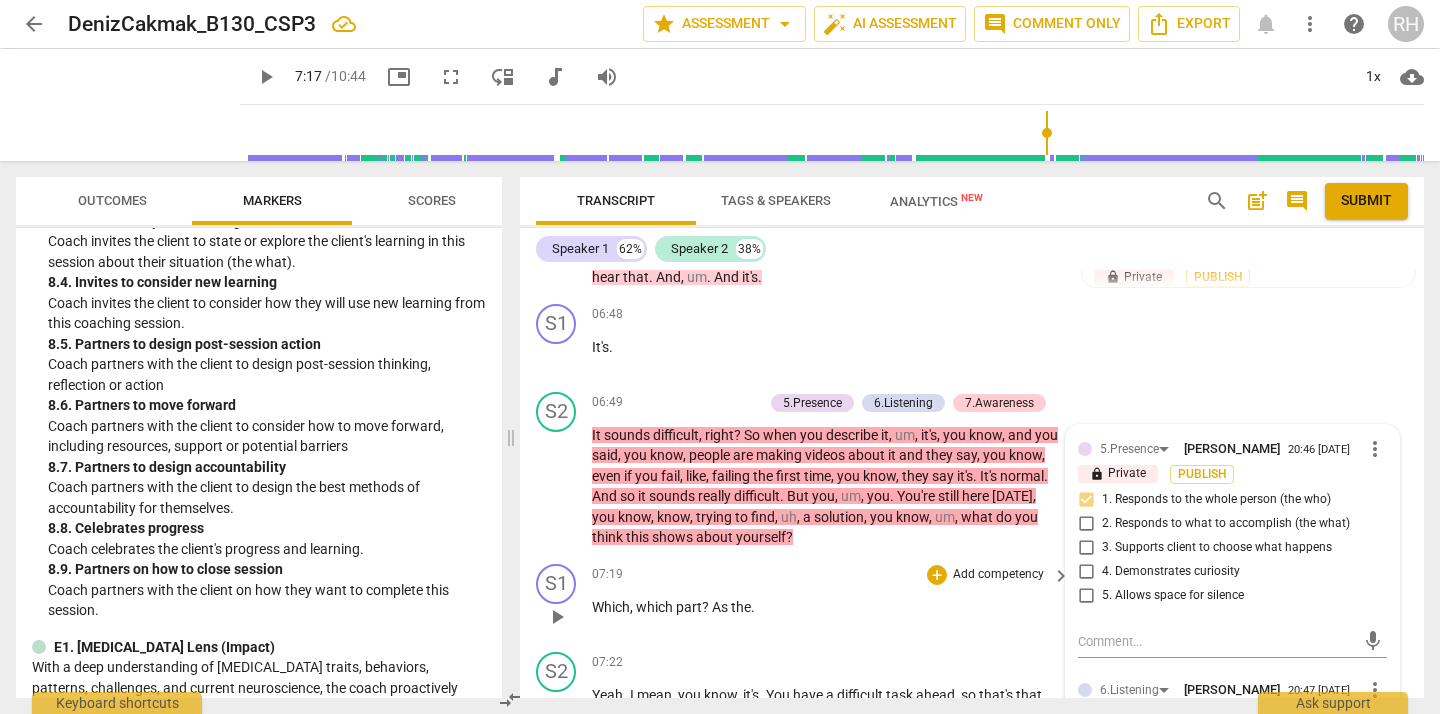 click on "play_arrow" at bounding box center [557, 617] 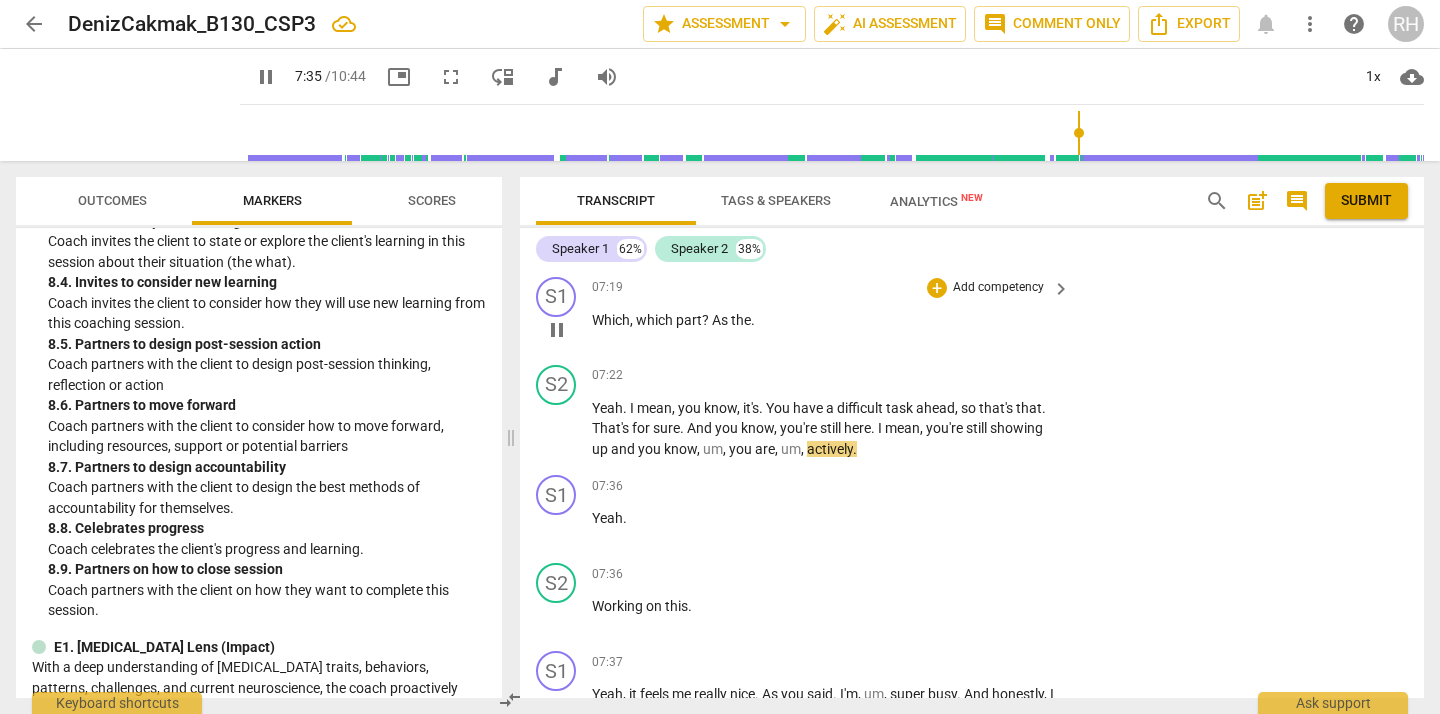 scroll, scrollTop: 3865, scrollLeft: 0, axis: vertical 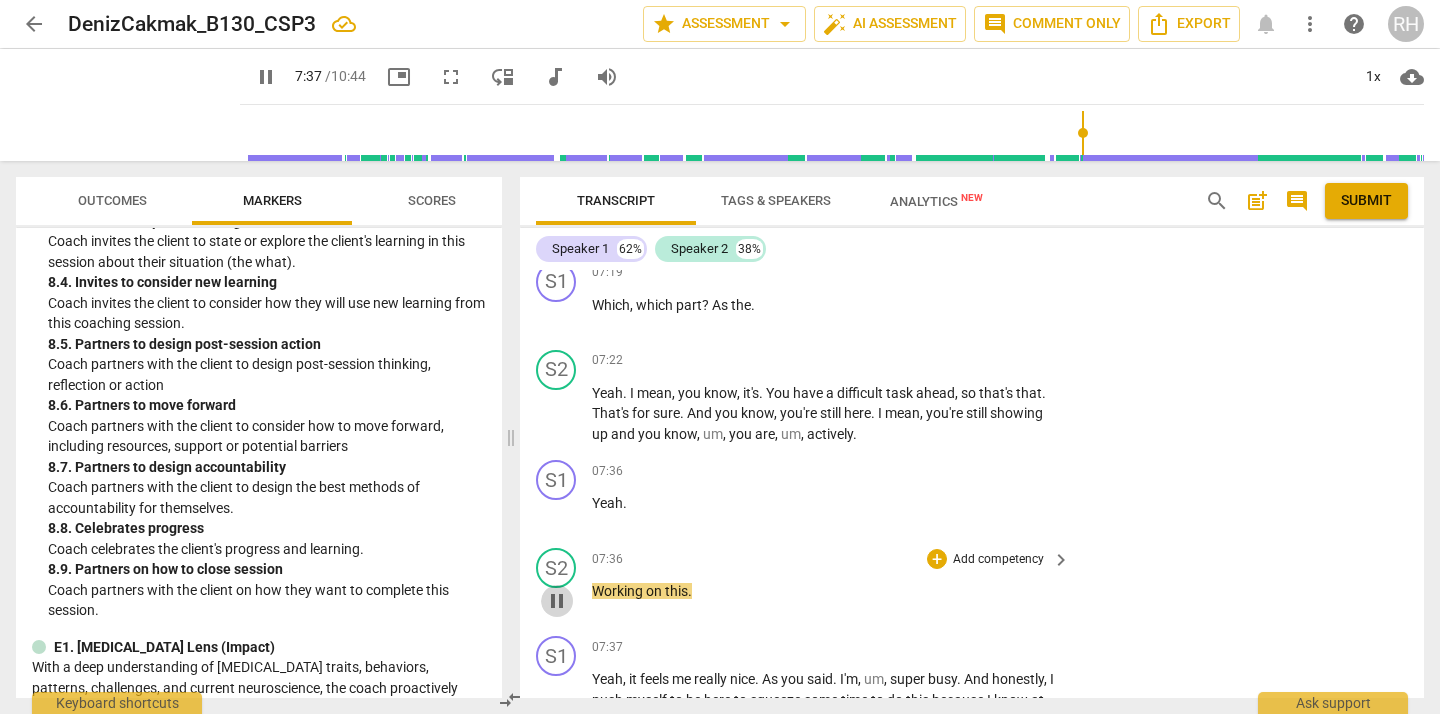 click on "pause" at bounding box center (557, 601) 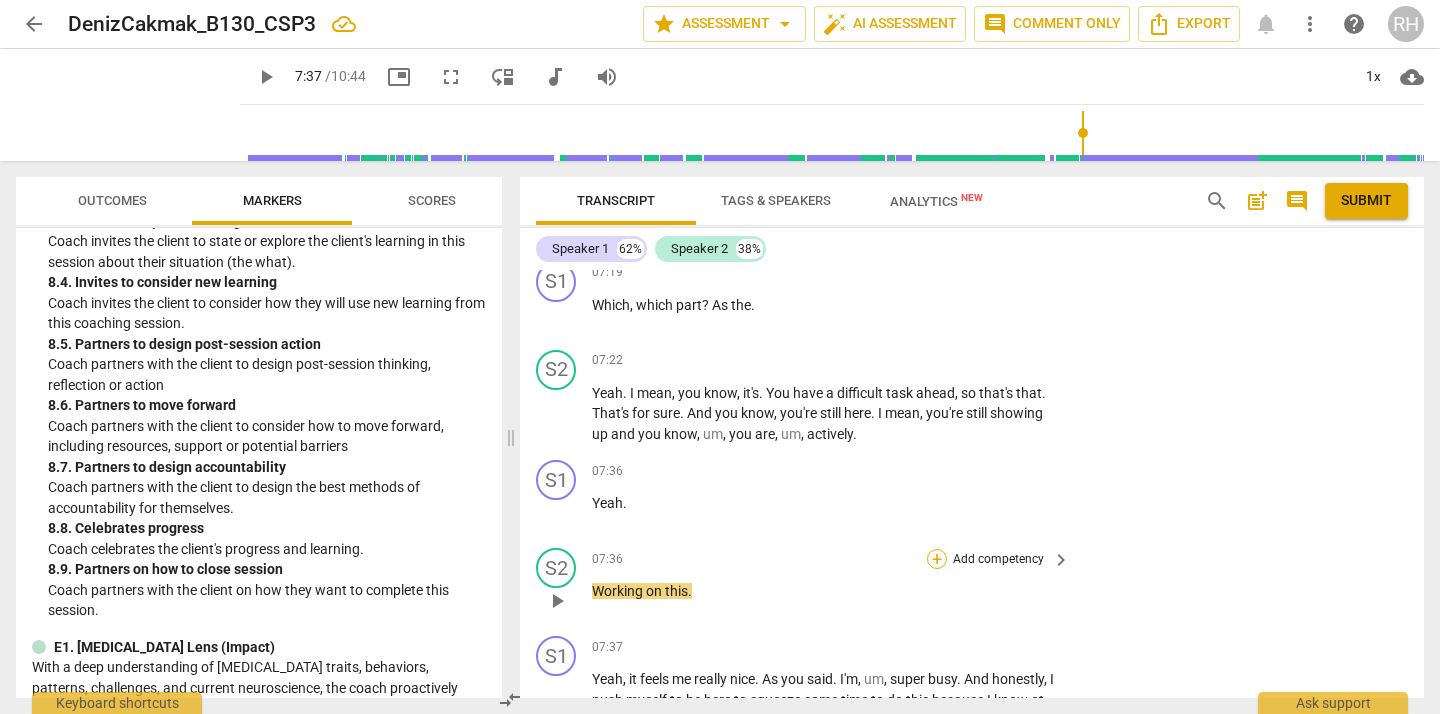 click on "+" at bounding box center [937, 559] 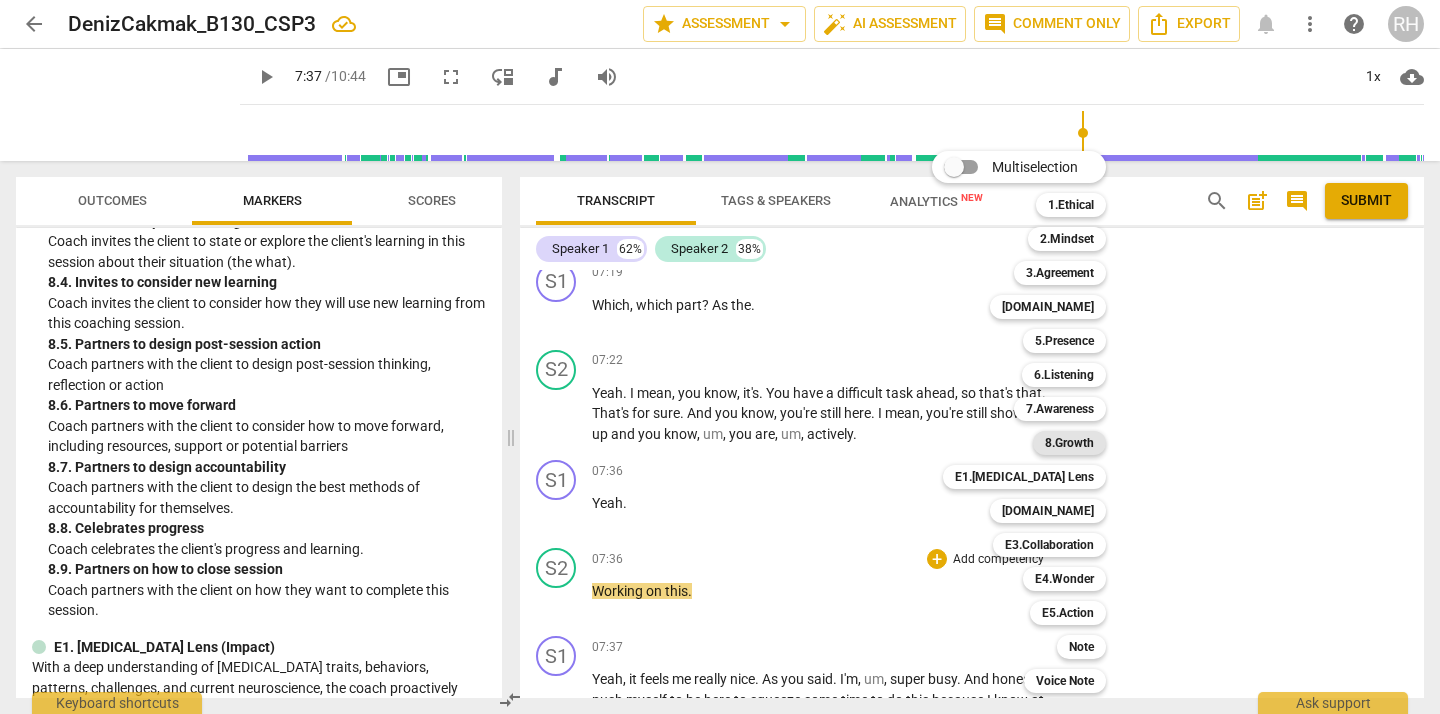 click on "8.Growth" at bounding box center [1069, 443] 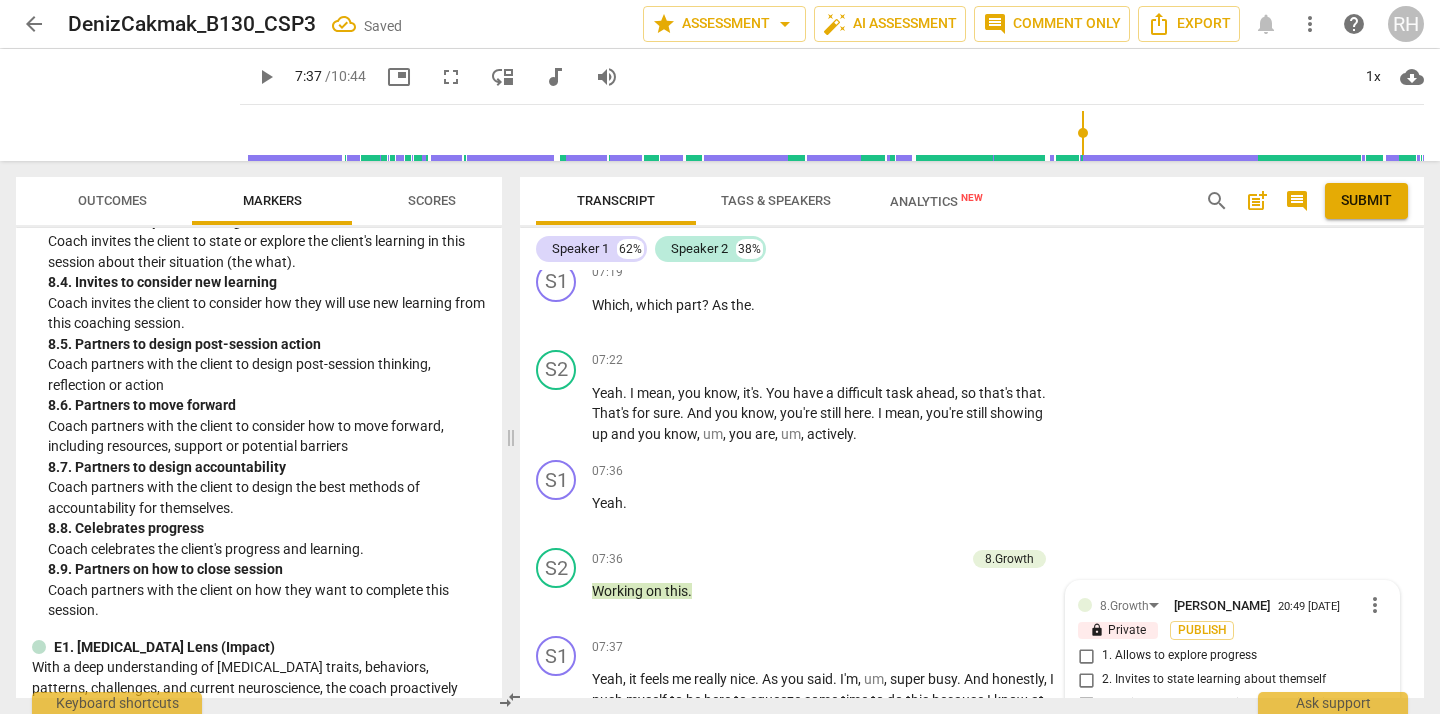 scroll, scrollTop: 4260, scrollLeft: 0, axis: vertical 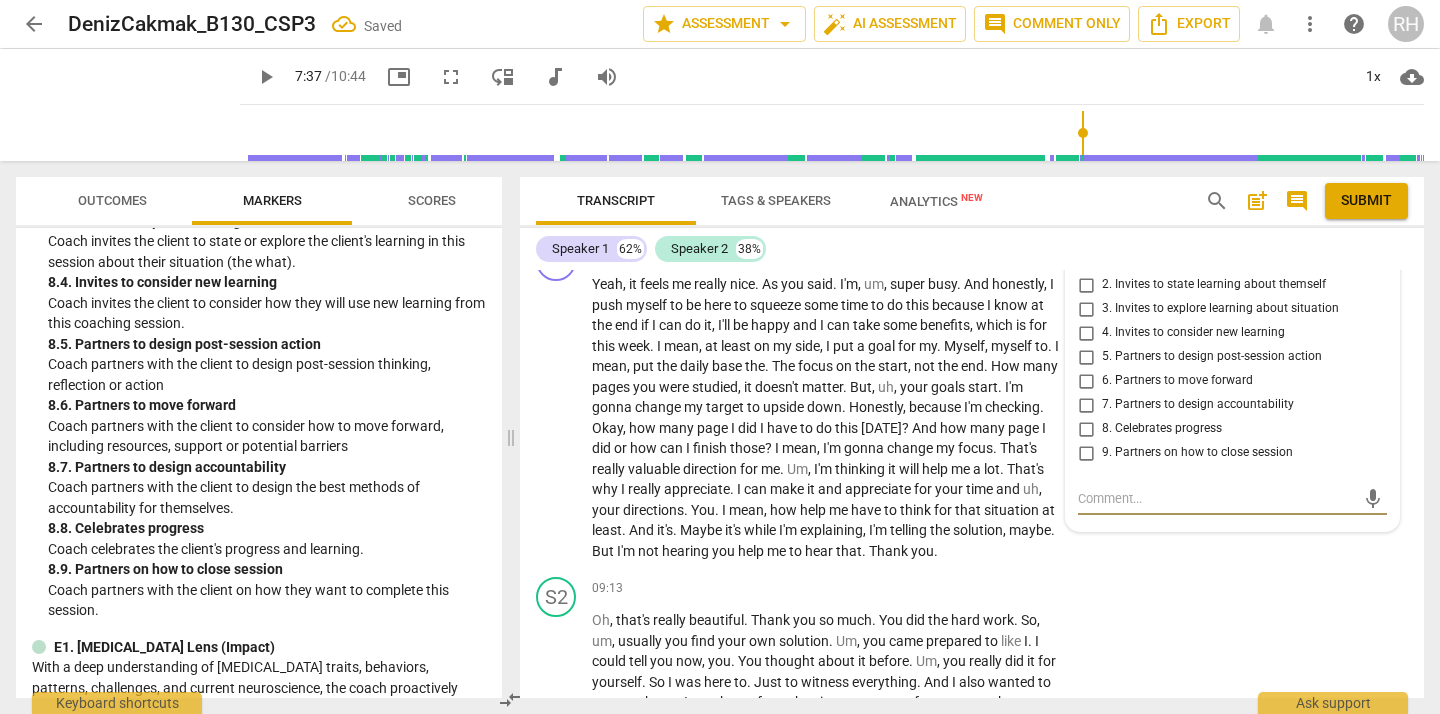 click on "8. Celebrates progress" at bounding box center (1086, 429) 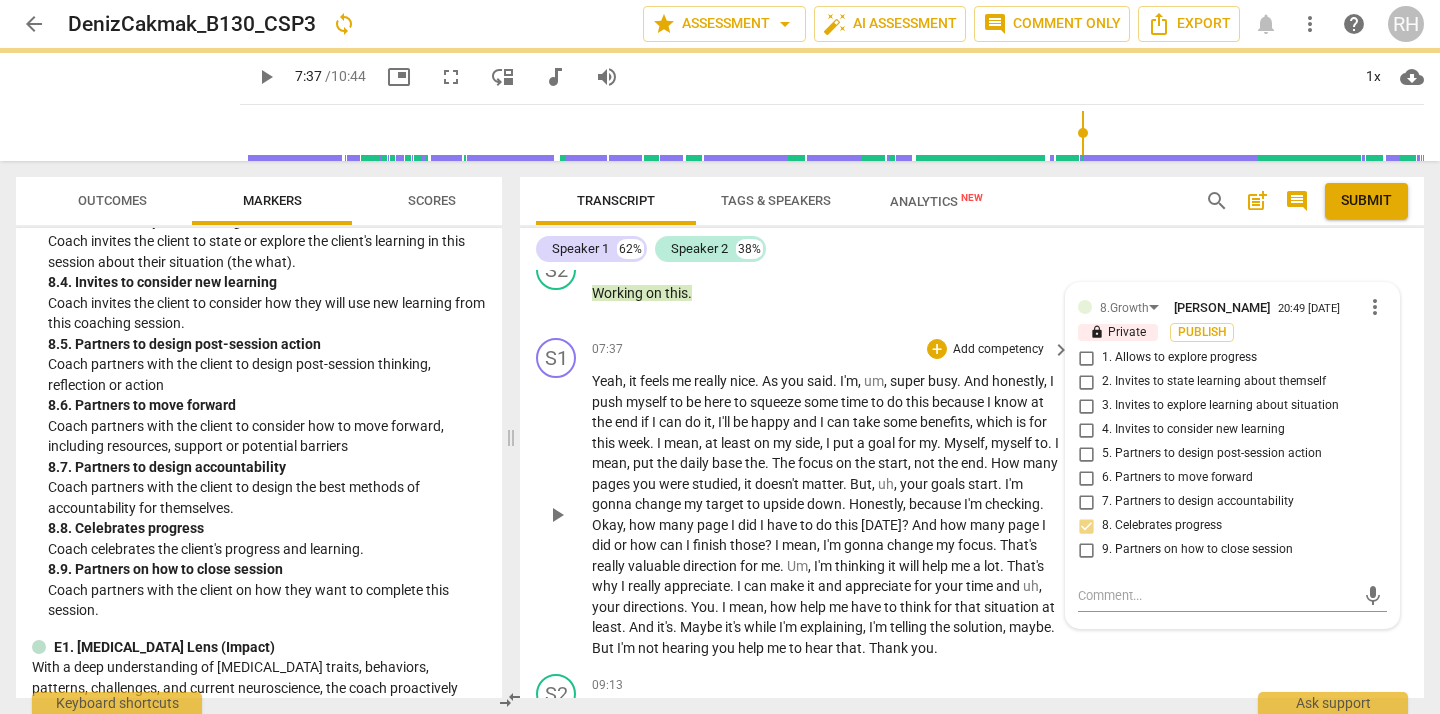 scroll, scrollTop: 4155, scrollLeft: 0, axis: vertical 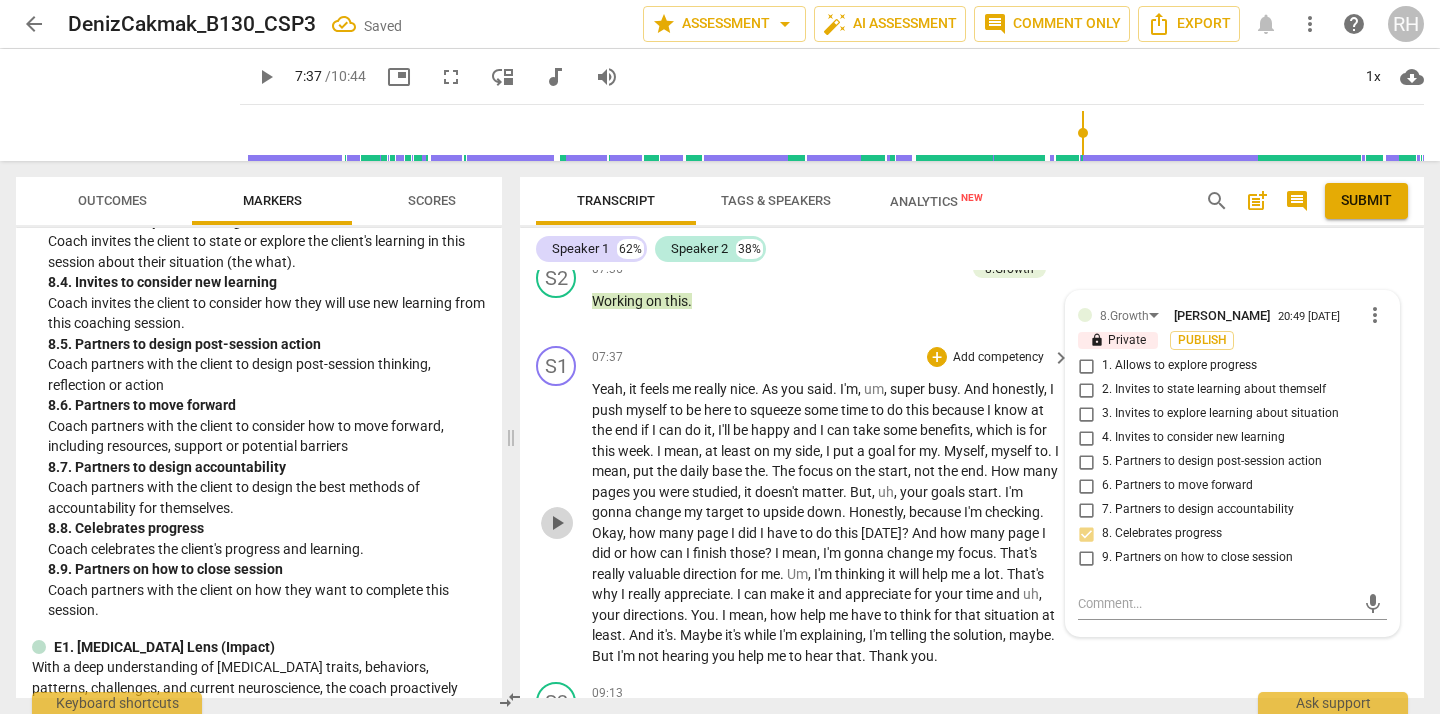 click on "play_arrow" at bounding box center (557, 523) 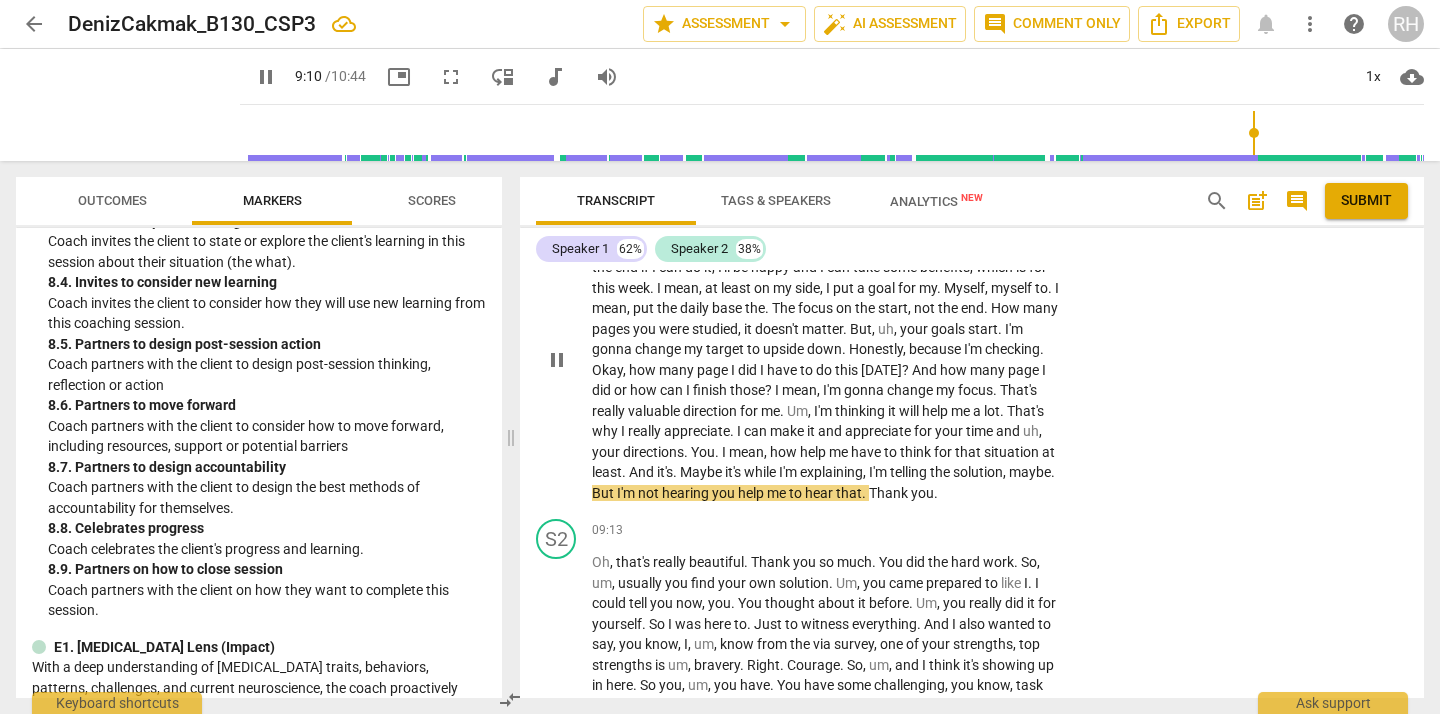 scroll, scrollTop: 4335, scrollLeft: 0, axis: vertical 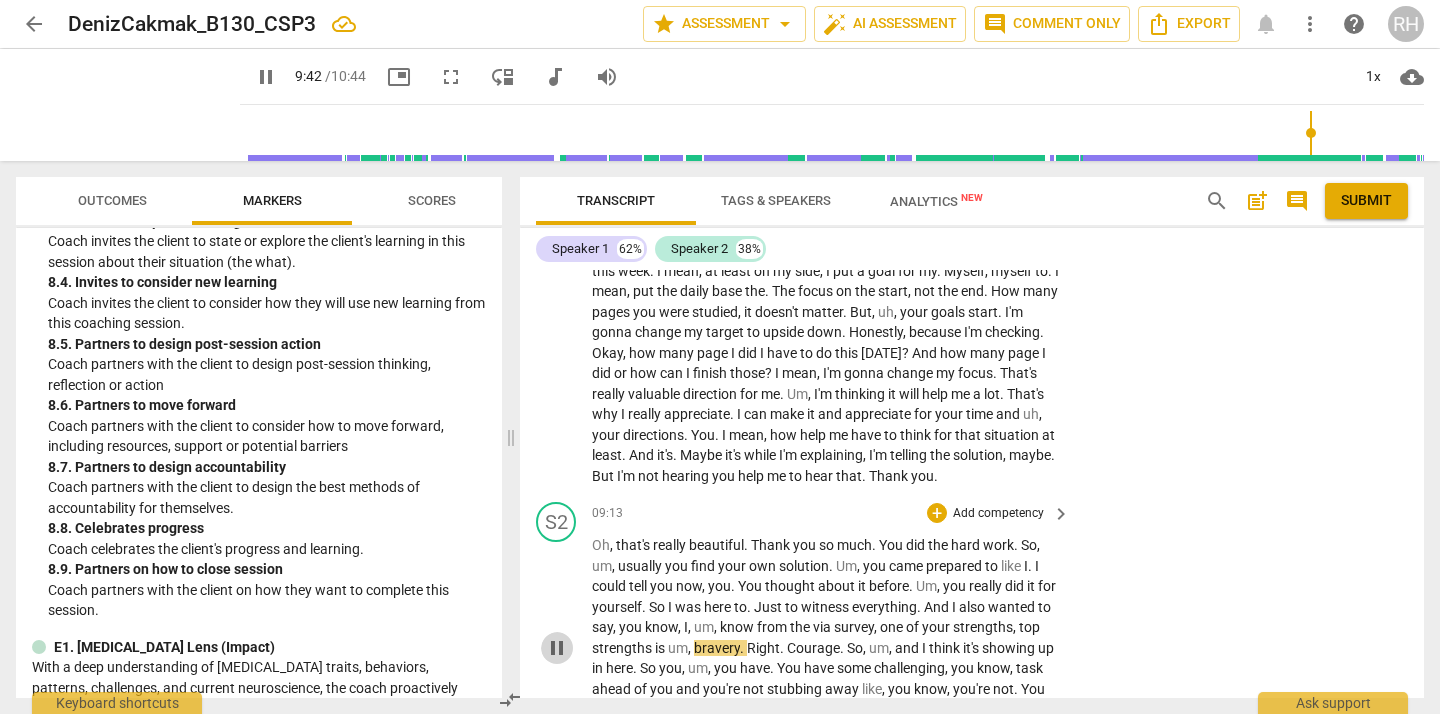 click on "pause" at bounding box center [557, 648] 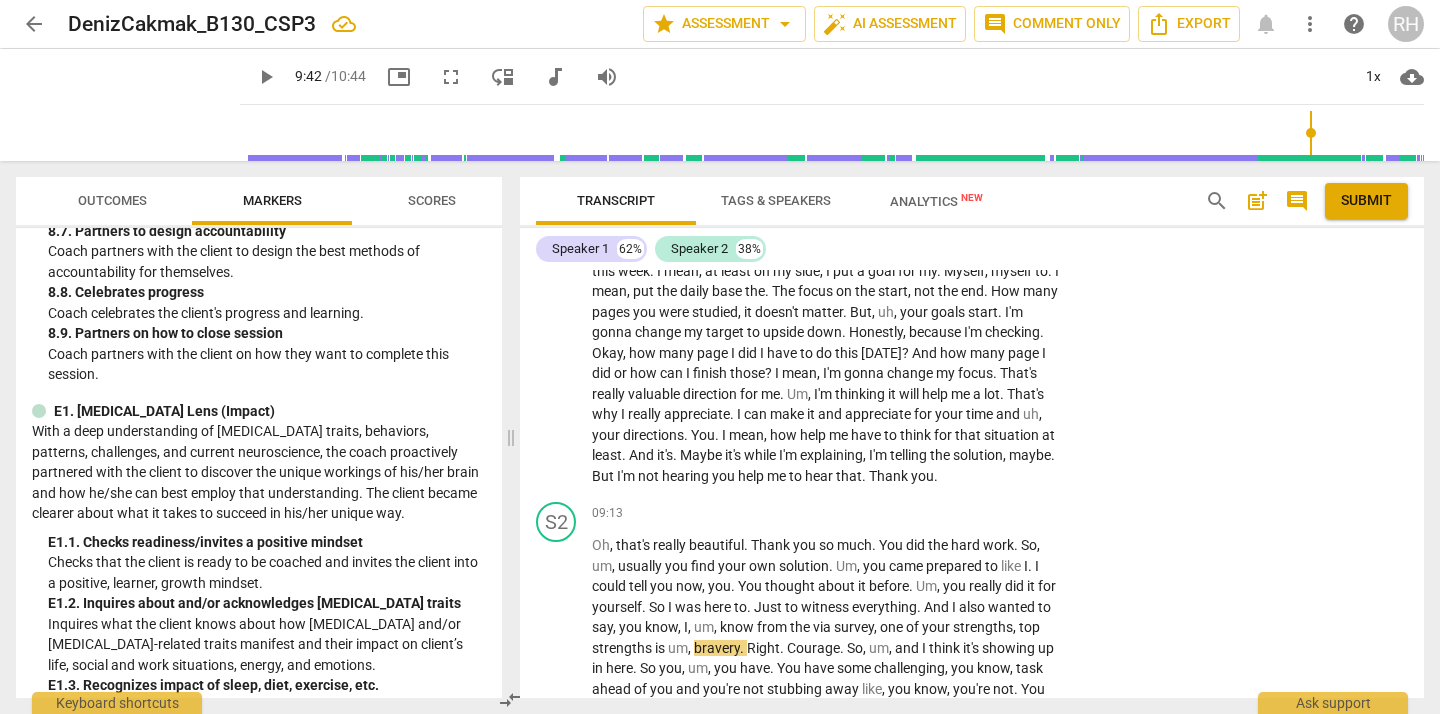 scroll, scrollTop: 2826, scrollLeft: 0, axis: vertical 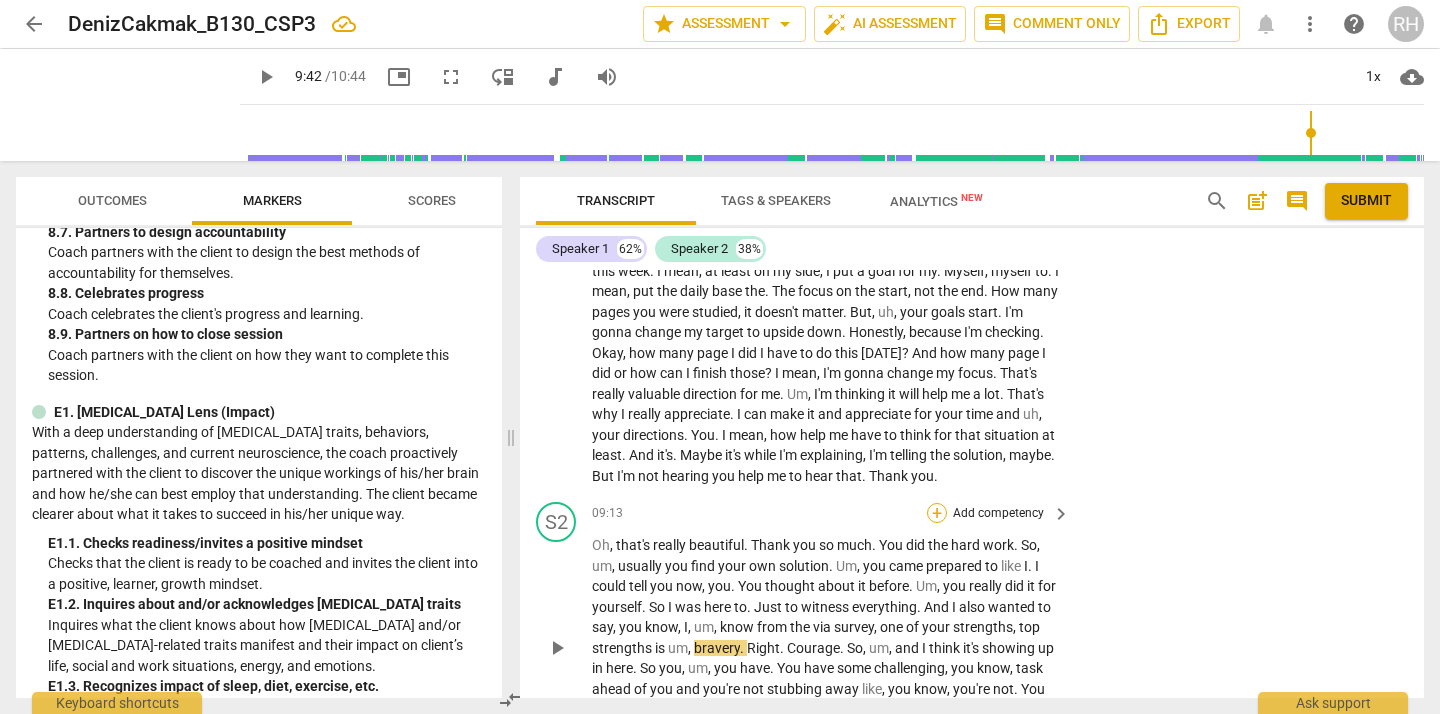 click on "+" at bounding box center [937, 513] 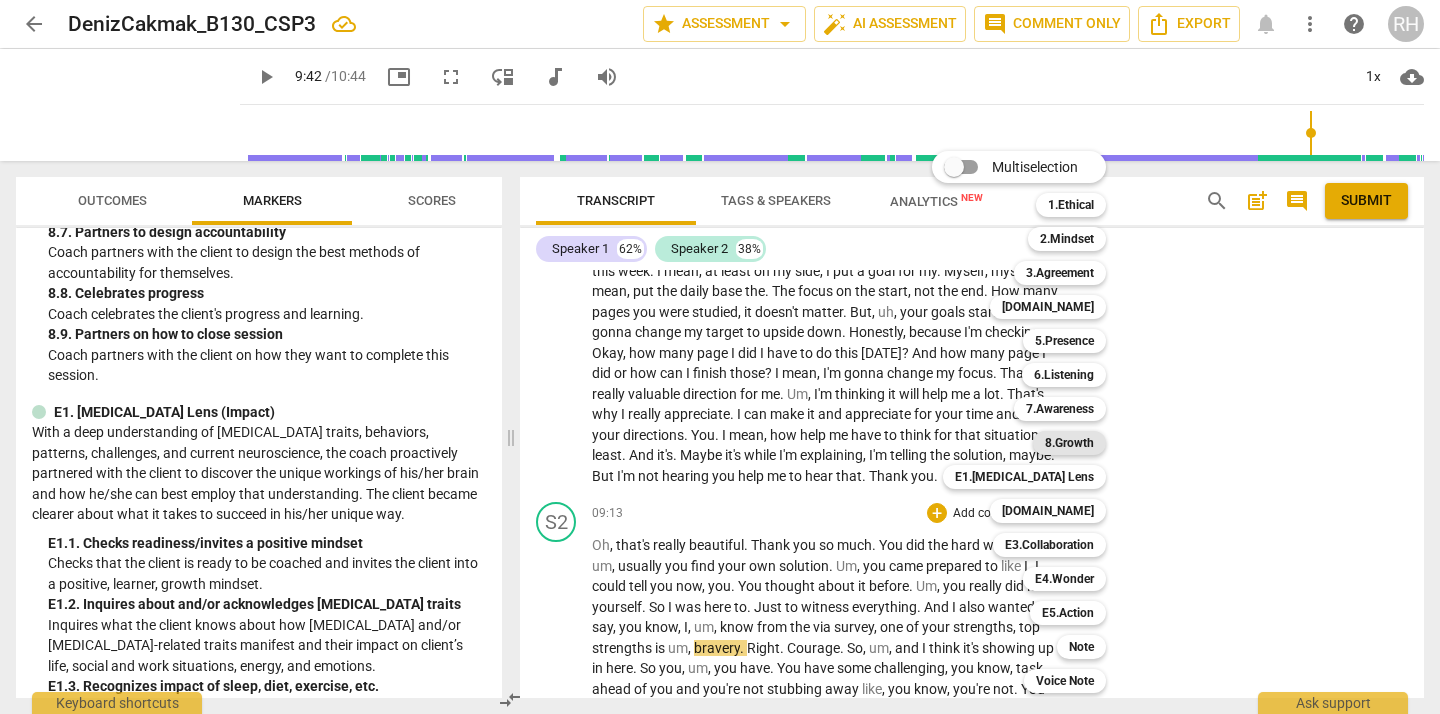 click on "8.Growth" at bounding box center (1069, 443) 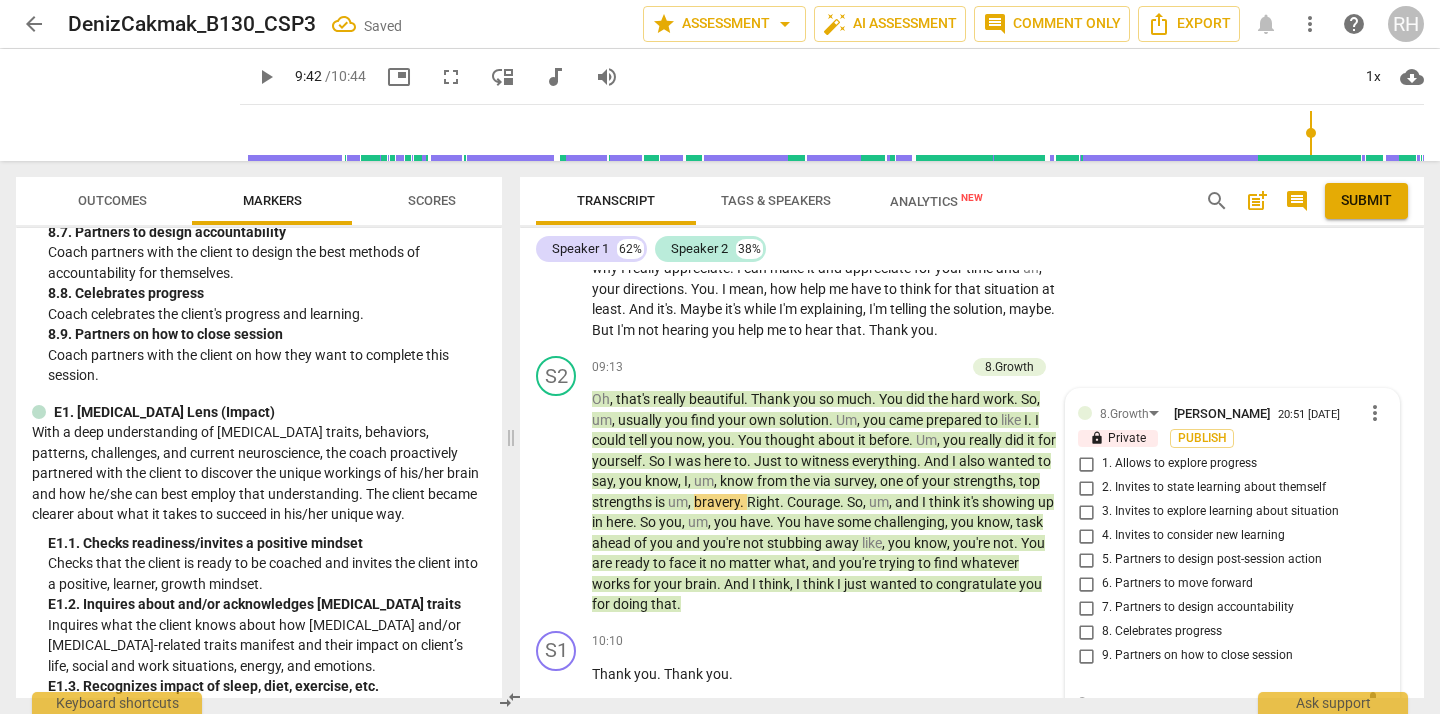 scroll, scrollTop: 4704, scrollLeft: 0, axis: vertical 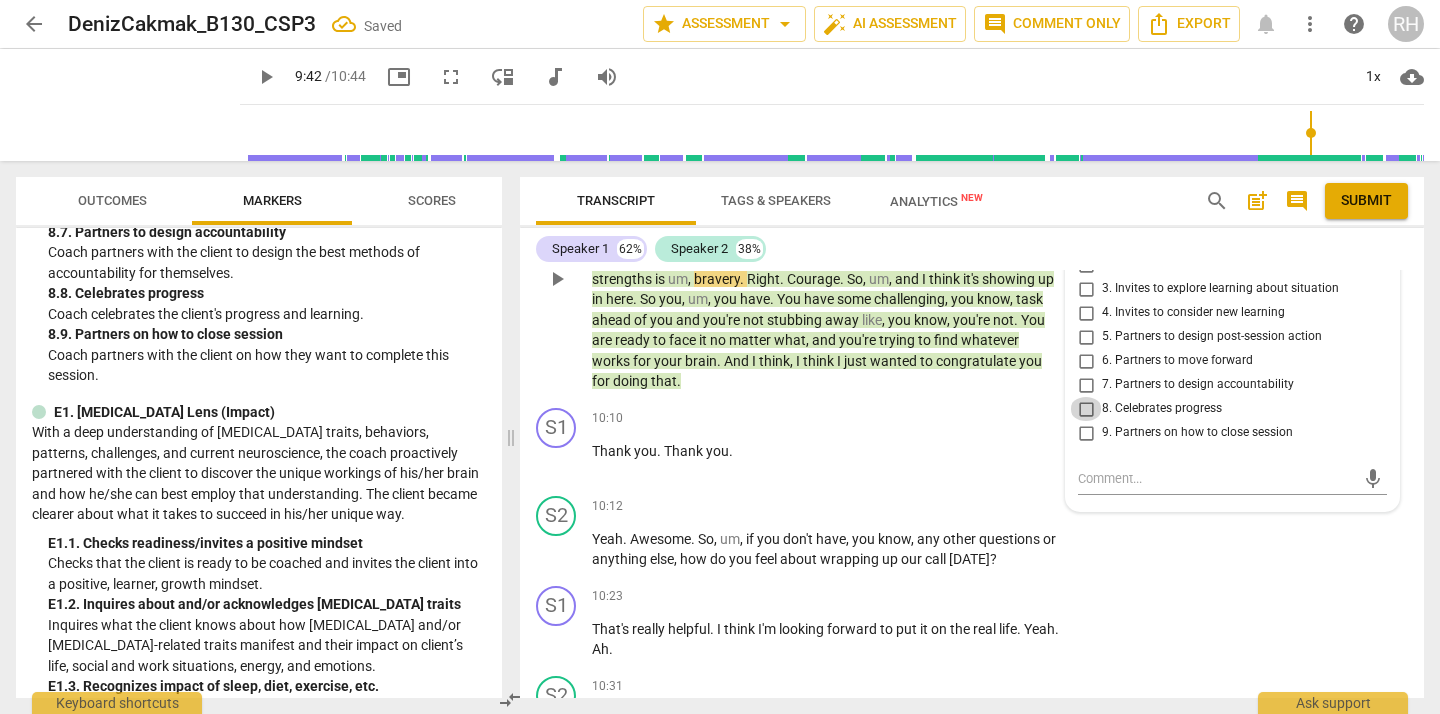 click on "8. Celebrates progress" at bounding box center [1086, 409] 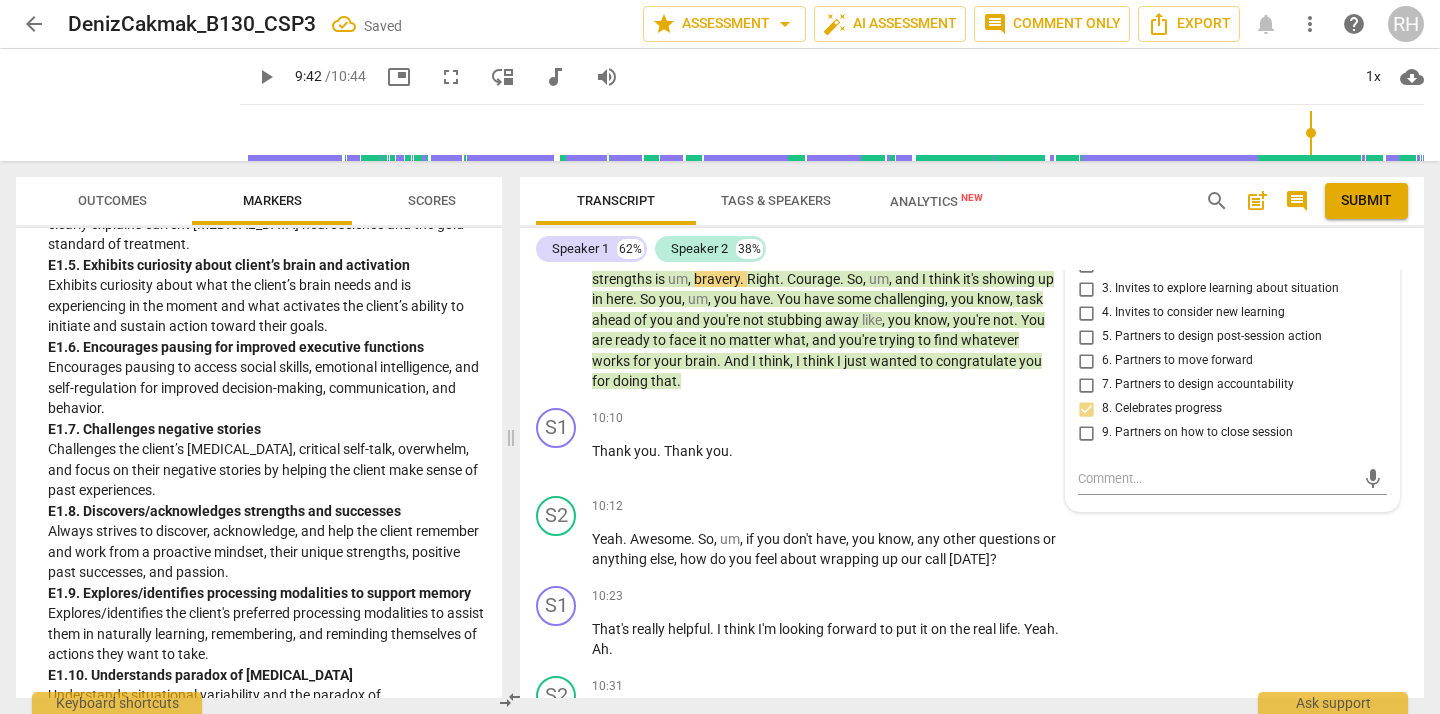 scroll, scrollTop: 3446, scrollLeft: 0, axis: vertical 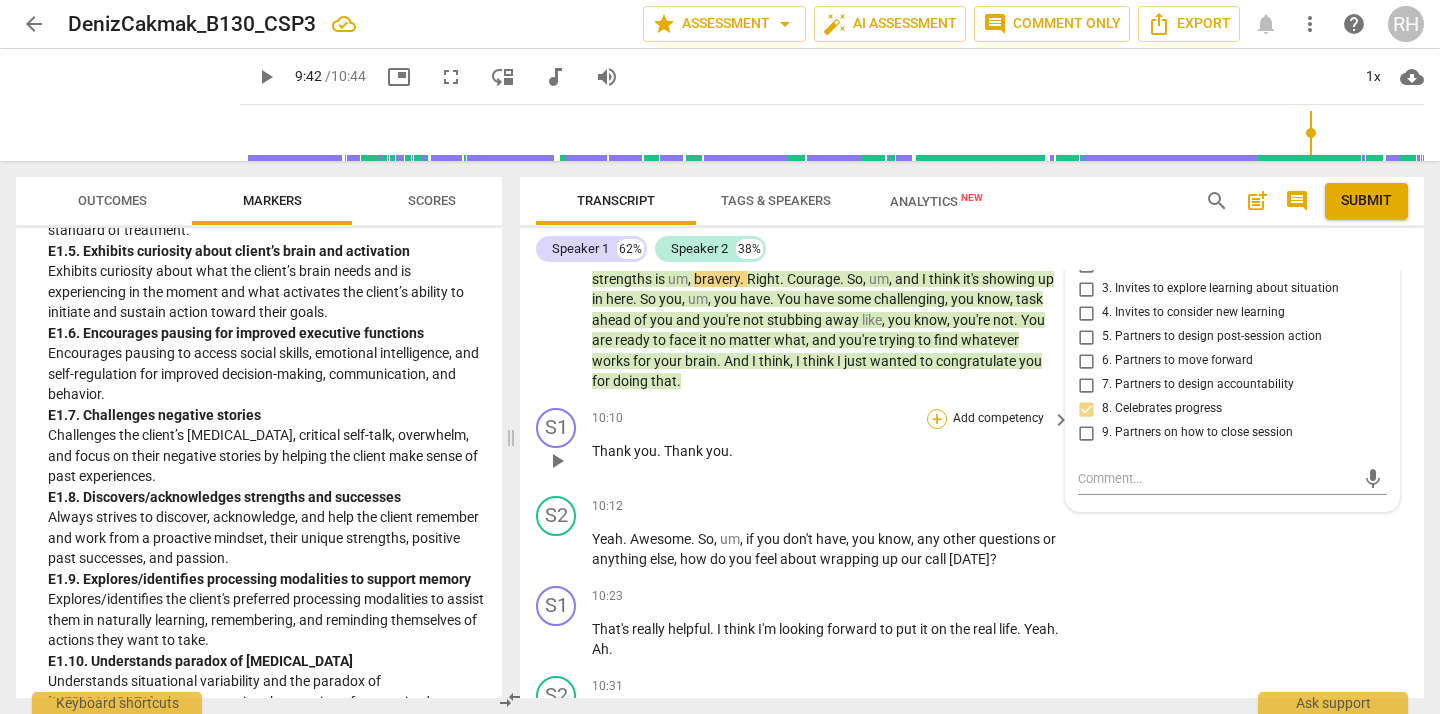 click on "+" at bounding box center (937, 419) 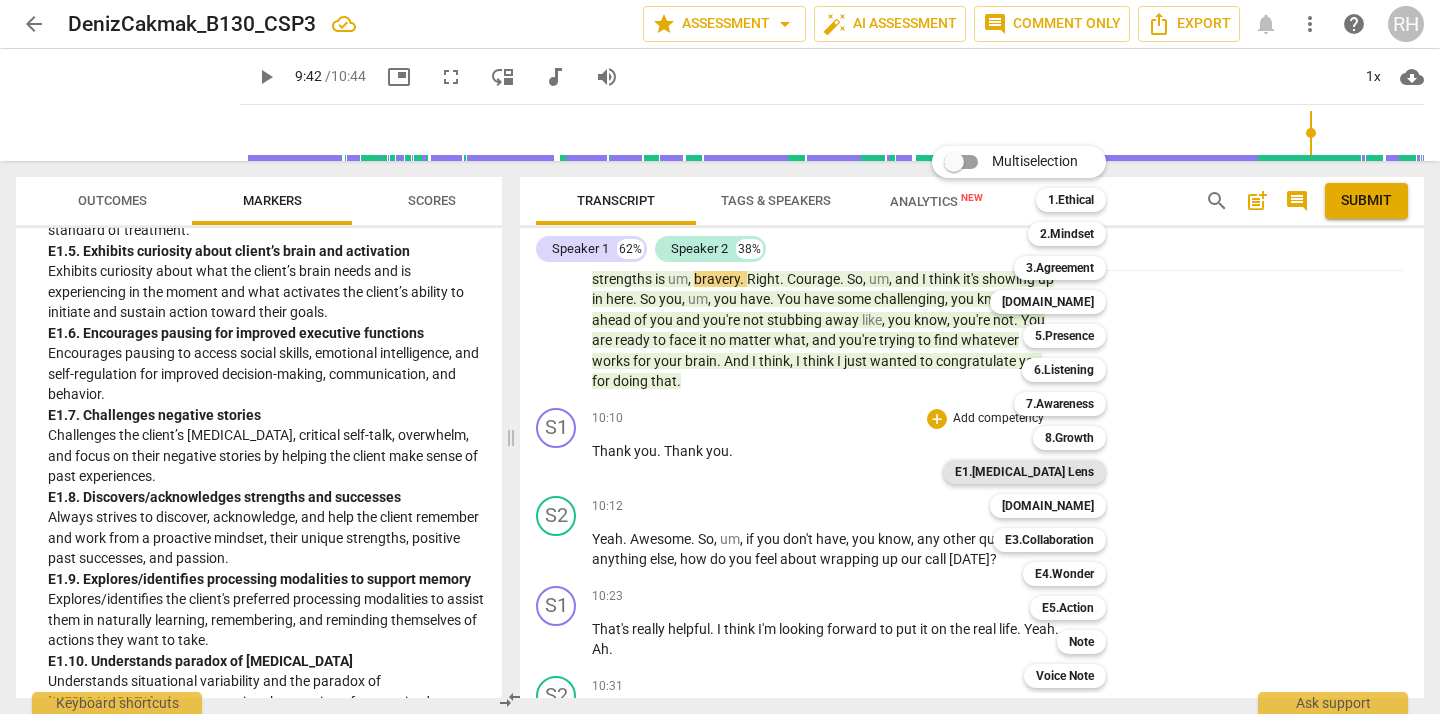 click on "E1.[MEDICAL_DATA] Lens" at bounding box center [1024, 472] 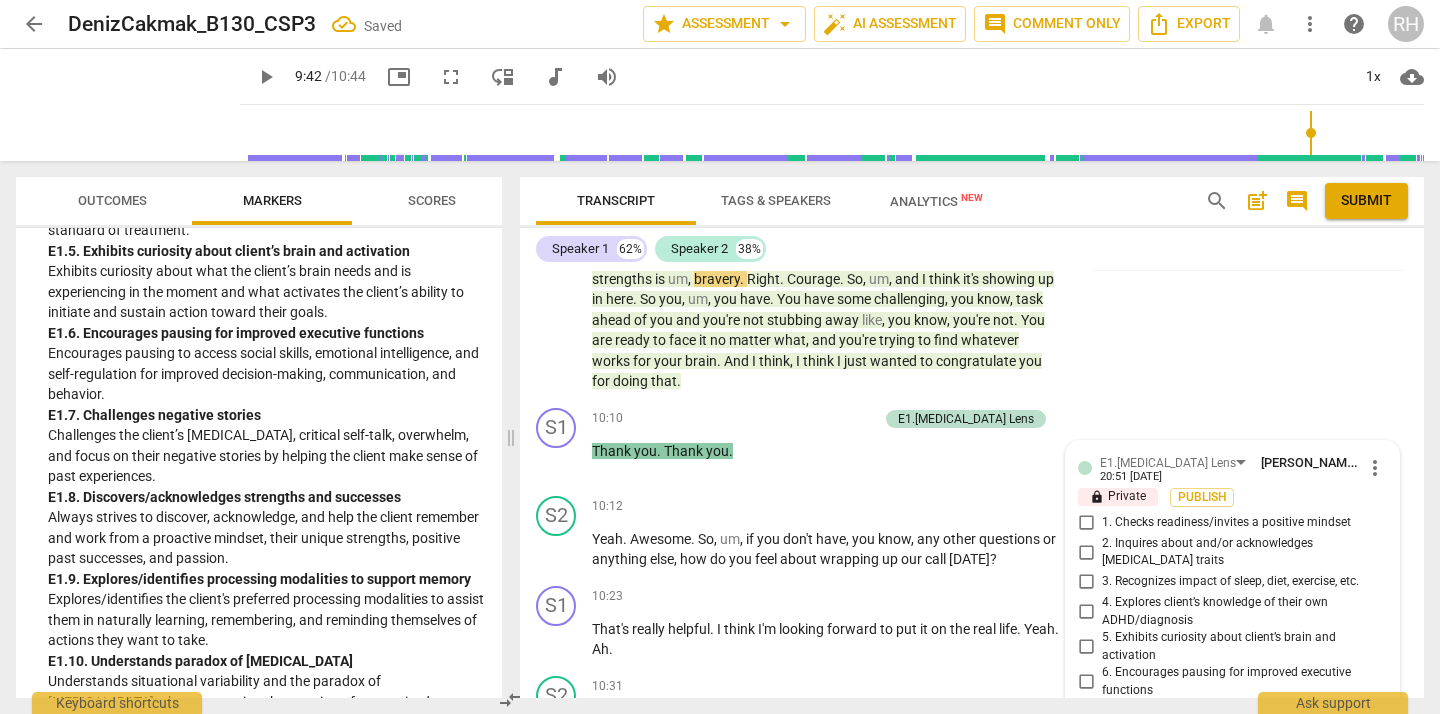 scroll, scrollTop: 5058, scrollLeft: 0, axis: vertical 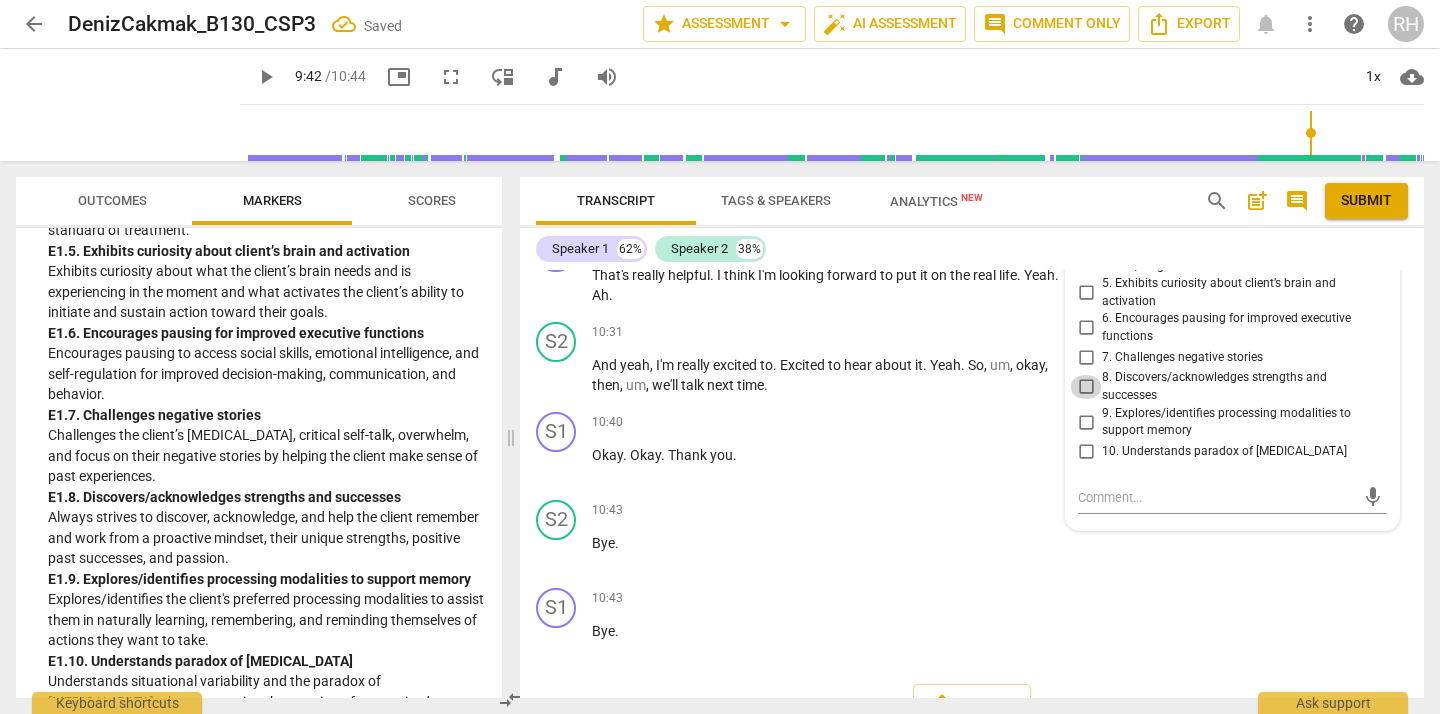click on "8. Discovers/acknowledges strengths and successes" at bounding box center [1086, 387] 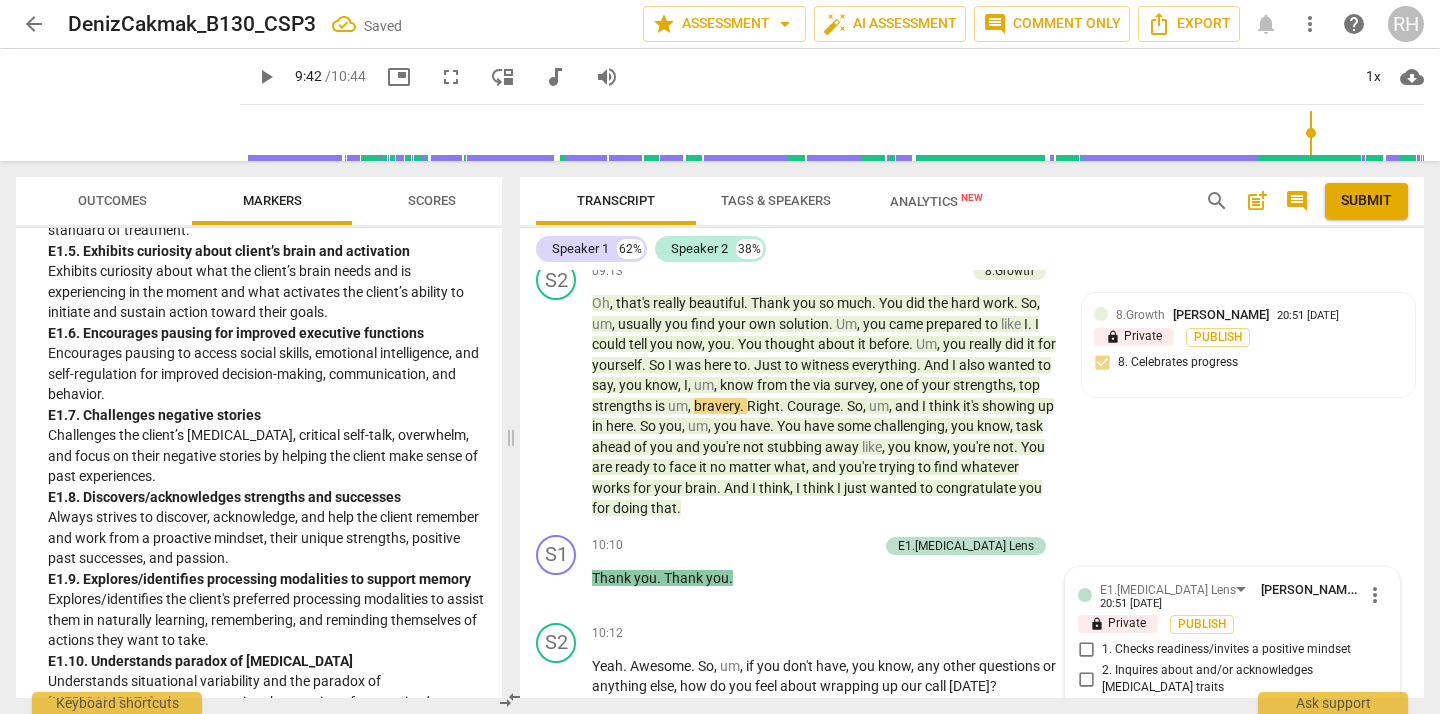 scroll, scrollTop: 4576, scrollLeft: 0, axis: vertical 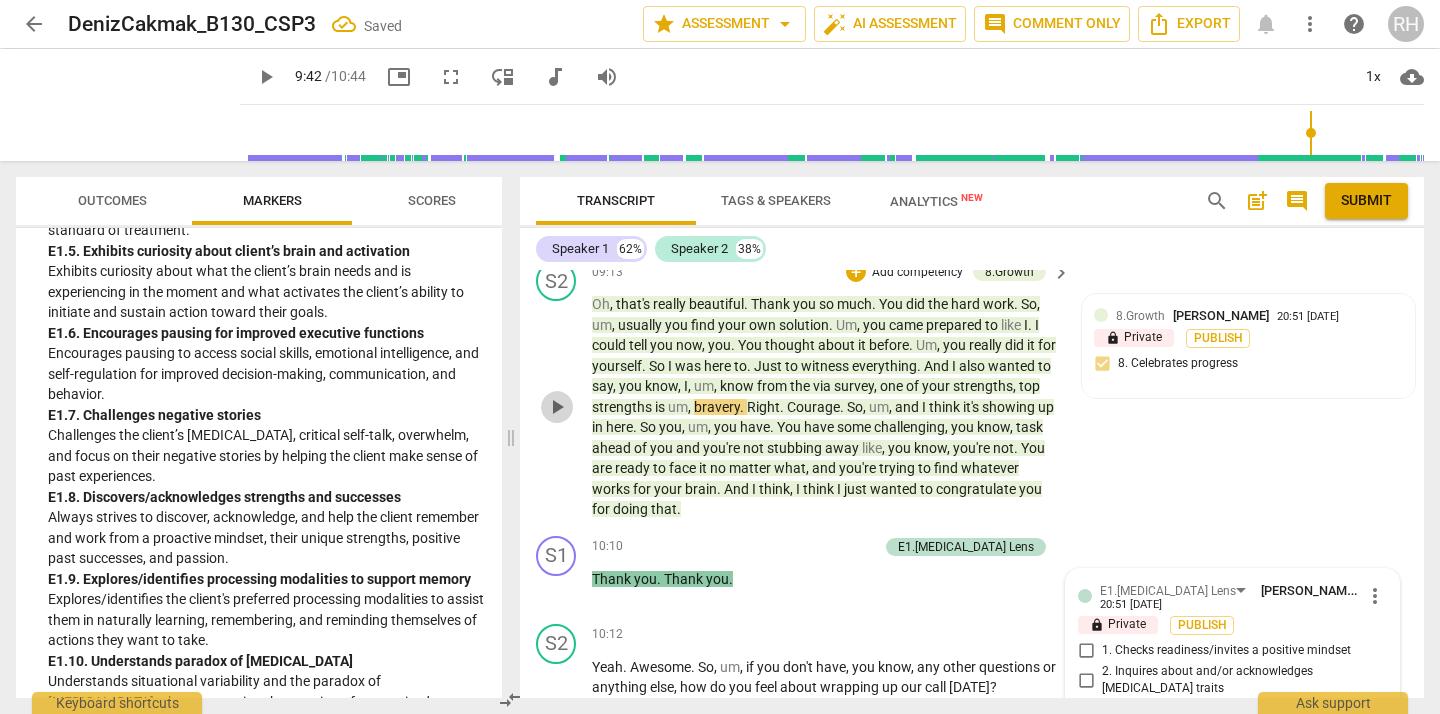 click on "play_arrow" at bounding box center [557, 407] 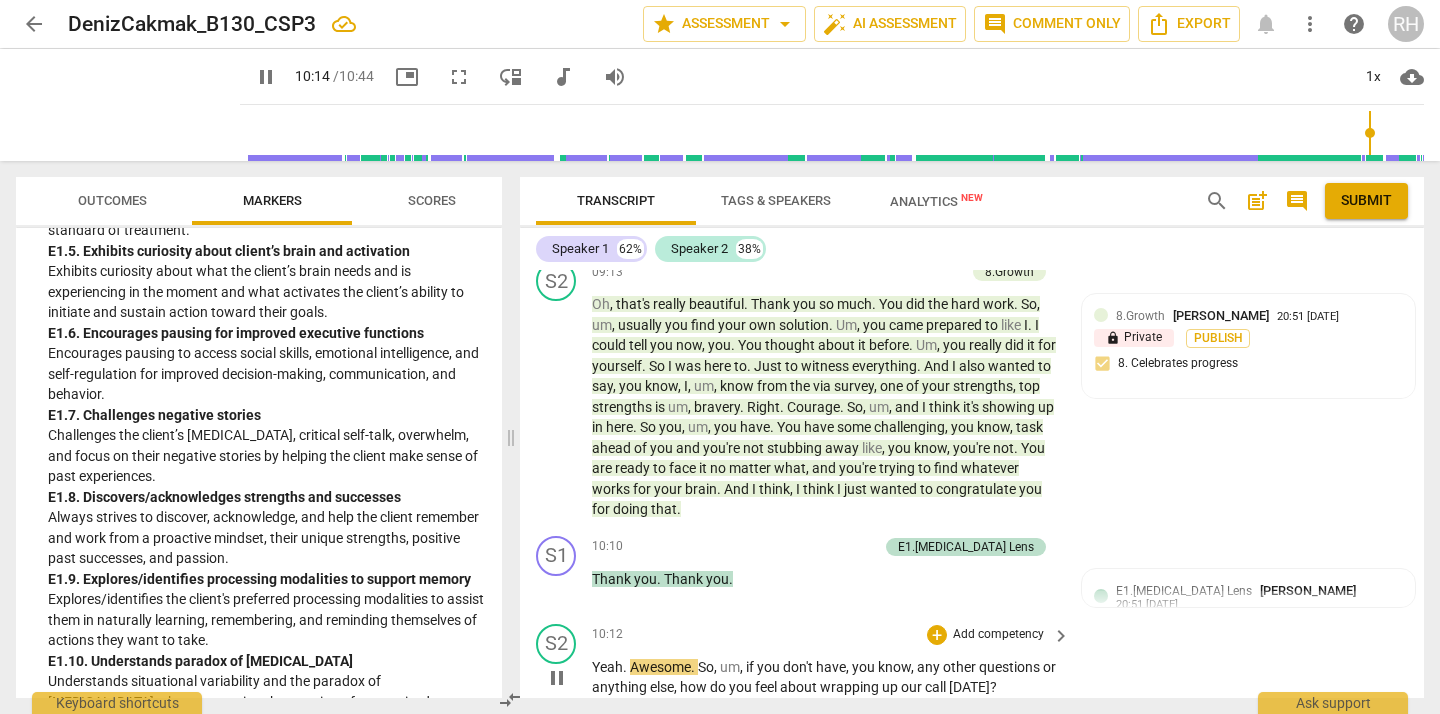 click on "pause" at bounding box center [557, 678] 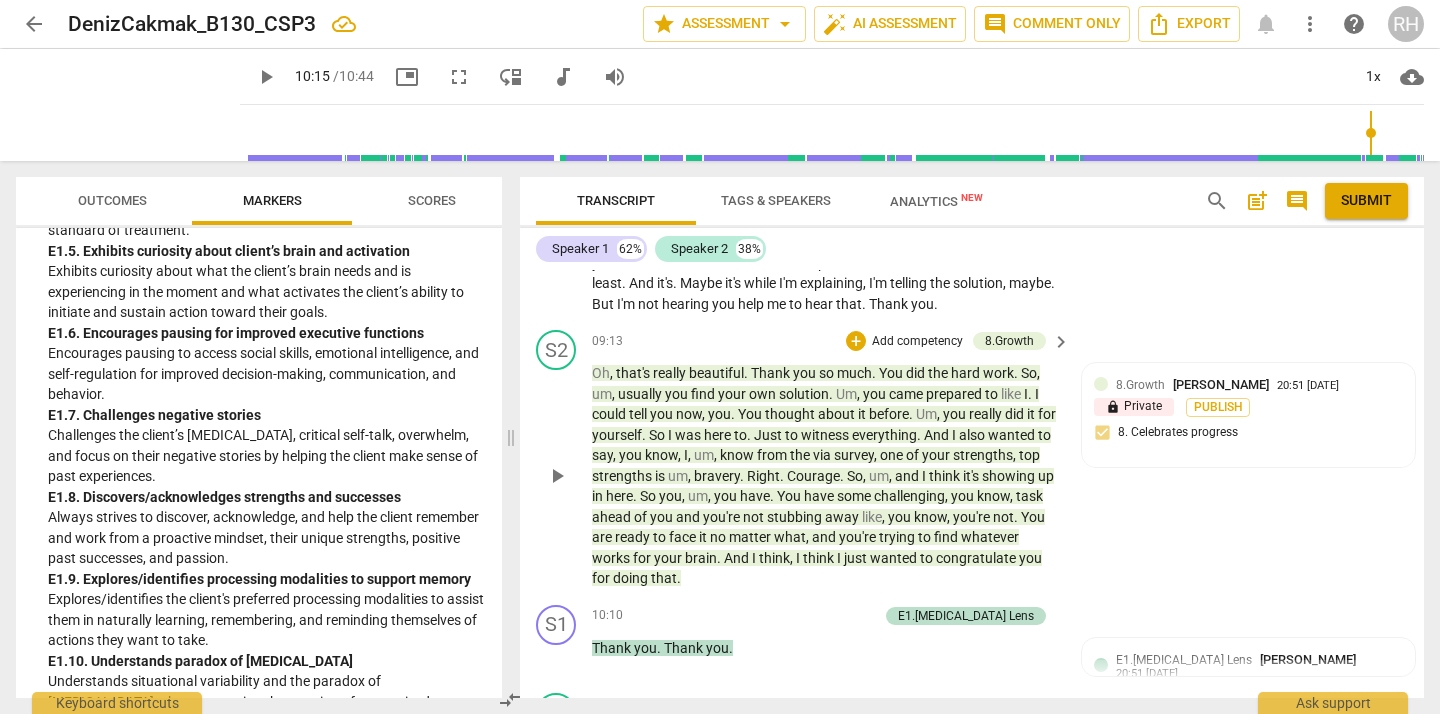 scroll, scrollTop: 4501, scrollLeft: 0, axis: vertical 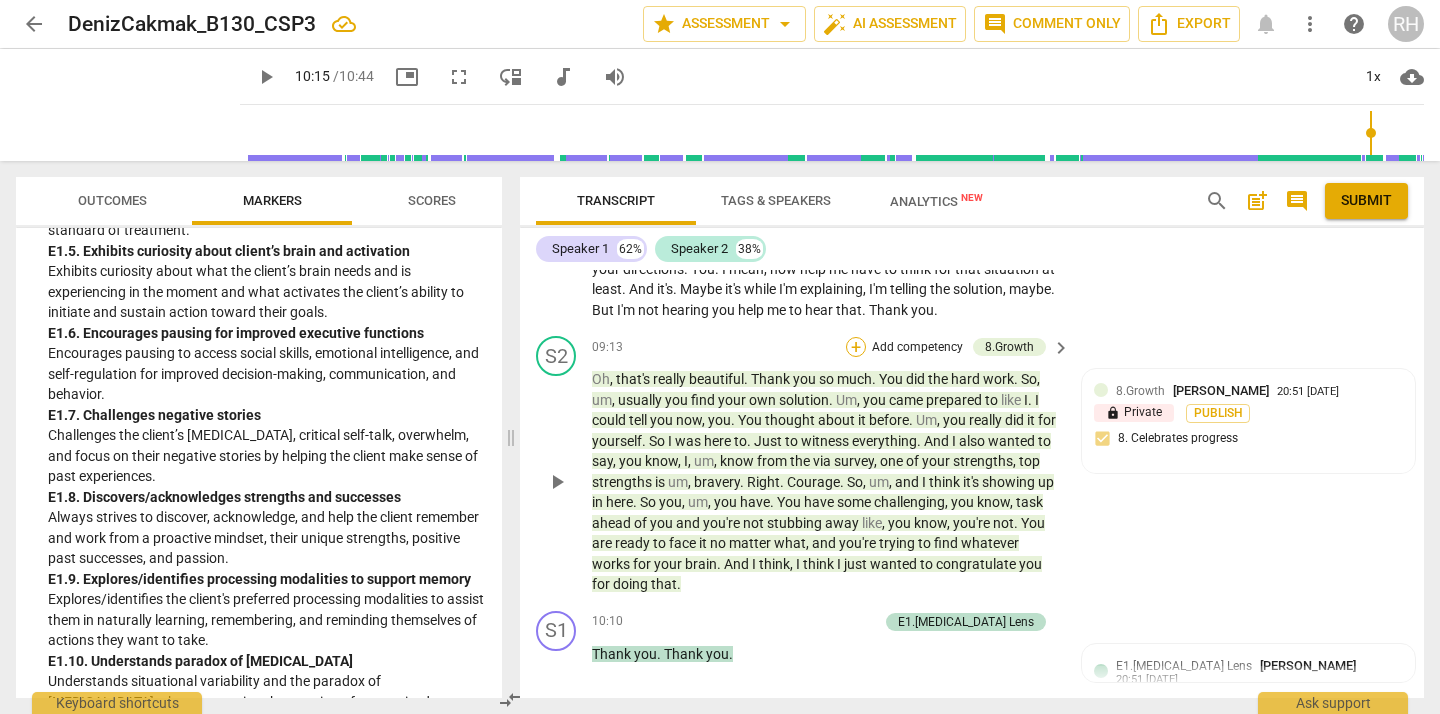 click on "+" at bounding box center (856, 347) 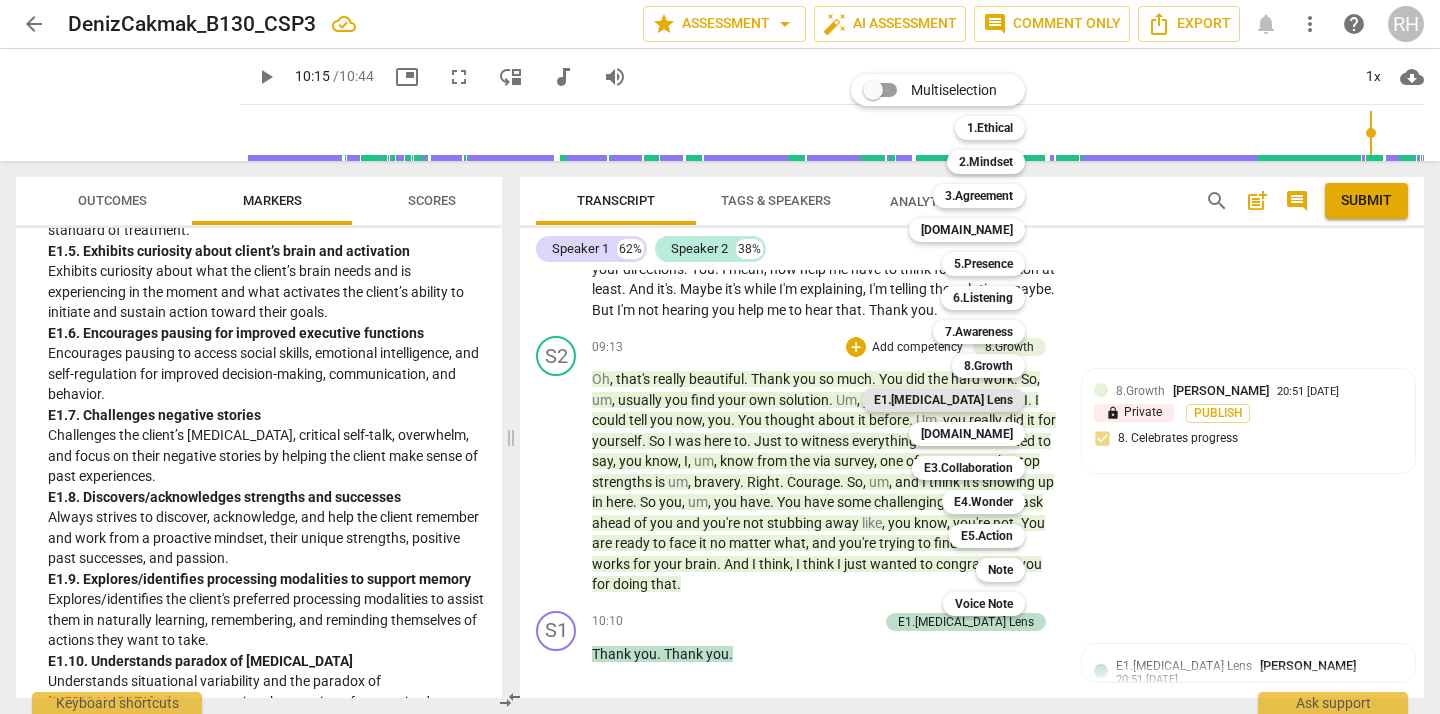 click on "E1.[MEDICAL_DATA] Lens" at bounding box center (943, 400) 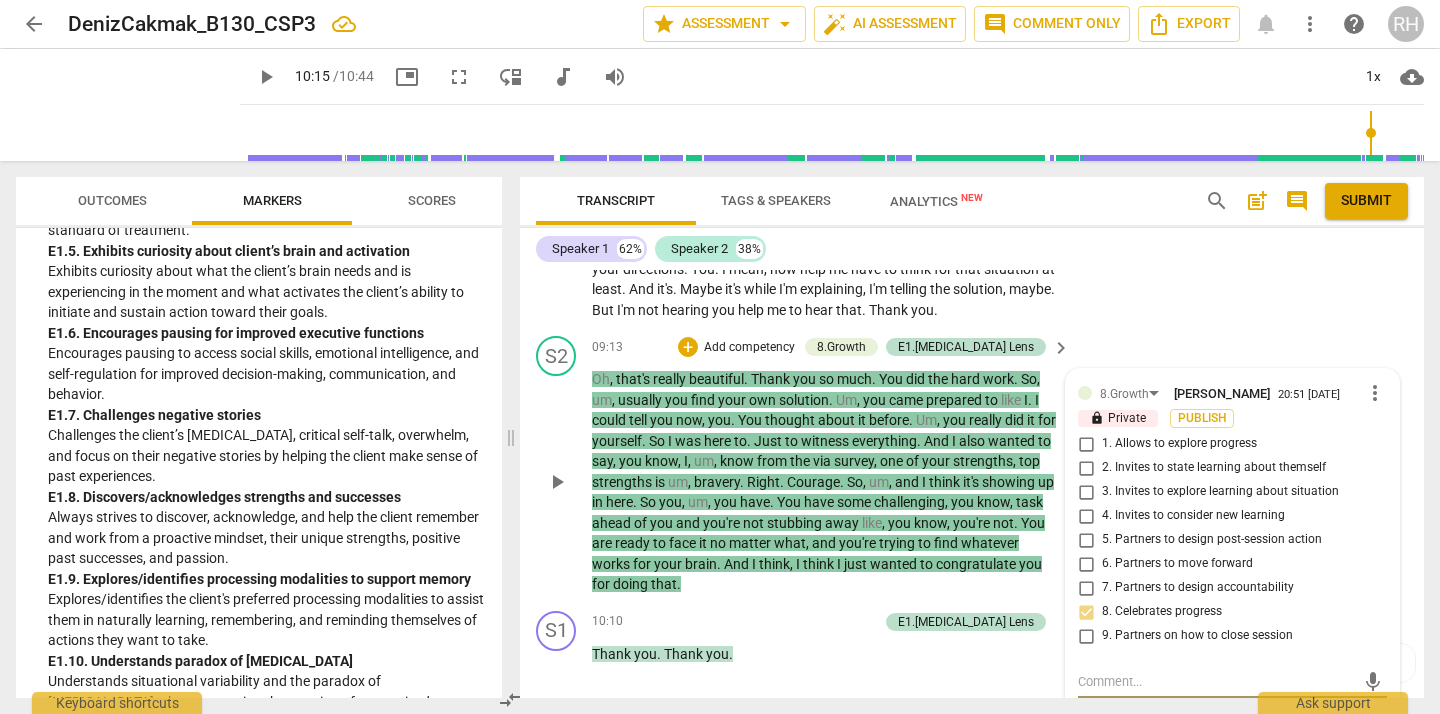 click on "2. Invites to state learning about themself" at bounding box center [1086, 468] 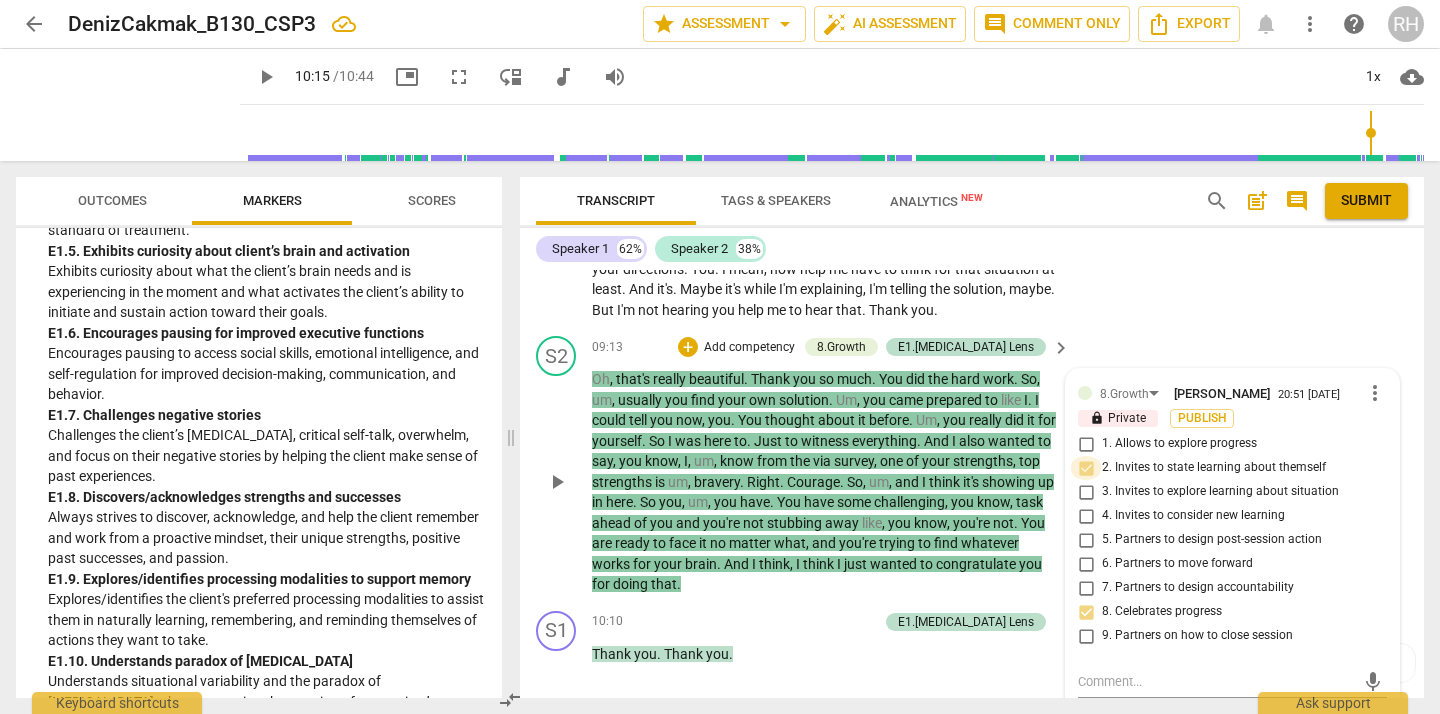click on "2. Invites to state learning about themself" at bounding box center [1086, 468] 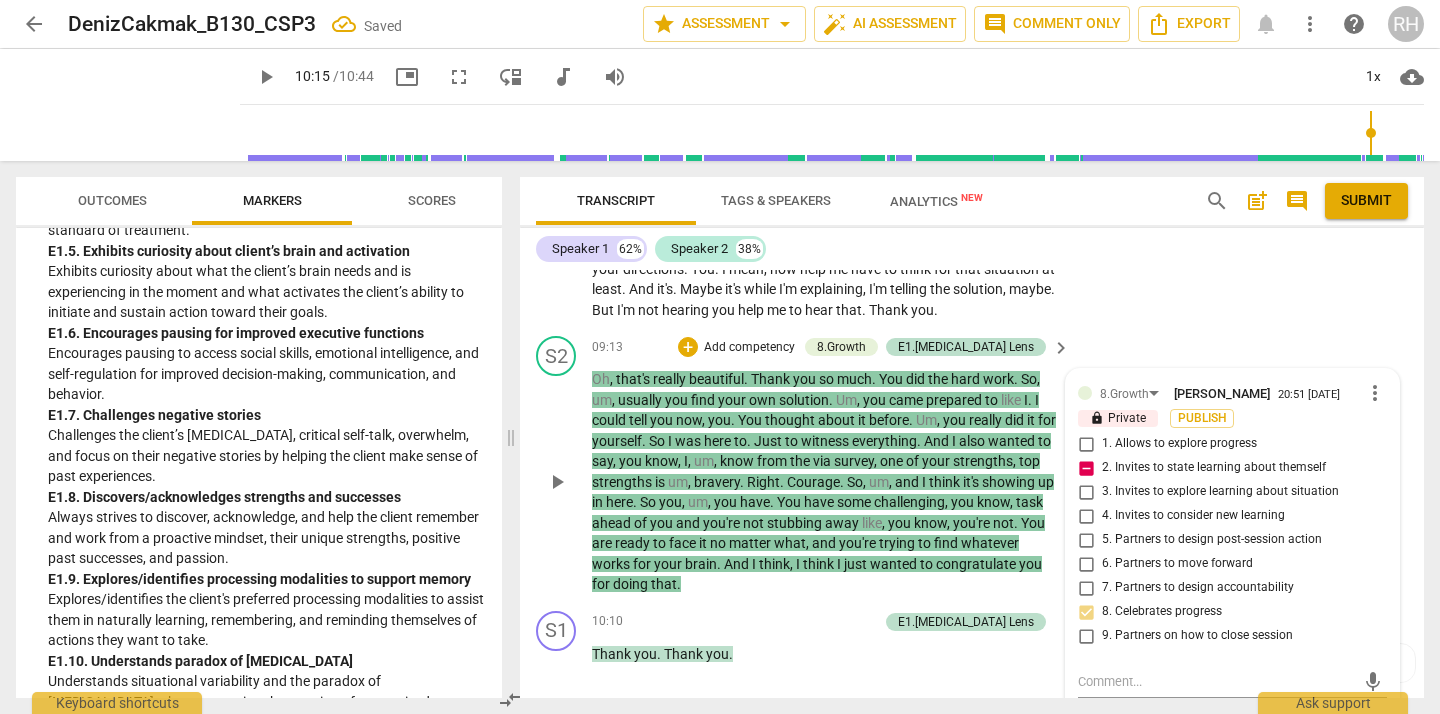 click on "2. Invites to state learning about themself" at bounding box center [1086, 468] 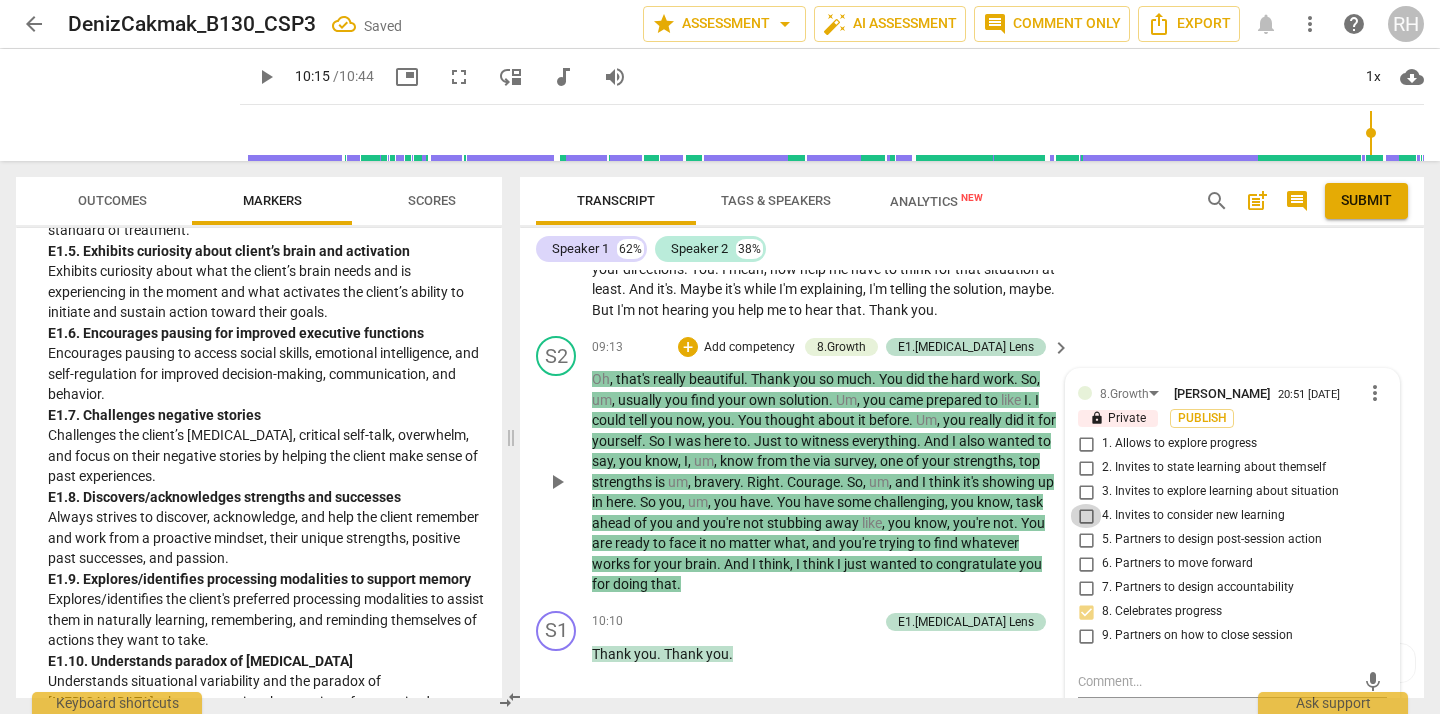 click on "4. Invites to consider new learning" at bounding box center (1086, 516) 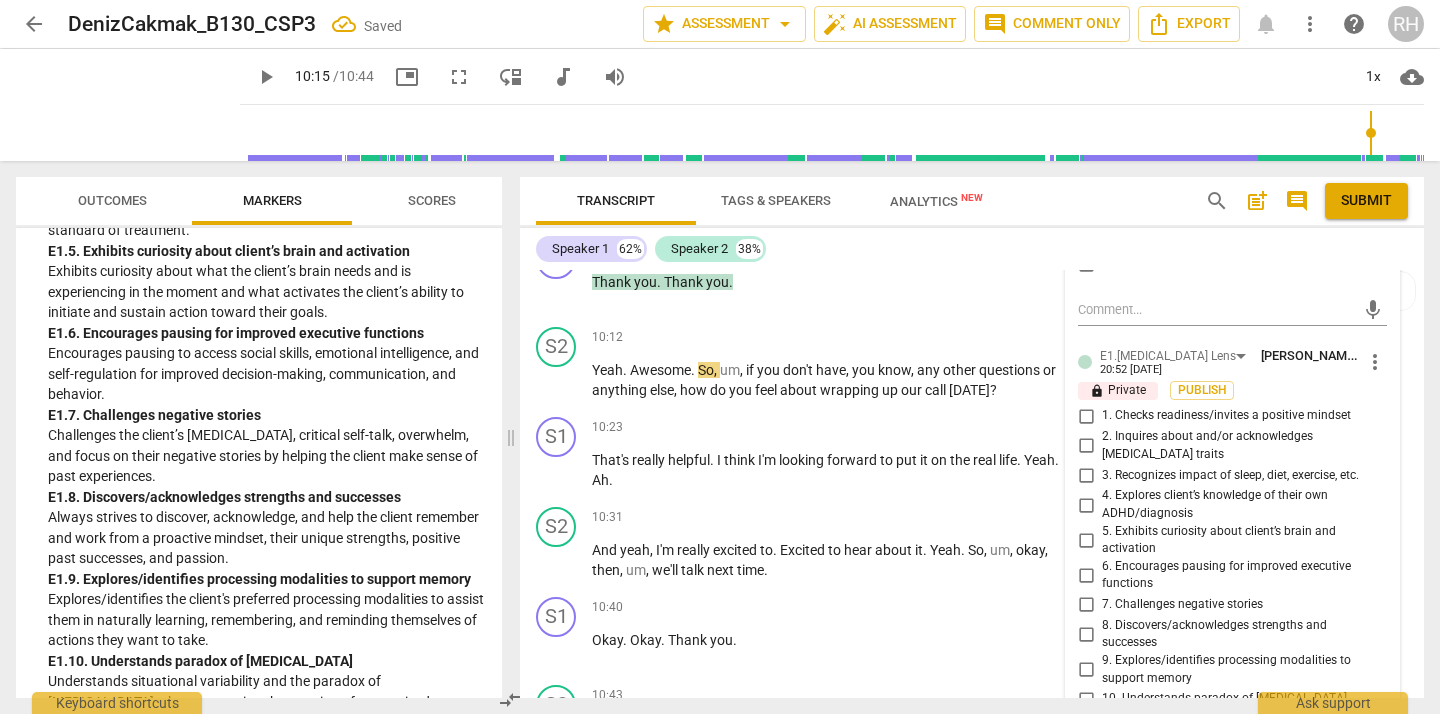 scroll, scrollTop: 4877, scrollLeft: 0, axis: vertical 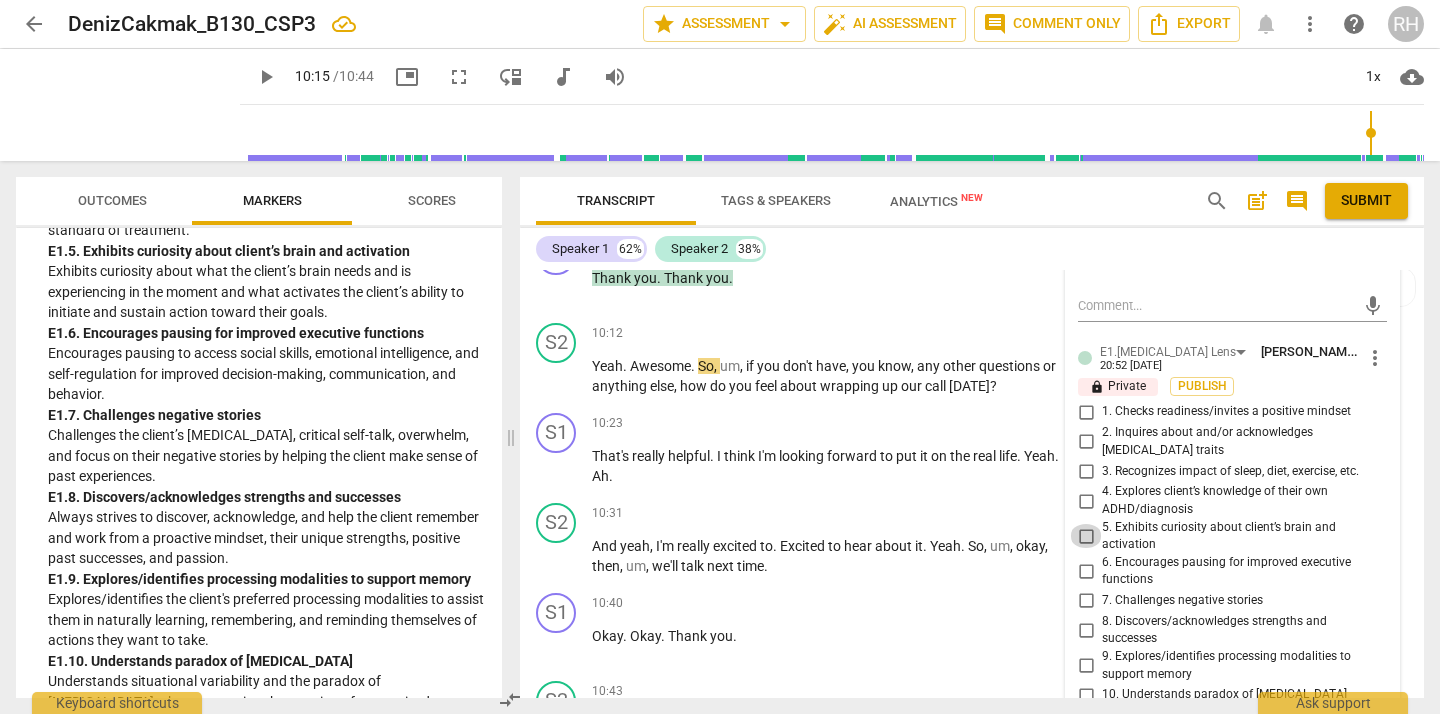 click on "5. Exhibits curiosity about client’s brain and activation" at bounding box center (1086, 536) 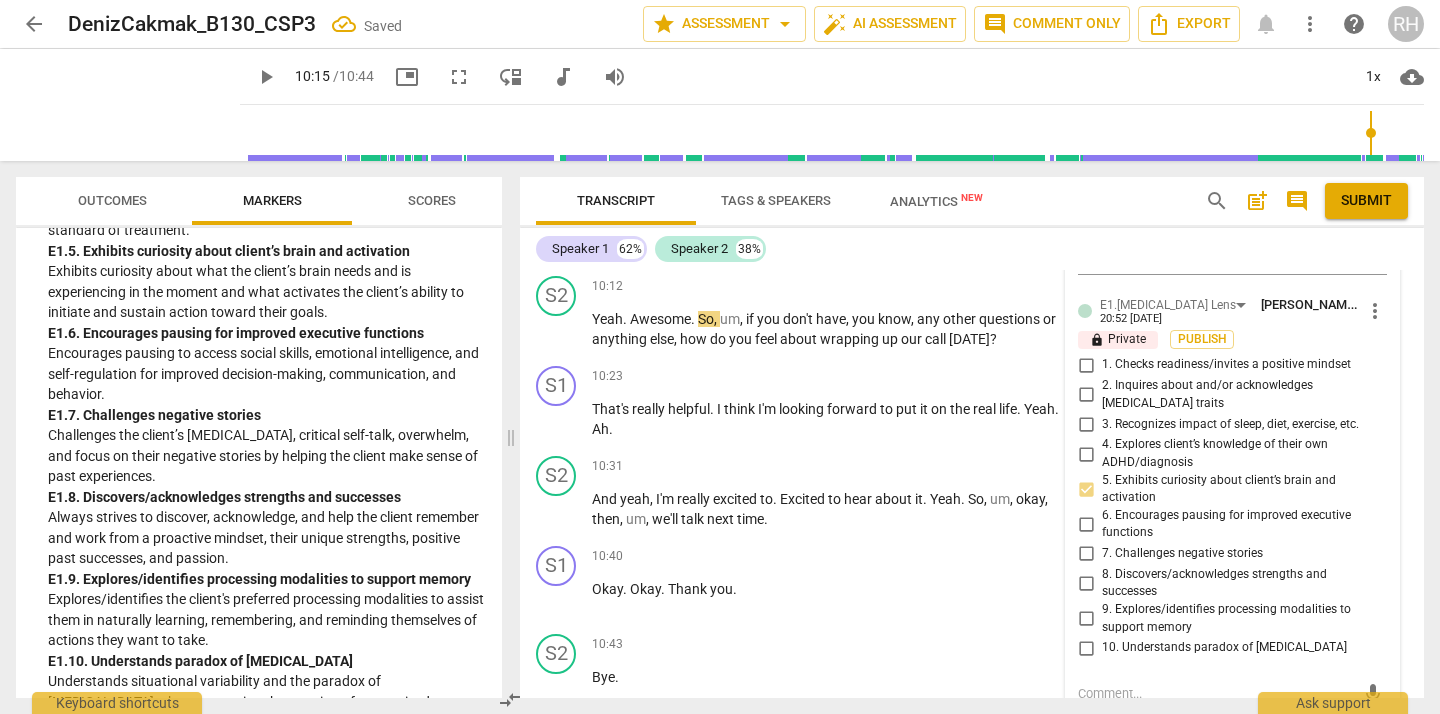 scroll, scrollTop: 4922, scrollLeft: 0, axis: vertical 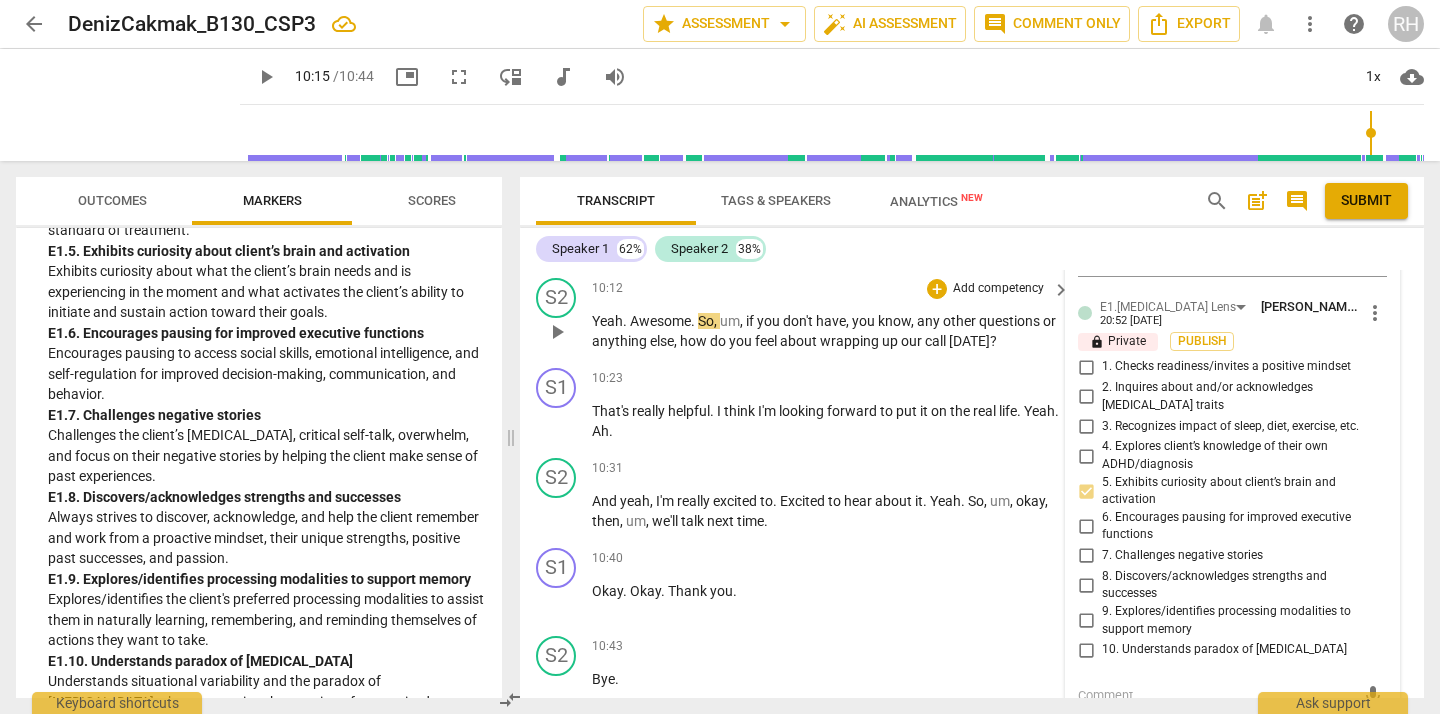 click on "play_arrow" at bounding box center (557, 332) 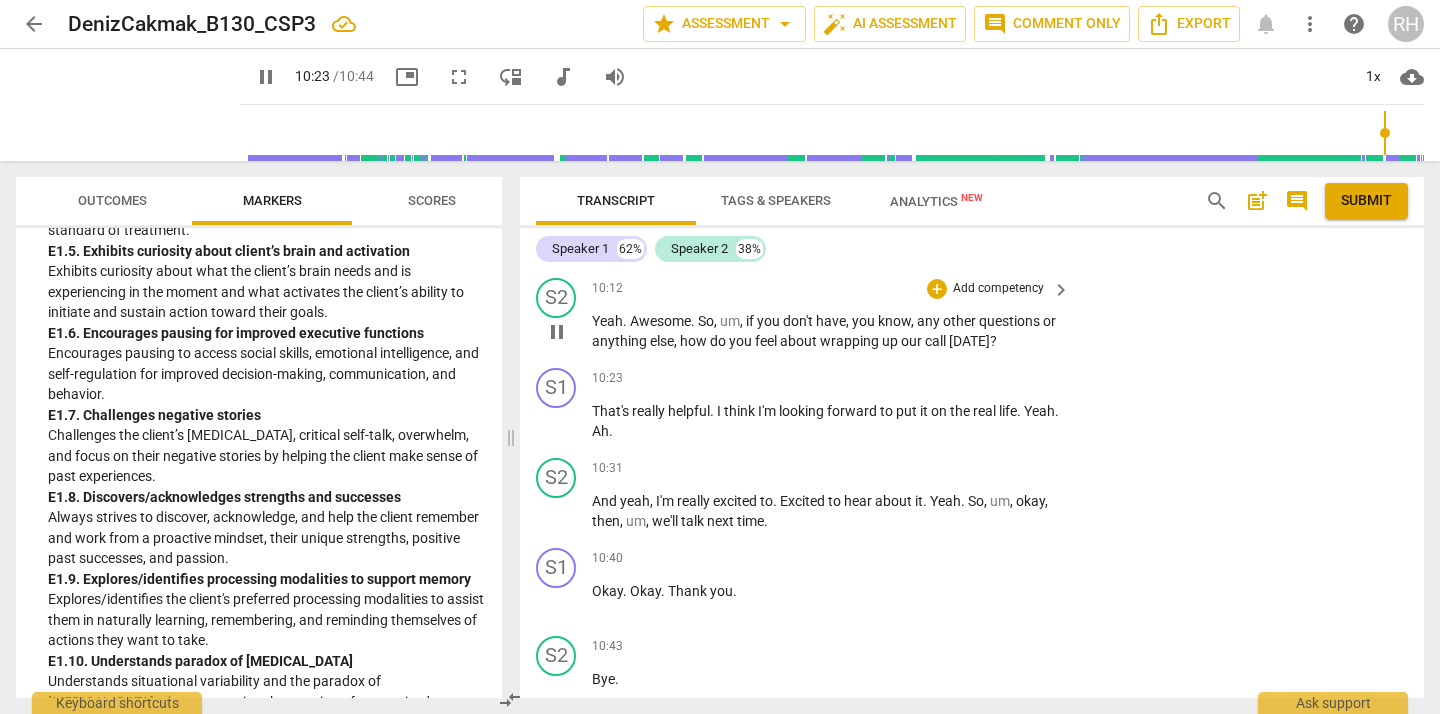 click on "pause" at bounding box center (557, 332) 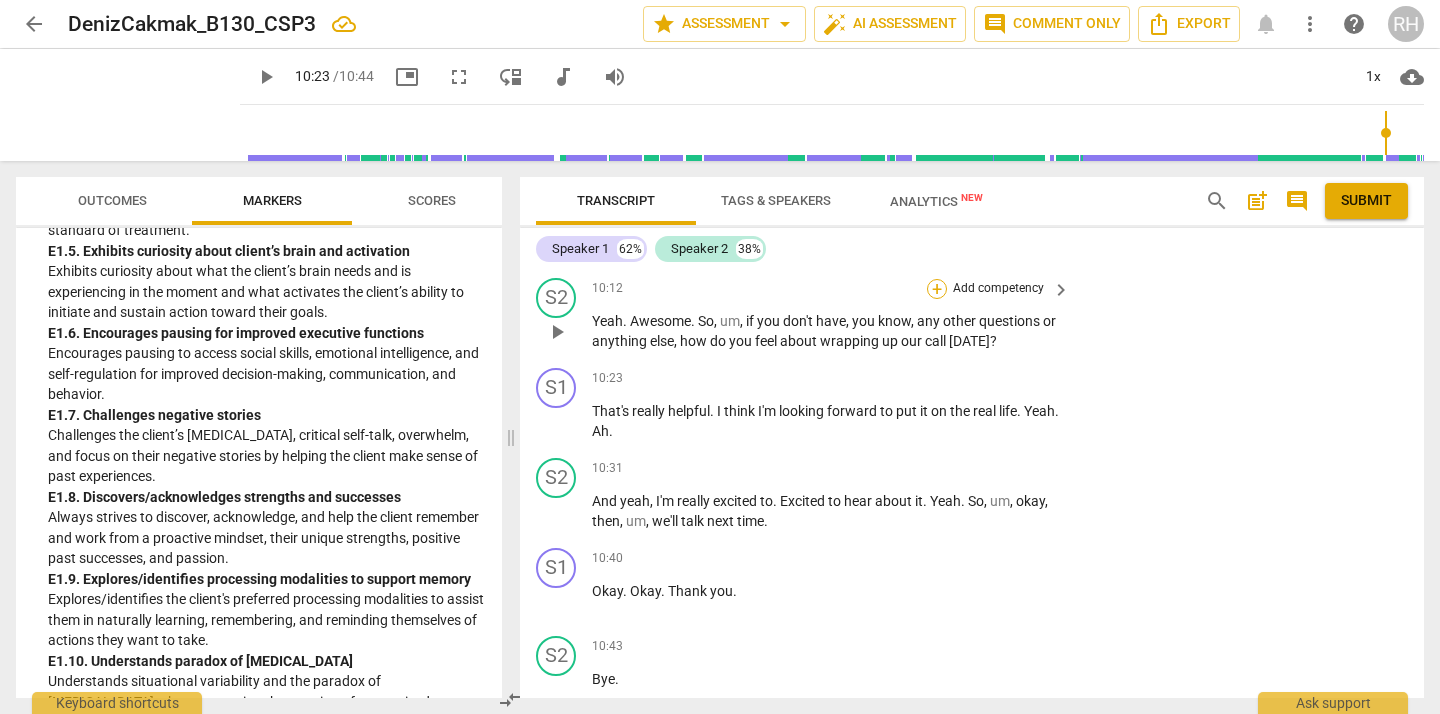 click on "+" at bounding box center (937, 289) 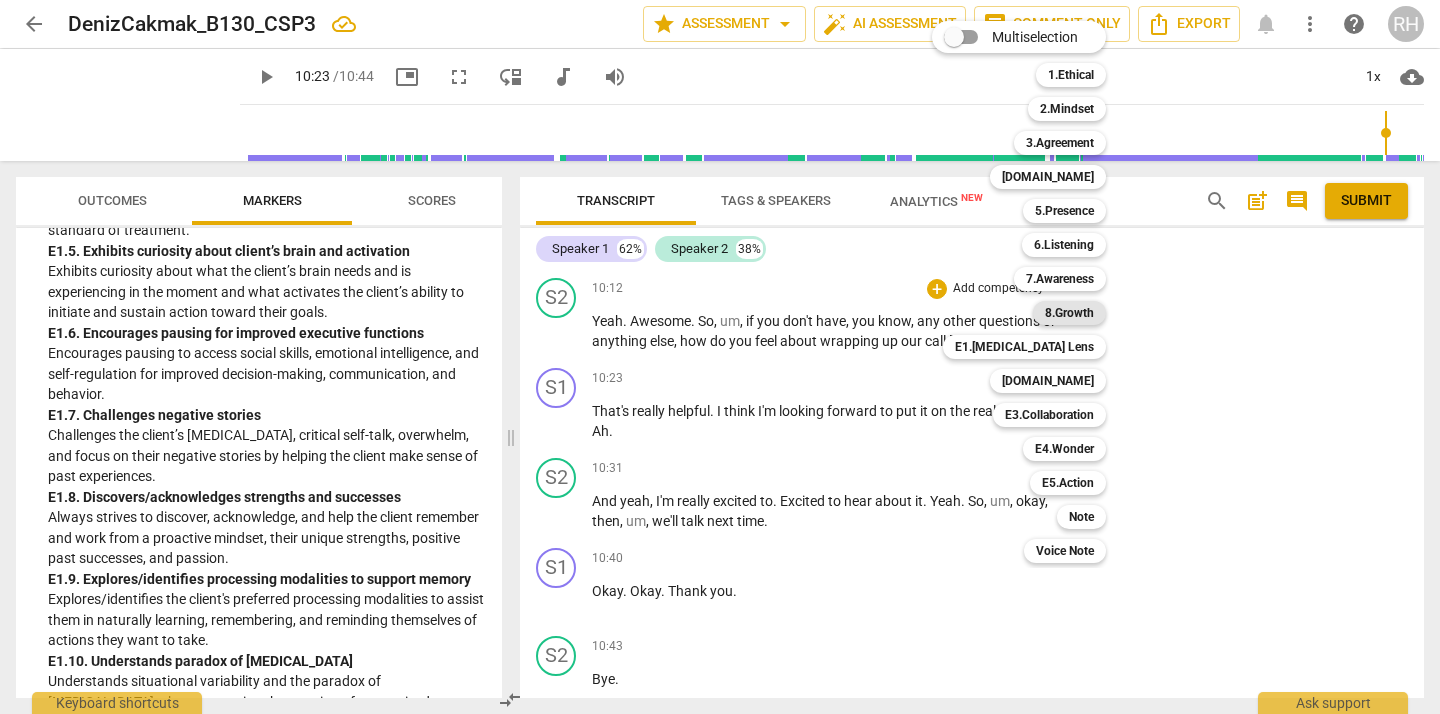 click on "8.Growth" at bounding box center [1069, 313] 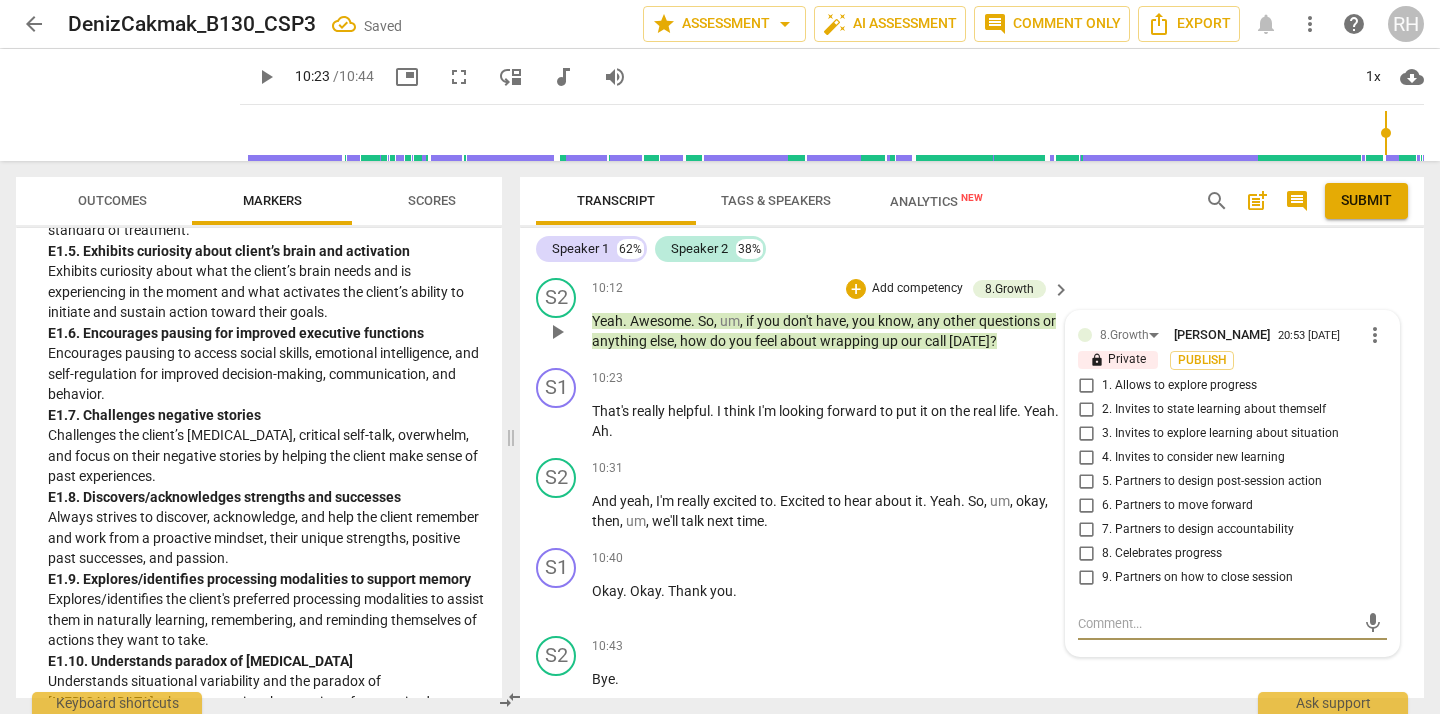 click on "9. Partners on how to close session" at bounding box center (1086, 578) 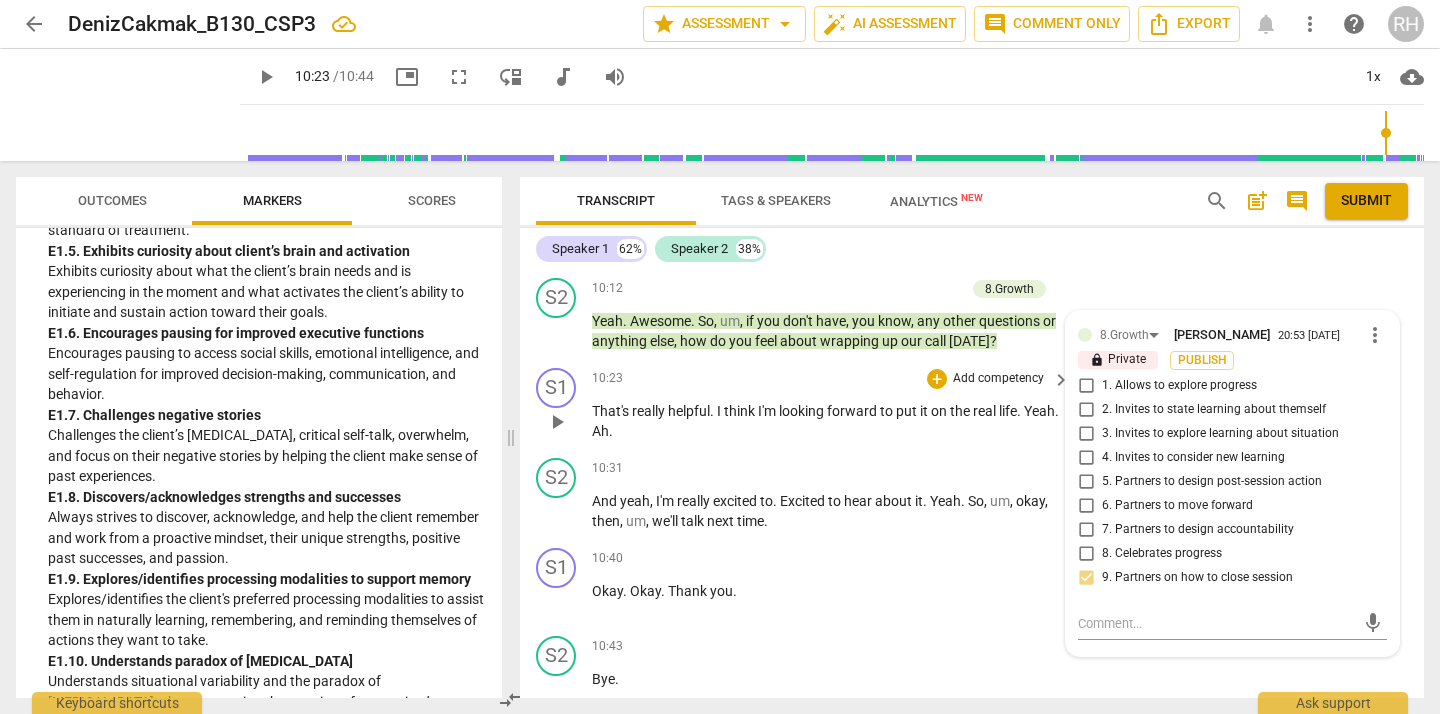 click on "play_arrow" at bounding box center [557, 422] 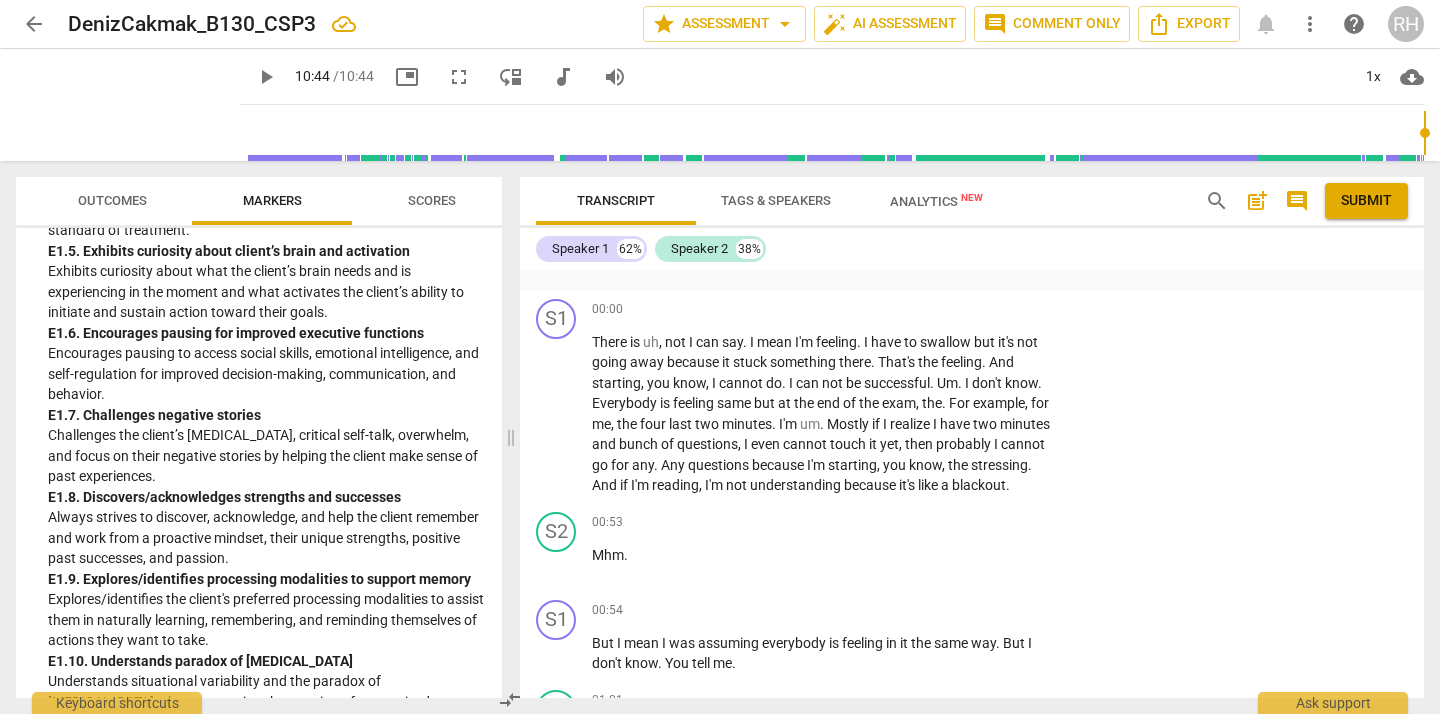 scroll, scrollTop: 0, scrollLeft: 0, axis: both 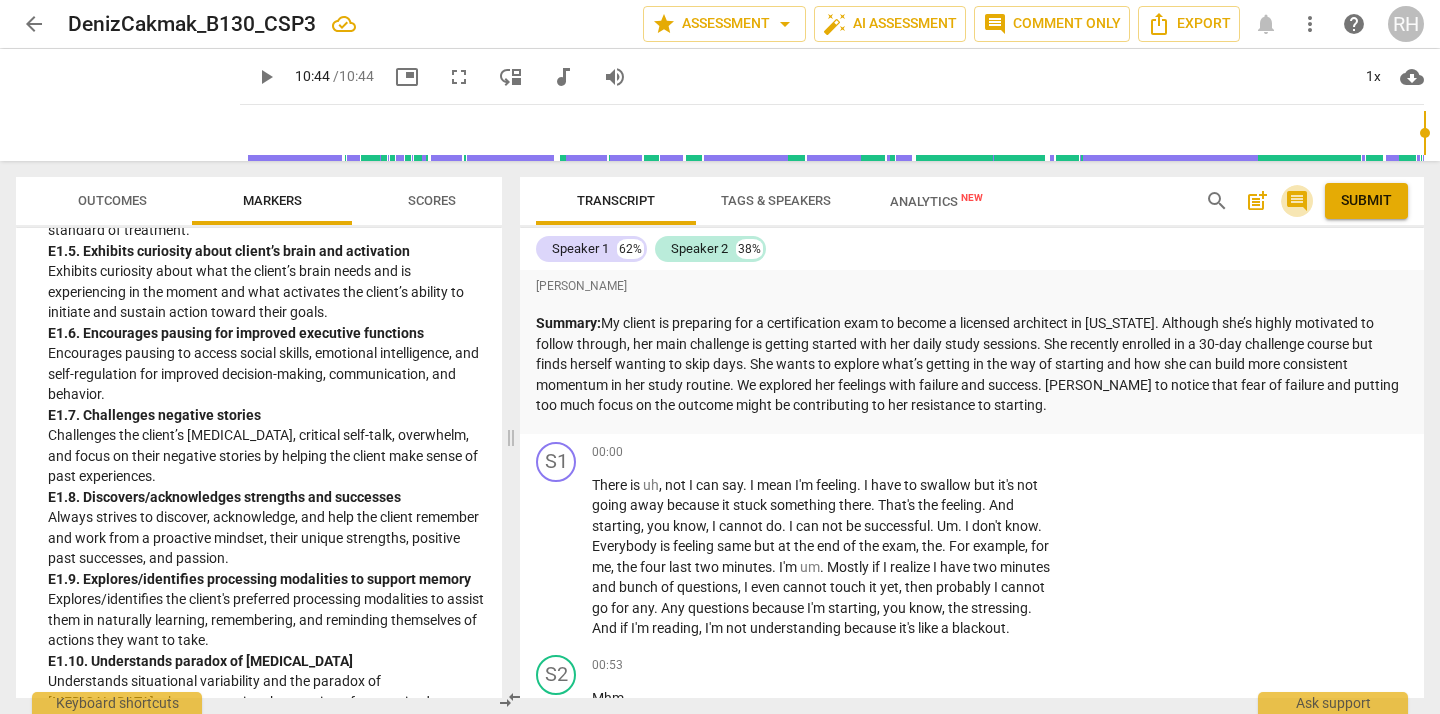 click on "comment" at bounding box center (1297, 201) 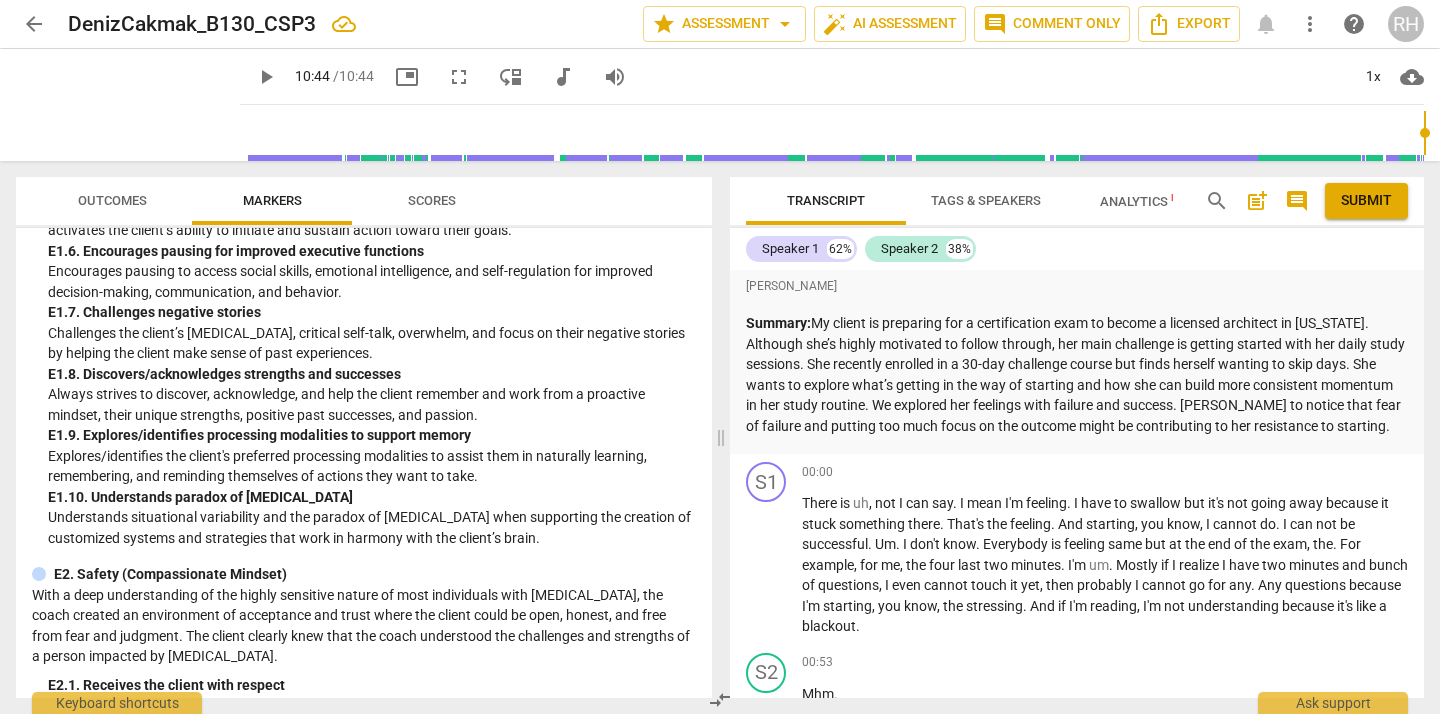 click on "post_add" at bounding box center (1257, 201) 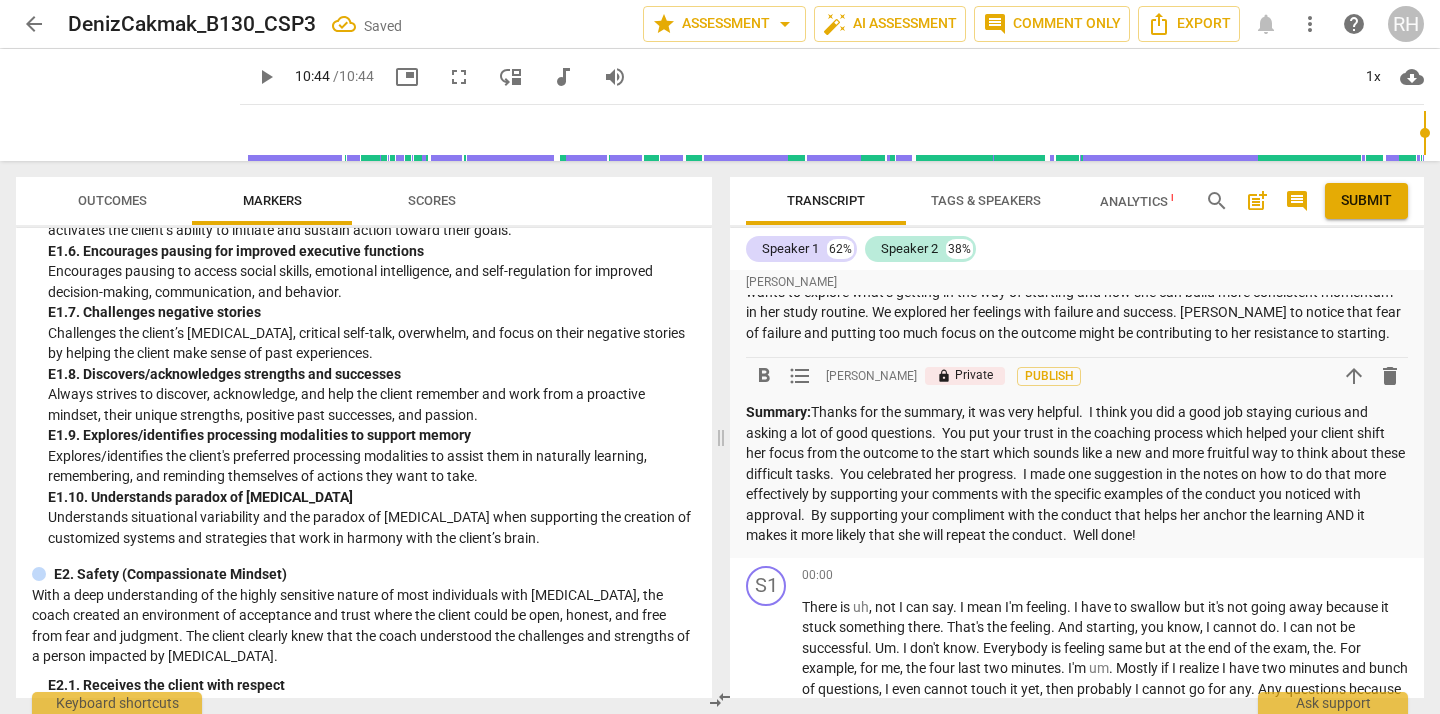 scroll, scrollTop: 75, scrollLeft: 0, axis: vertical 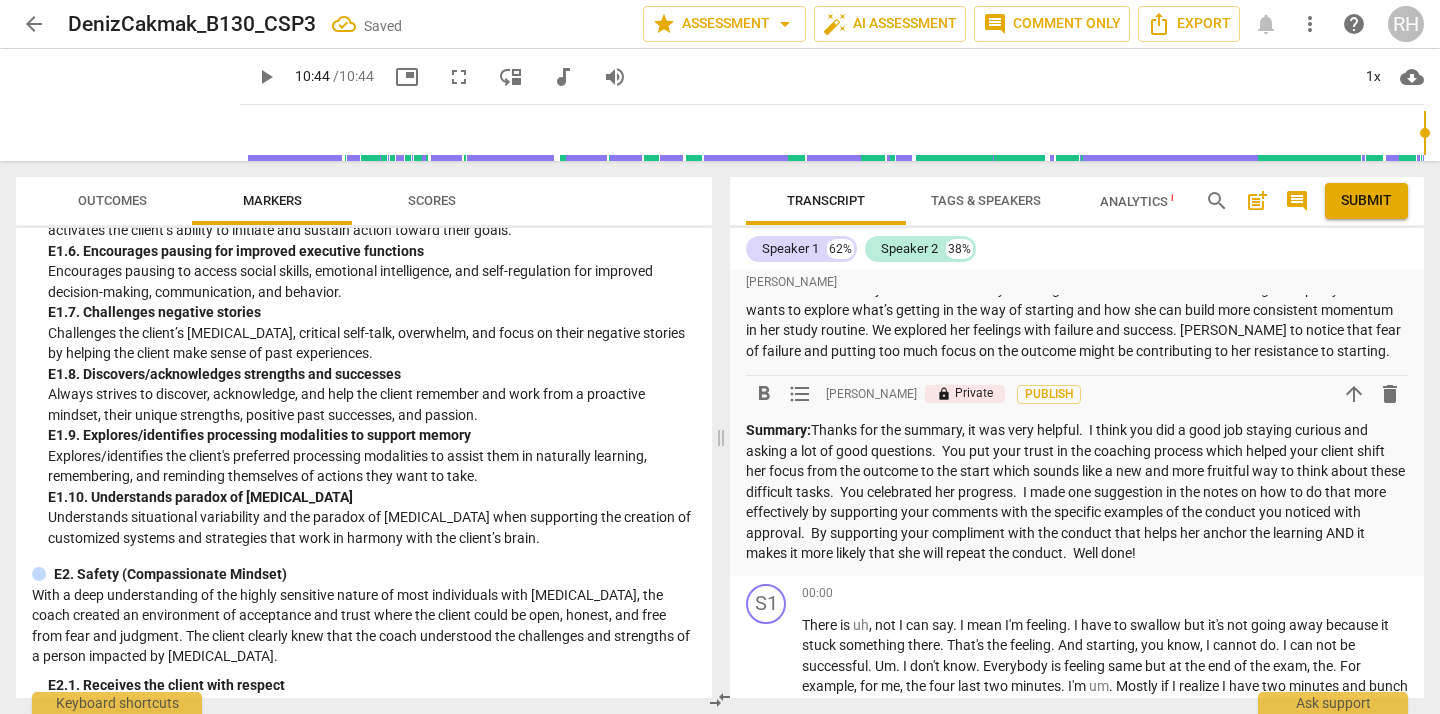 click on "Submit" at bounding box center [1366, 201] 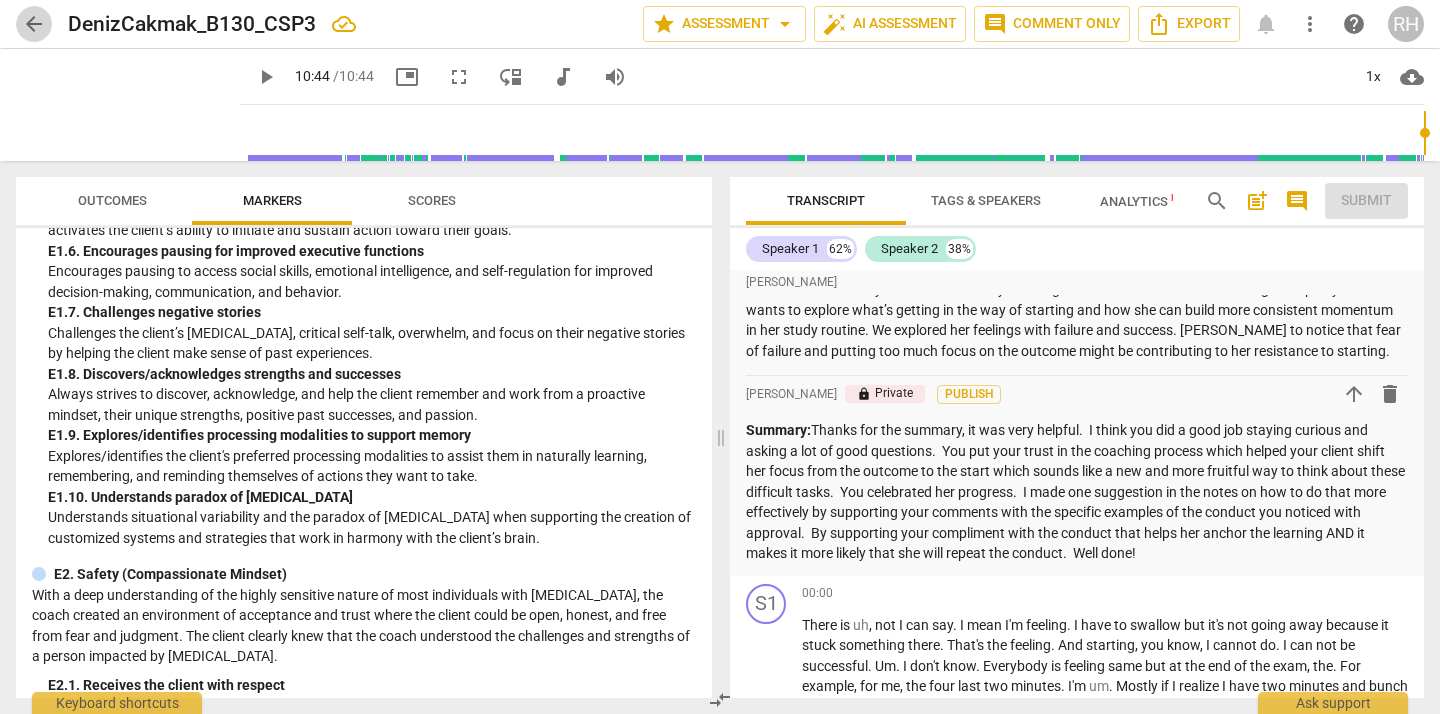 click on "arrow_back" at bounding box center [34, 24] 